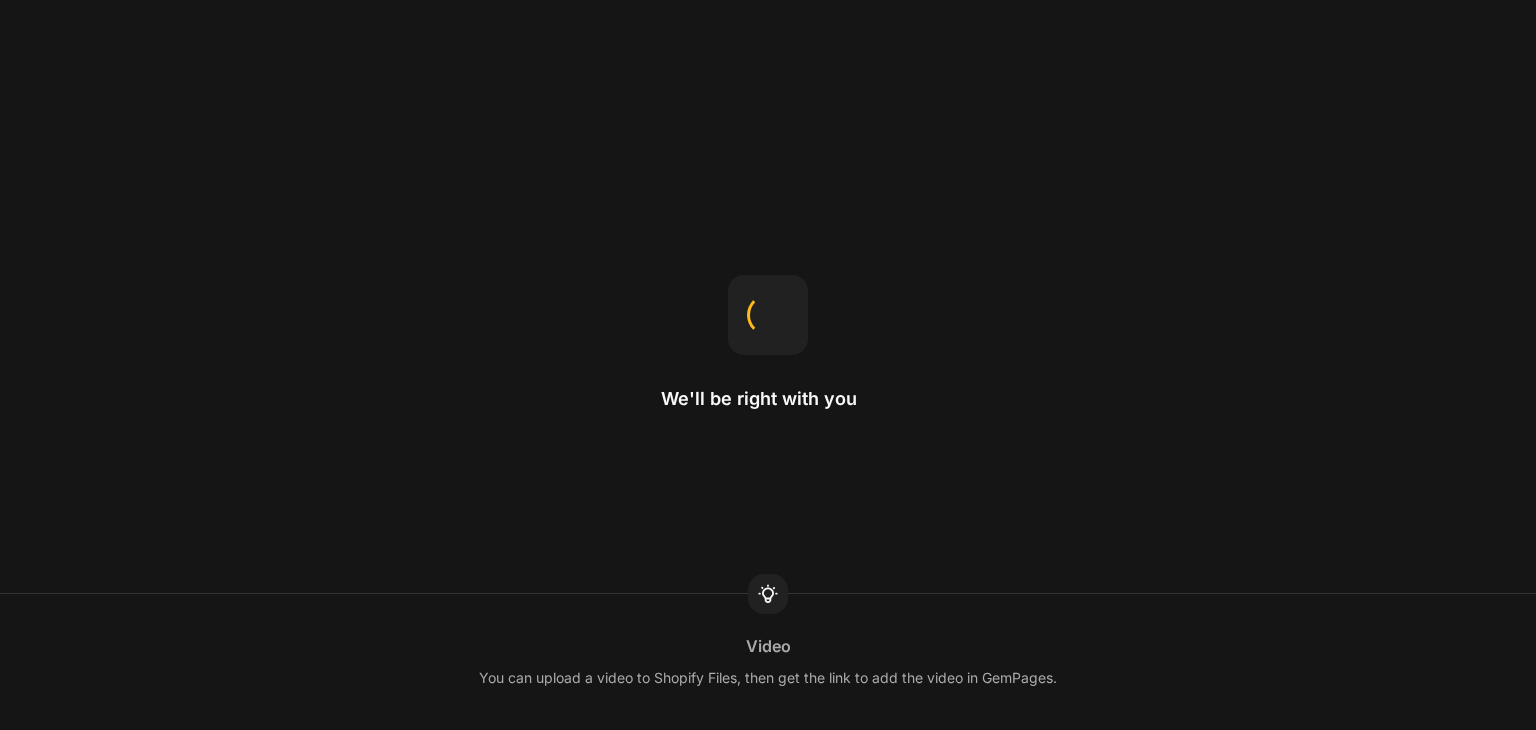 scroll, scrollTop: 0, scrollLeft: 0, axis: both 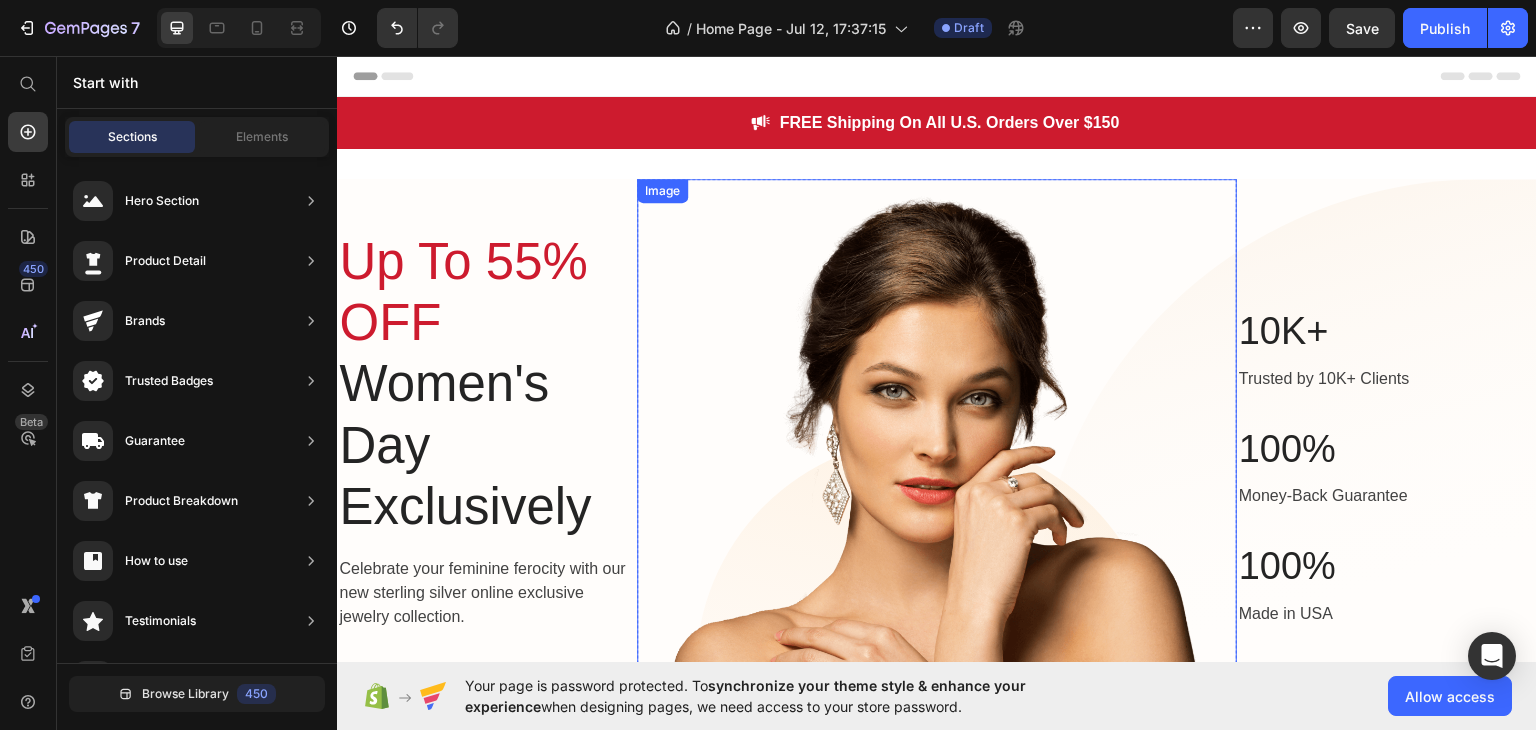 click at bounding box center [937, 450] 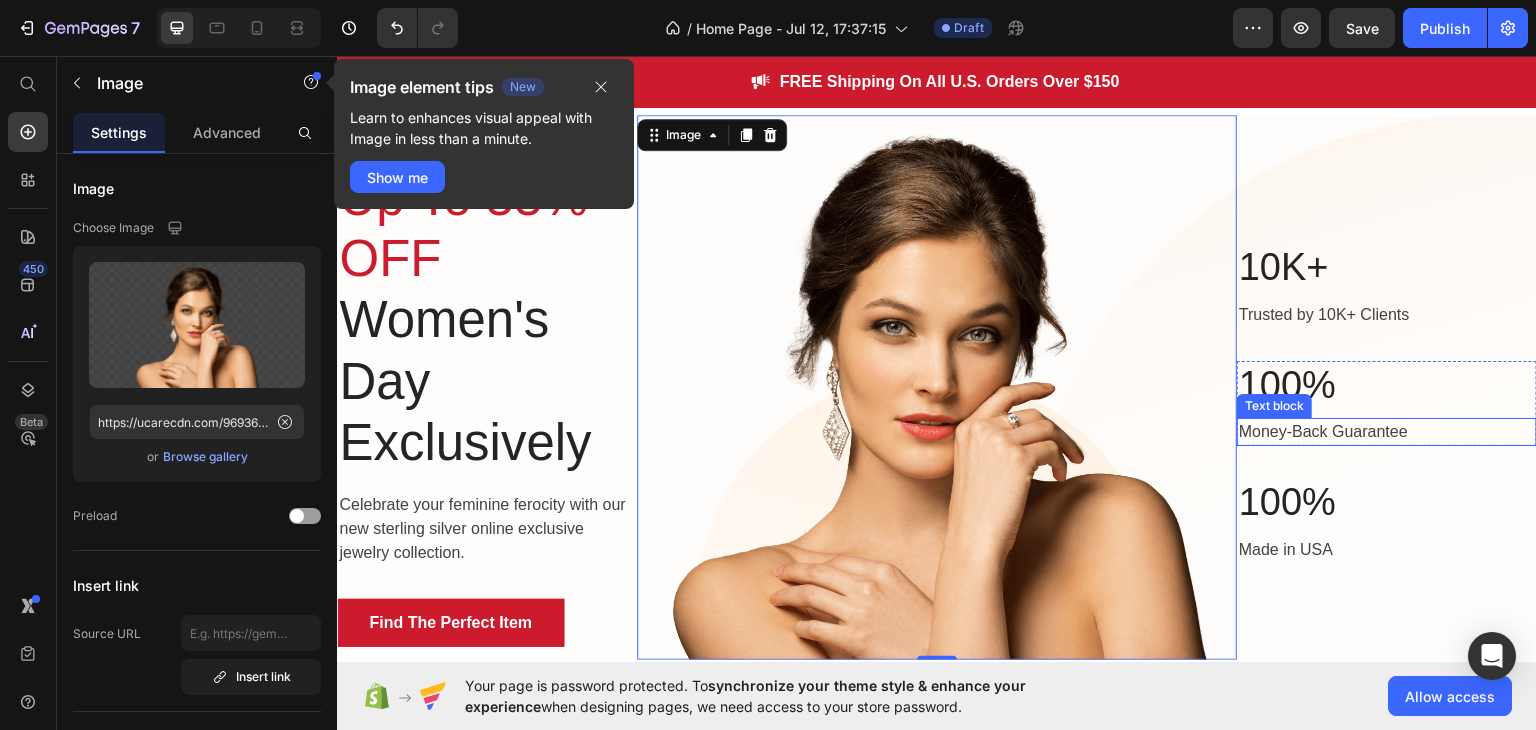 scroll, scrollTop: 0, scrollLeft: 0, axis: both 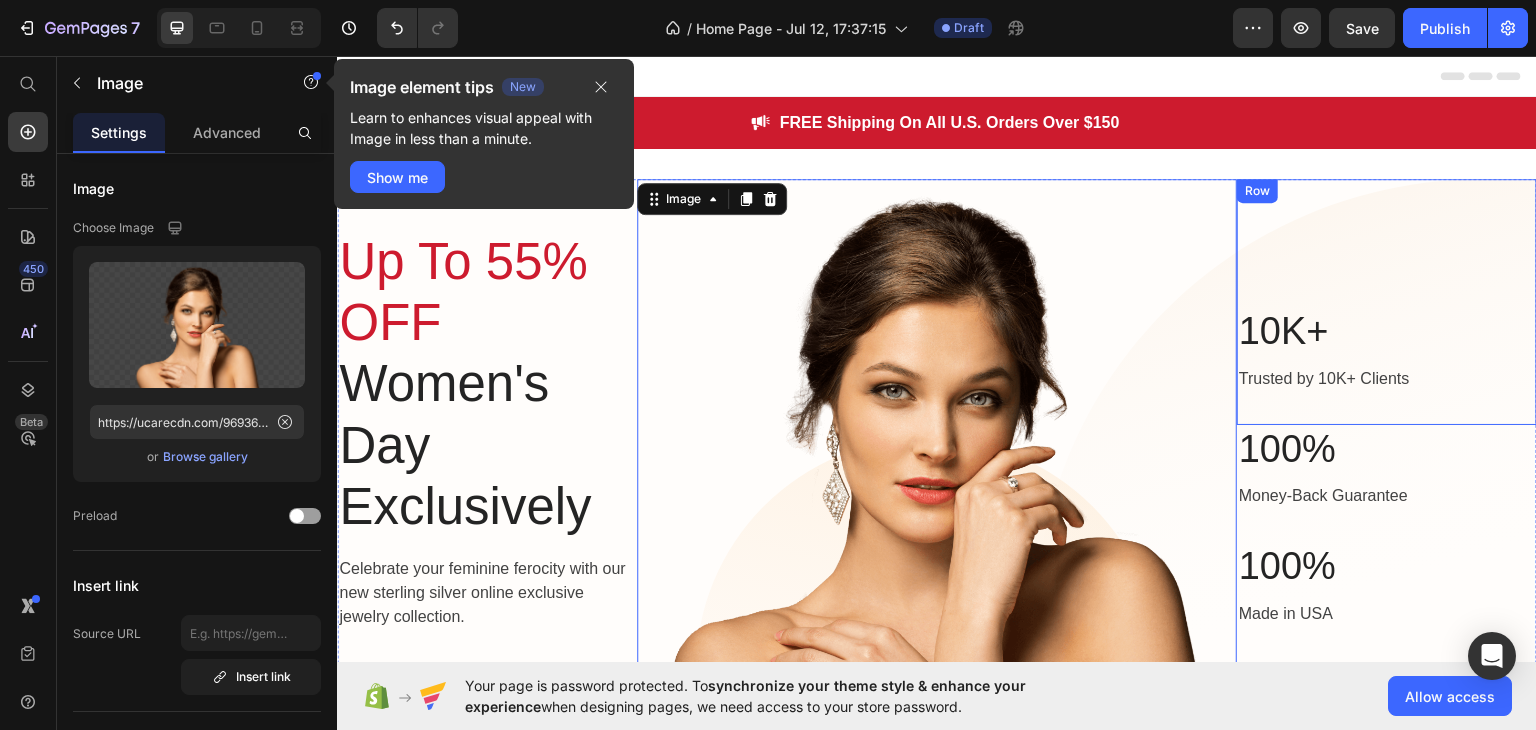 click on "10K+ Heading Trusted by 10K+ Clients Text block Row Row" at bounding box center [1387, 301] 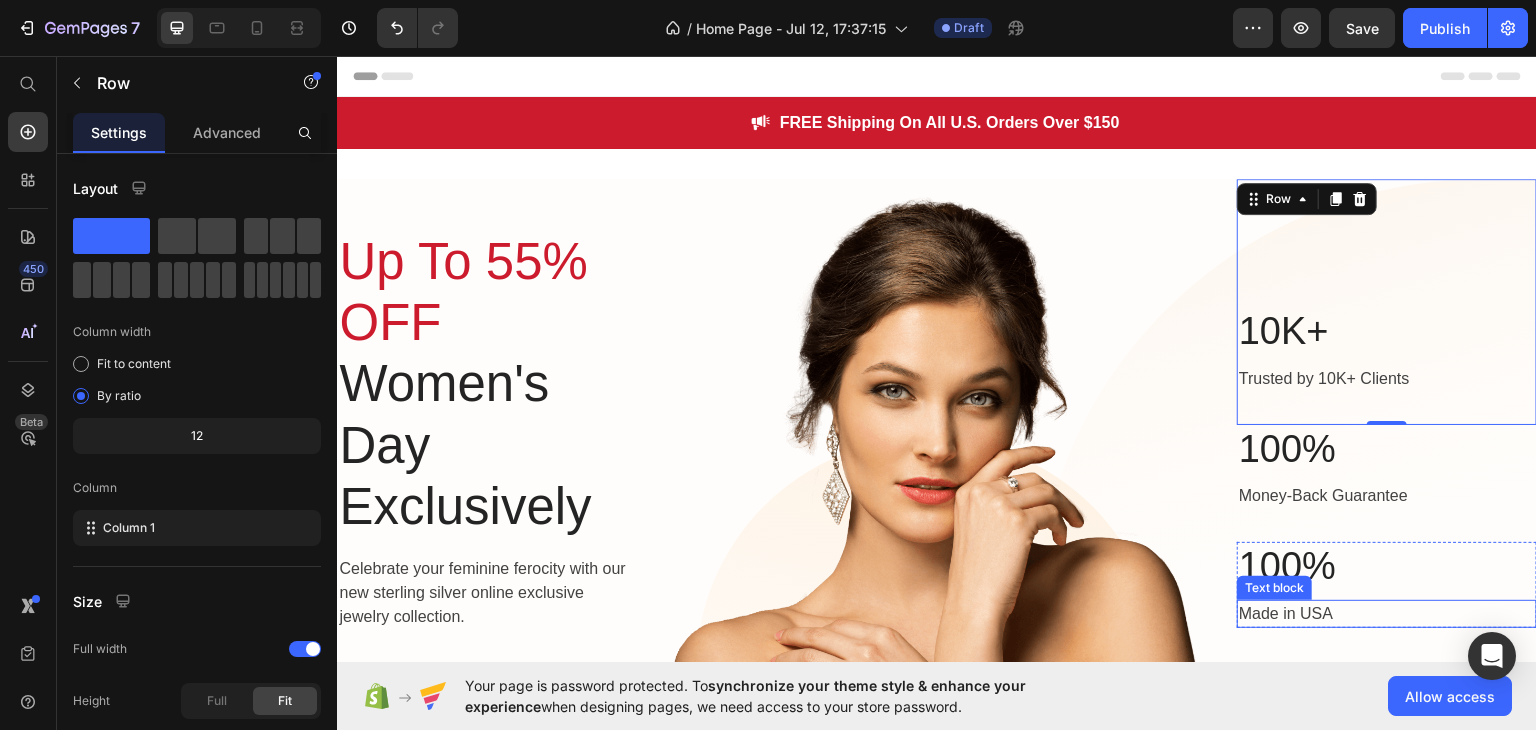 click on "Made in USA" at bounding box center (1387, 613) 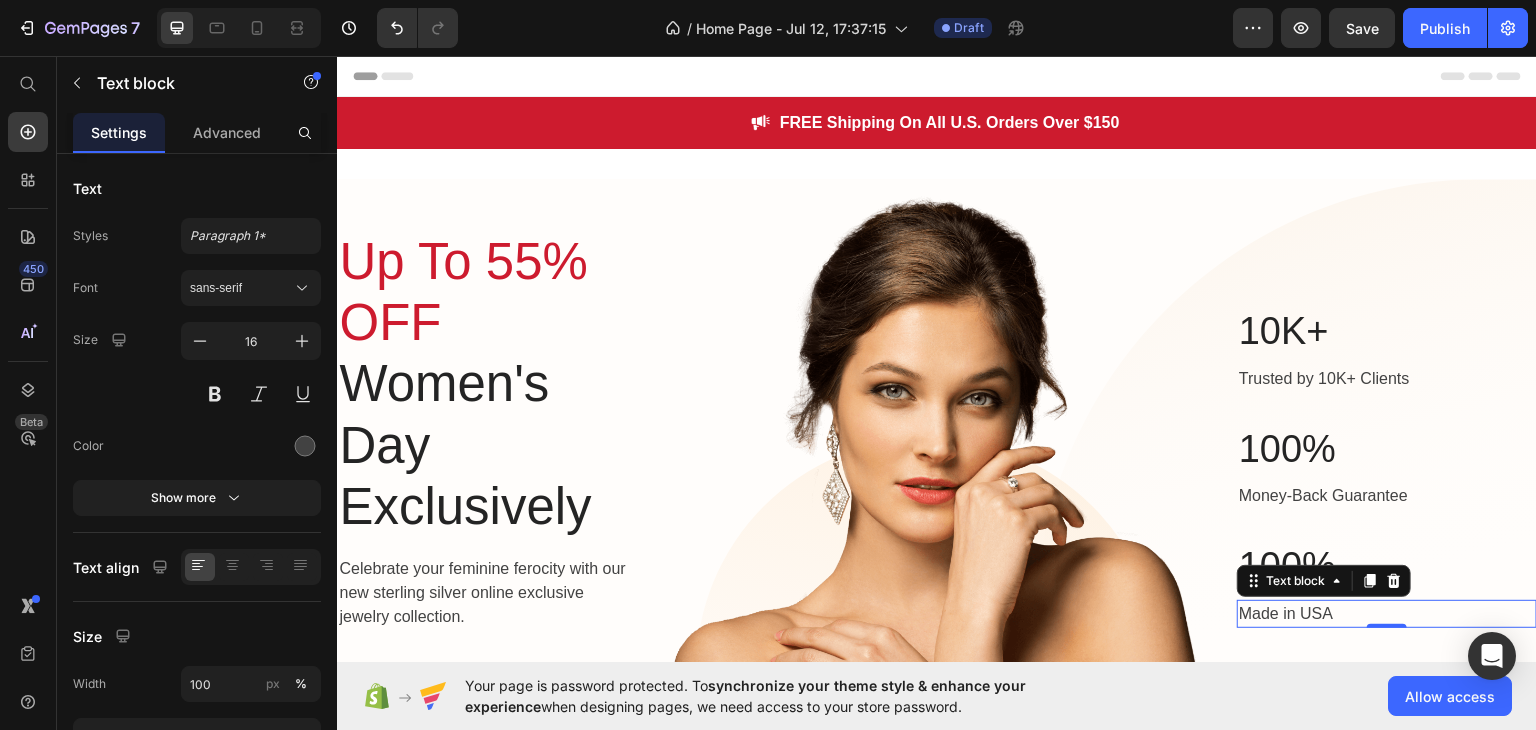 click on "Made in USA" at bounding box center (1387, 613) 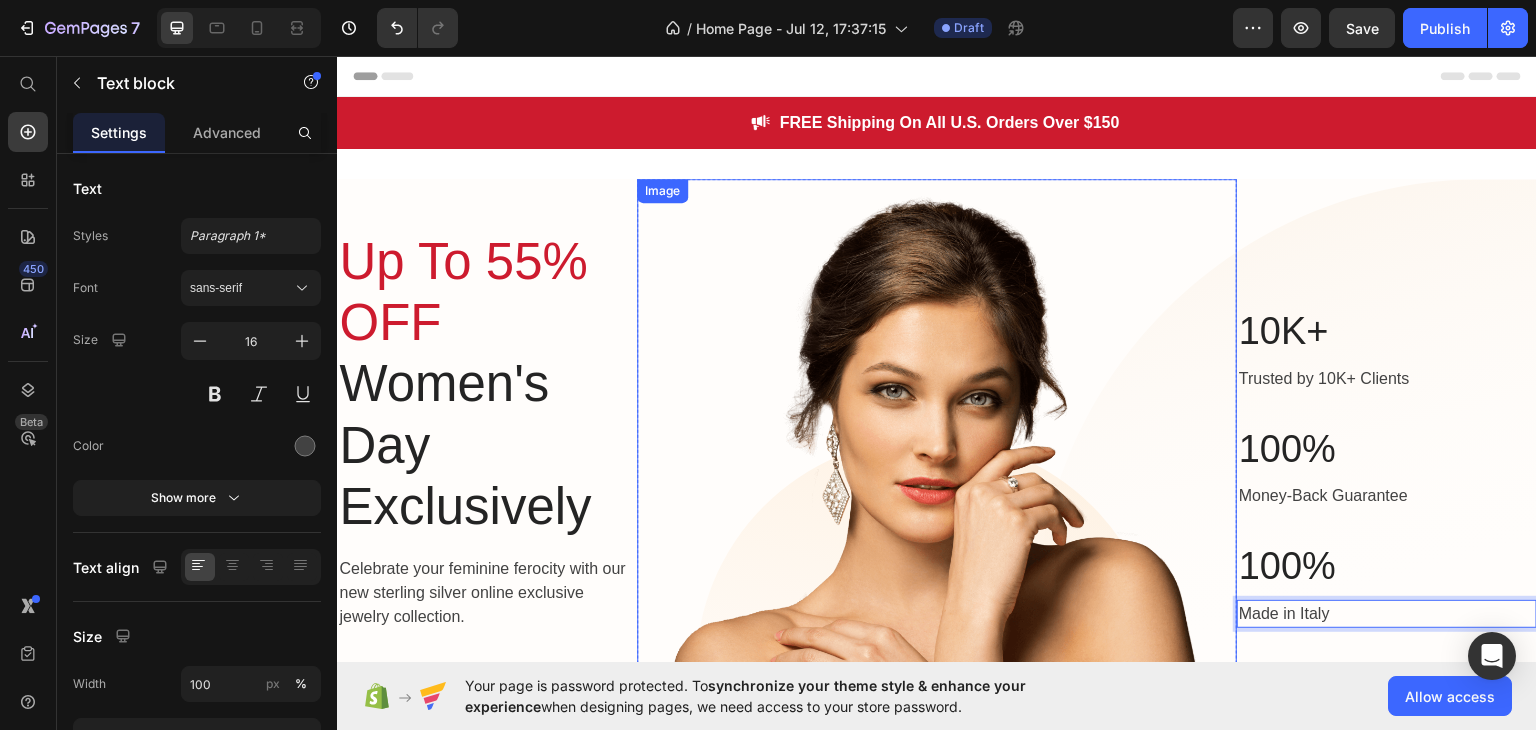 click at bounding box center (937, 450) 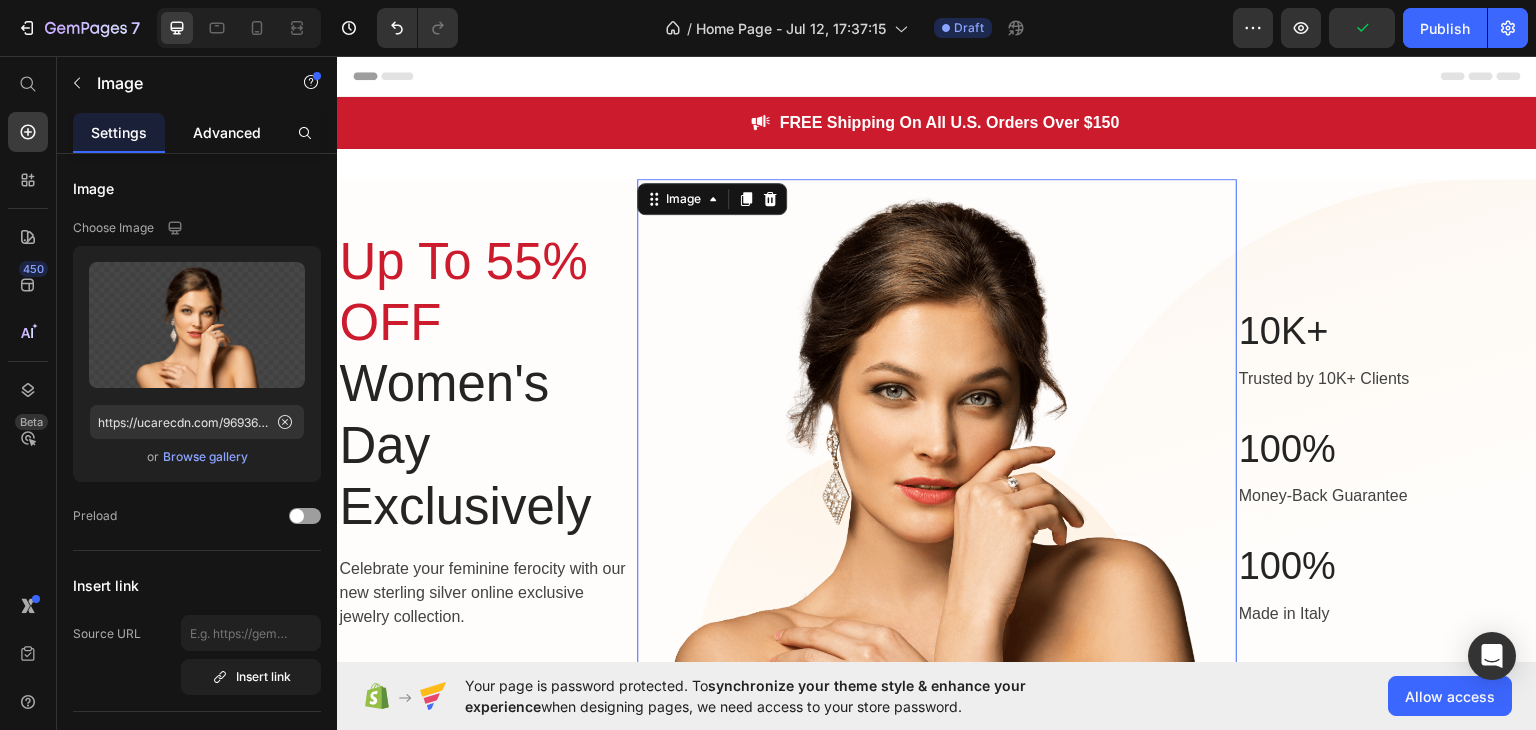 click on "Advanced" at bounding box center [227, 132] 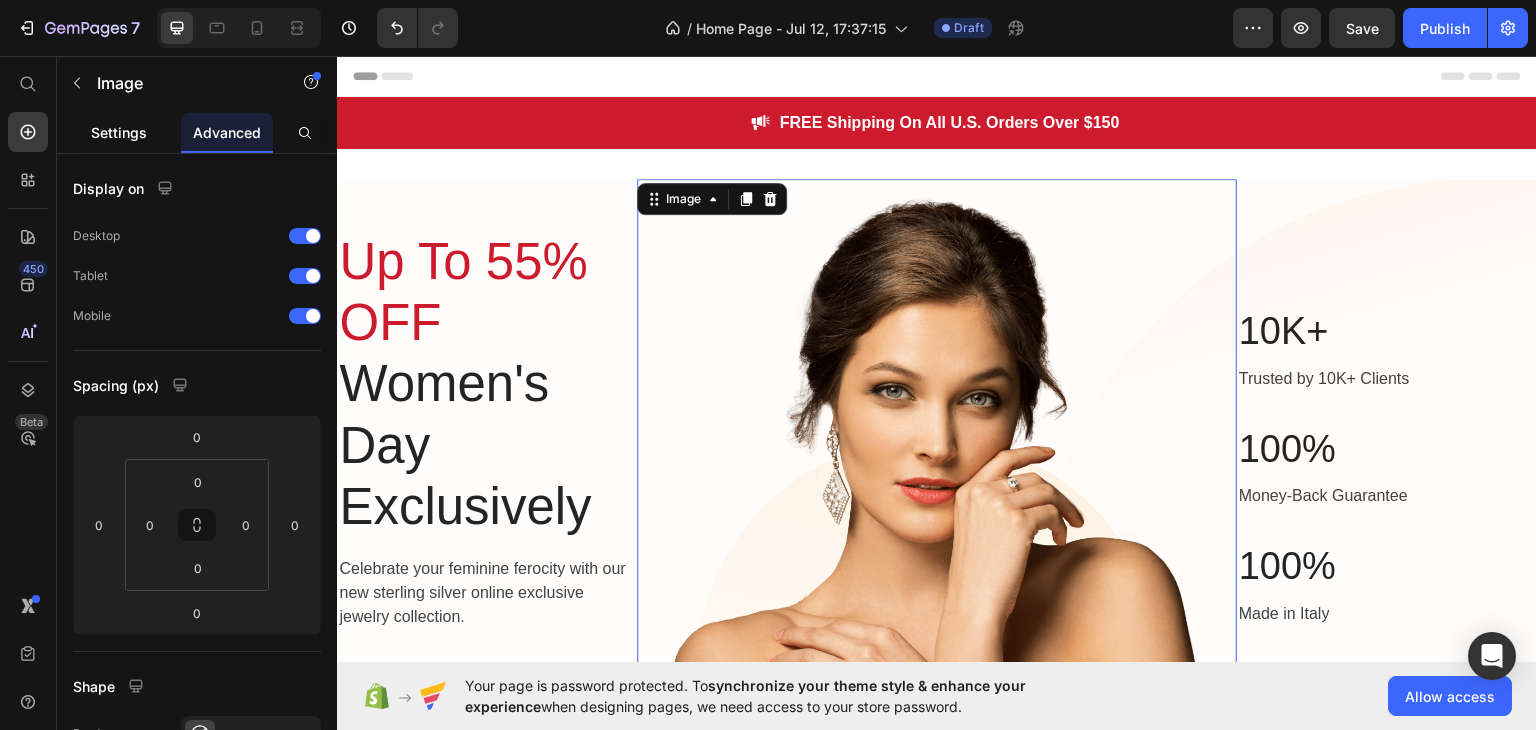 click on "Settings" at bounding box center [119, 132] 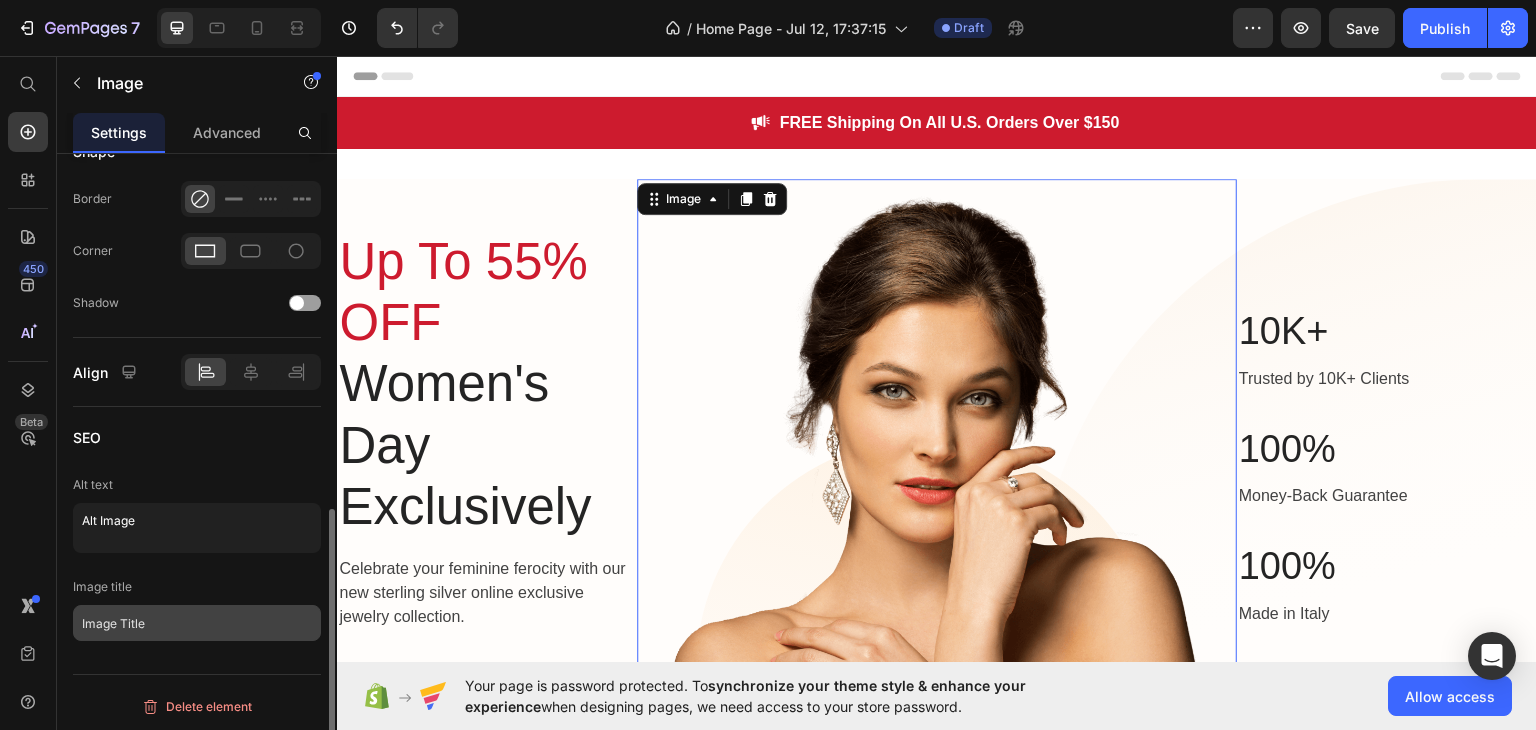 scroll, scrollTop: 0, scrollLeft: 0, axis: both 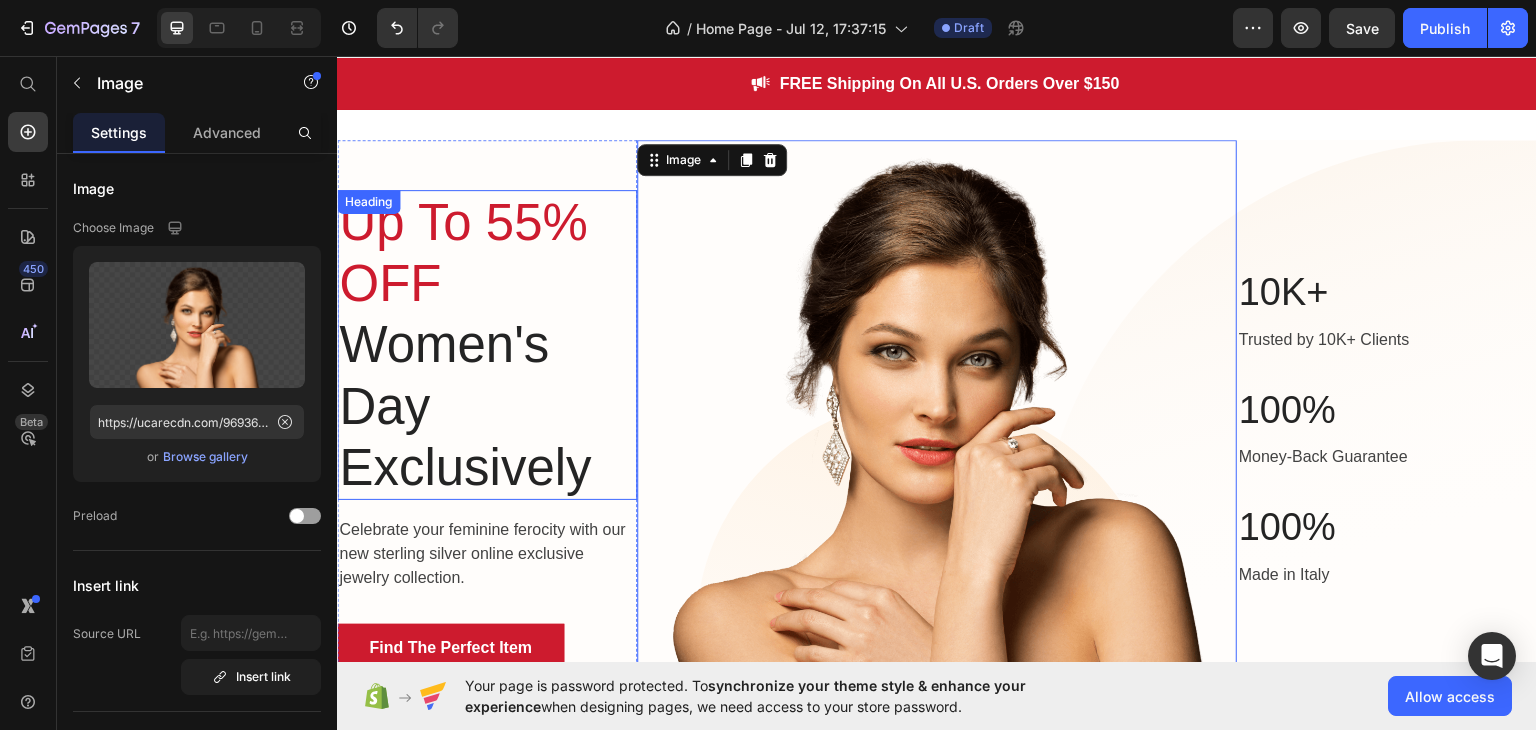 click on "Up To 55% OFF" at bounding box center [463, 252] 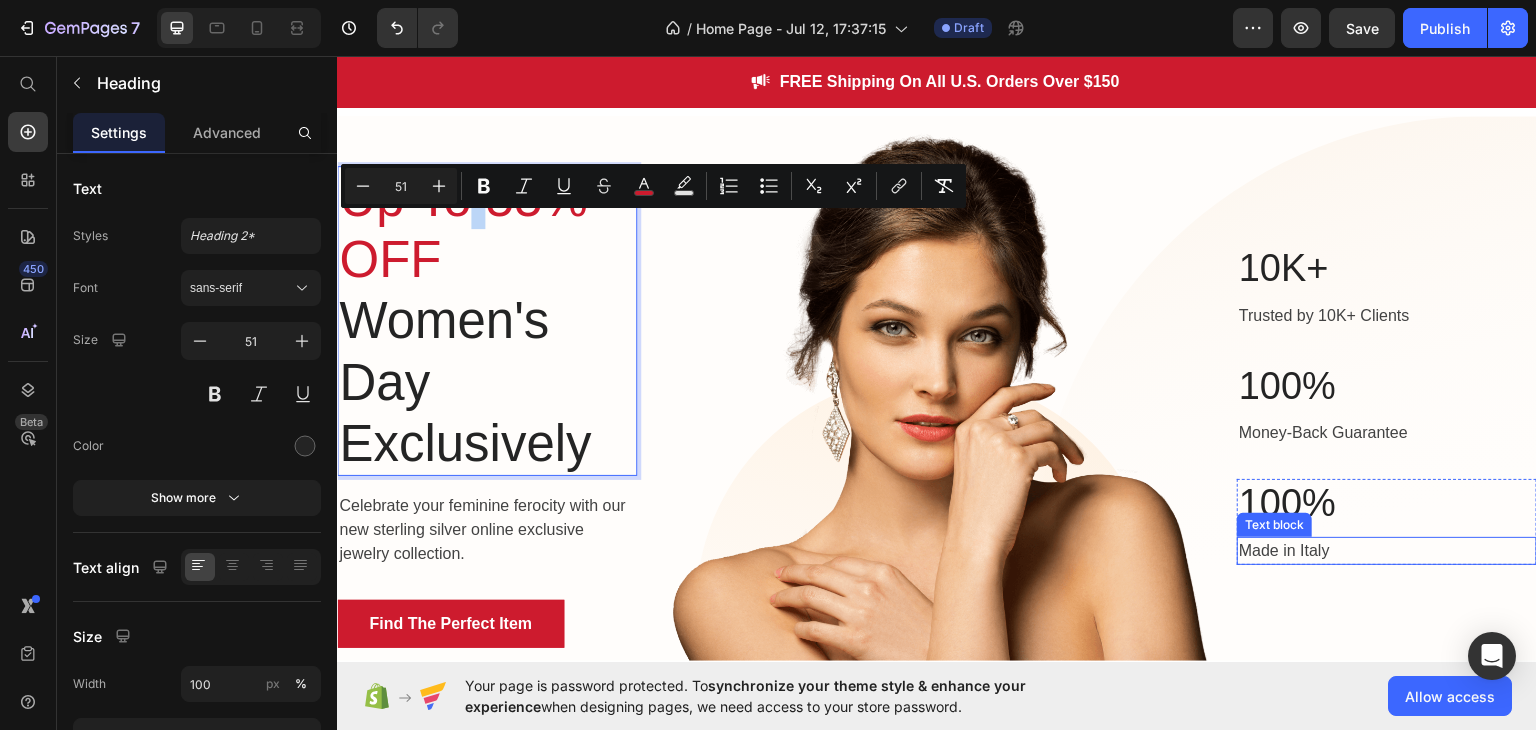 scroll, scrollTop: 0, scrollLeft: 0, axis: both 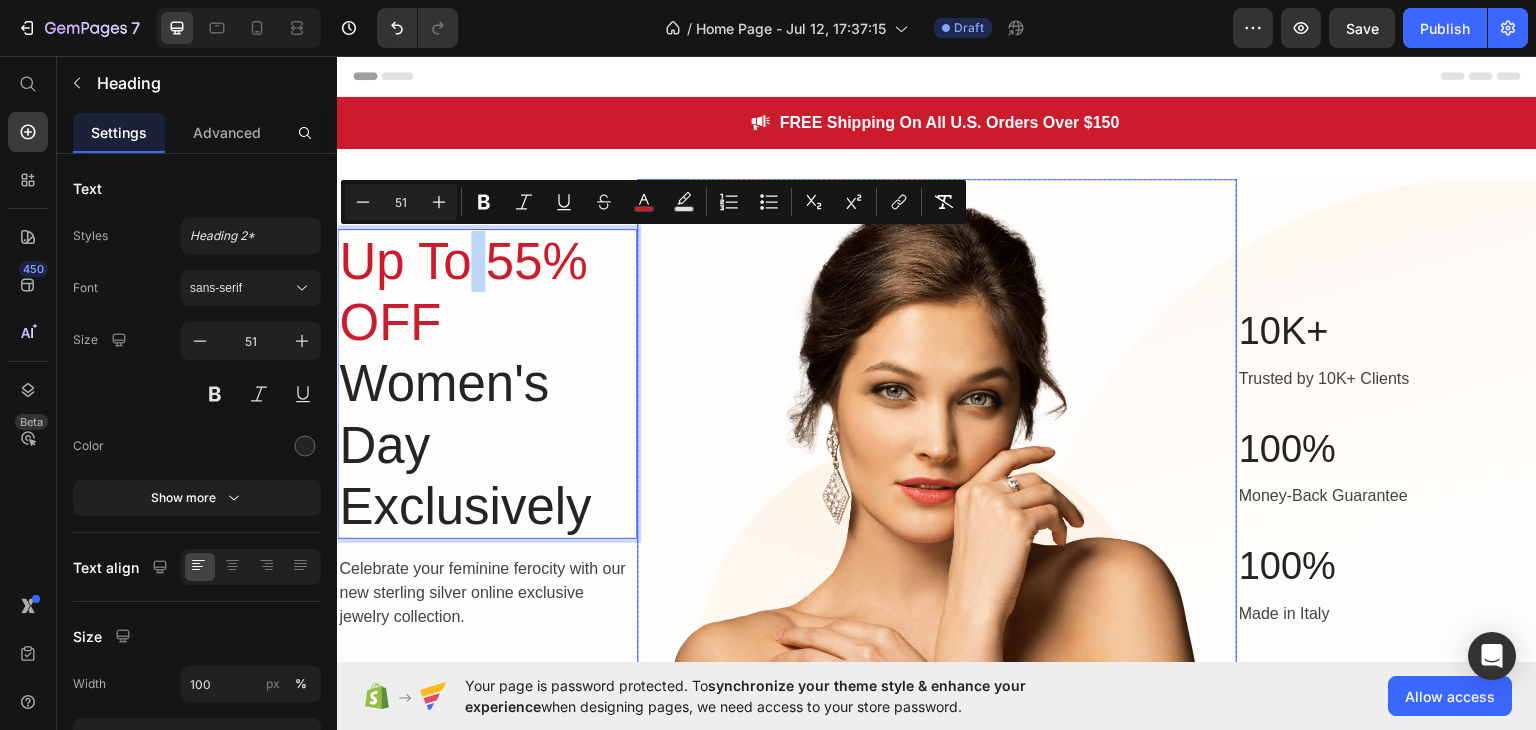 click at bounding box center (937, 450) 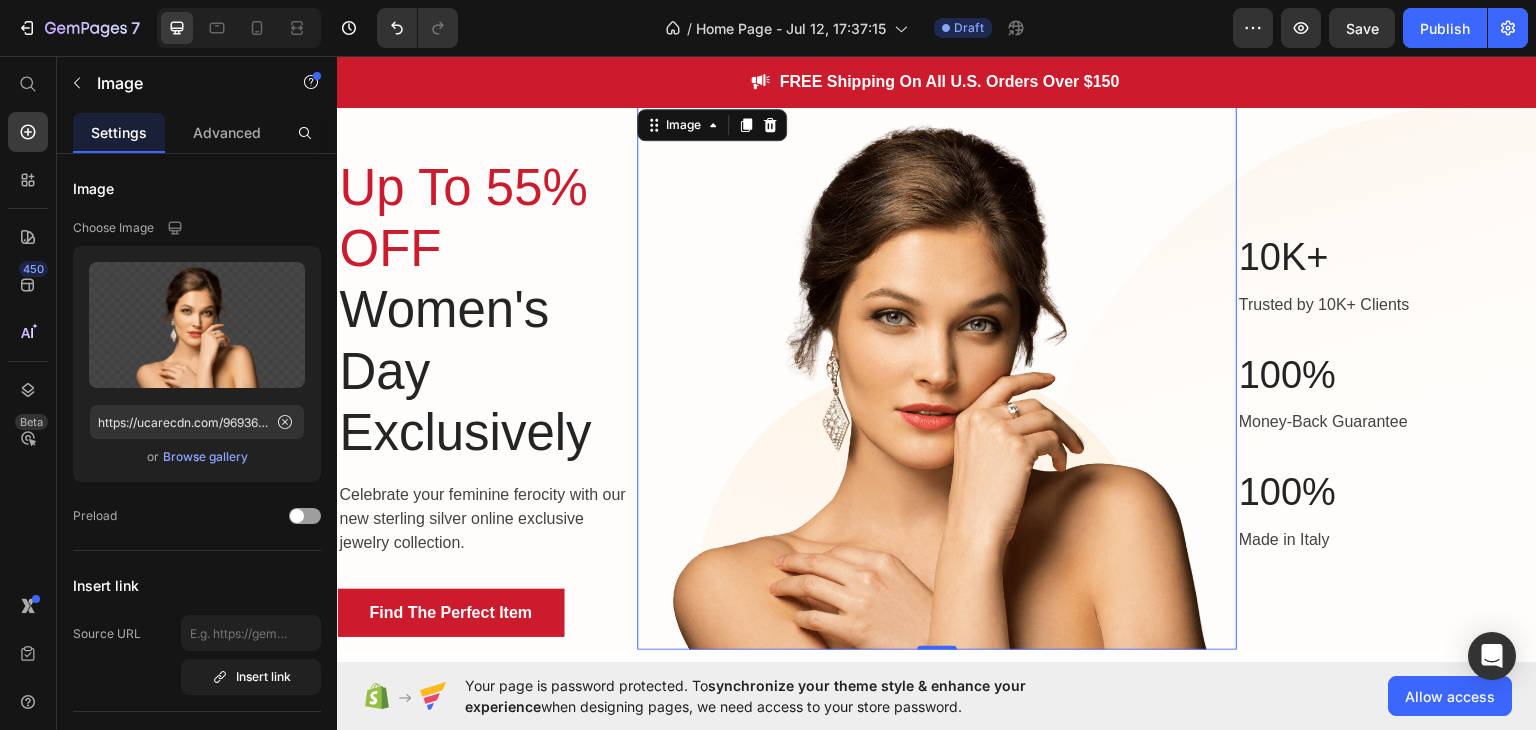 scroll, scrollTop: 64, scrollLeft: 0, axis: vertical 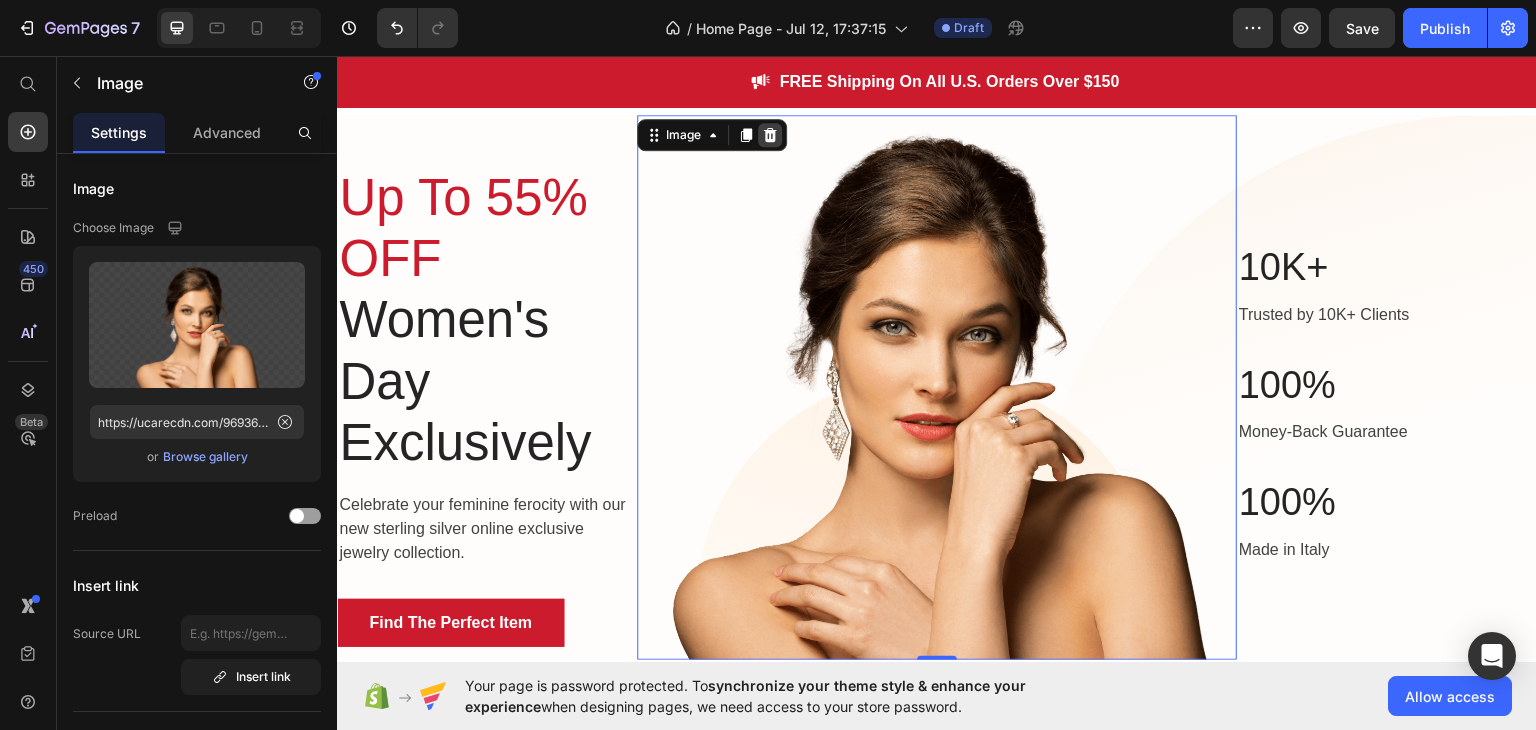click 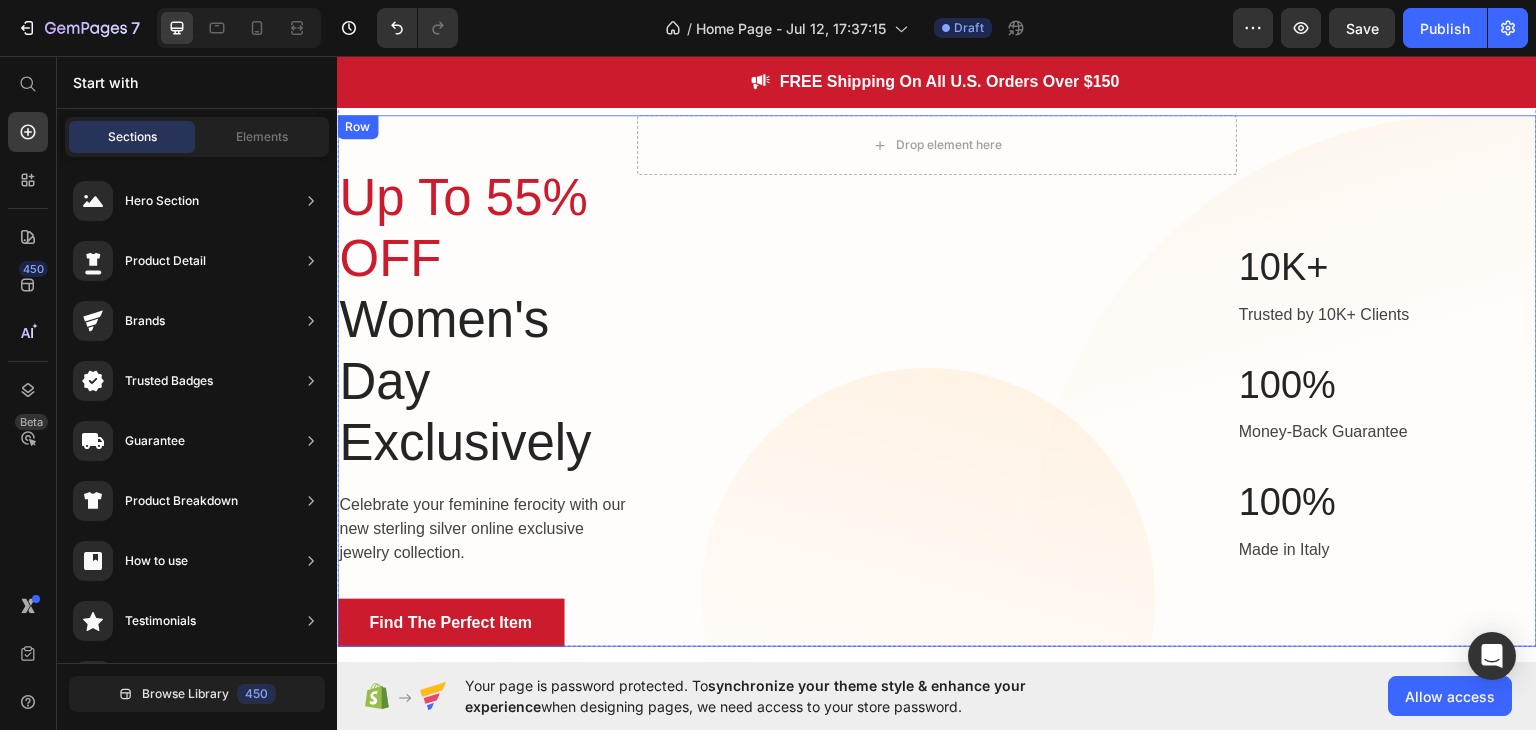 click on "Drop element here Row 10K+ Heading Trusted by 10K+ Clients Text block 100% Heading Money-Back Guarantee Text block 100% Heading Made in USA Text block Row" at bounding box center [937, 380] 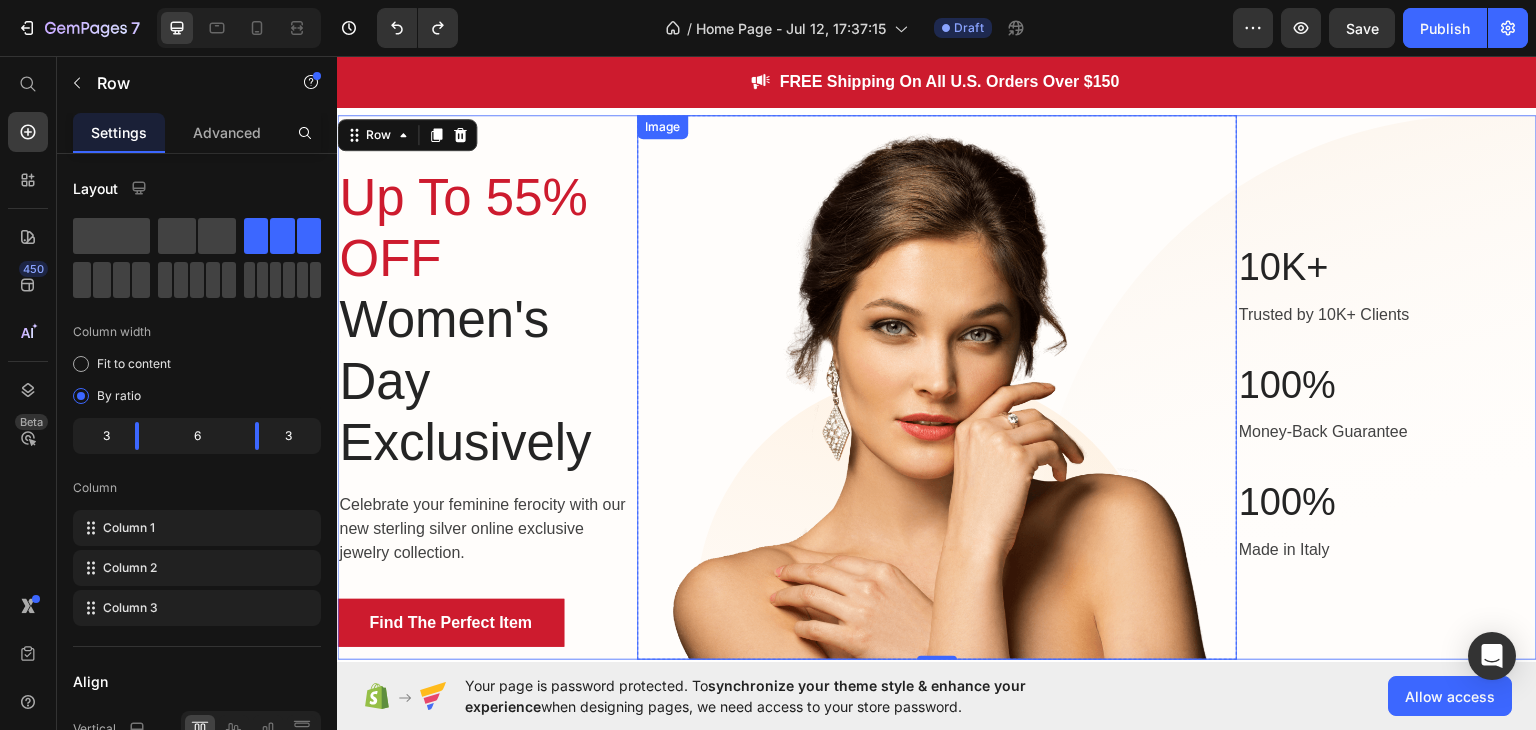 click at bounding box center [937, 386] 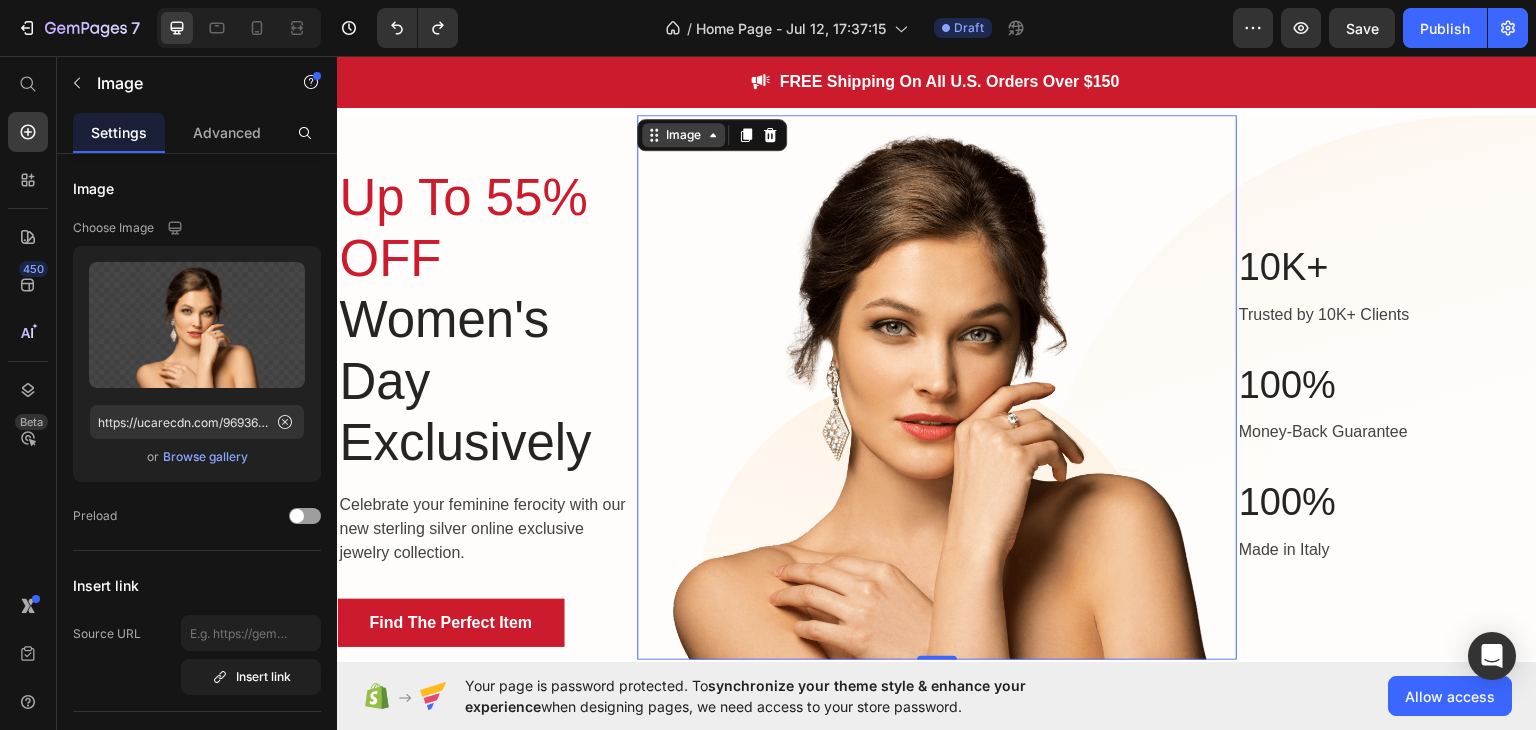click on "Image" at bounding box center [683, 134] 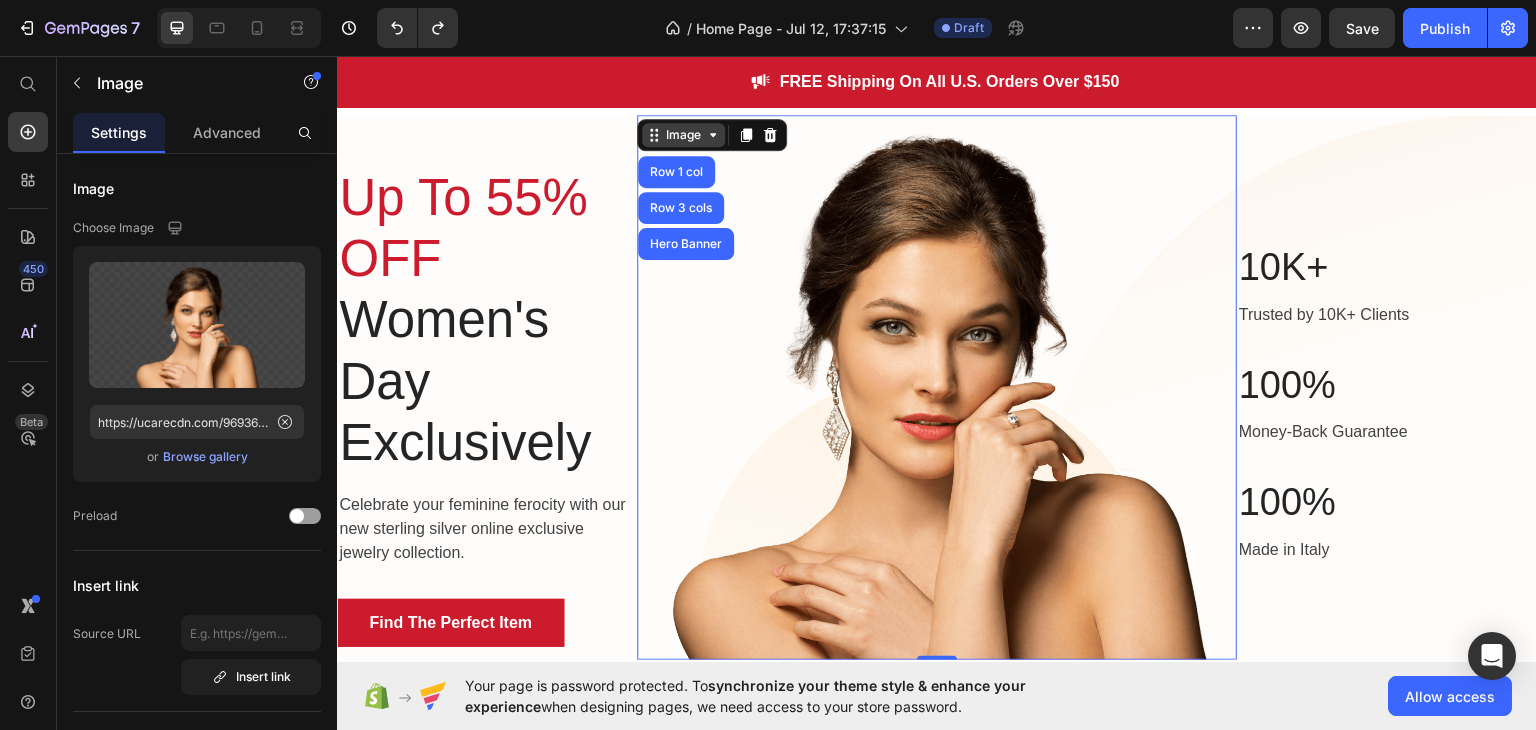 click 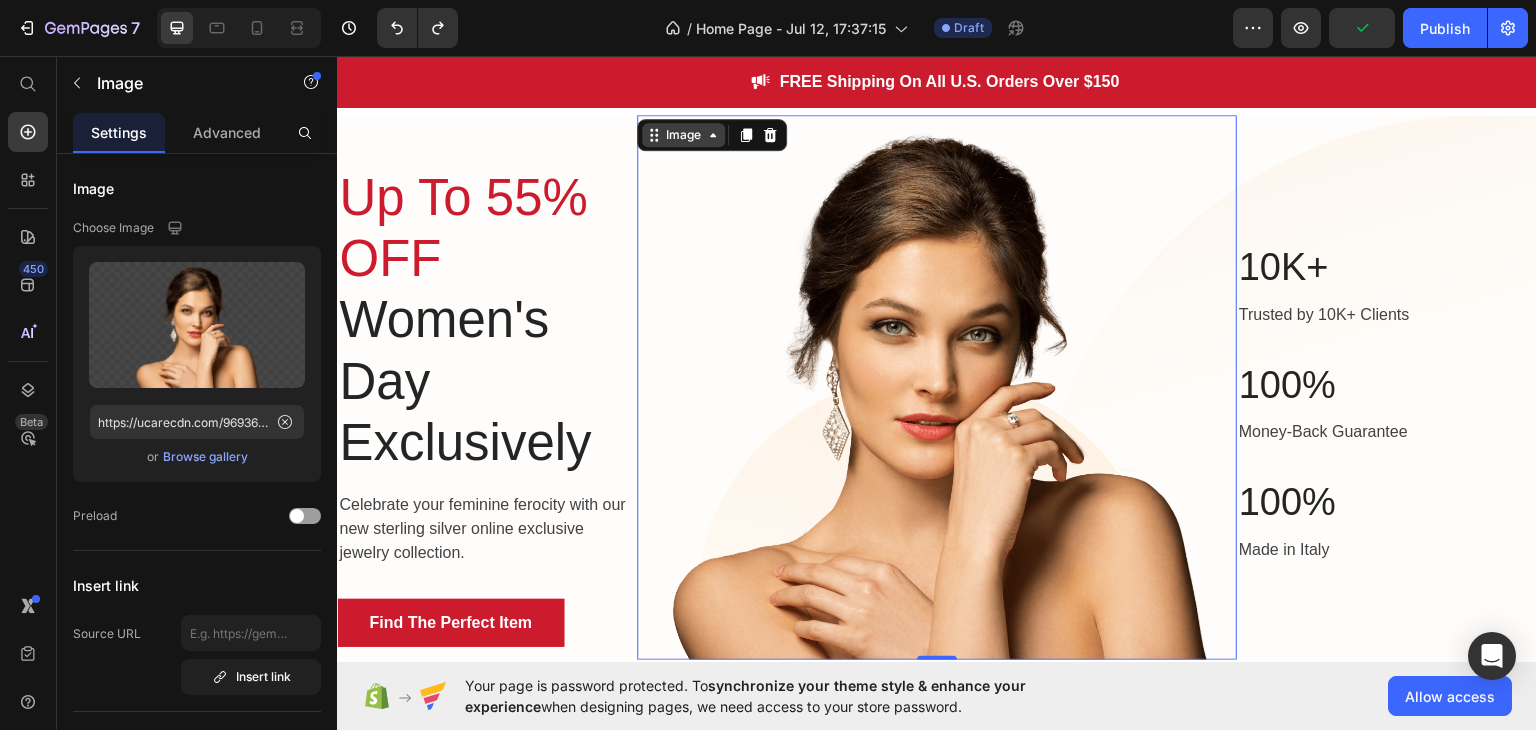 click 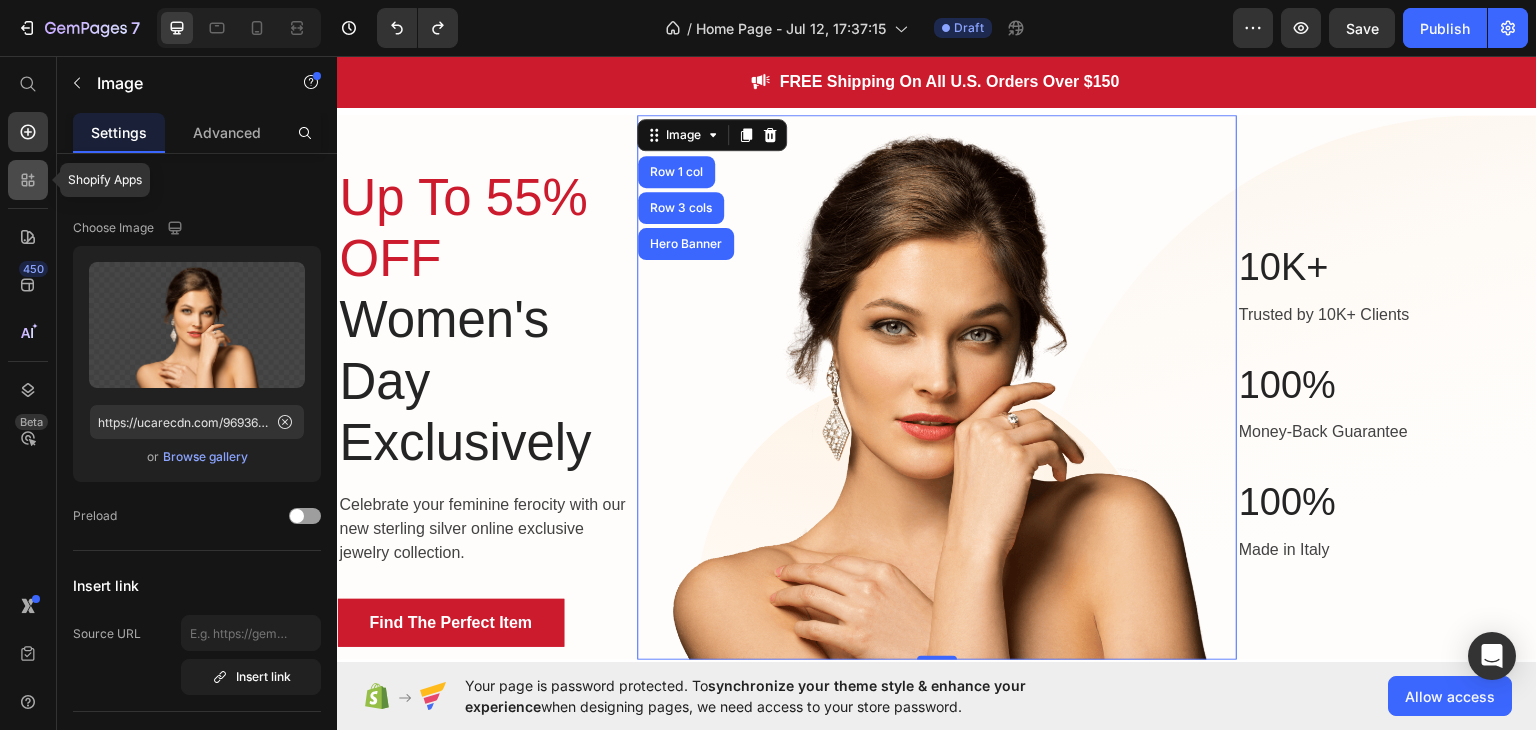 click 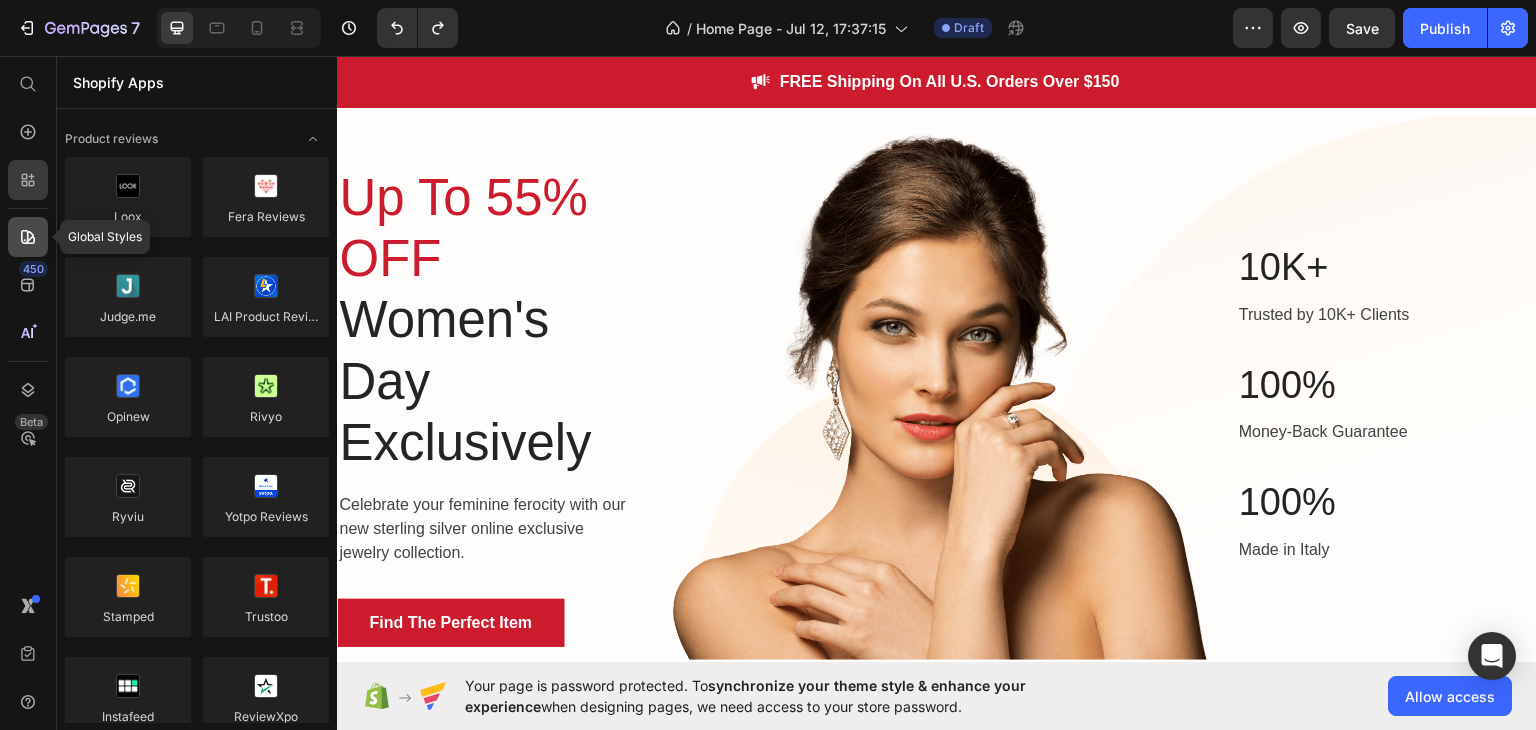 click 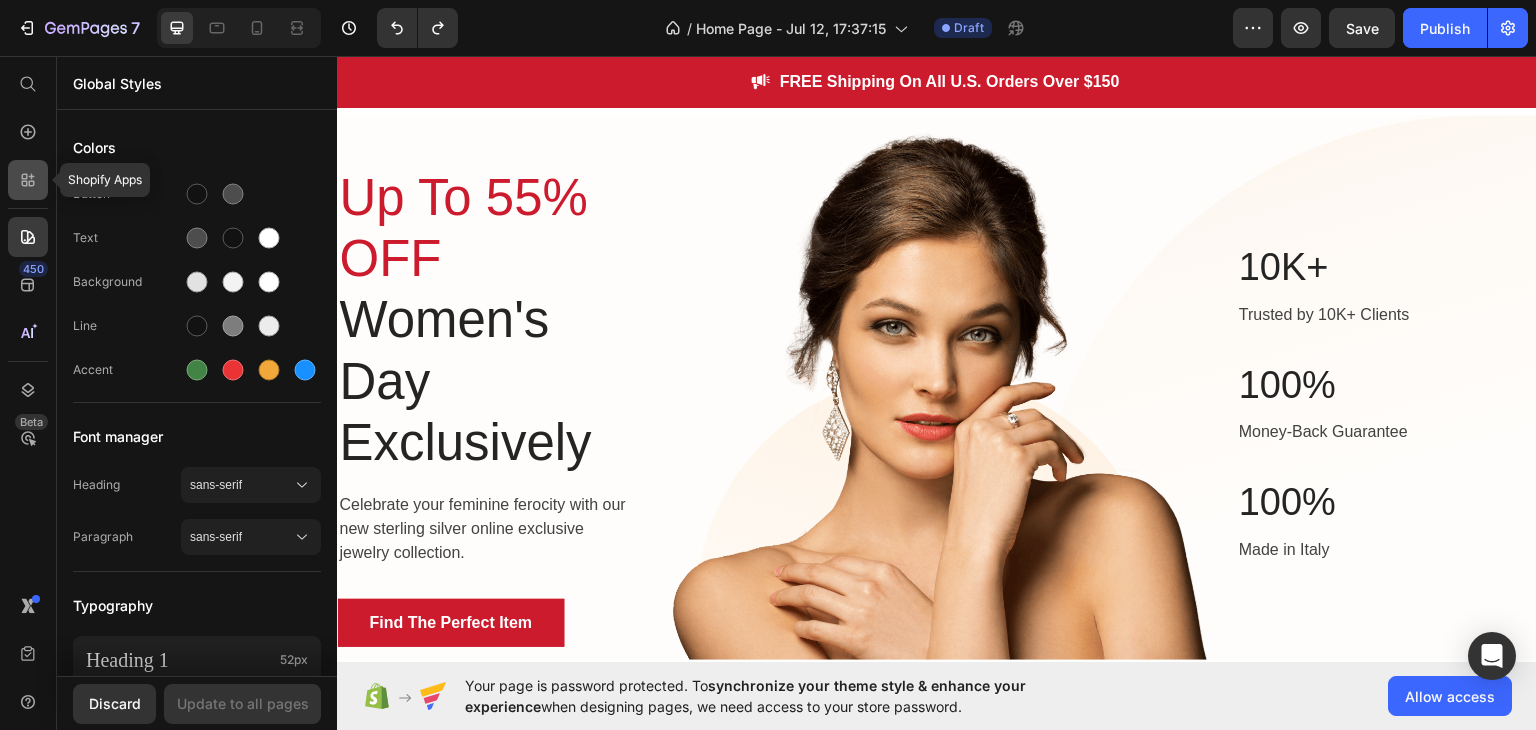 click 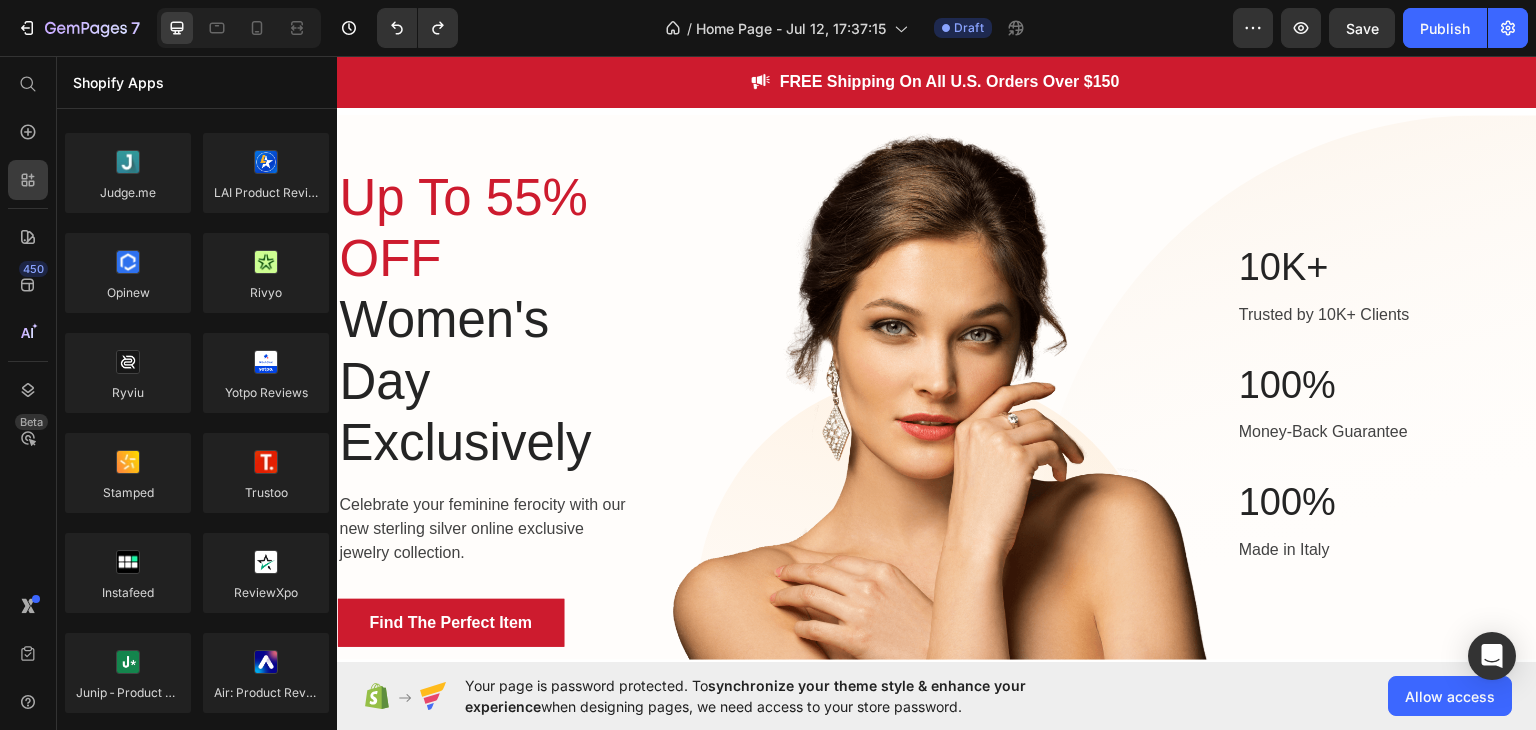 scroll, scrollTop: 0, scrollLeft: 0, axis: both 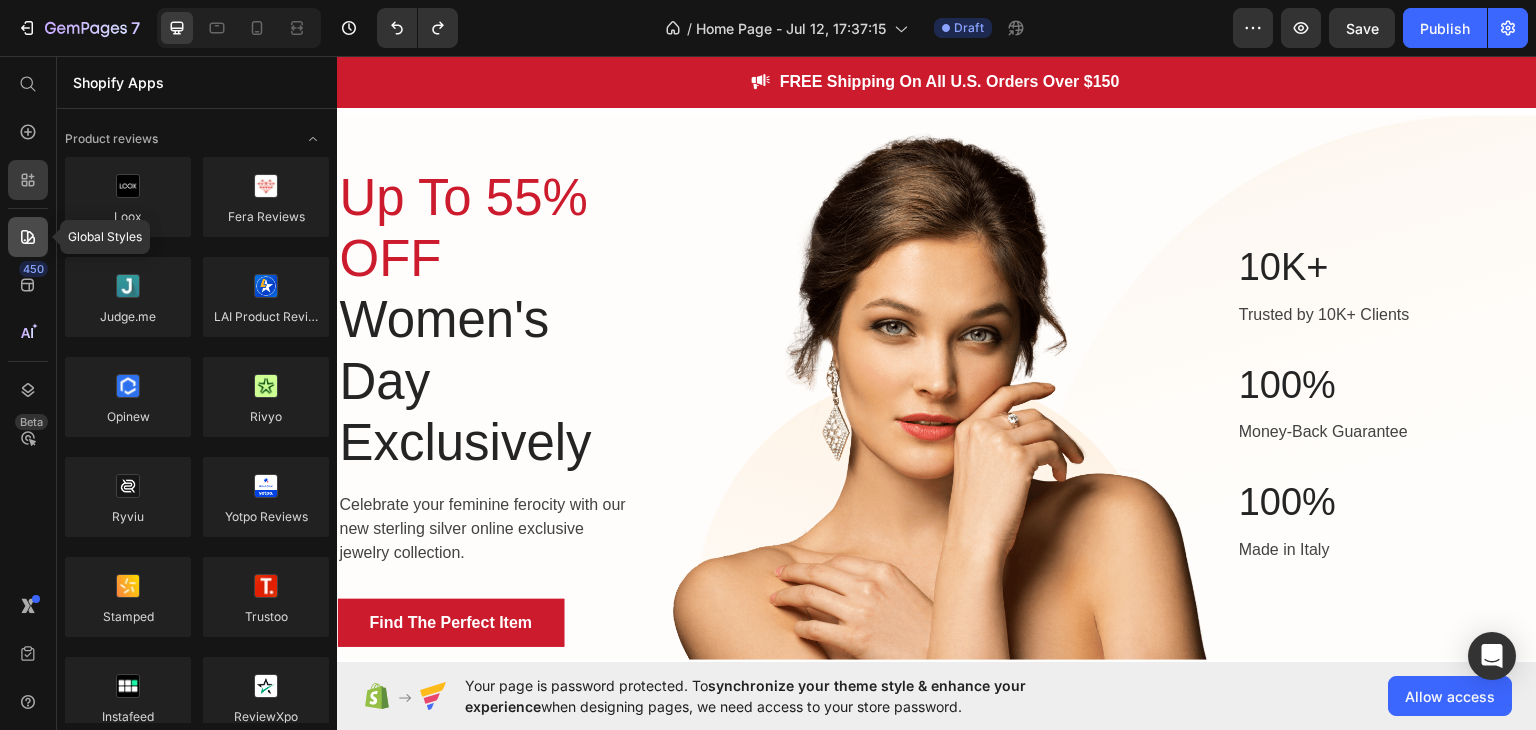 click 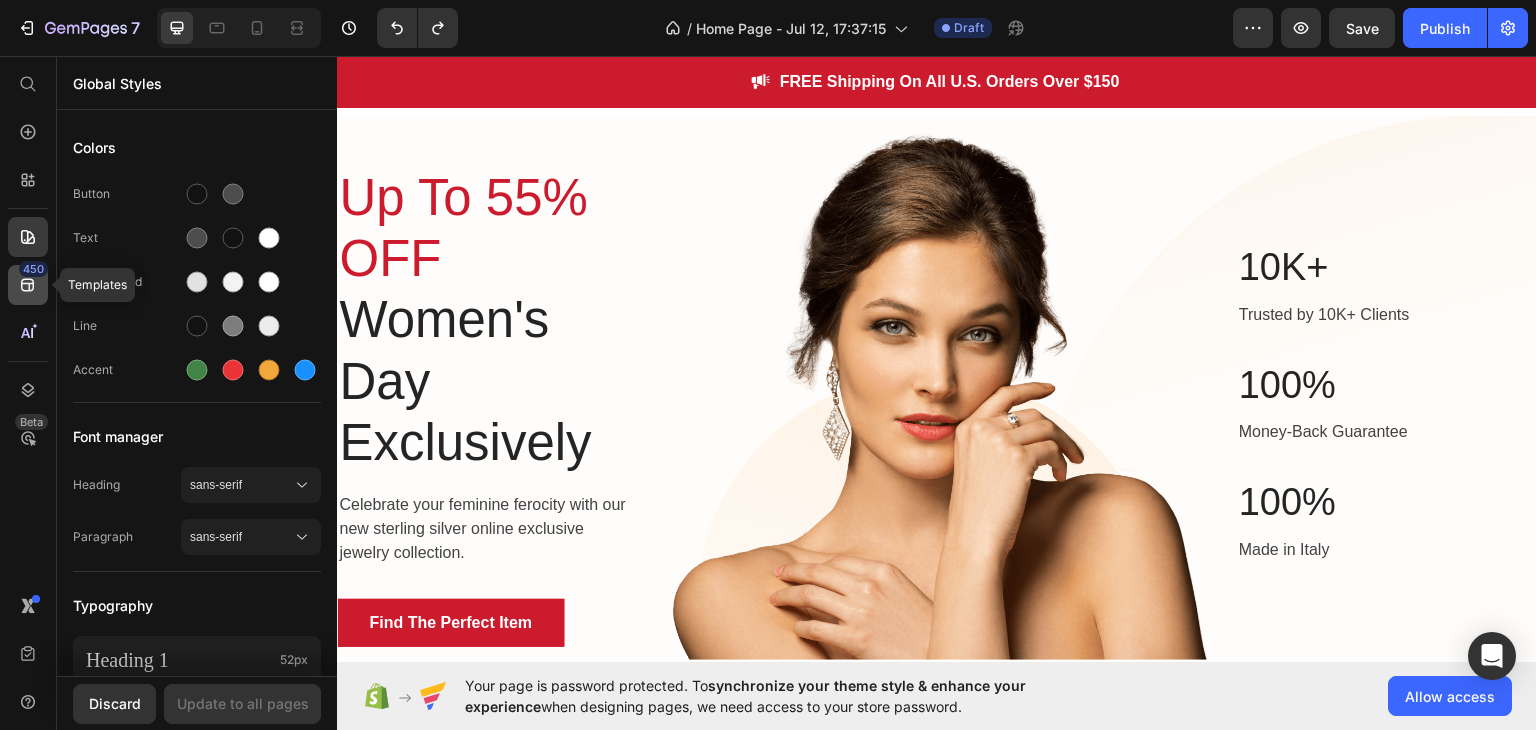 click 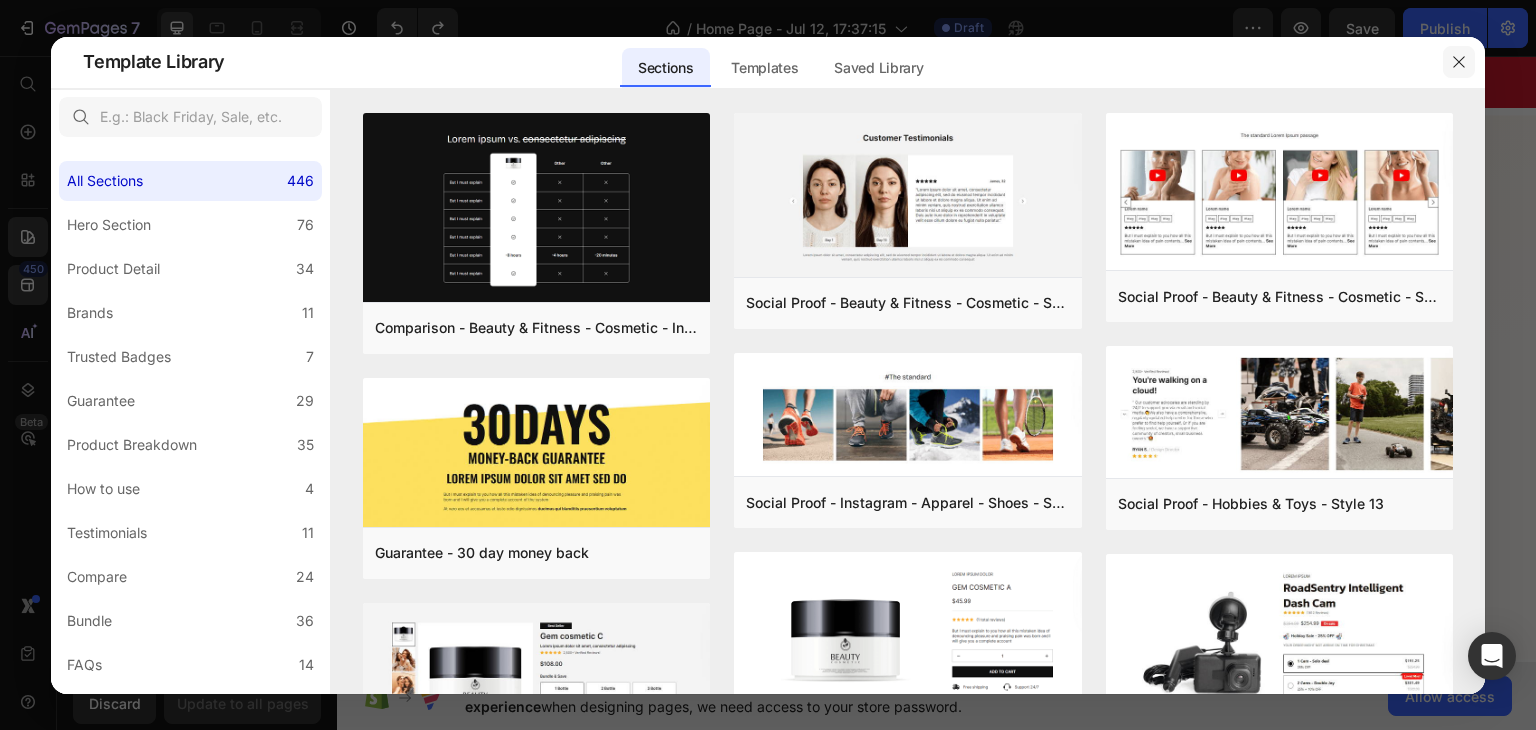 click 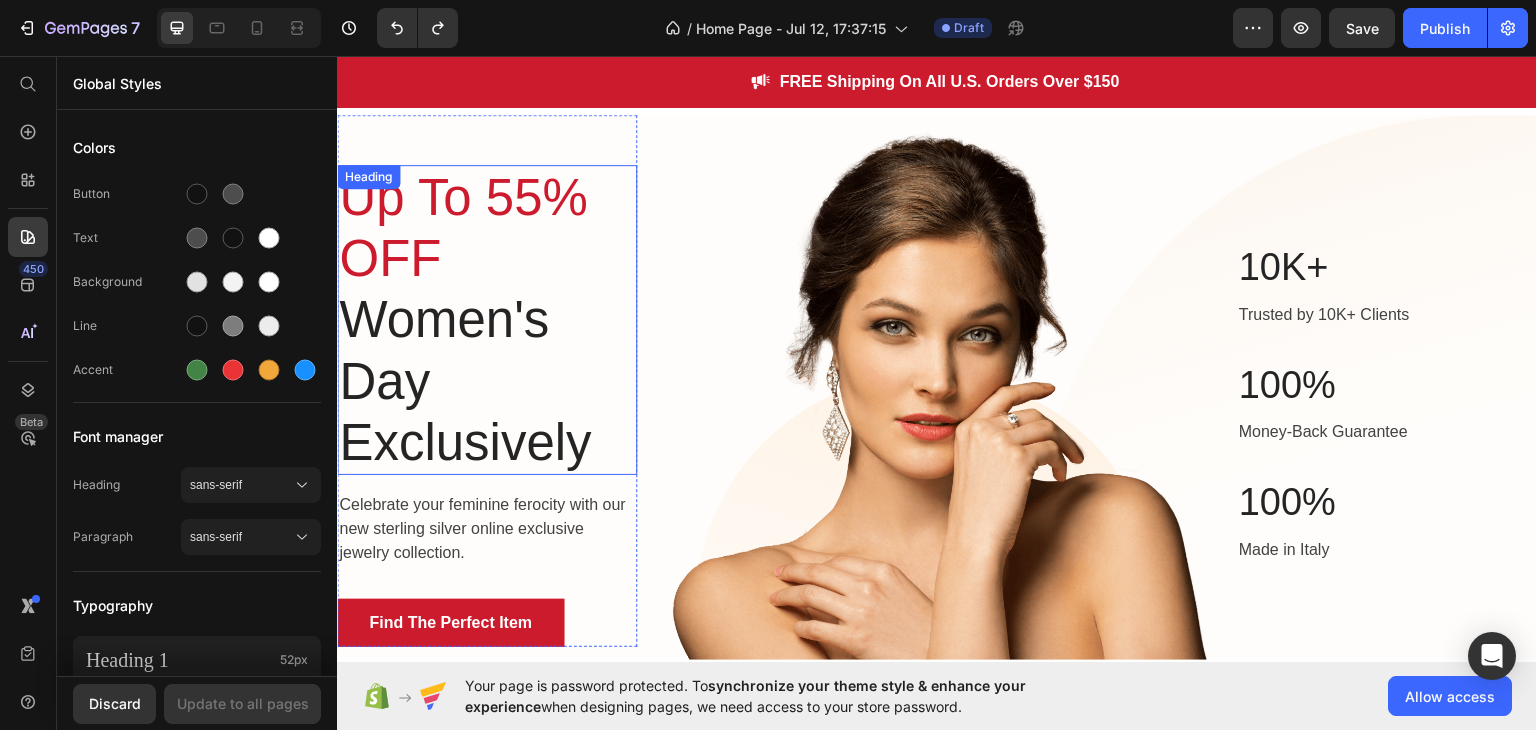click on "⁠⁠⁠⁠⁠⁠⁠ Up To 55% OFF Women's Day Exclusively" at bounding box center [487, 319] 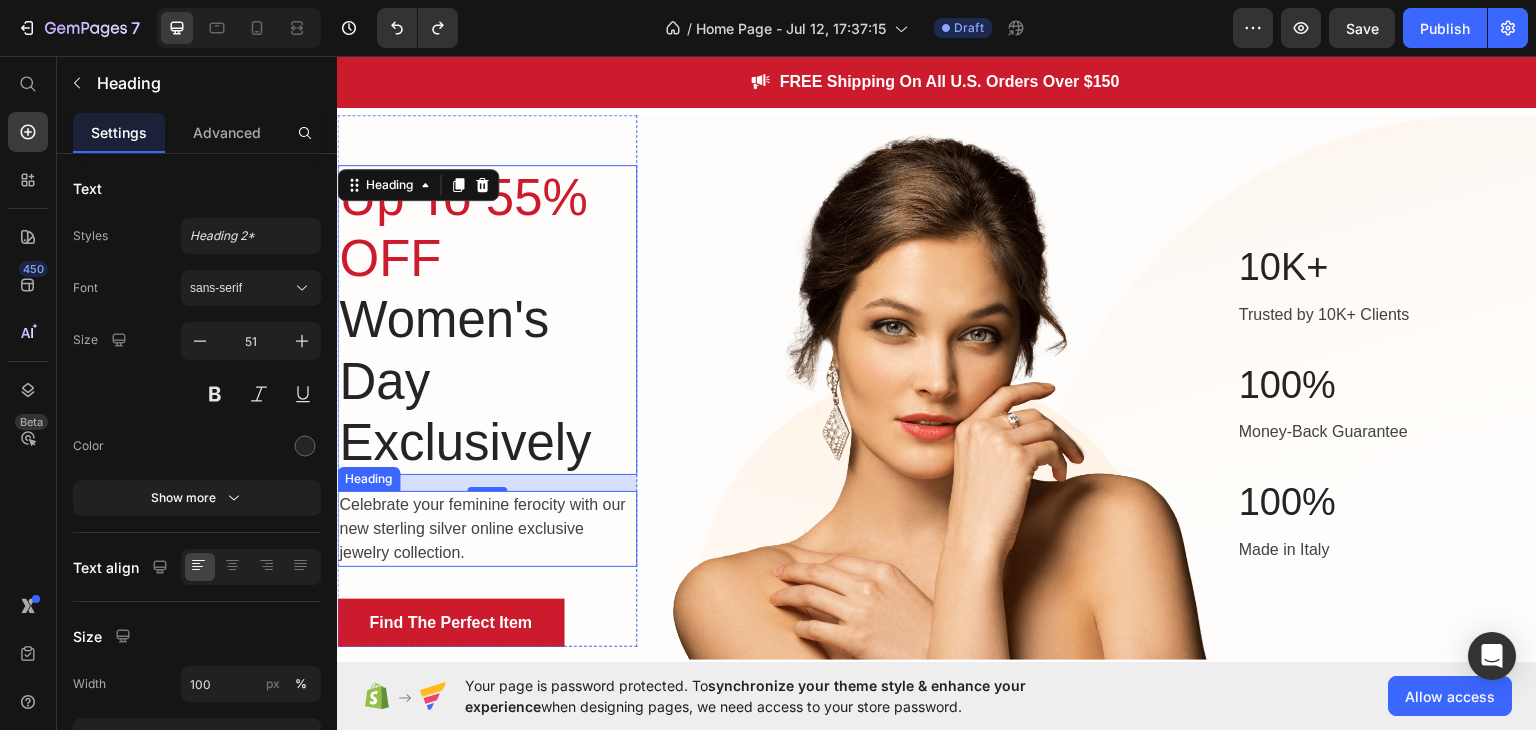click on "Celebrate your feminine ferocity with our new sterling silver online exclusive jewelry collection." at bounding box center (487, 528) 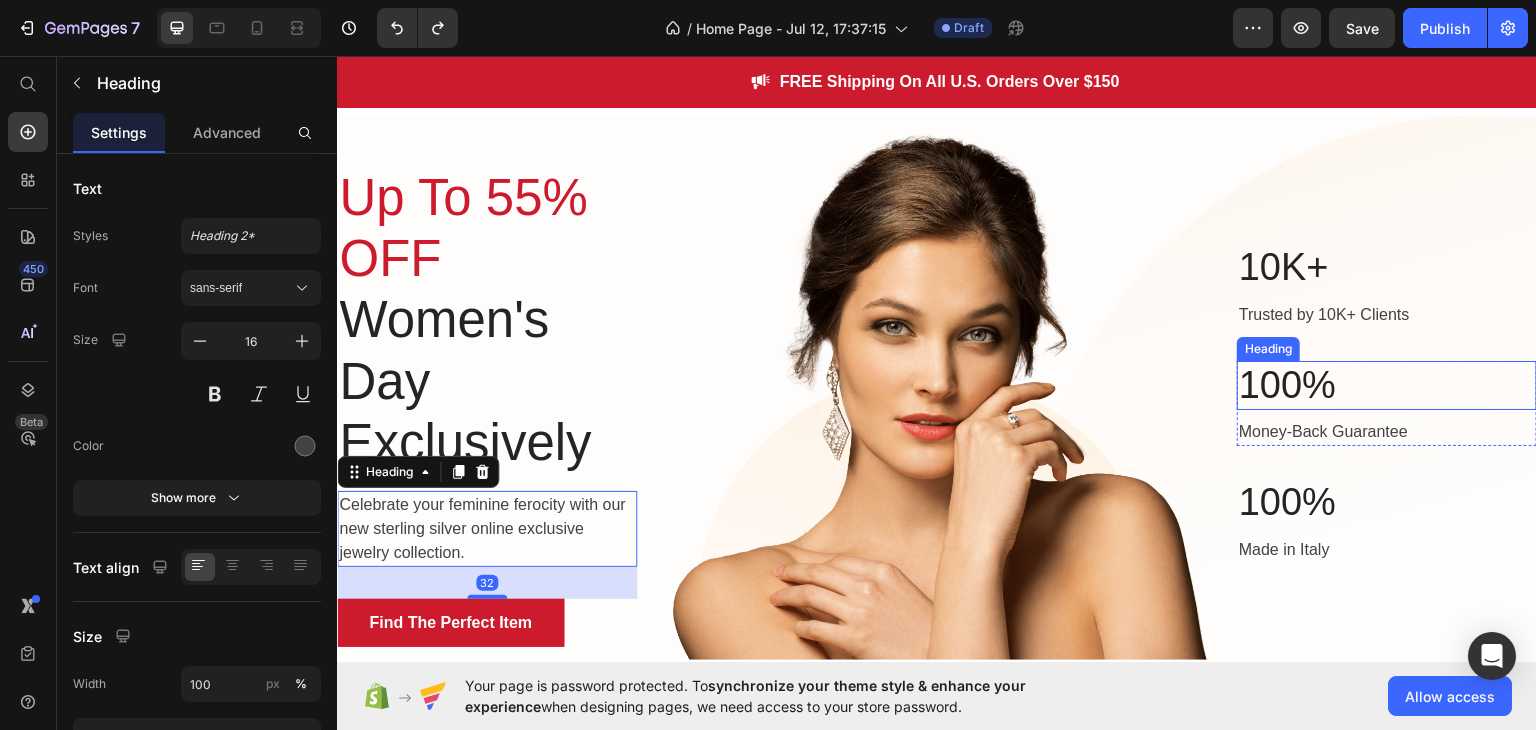 click on "100%" at bounding box center [1387, 385] 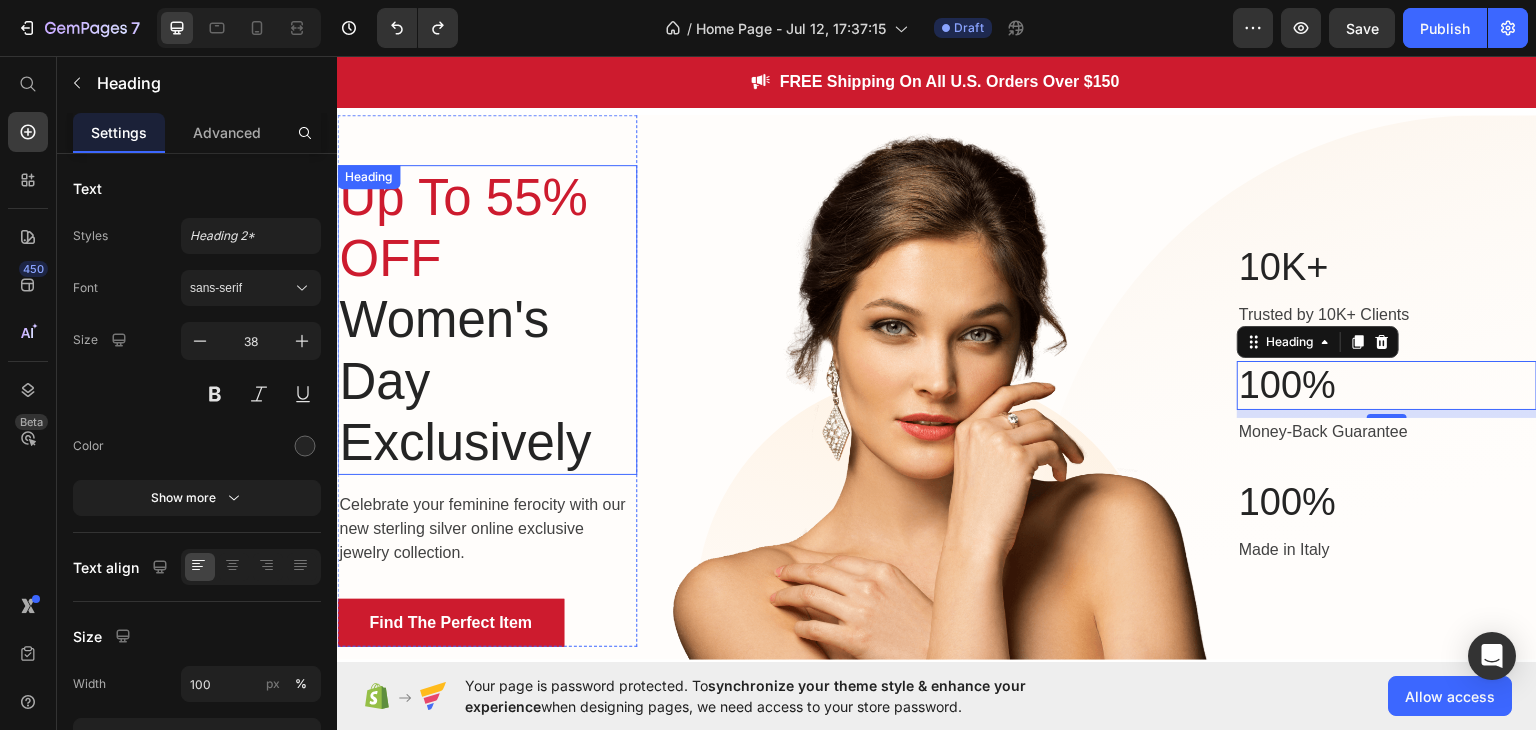 click on "⁠⁠⁠⁠⁠⁠⁠ Up To 55% OFF Women's Day Exclusively" at bounding box center (487, 319) 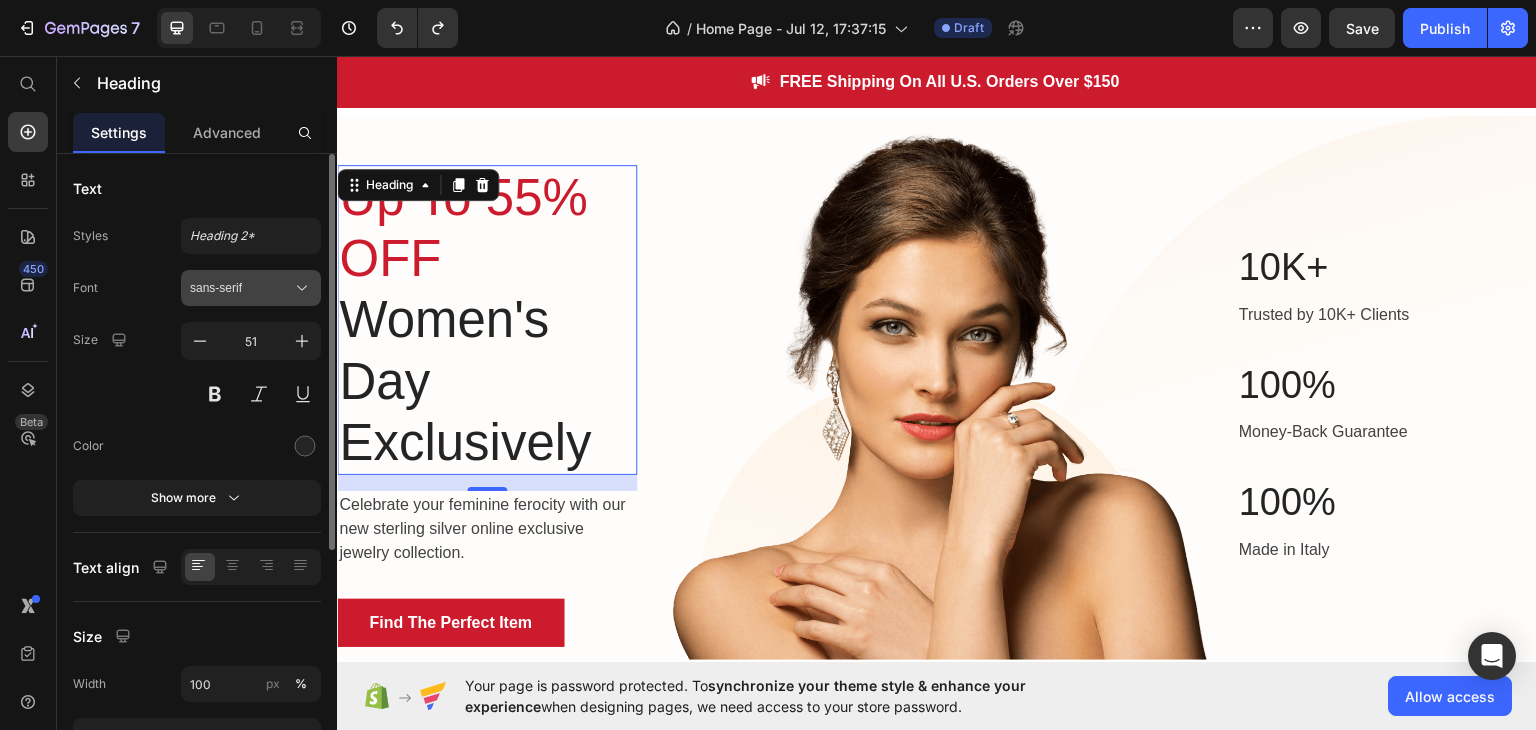 click on "sans-serif" at bounding box center [241, 288] 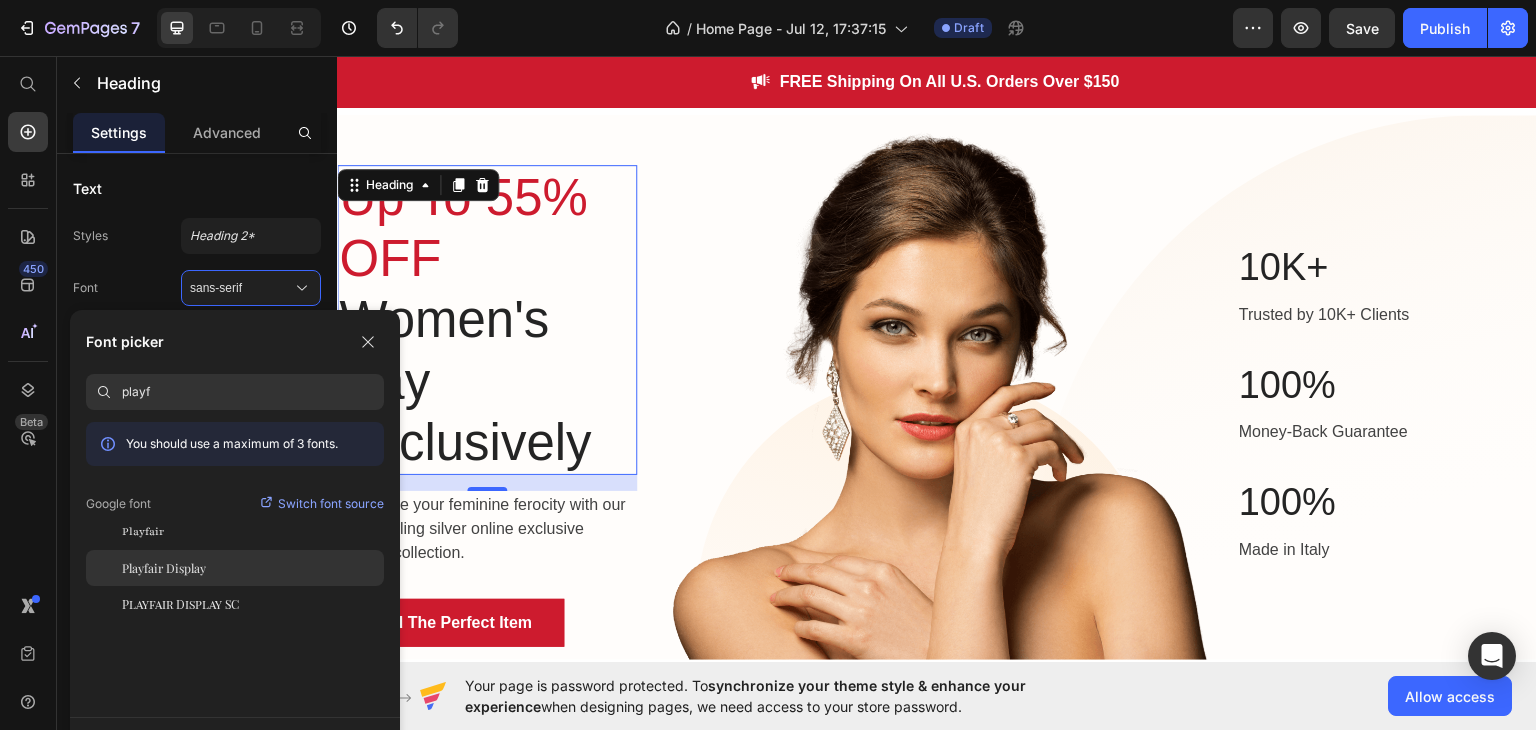 type on "playf" 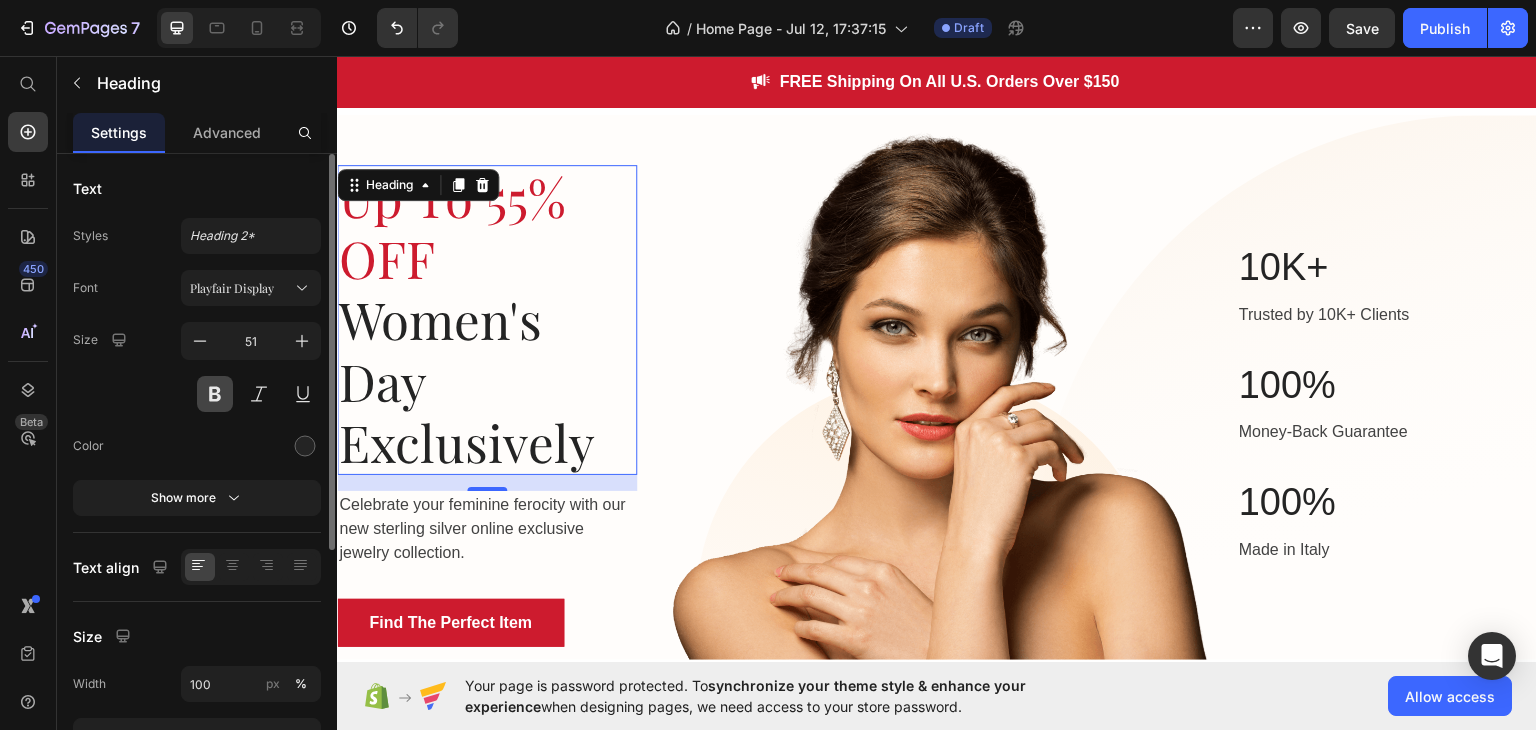 click at bounding box center (215, 394) 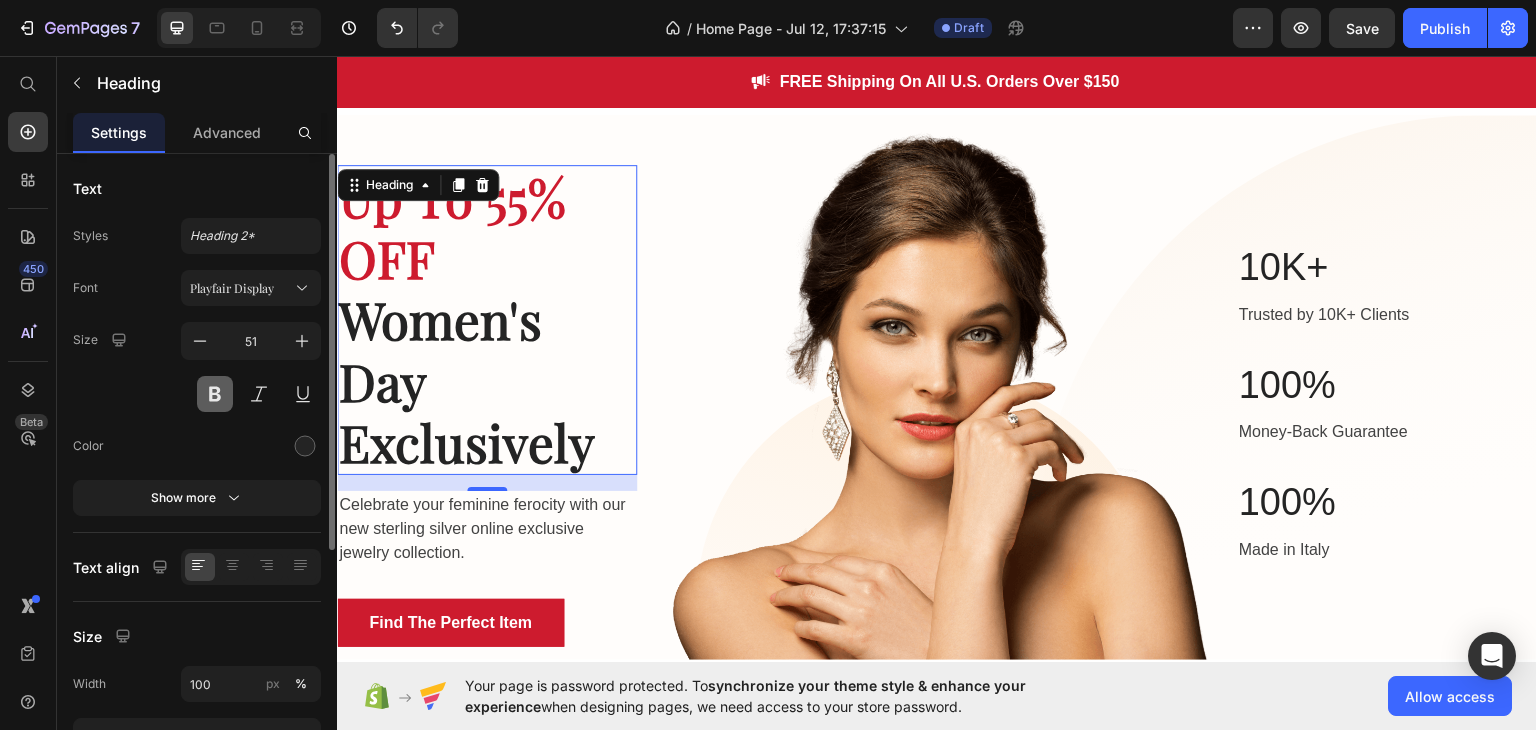 click at bounding box center [215, 394] 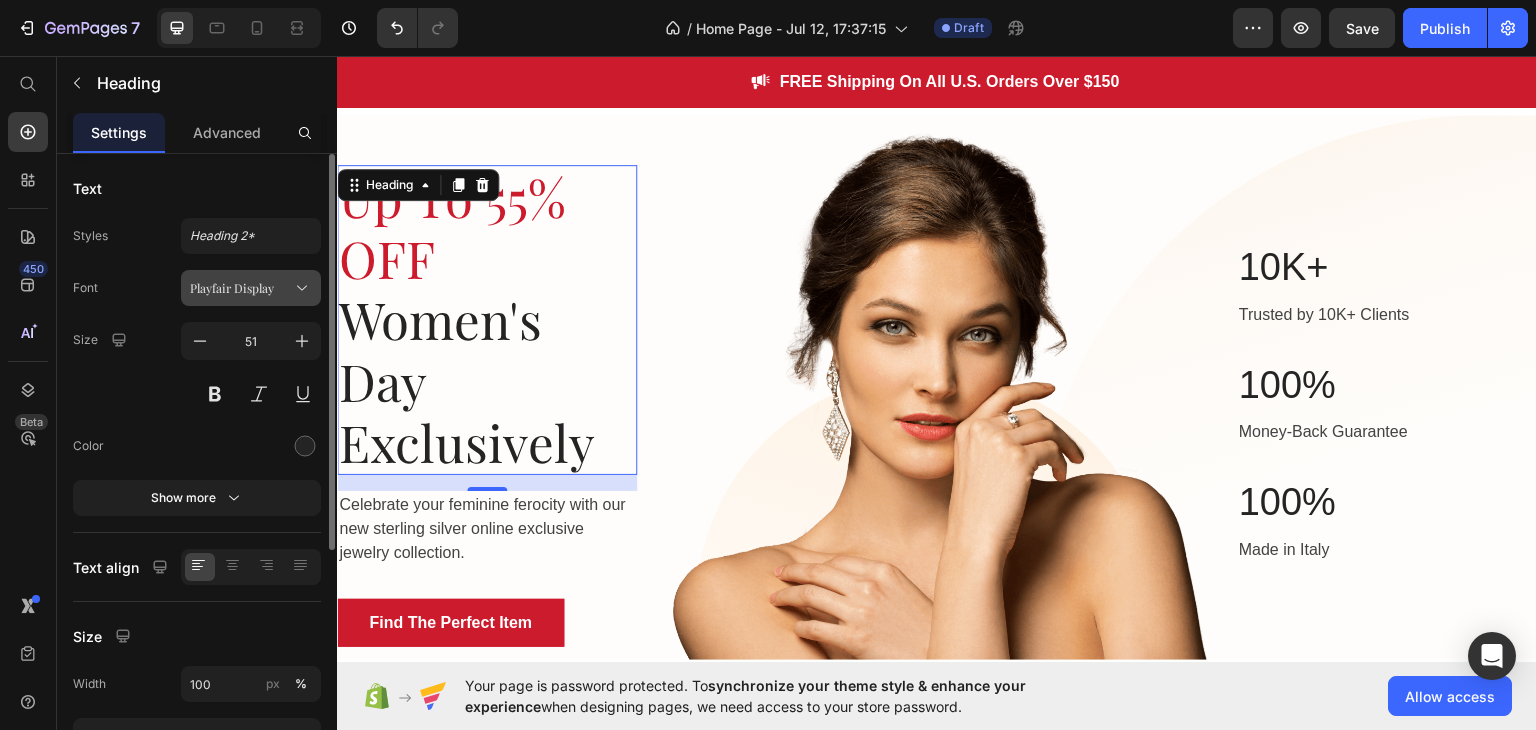 click on "Playfair Display" at bounding box center (251, 288) 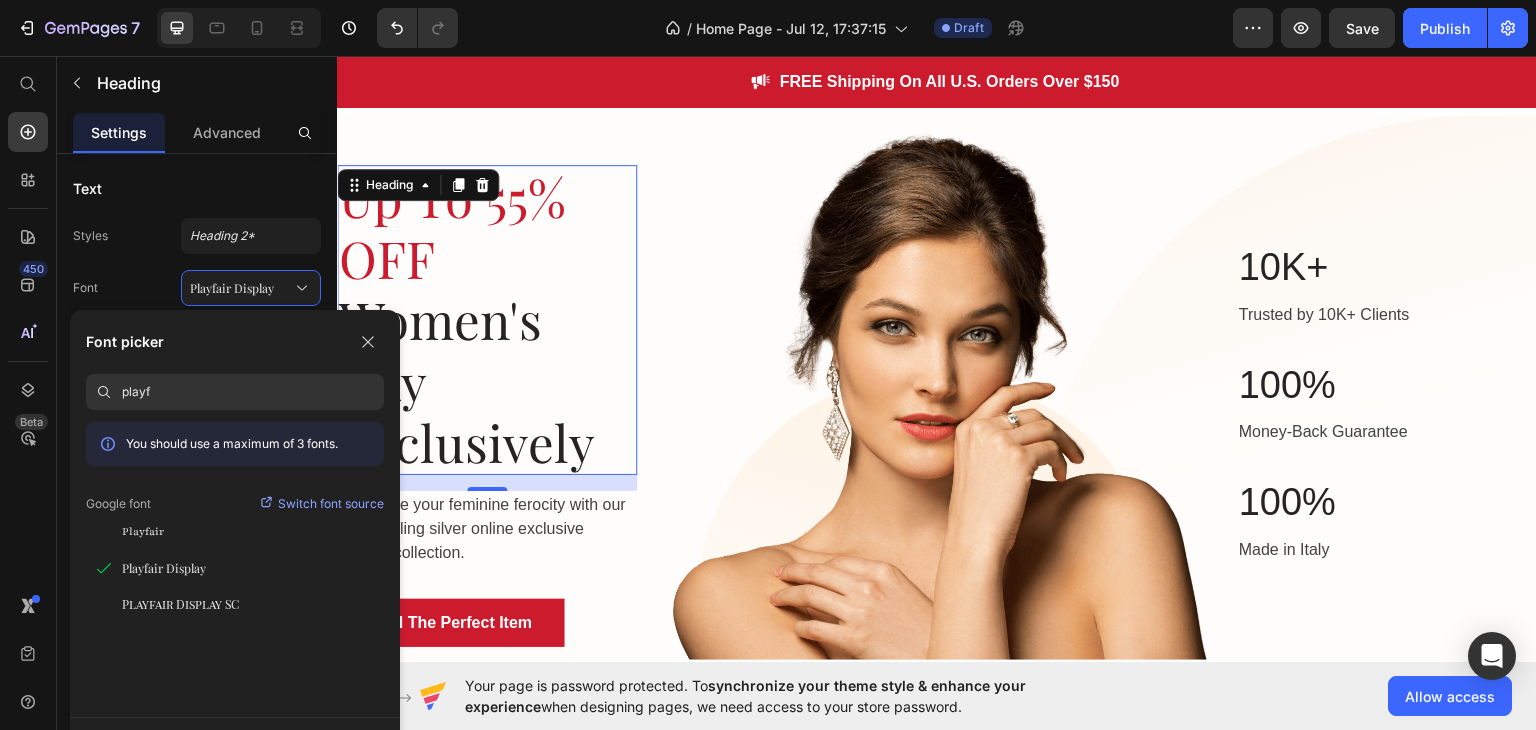 click on "16" at bounding box center [487, 506] 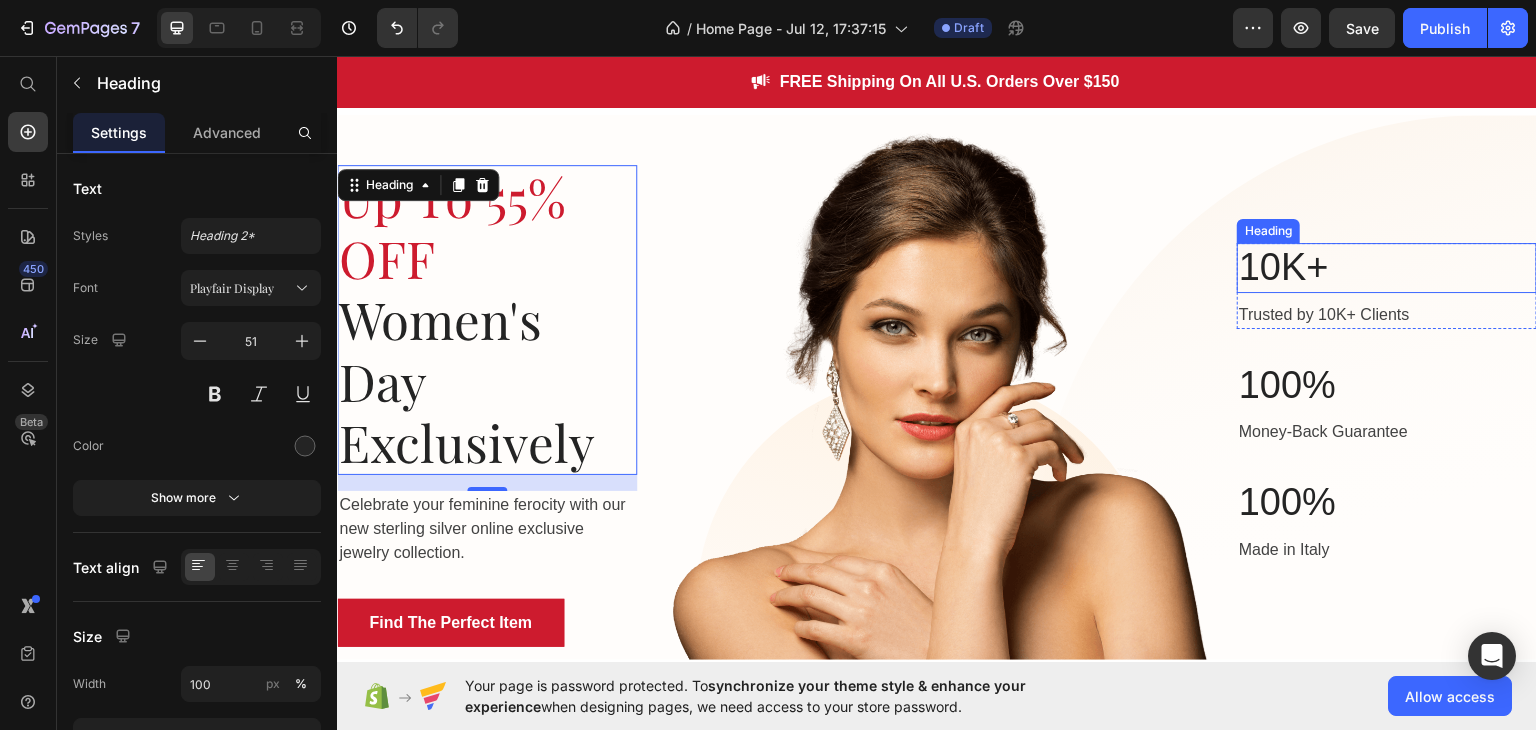 click on "10K+" at bounding box center (1387, 267) 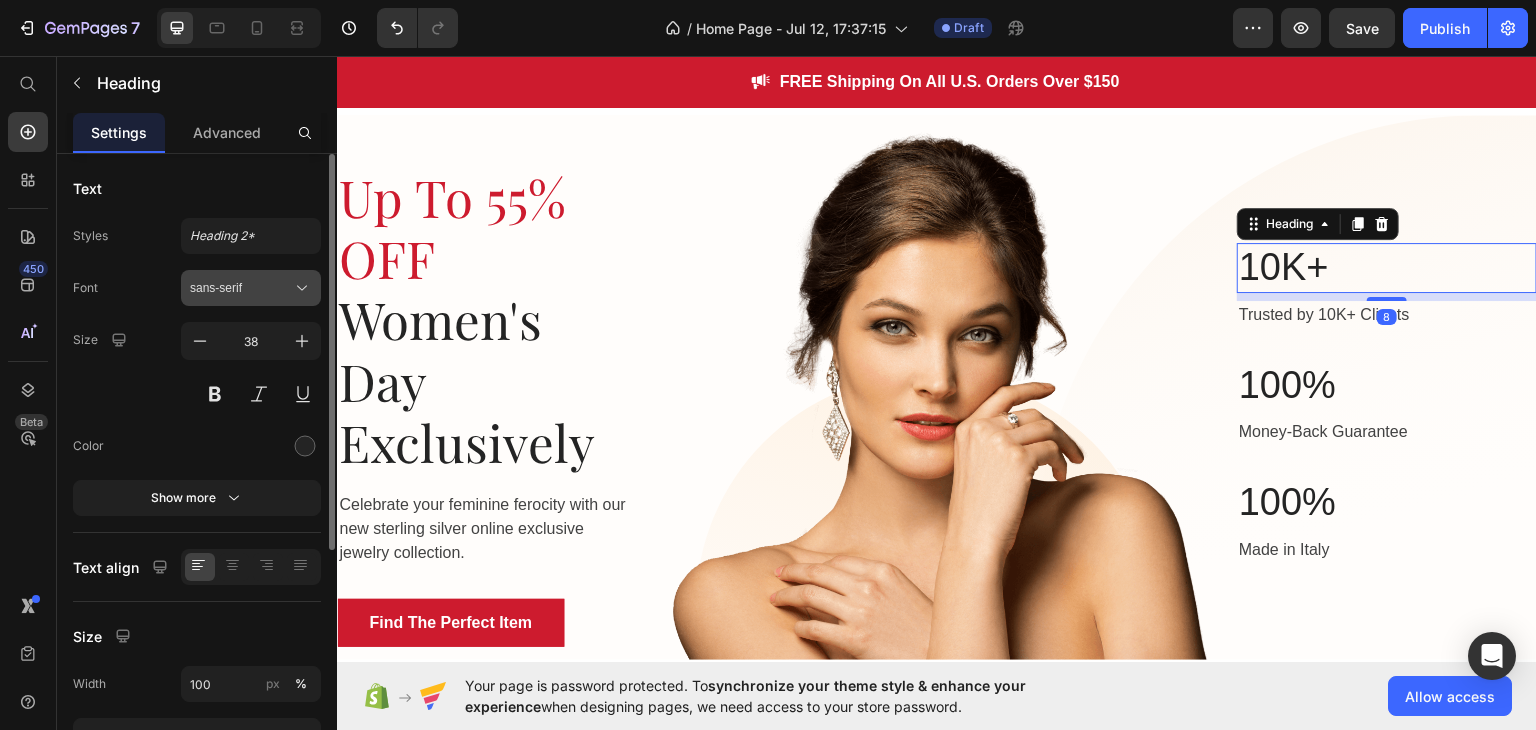 click on "sans-serif" at bounding box center (241, 288) 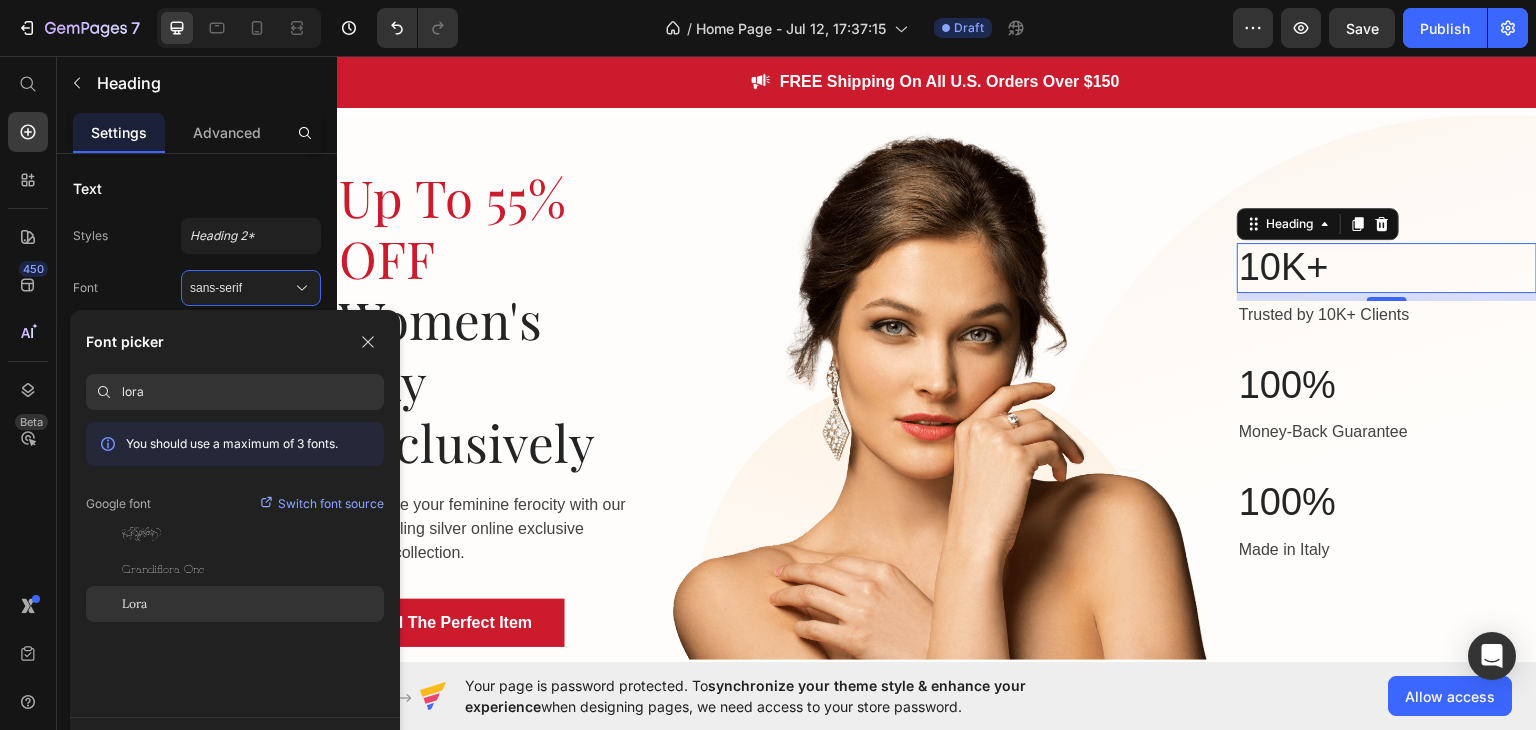 type on "lora" 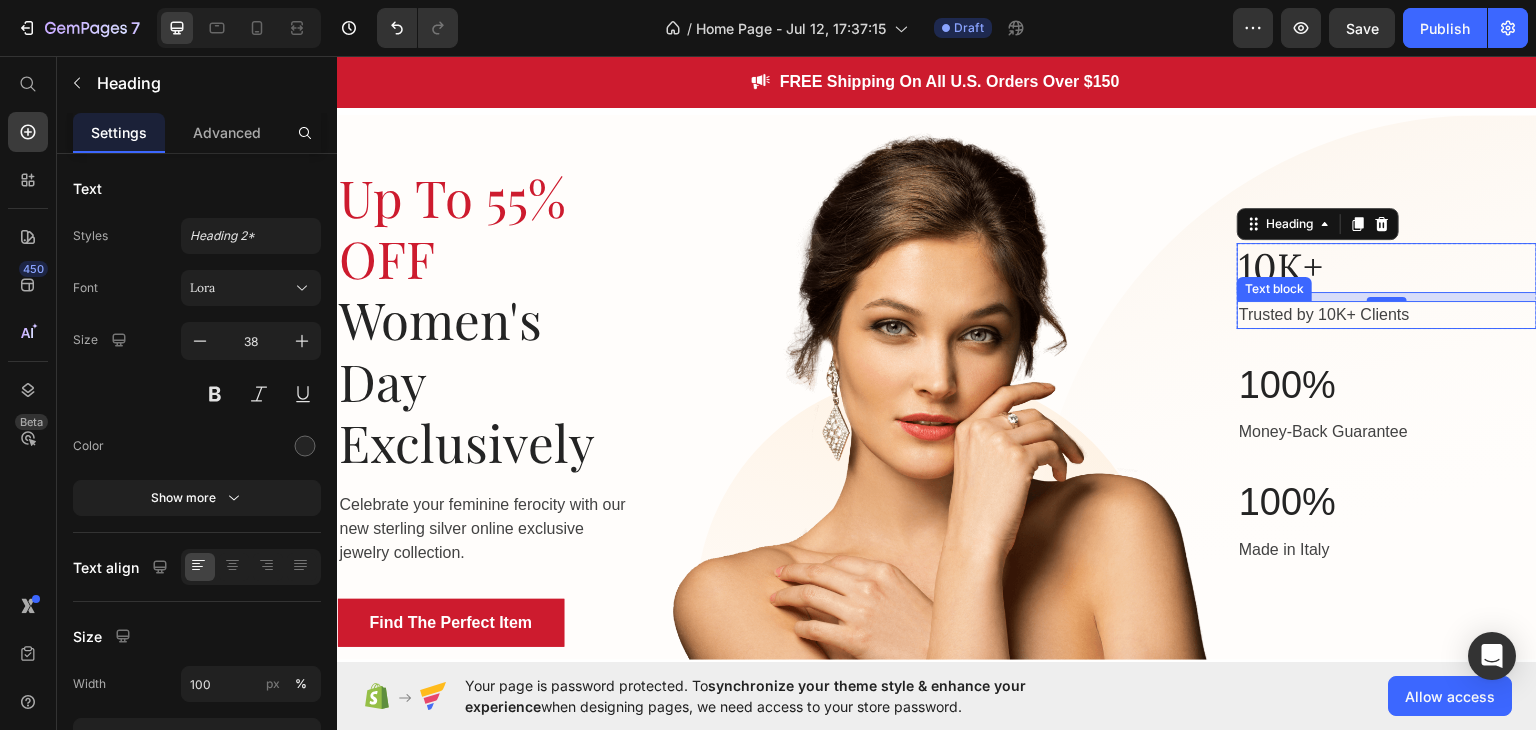 click on "Trusted by 10K+ Clients" at bounding box center (1387, 314) 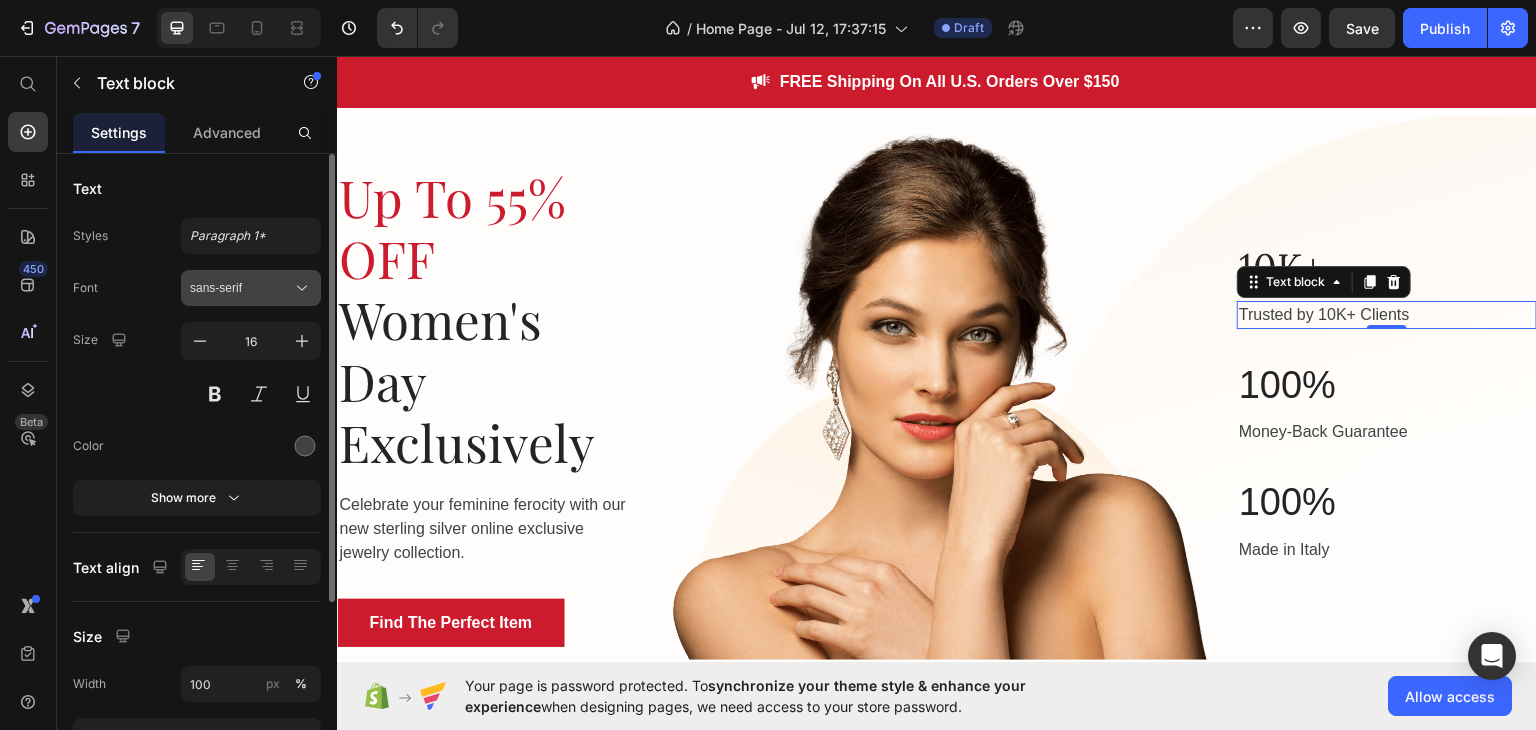 click on "sans-serif" at bounding box center [241, 288] 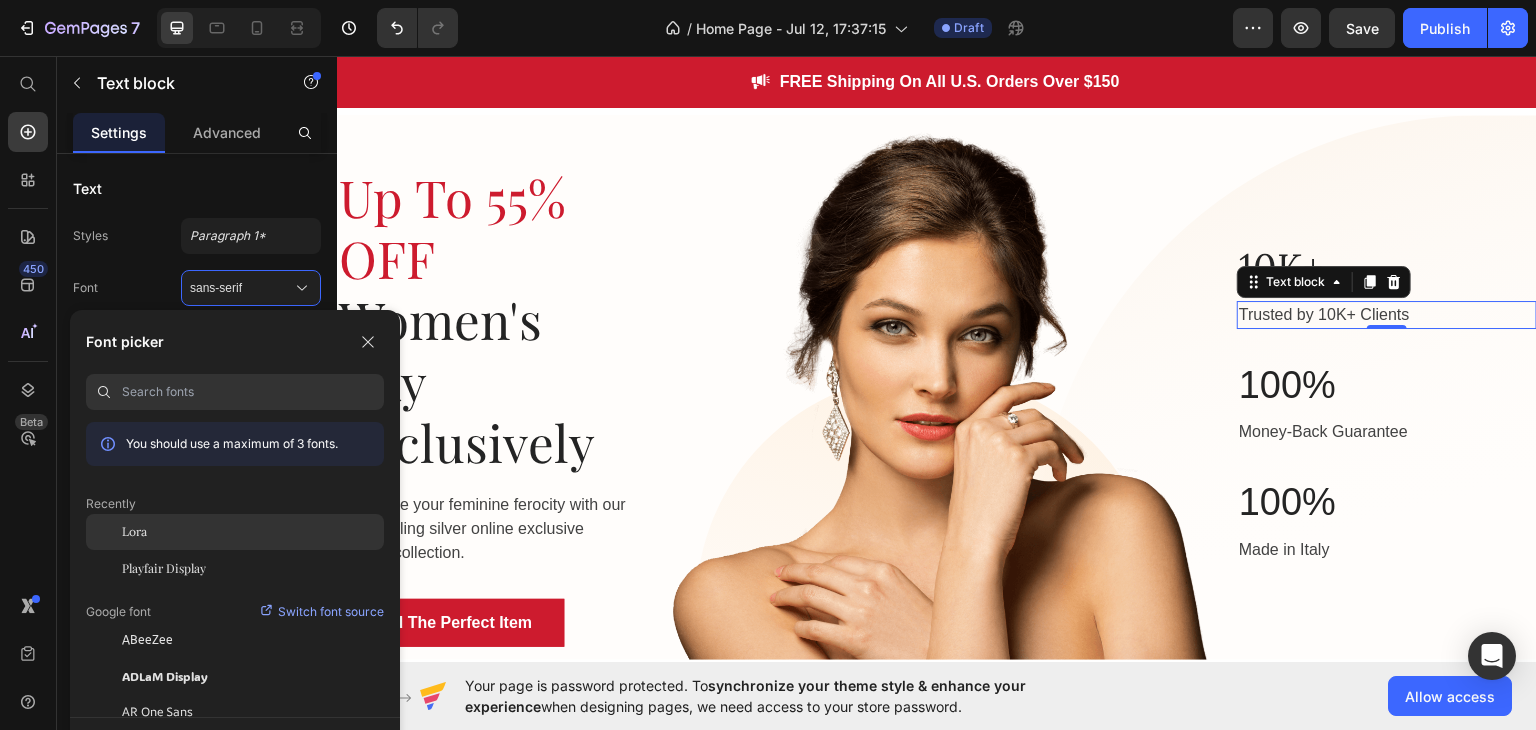 click on "Lora" 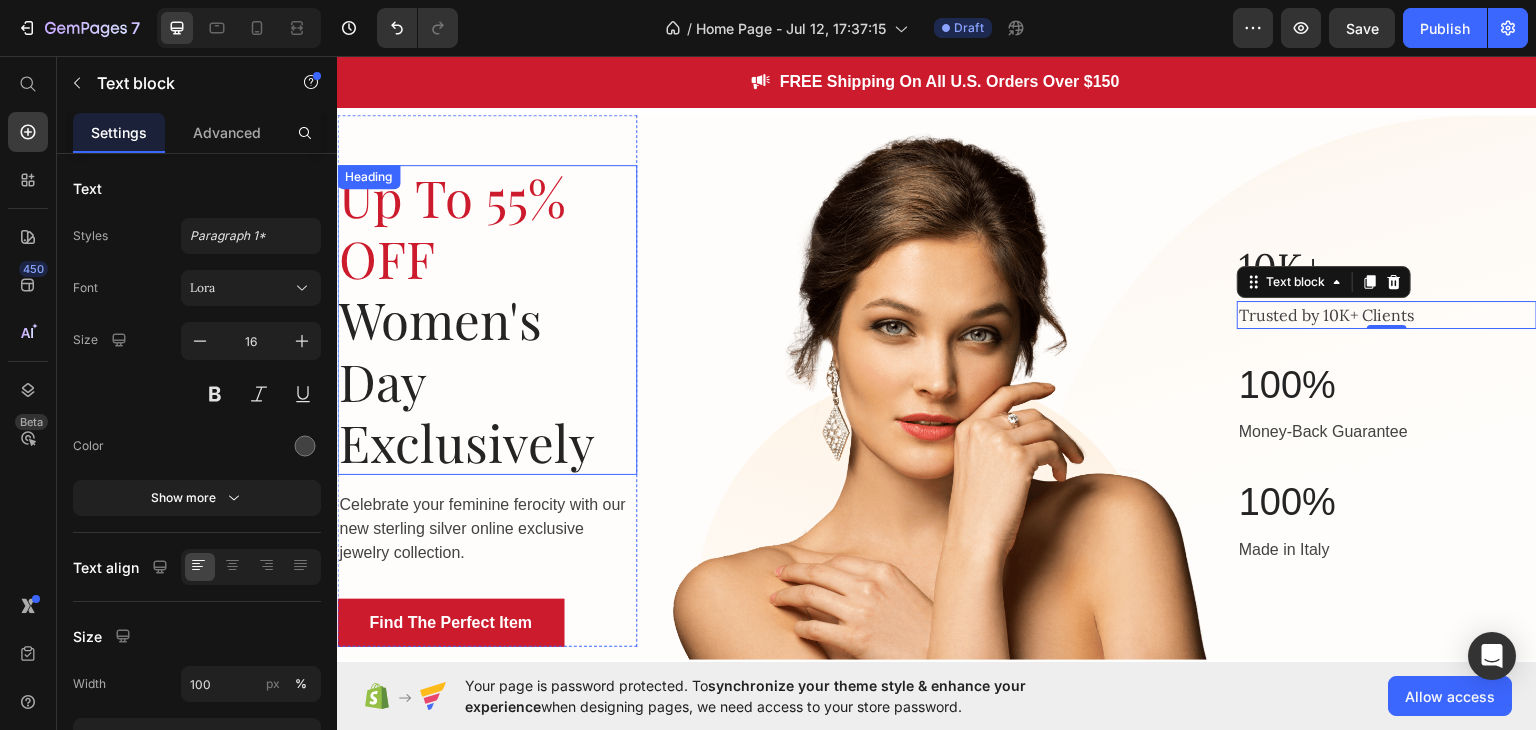 click on "Up To 55% OFF Women's Day Exclusively" at bounding box center [487, 319] 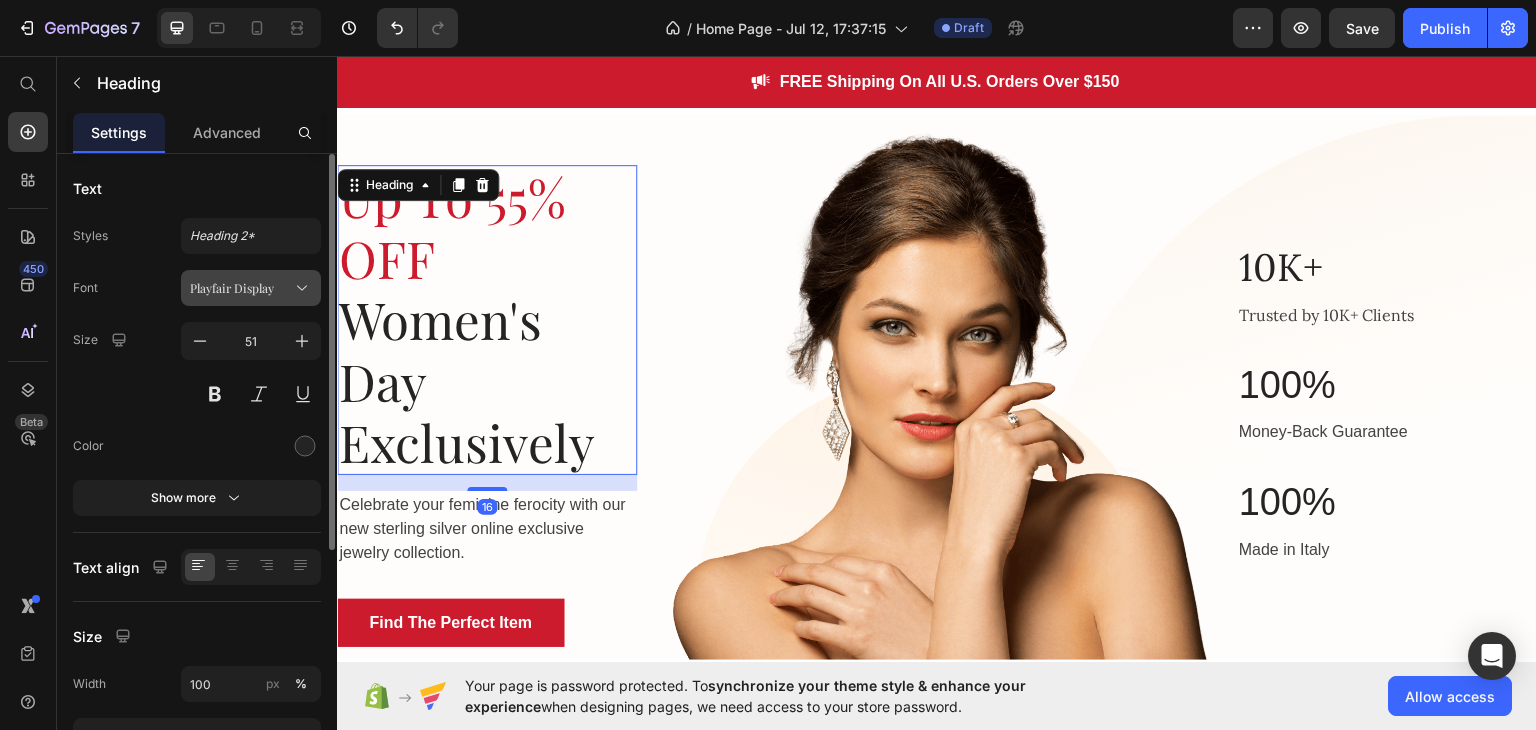 click 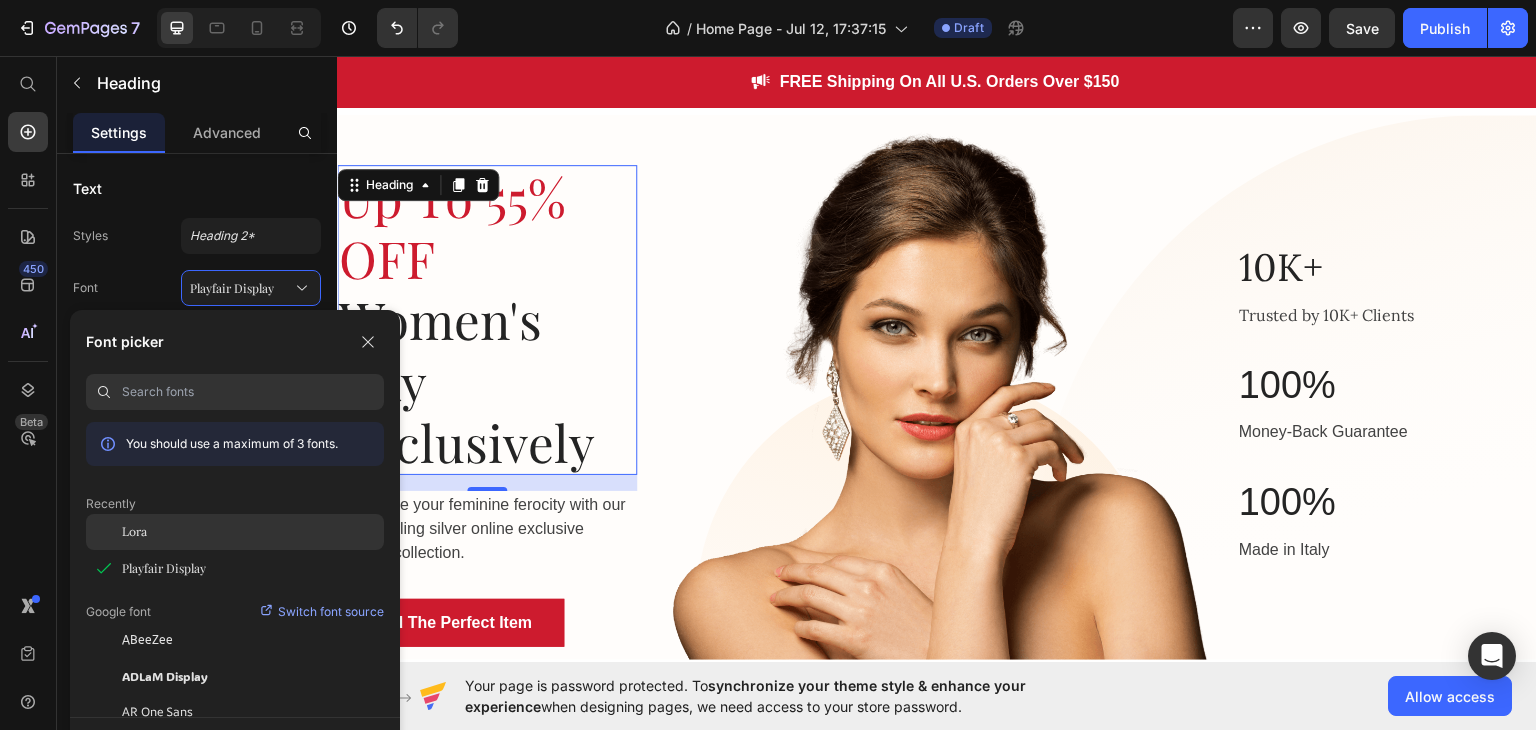 click on "Lora" 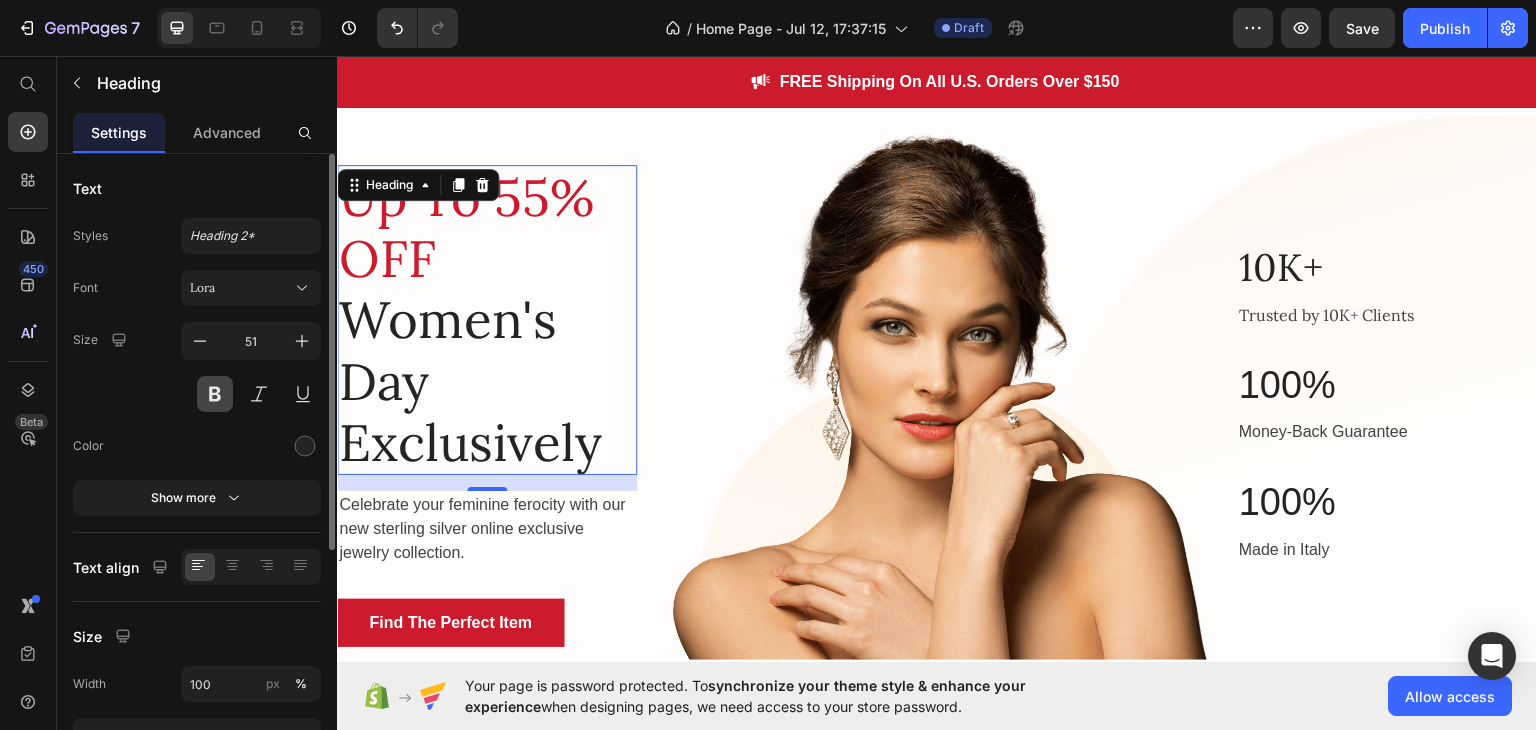 click at bounding box center (215, 394) 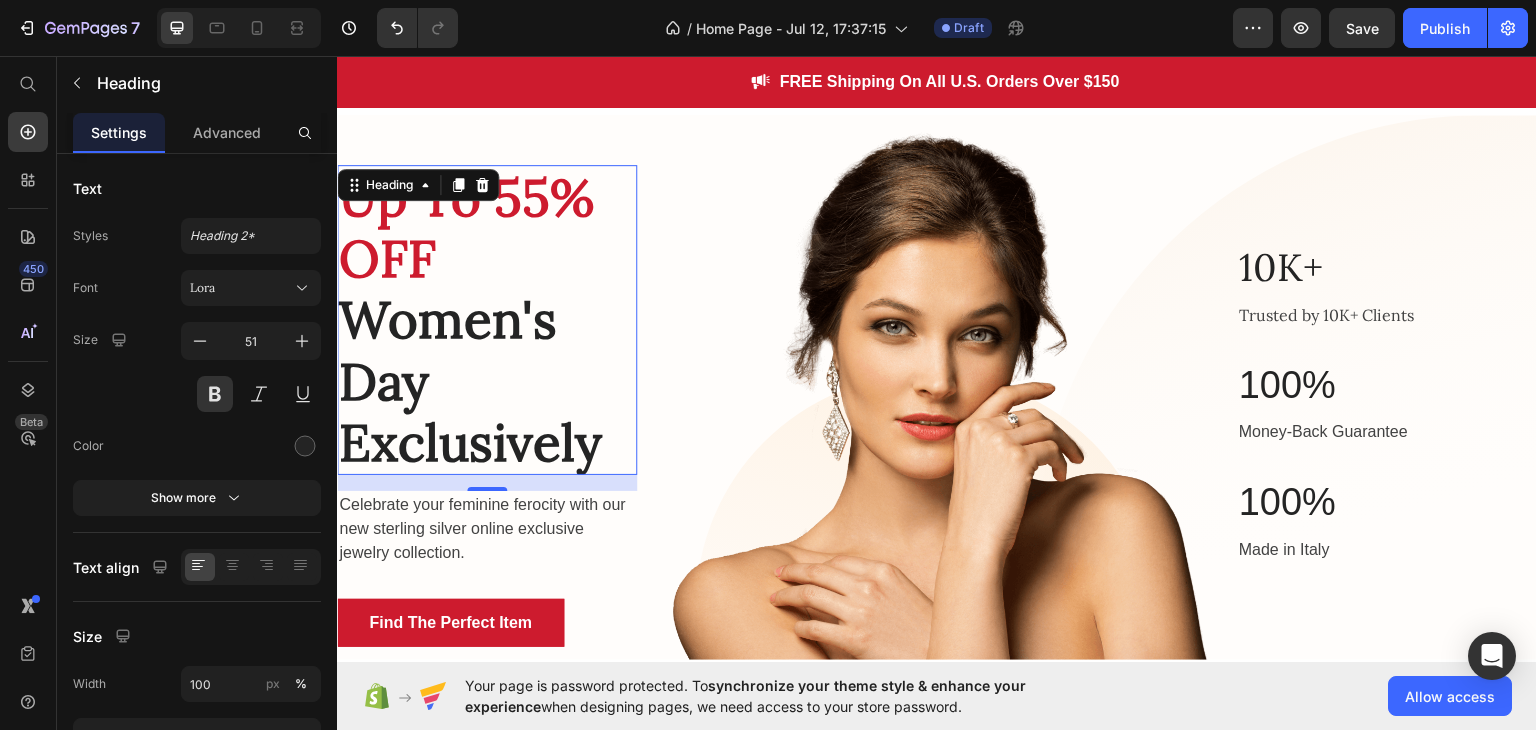click on "Up To 55% OFF Women's Day Exclusively" at bounding box center [487, 319] 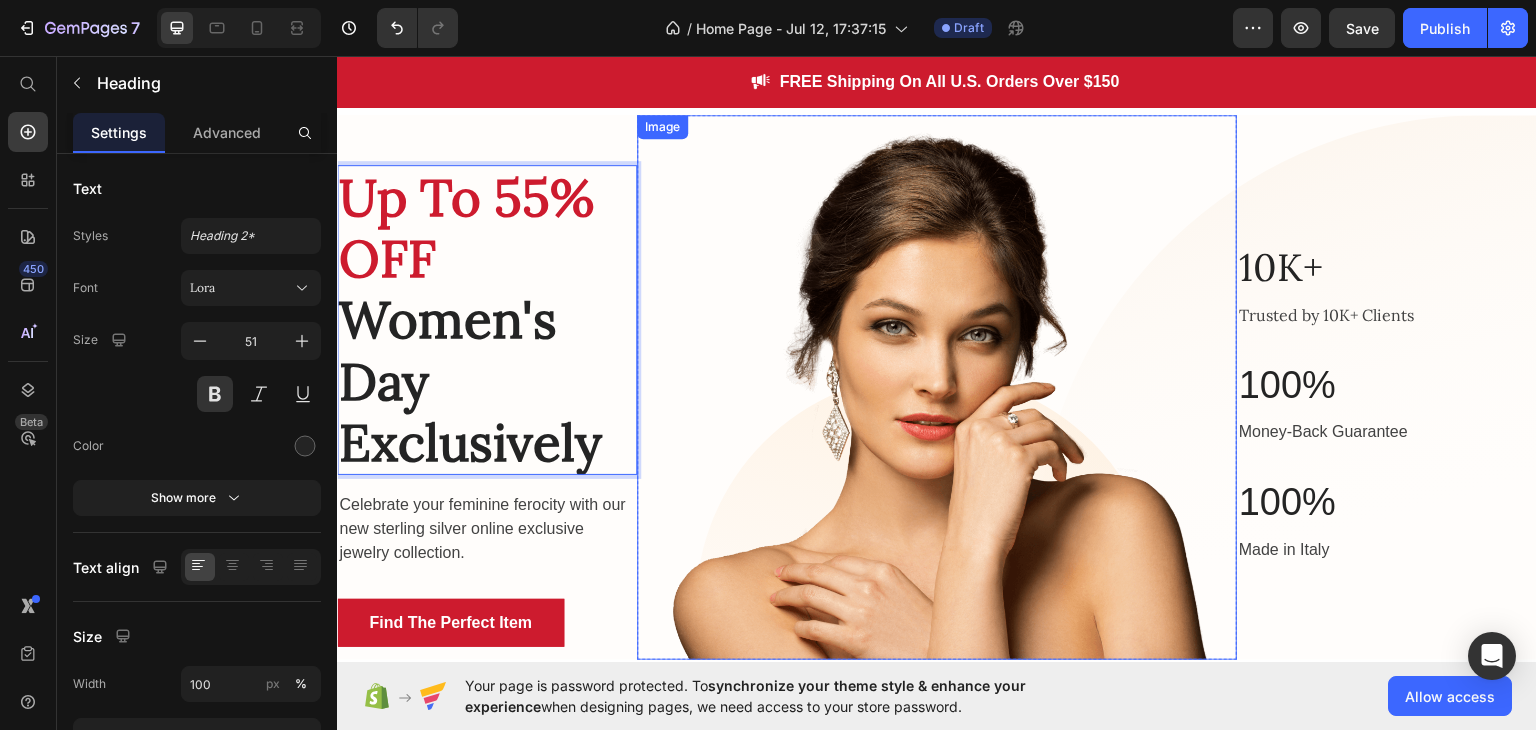 click at bounding box center [937, 386] 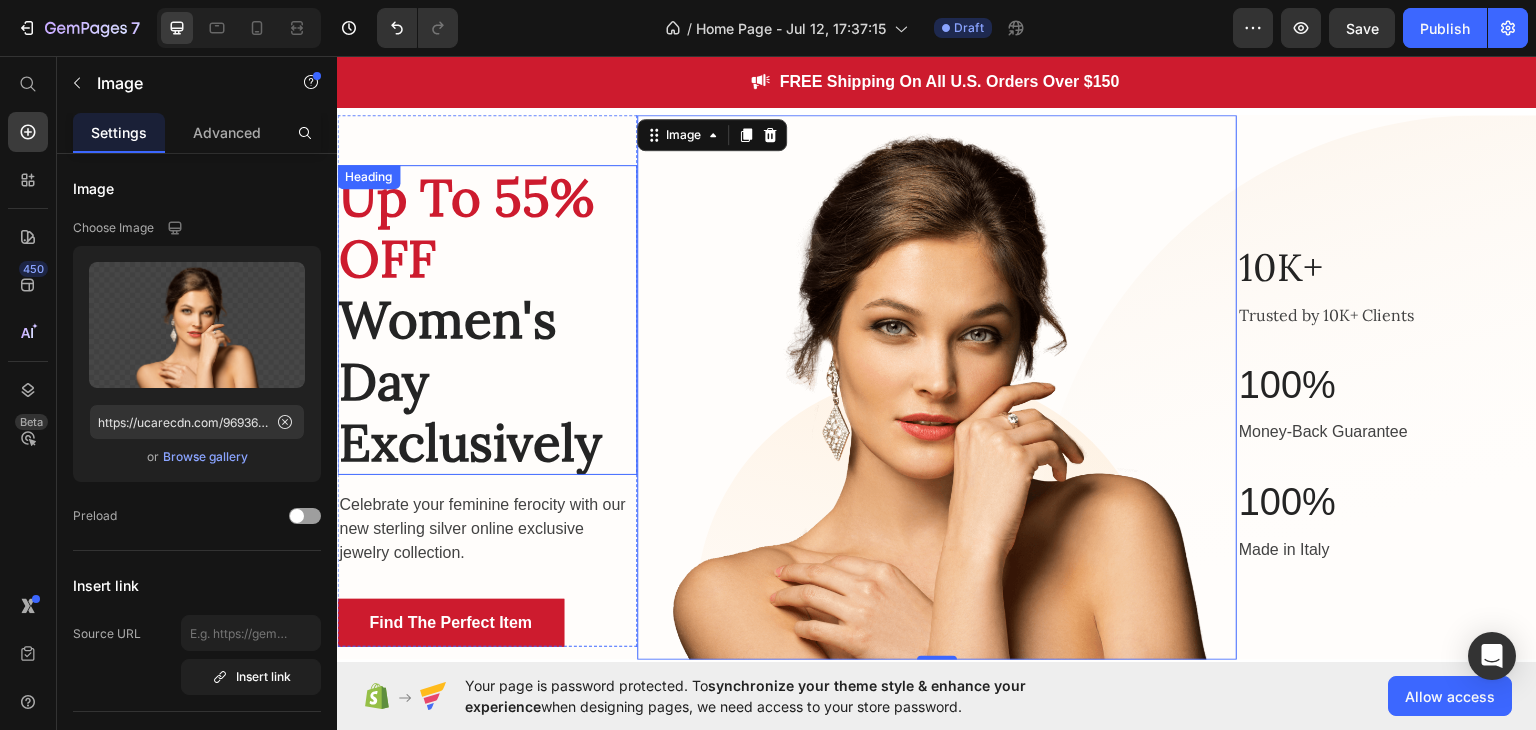 click on "⁠⁠⁠⁠⁠⁠⁠ Up To 55% OFF Women's Day Exclusively" at bounding box center [487, 319] 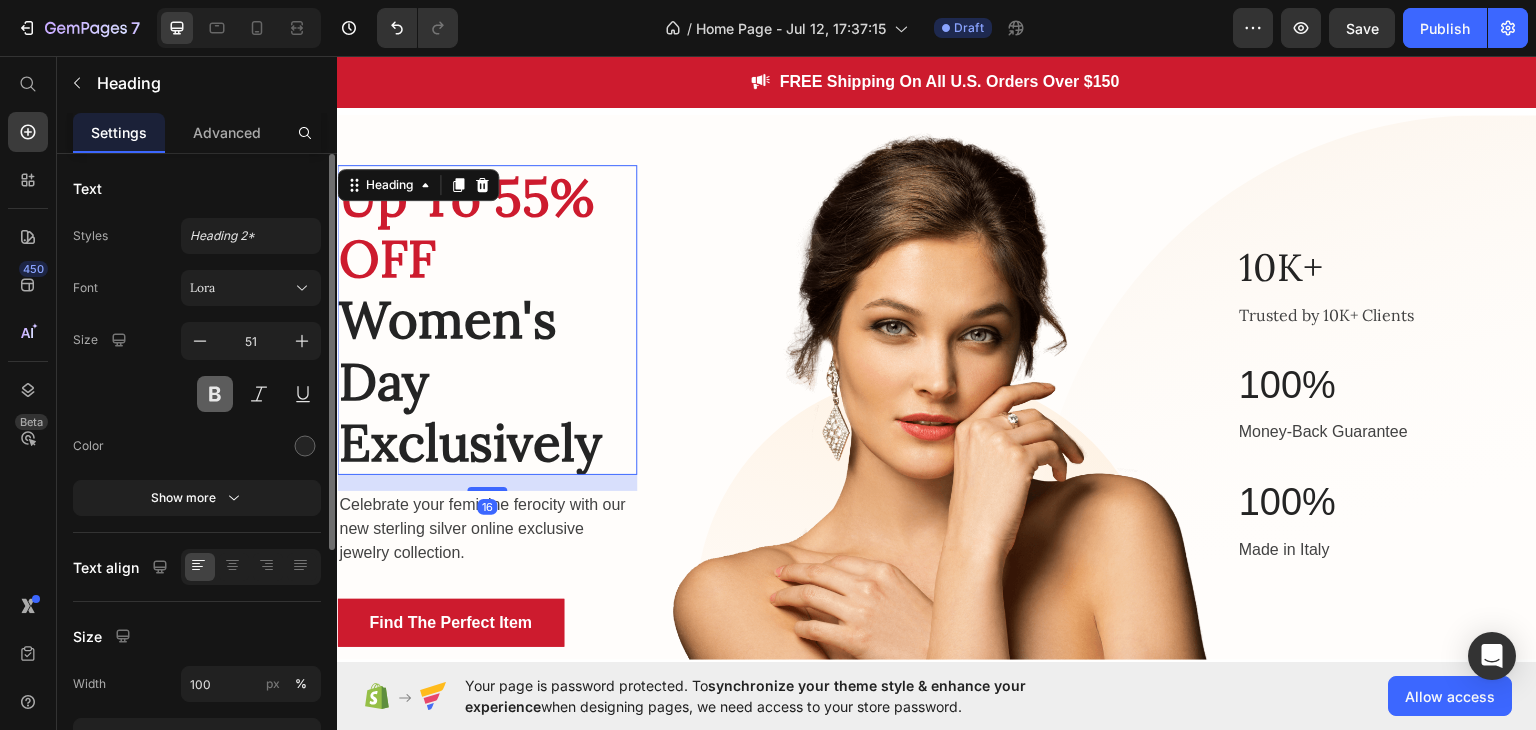 click at bounding box center (215, 394) 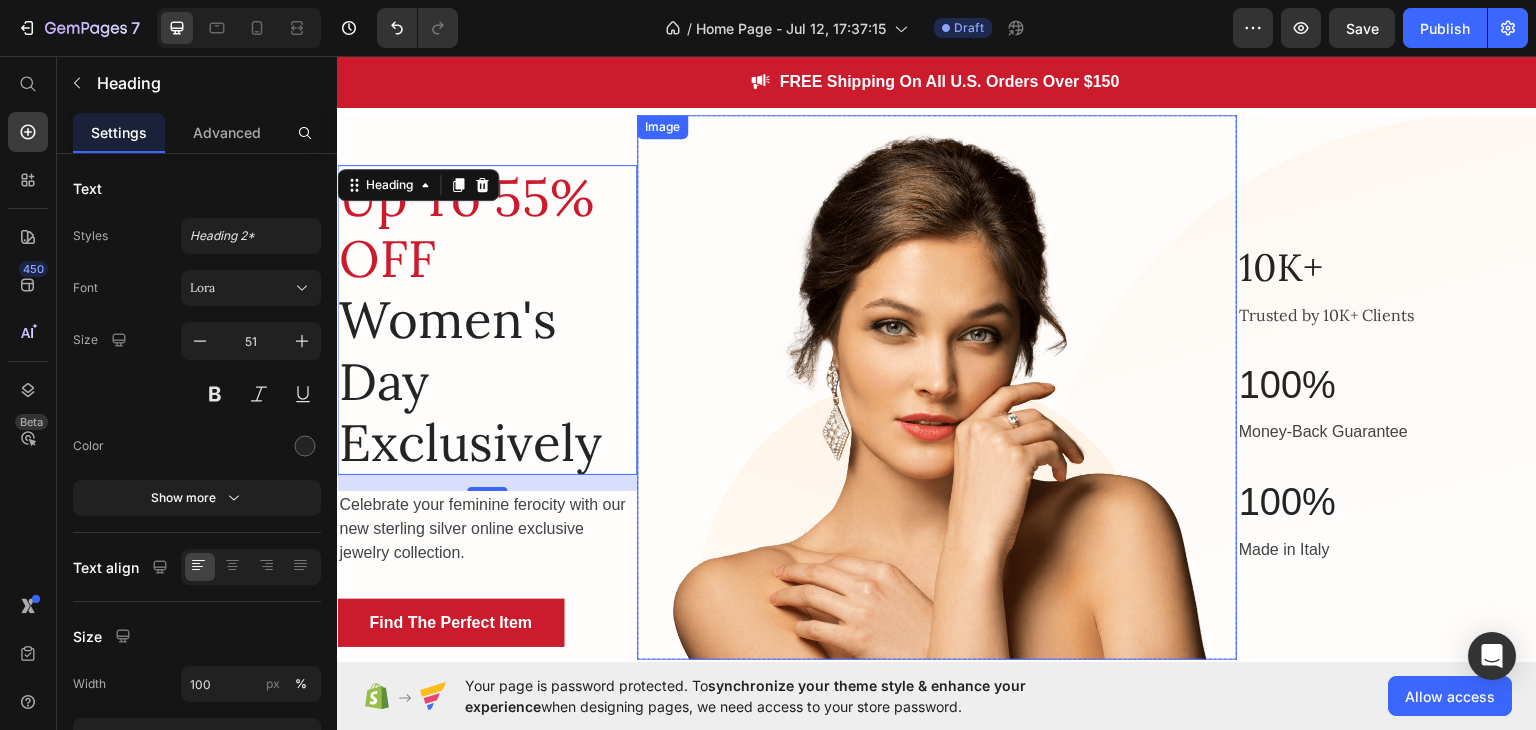 click at bounding box center [937, 386] 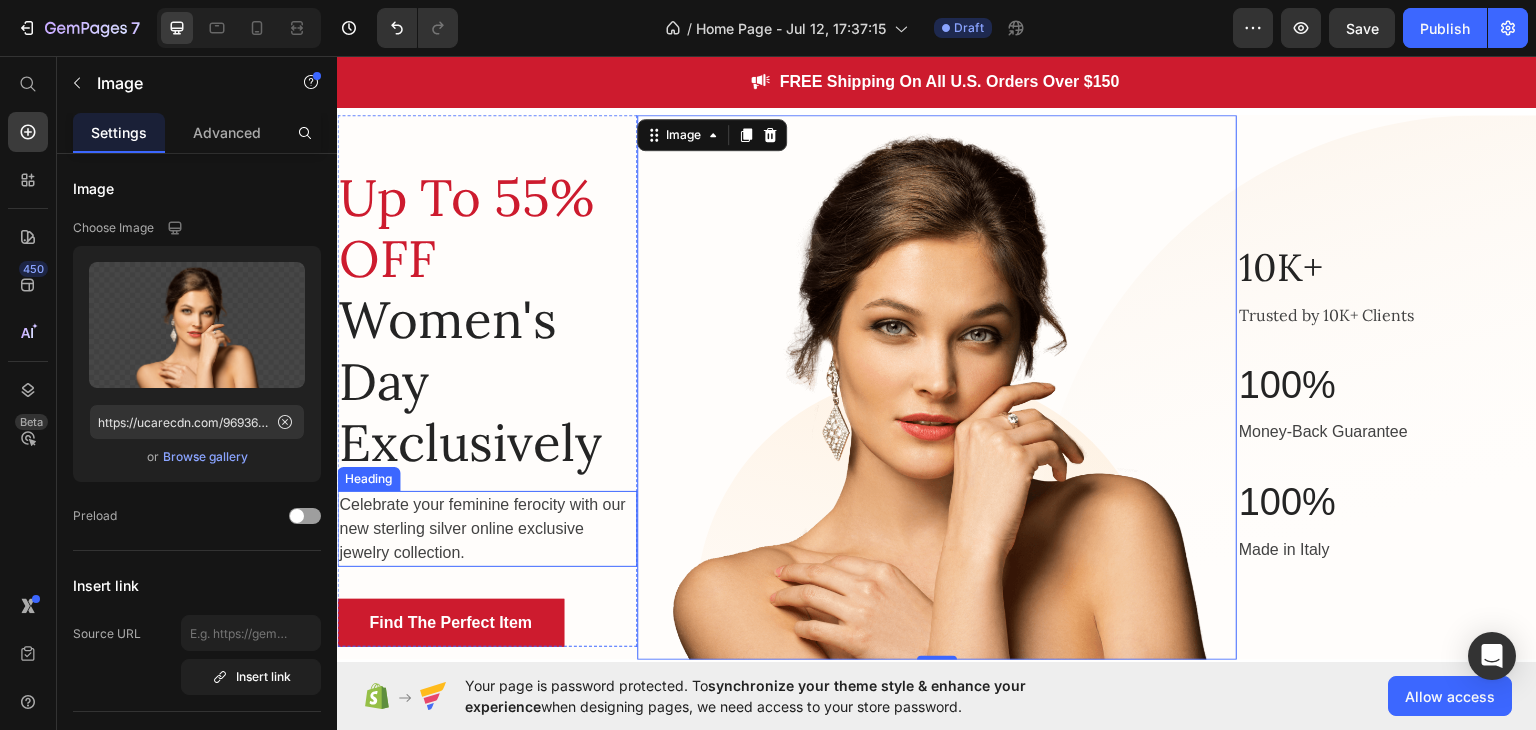 click on "Celebrate your feminine ferocity with our new sterling silver online exclusive jewelry collection." at bounding box center [487, 528] 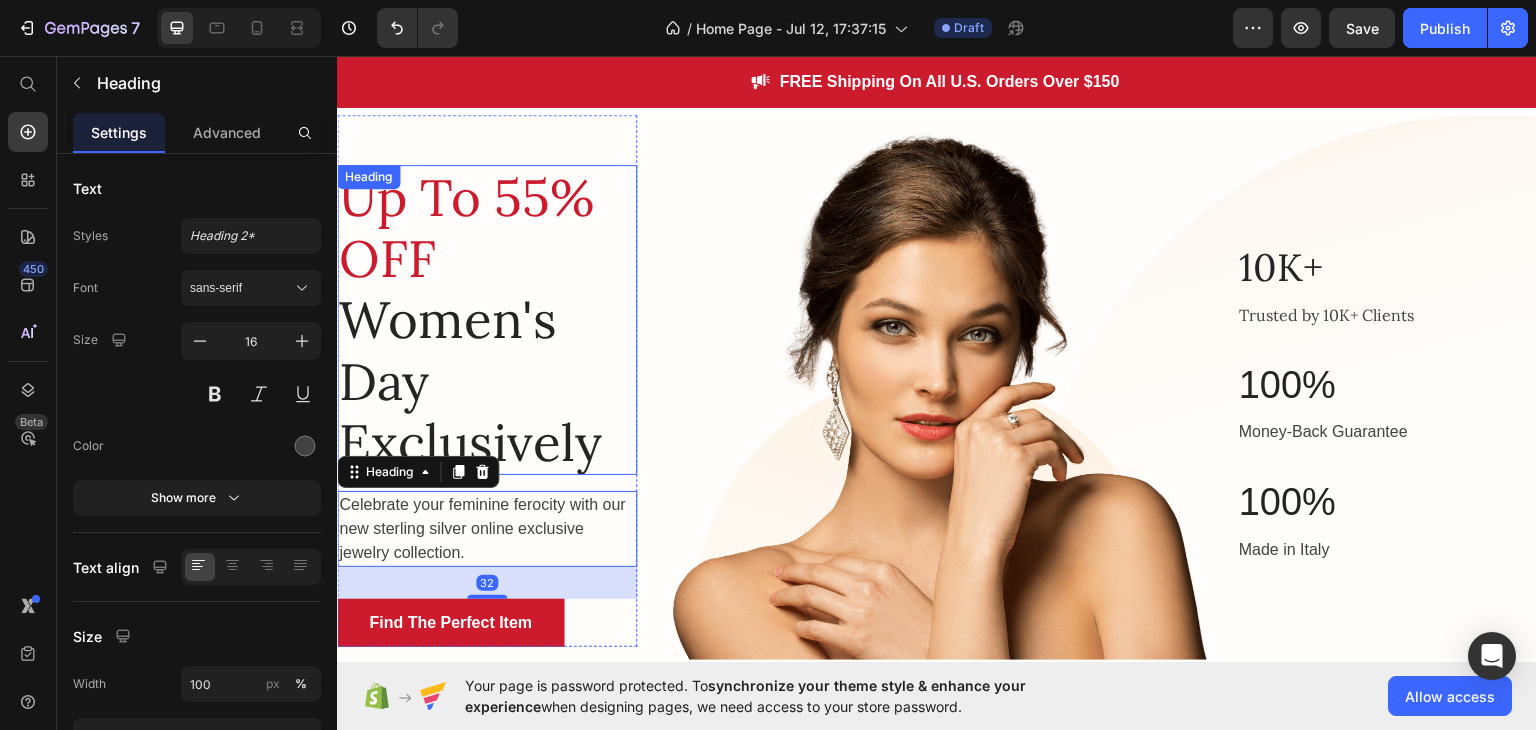 click on "⁠⁠⁠⁠⁠⁠⁠ Up To 55% OFF Women's Day Exclusively" at bounding box center (487, 319) 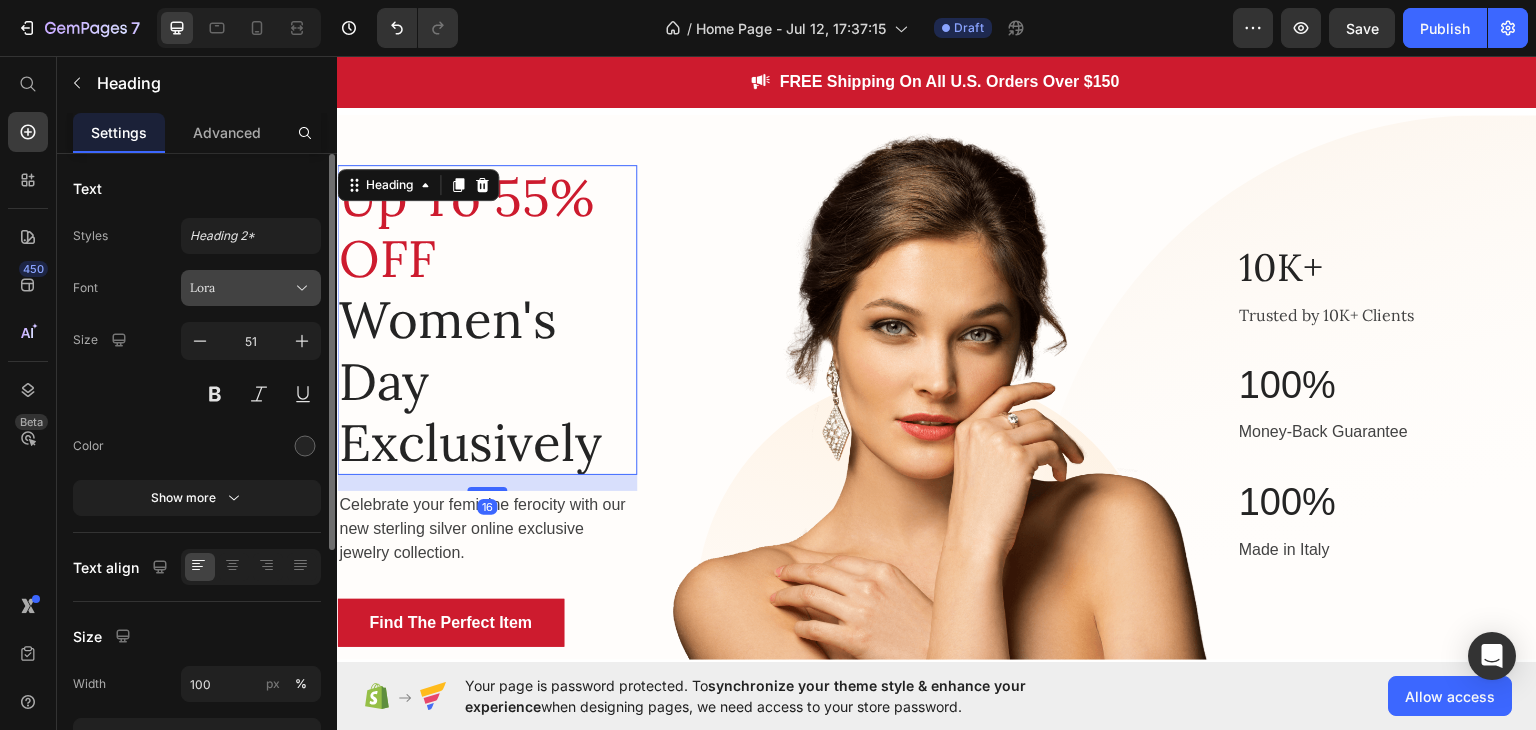 click on "Lora" at bounding box center (241, 288) 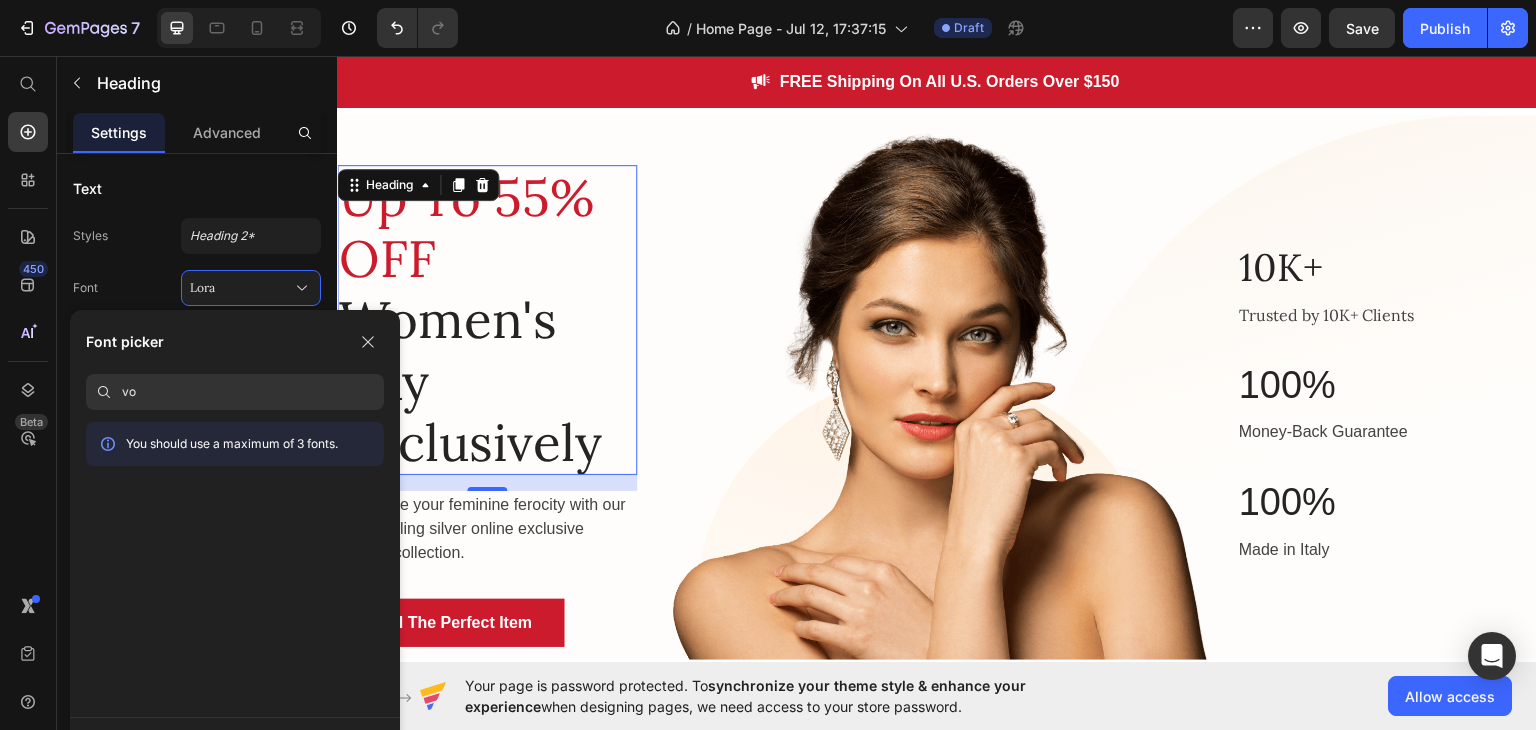 type on "v" 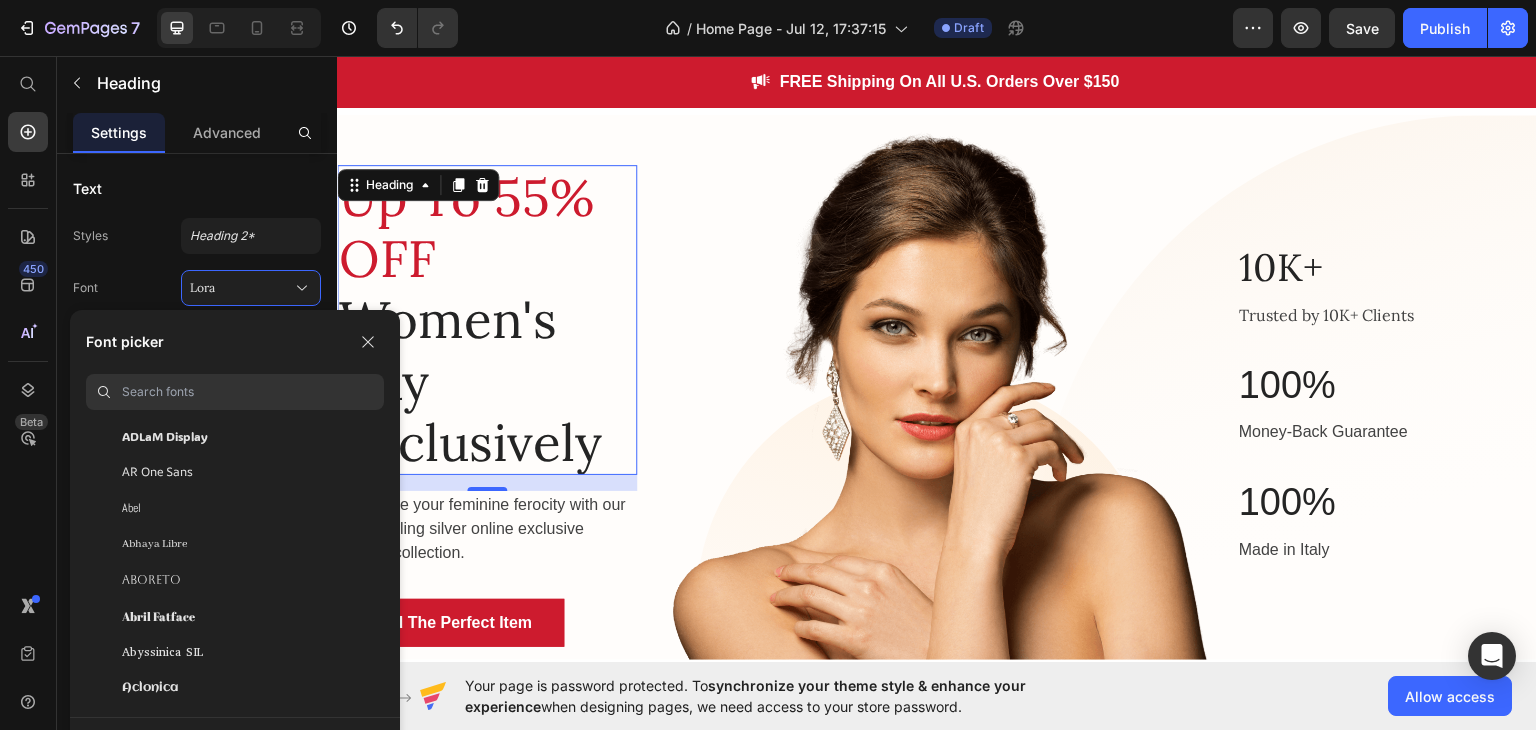 scroll, scrollTop: 312, scrollLeft: 0, axis: vertical 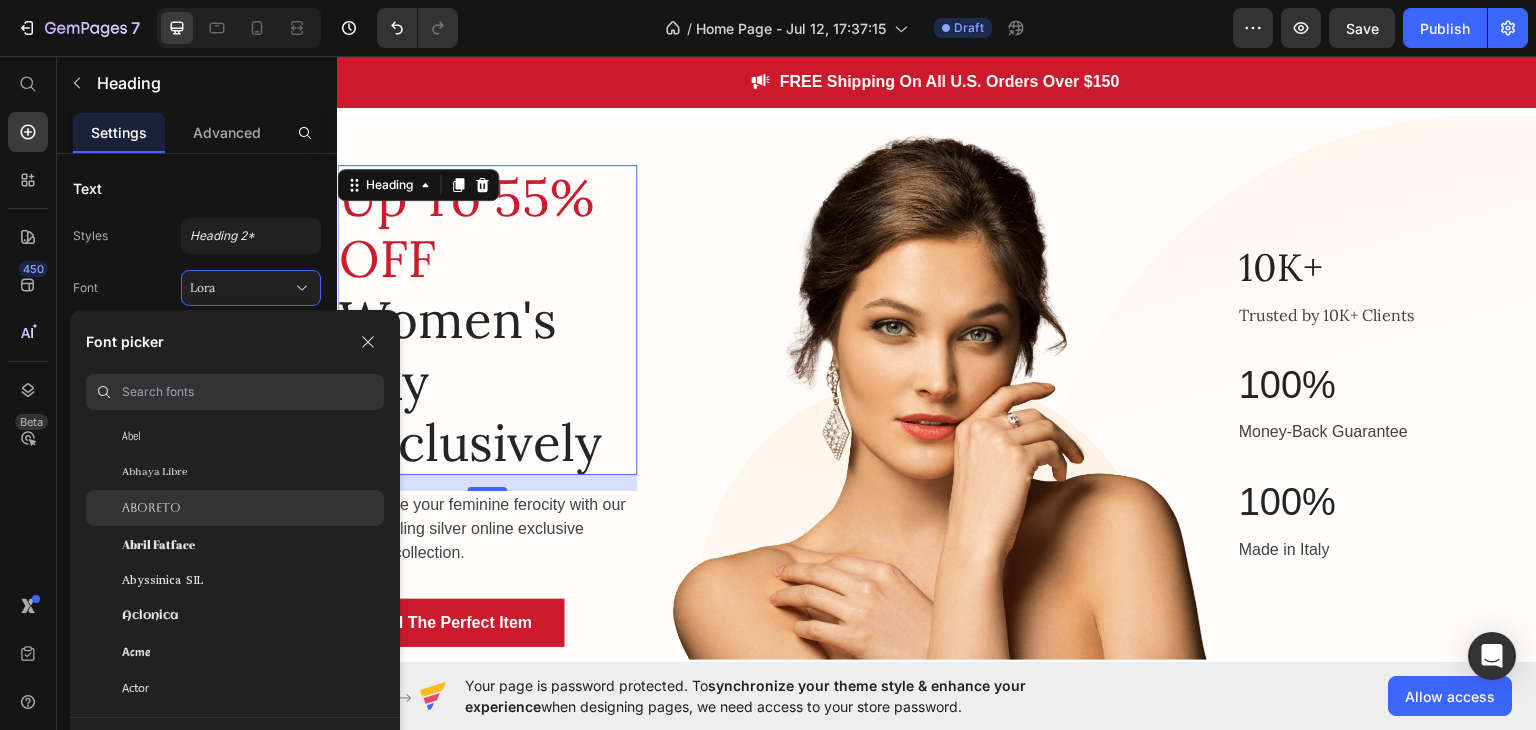 click on "Aboreto" at bounding box center [151, 508] 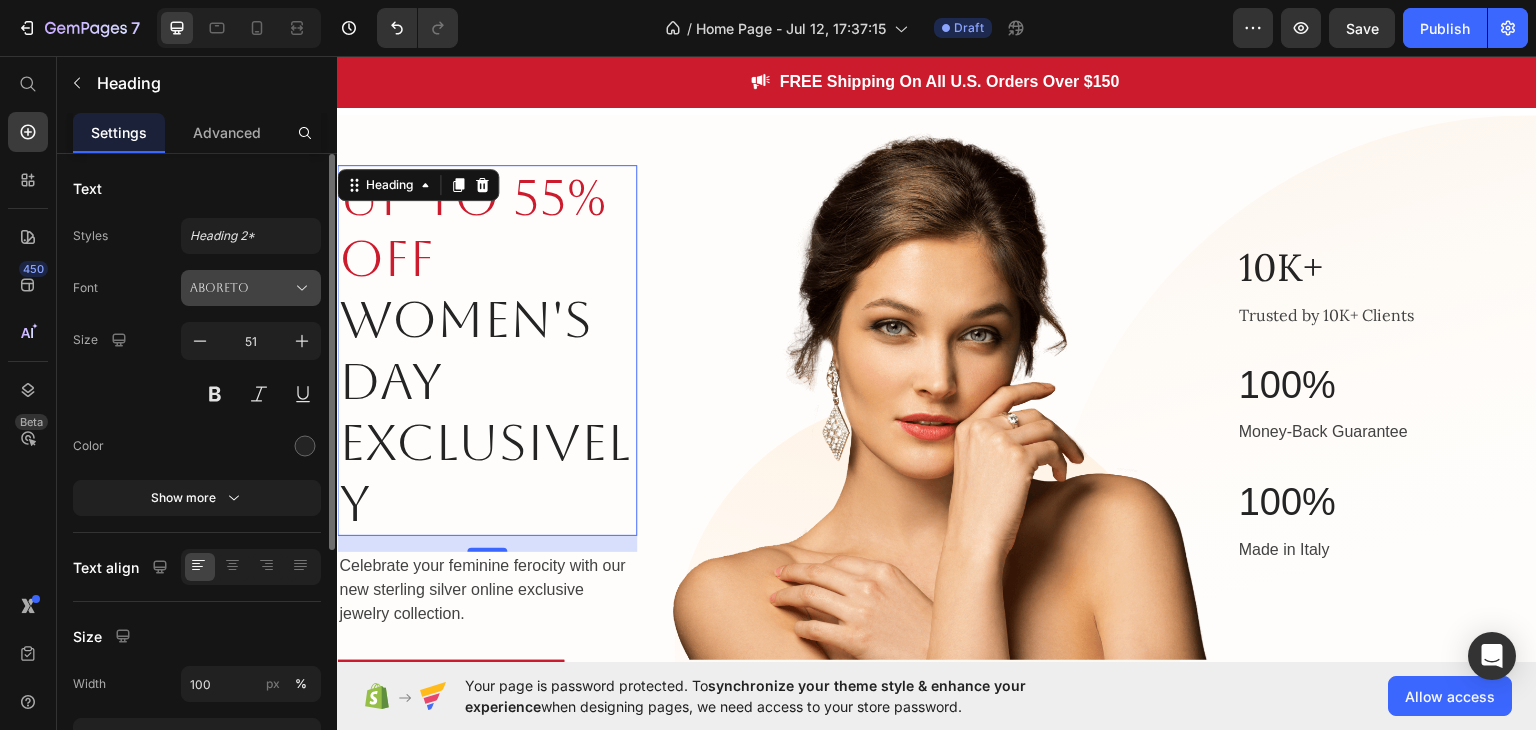 click on "Aboreto" at bounding box center (241, 288) 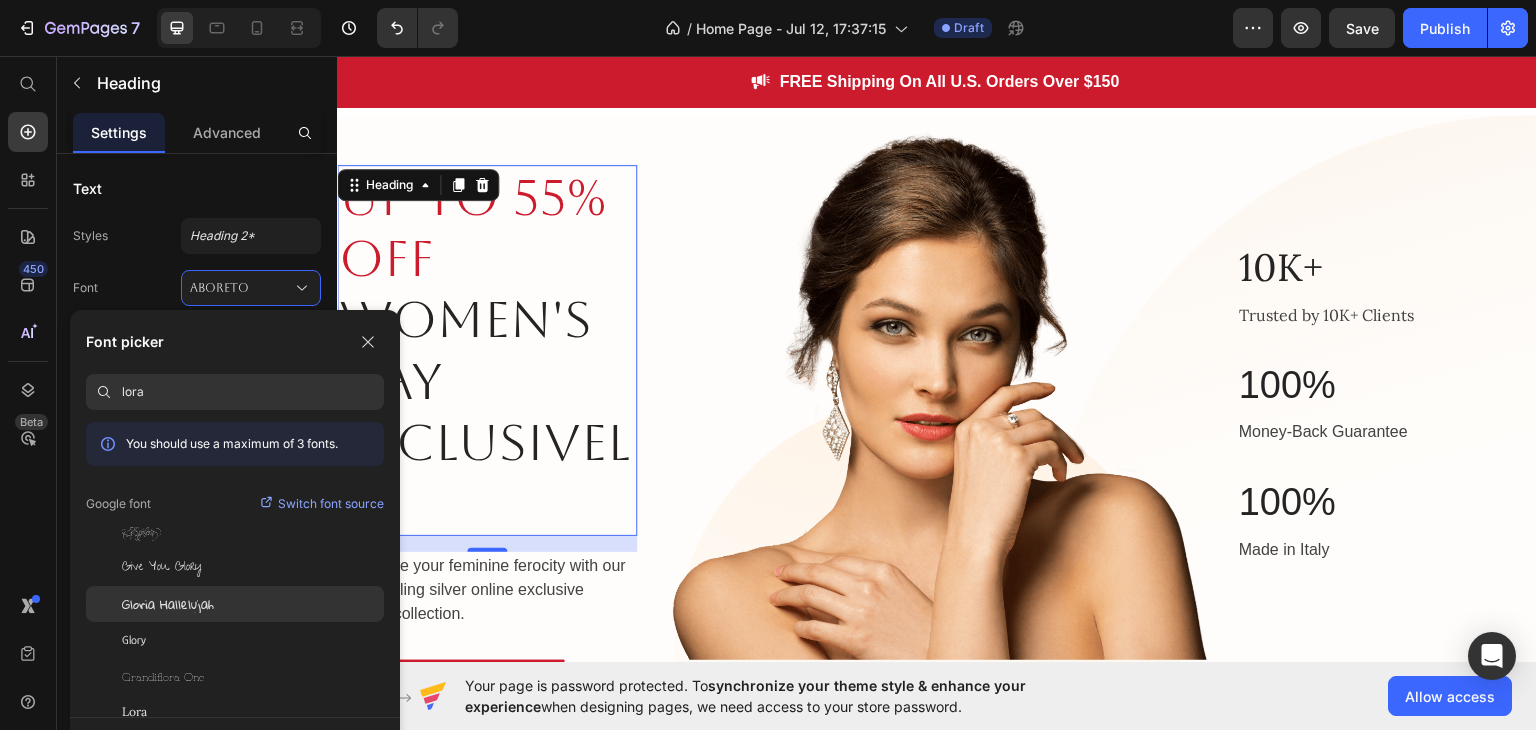 scroll, scrollTop: 0, scrollLeft: 0, axis: both 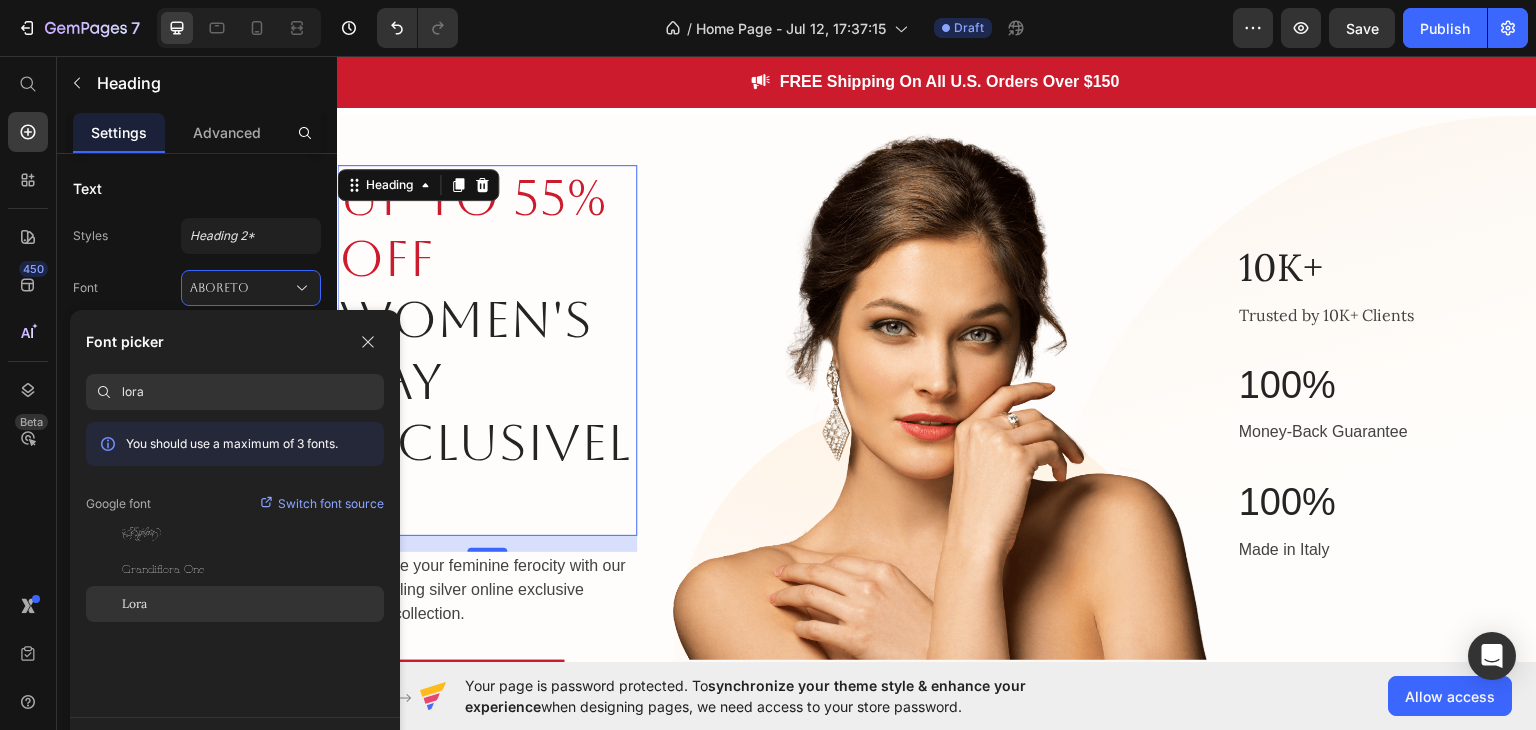 type on "lora" 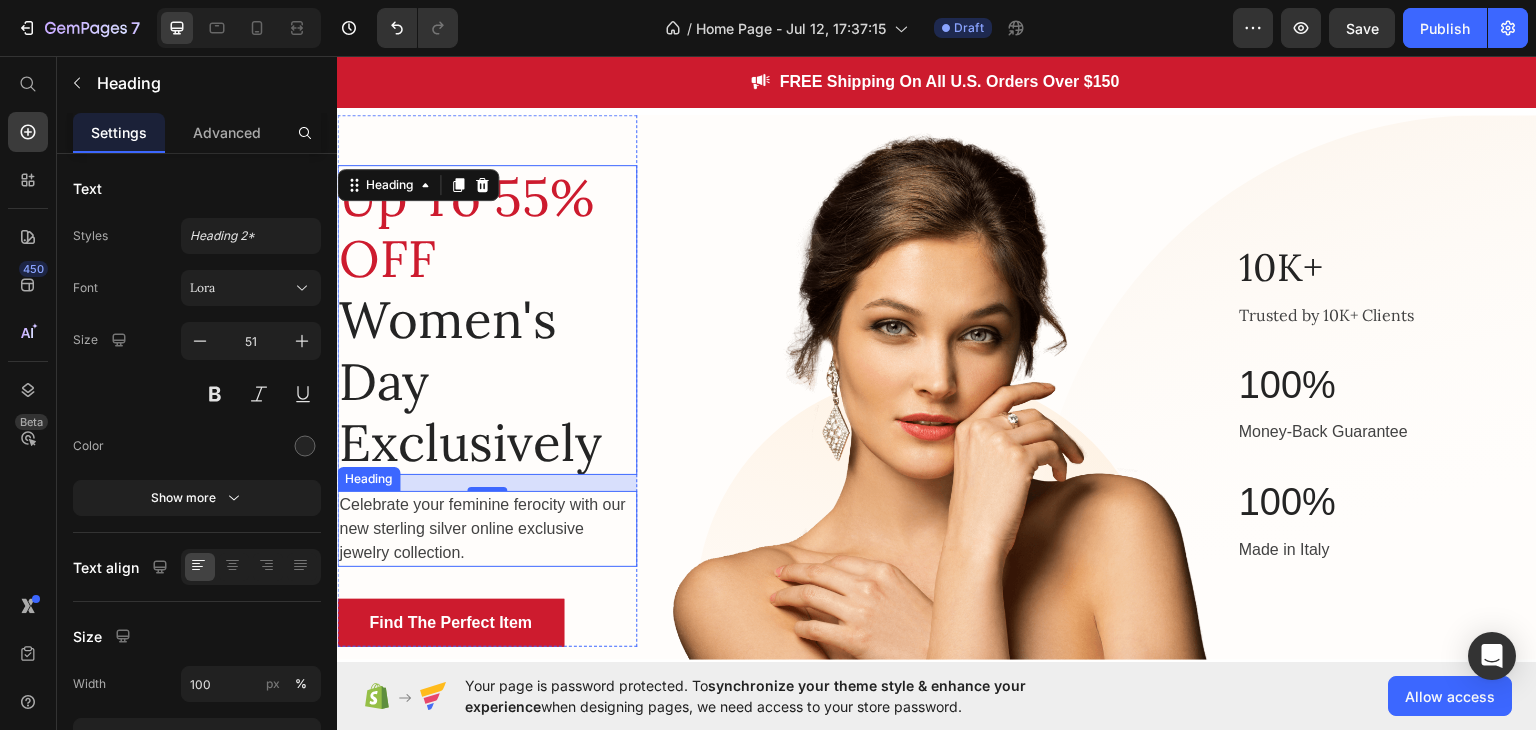 click on "Celebrate your feminine ferocity with our new sterling silver online exclusive jewelry collection." at bounding box center [487, 528] 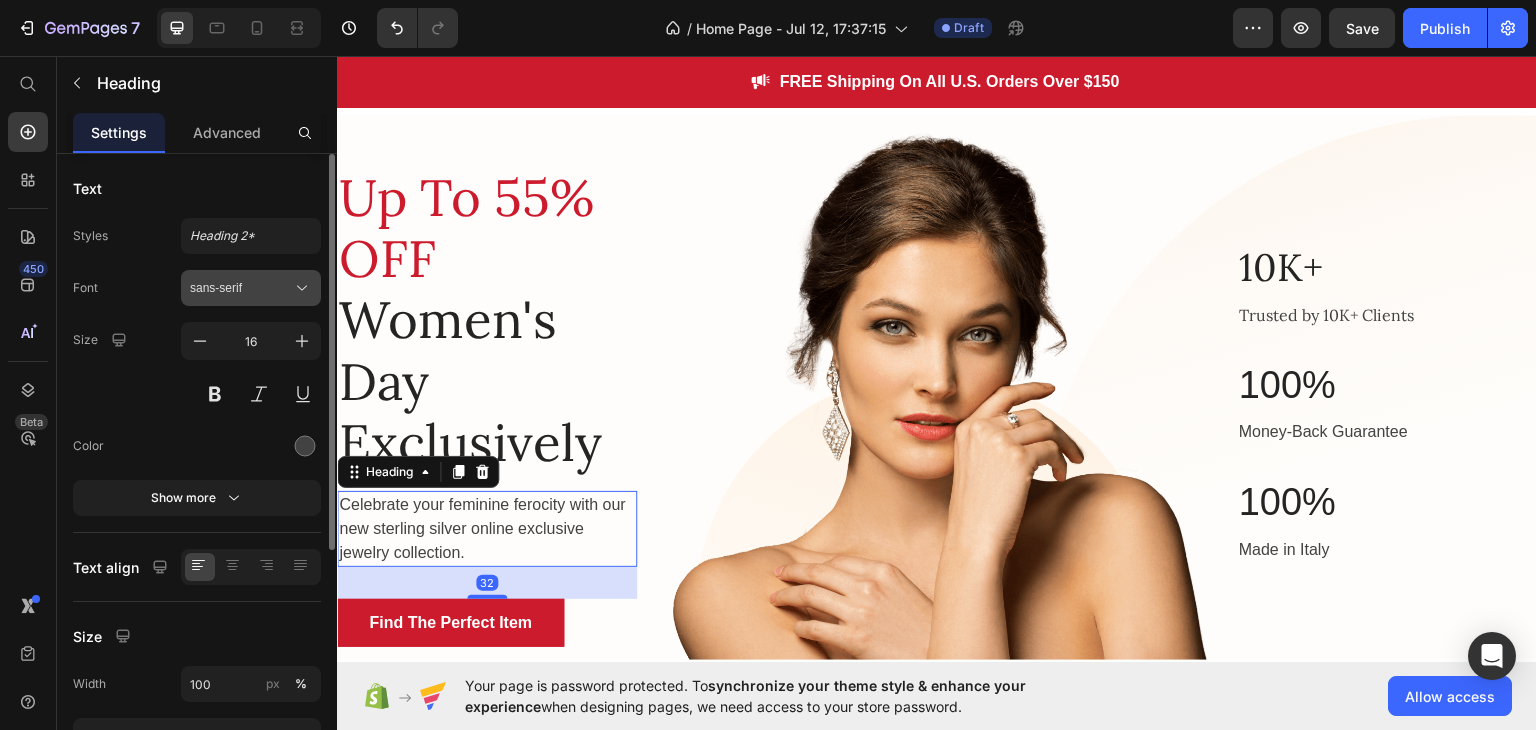 click on "sans-serif" at bounding box center [241, 288] 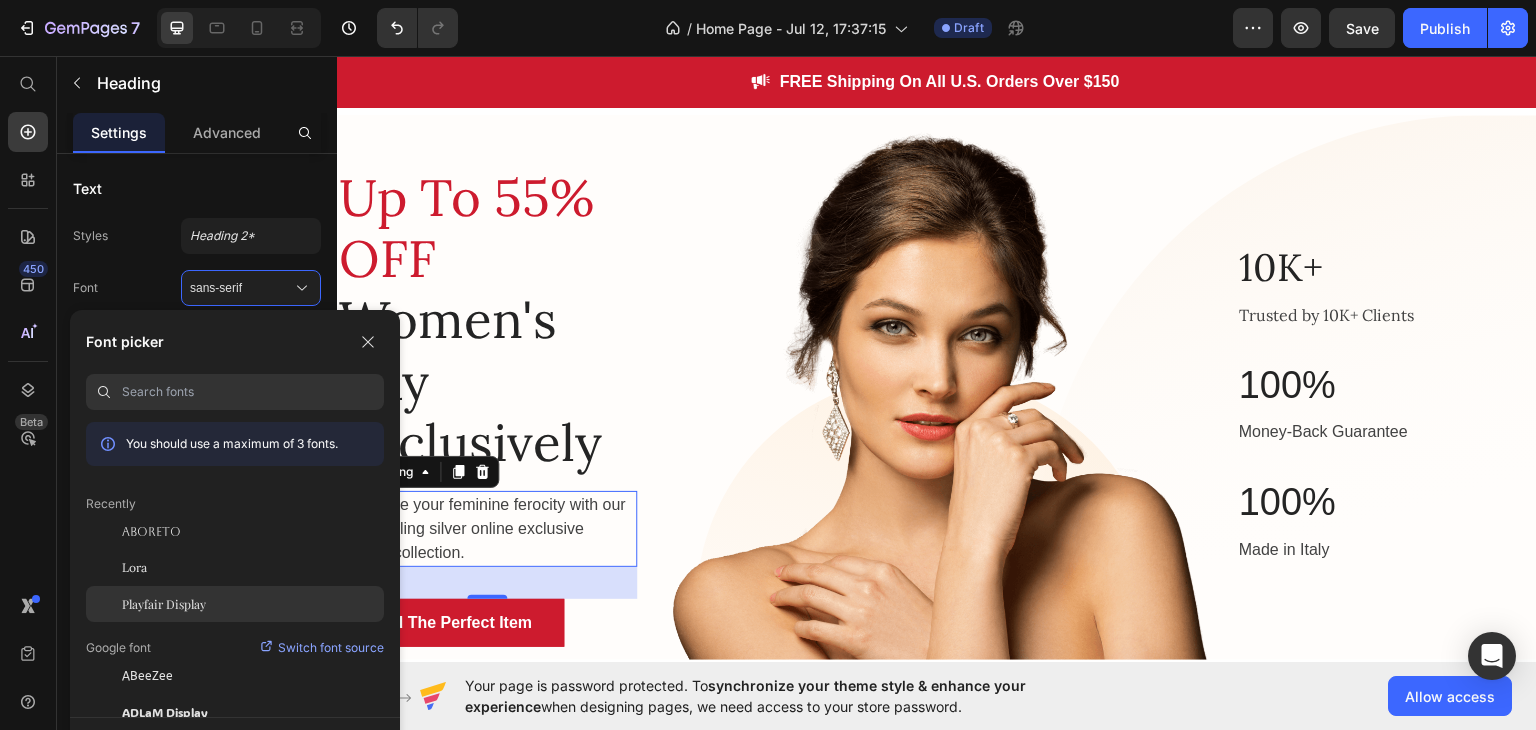 click on "Playfair Display" at bounding box center (164, 604) 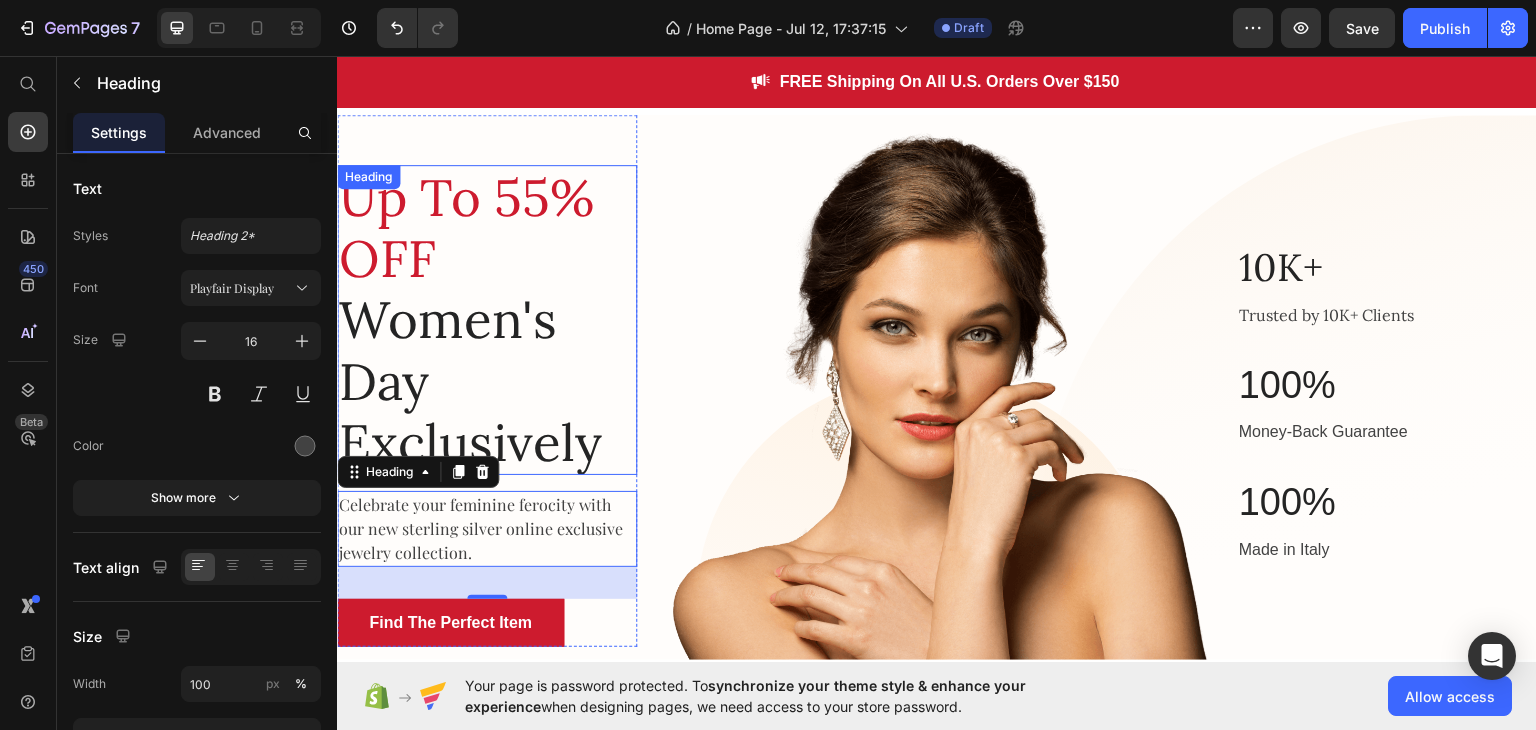 click on "⁠⁠⁠⁠⁠⁠⁠ Up To 55% OFF Women's Day Exclusively" at bounding box center (487, 319) 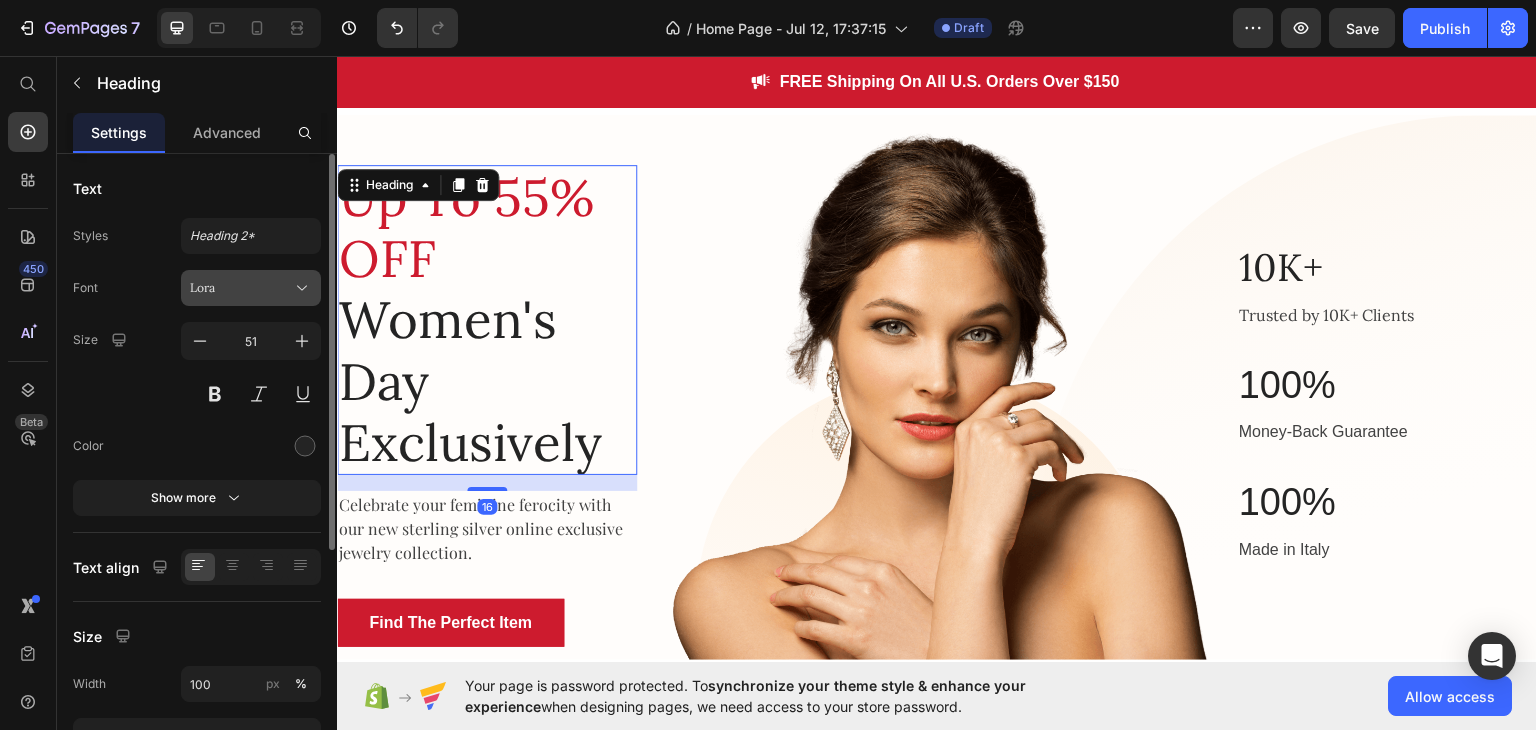 click on "Lora" at bounding box center (241, 288) 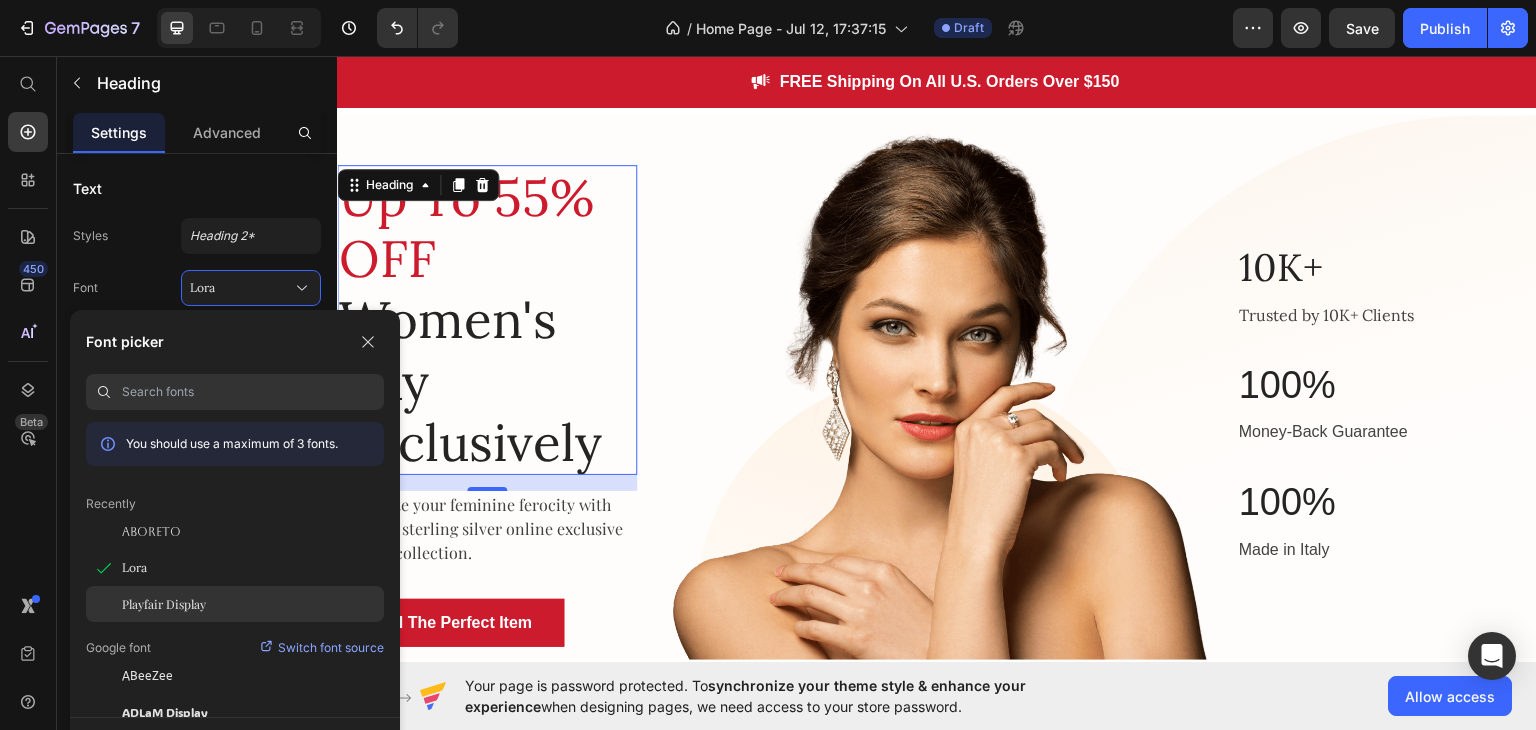 click on "Playfair Display" at bounding box center (164, 604) 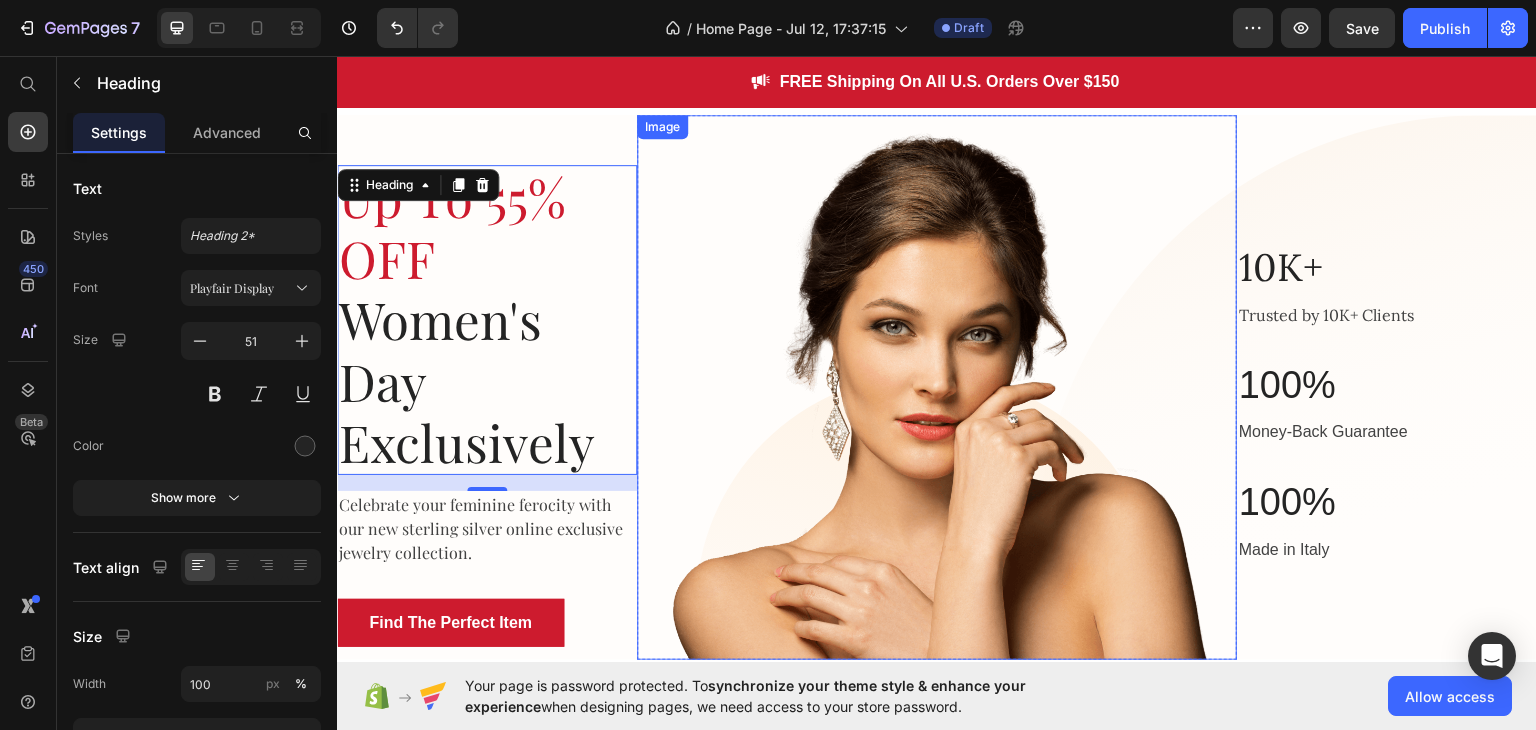 click at bounding box center [937, 386] 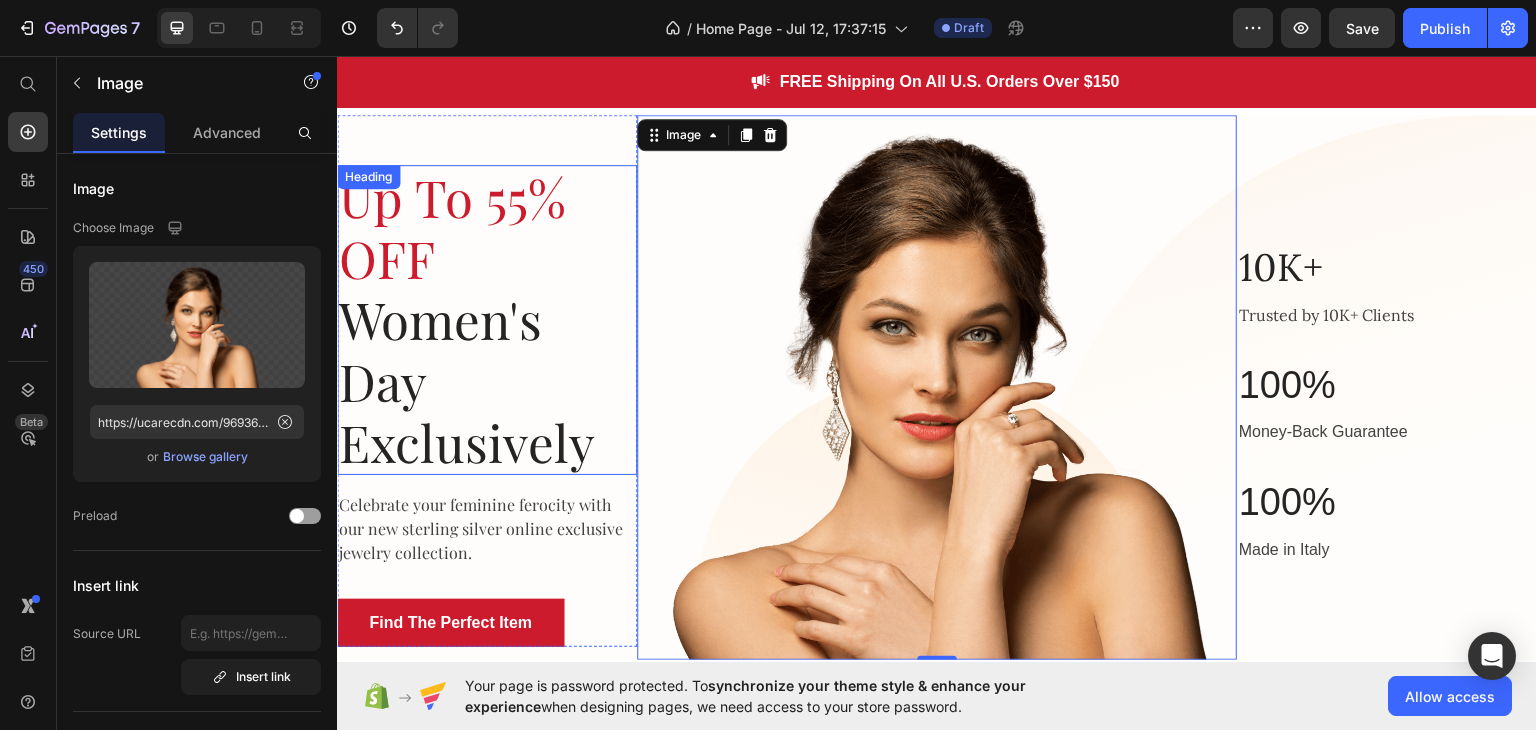 click on "Up To 55% OFF" at bounding box center (452, 226) 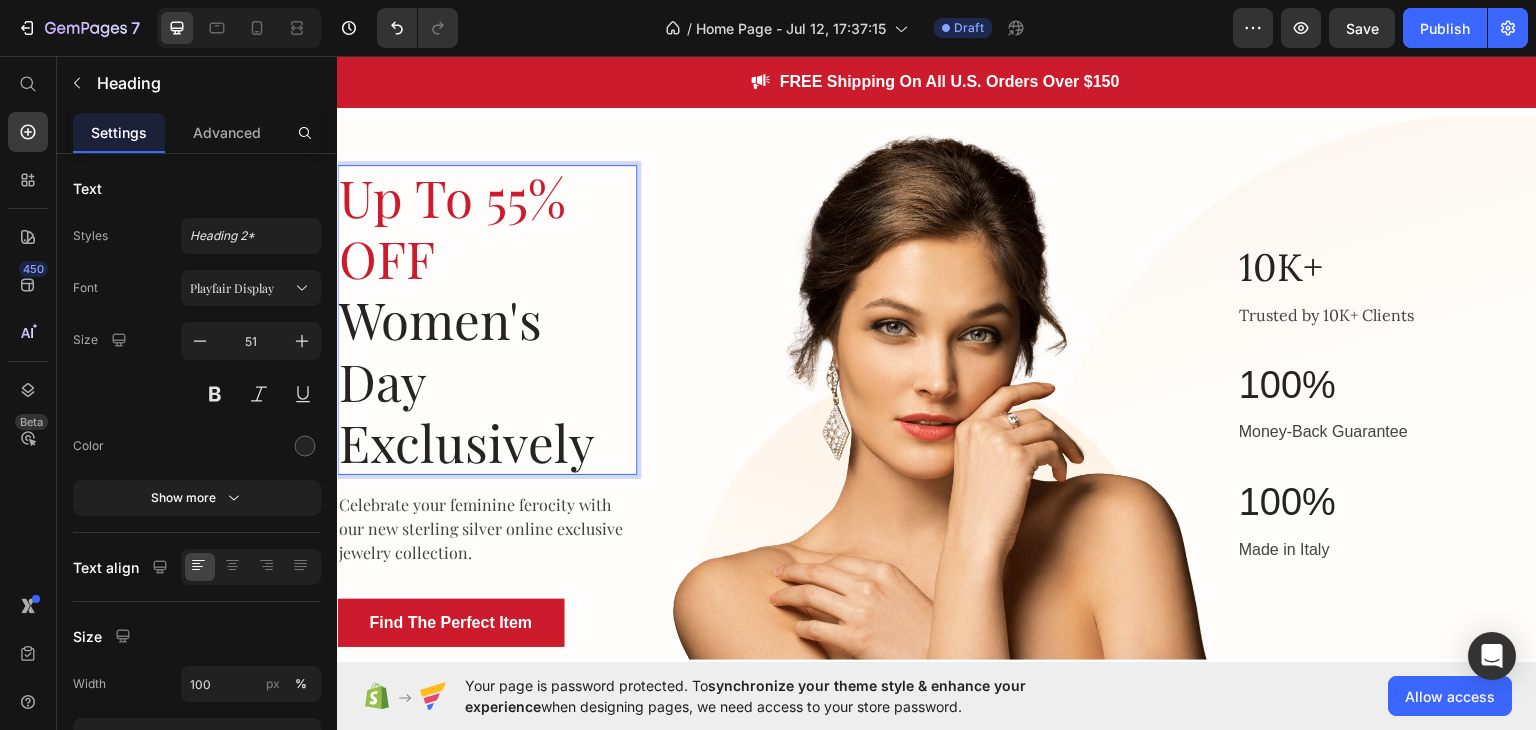 click on "Up To 55% OFF Women's Day Exclusively" at bounding box center (487, 319) 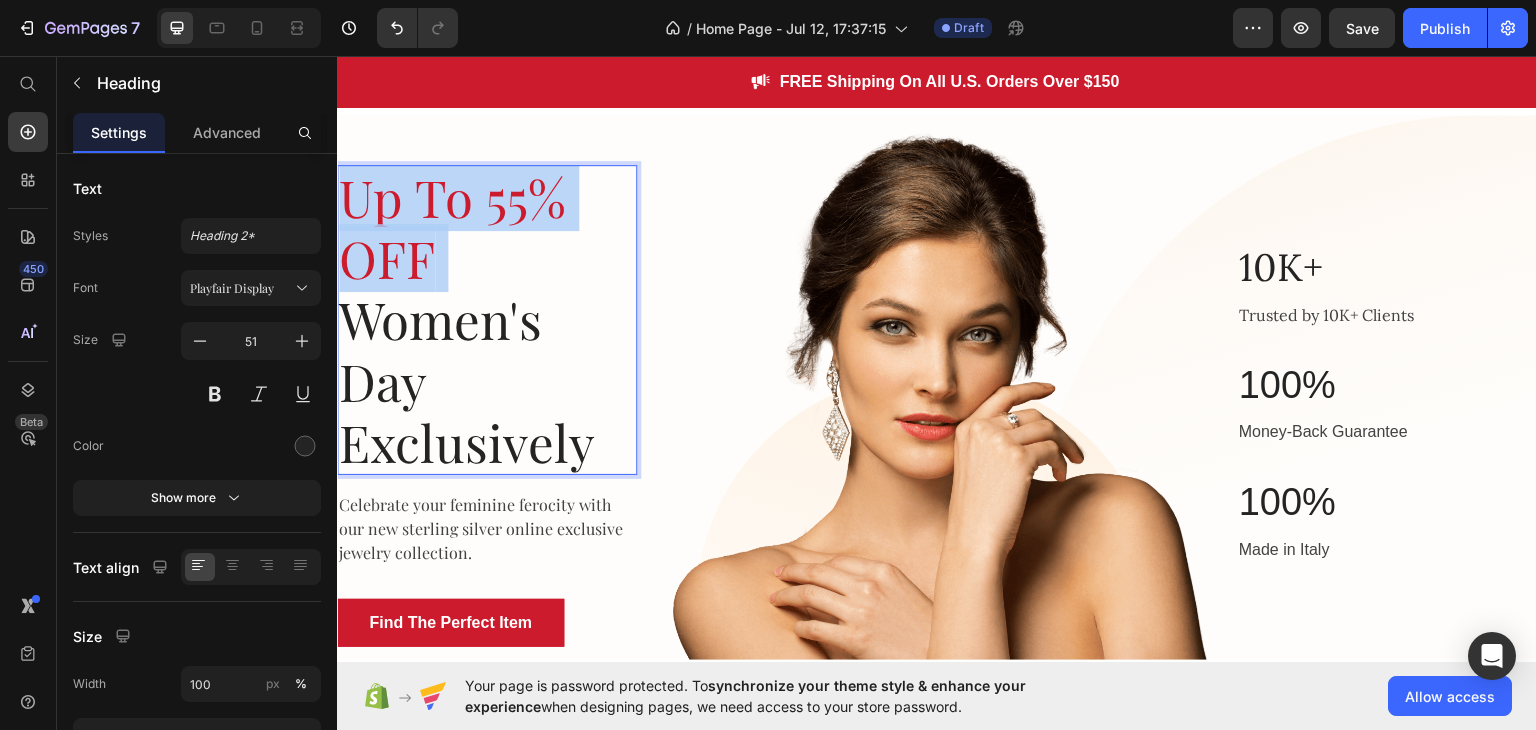 click on "Up To 55% OFF Women's Day Exclusively" at bounding box center (487, 319) 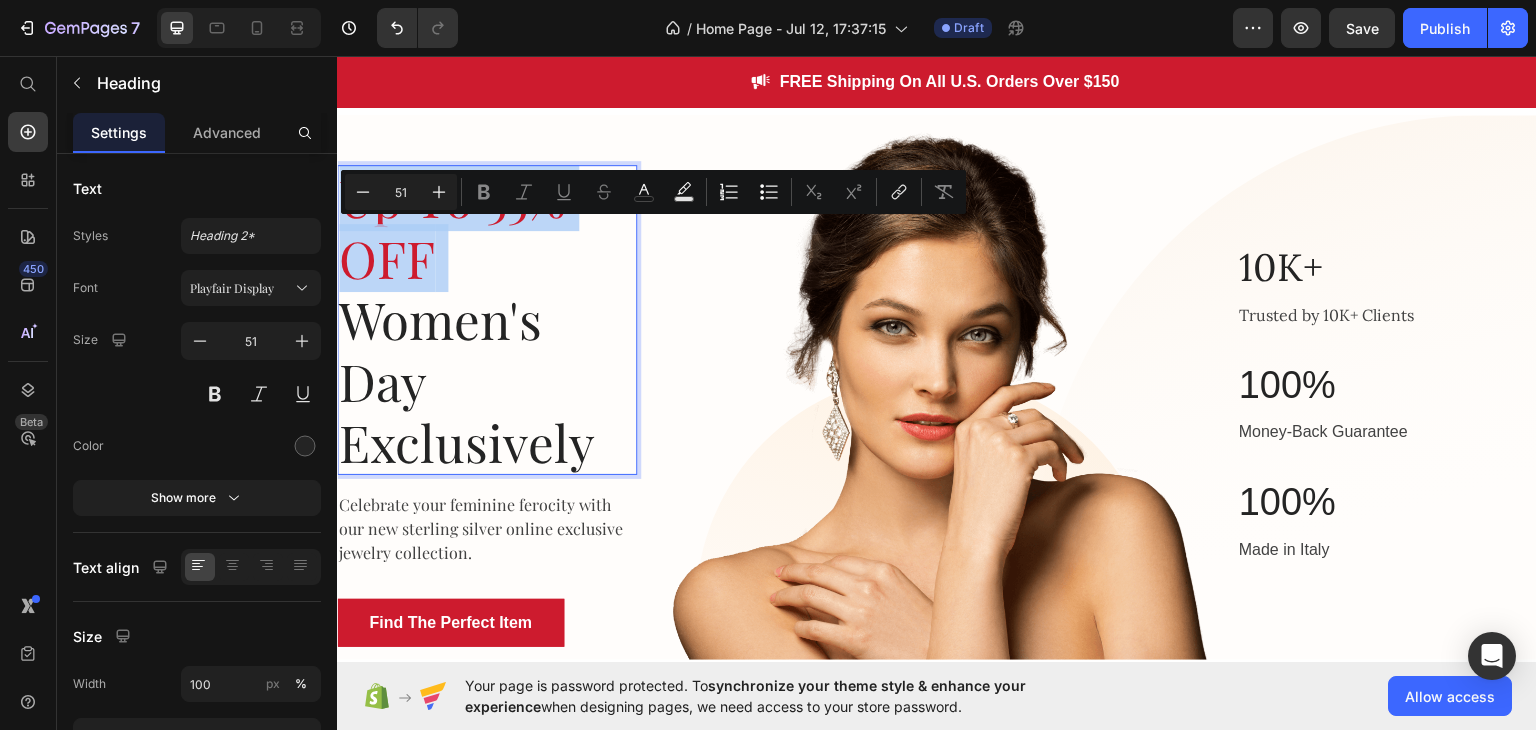 click on "Up To 55% OFF Women's Day Exclusively" at bounding box center [487, 319] 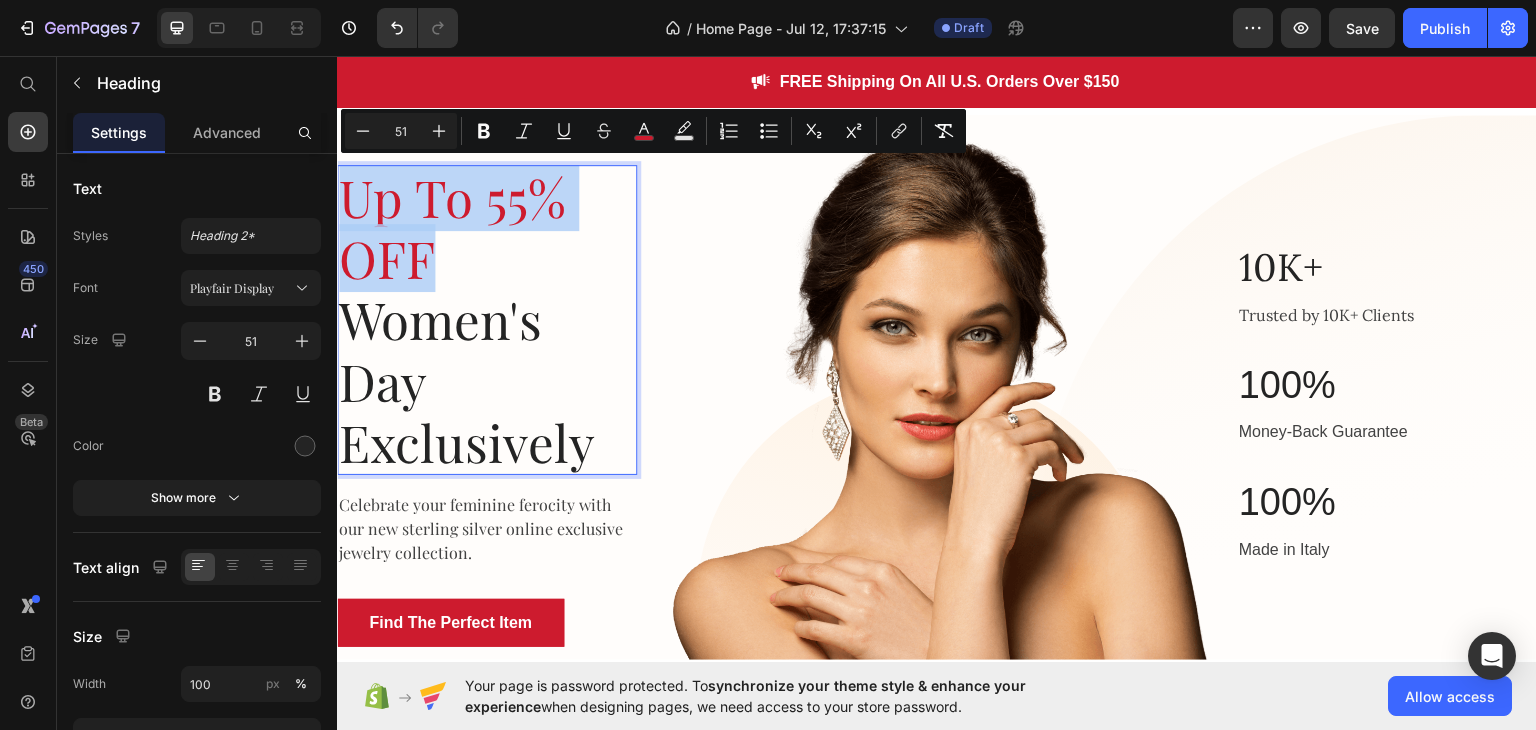 drag, startPoint x: 438, startPoint y: 251, endPoint x: 340, endPoint y: 199, distance: 110.94143 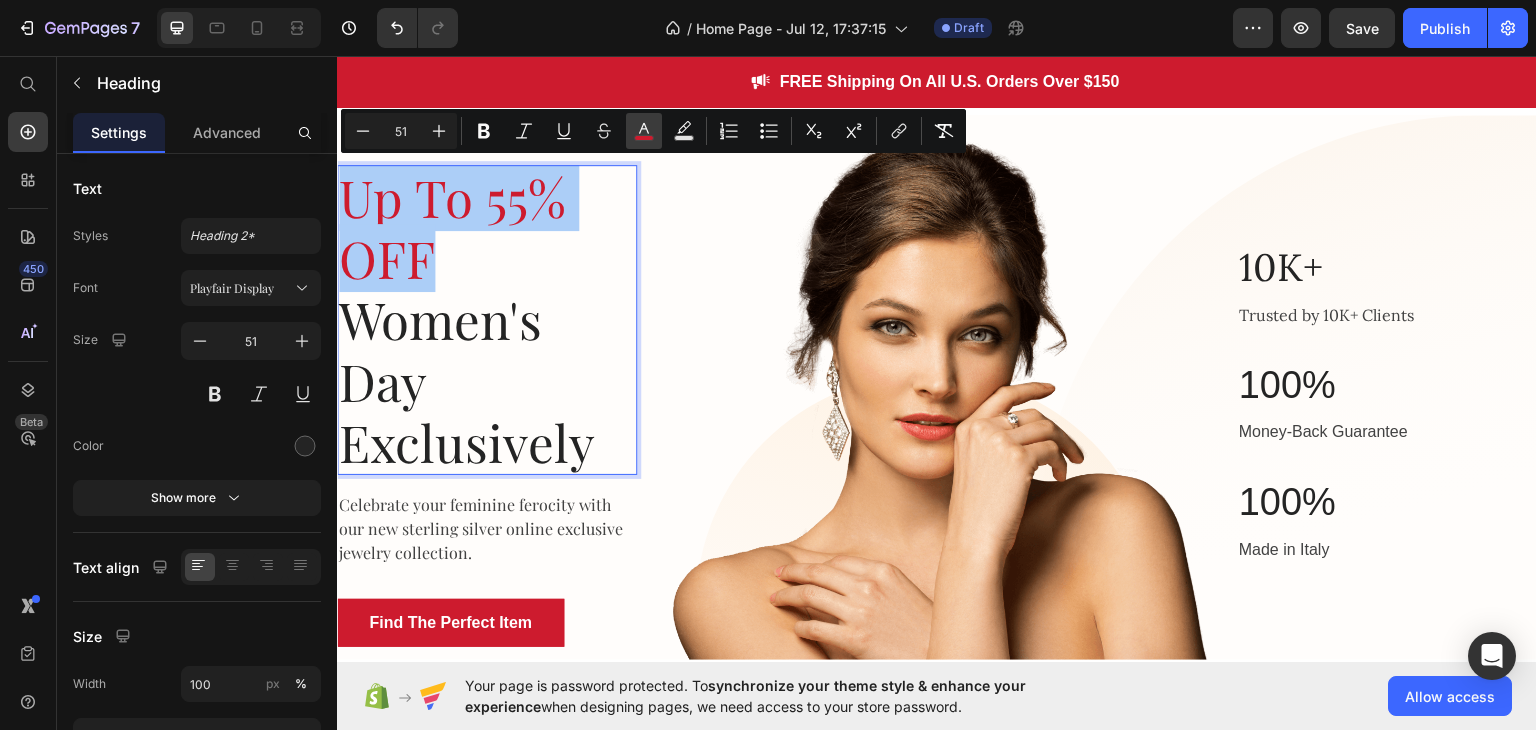 click 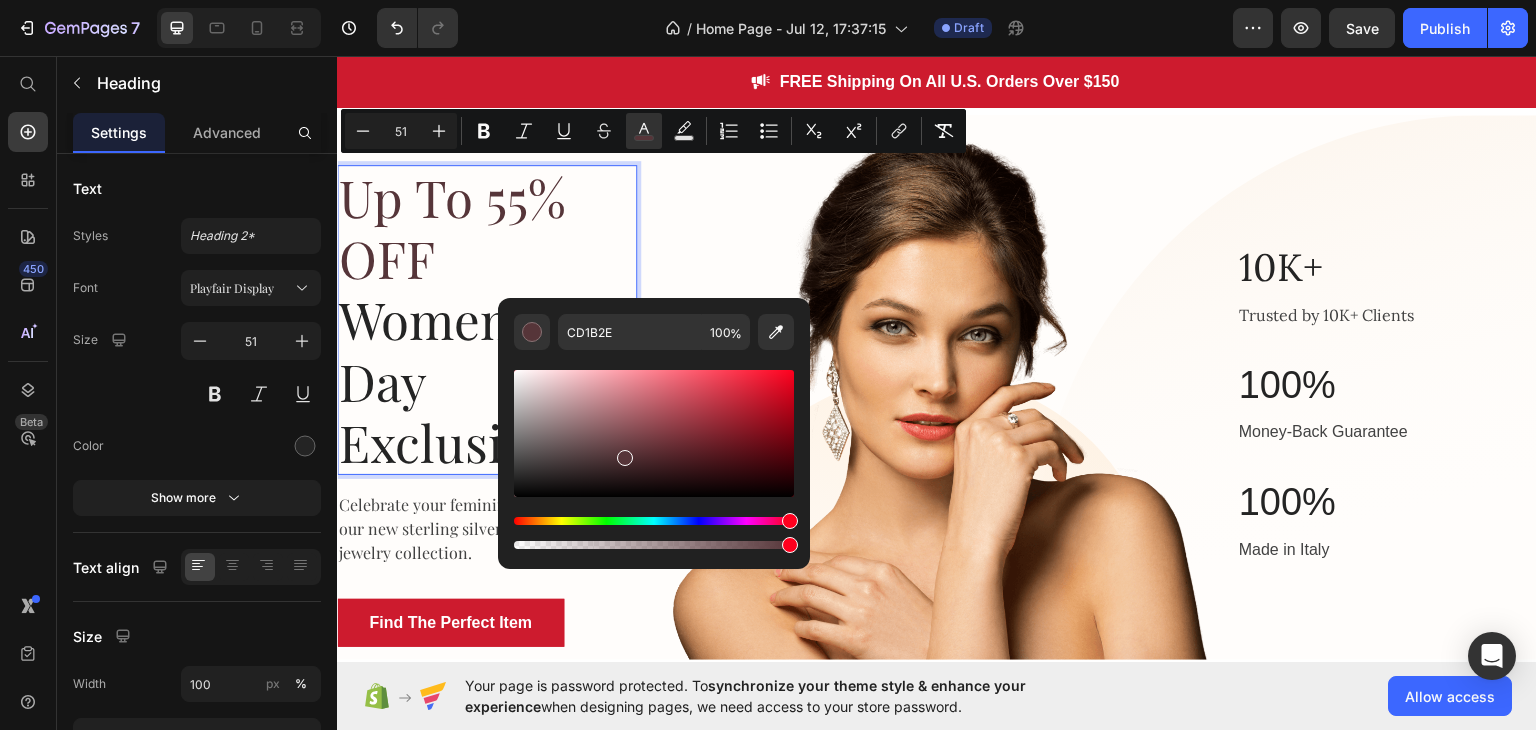 drag, startPoint x: 626, startPoint y: 436, endPoint x: 620, endPoint y: 453, distance: 18.027756 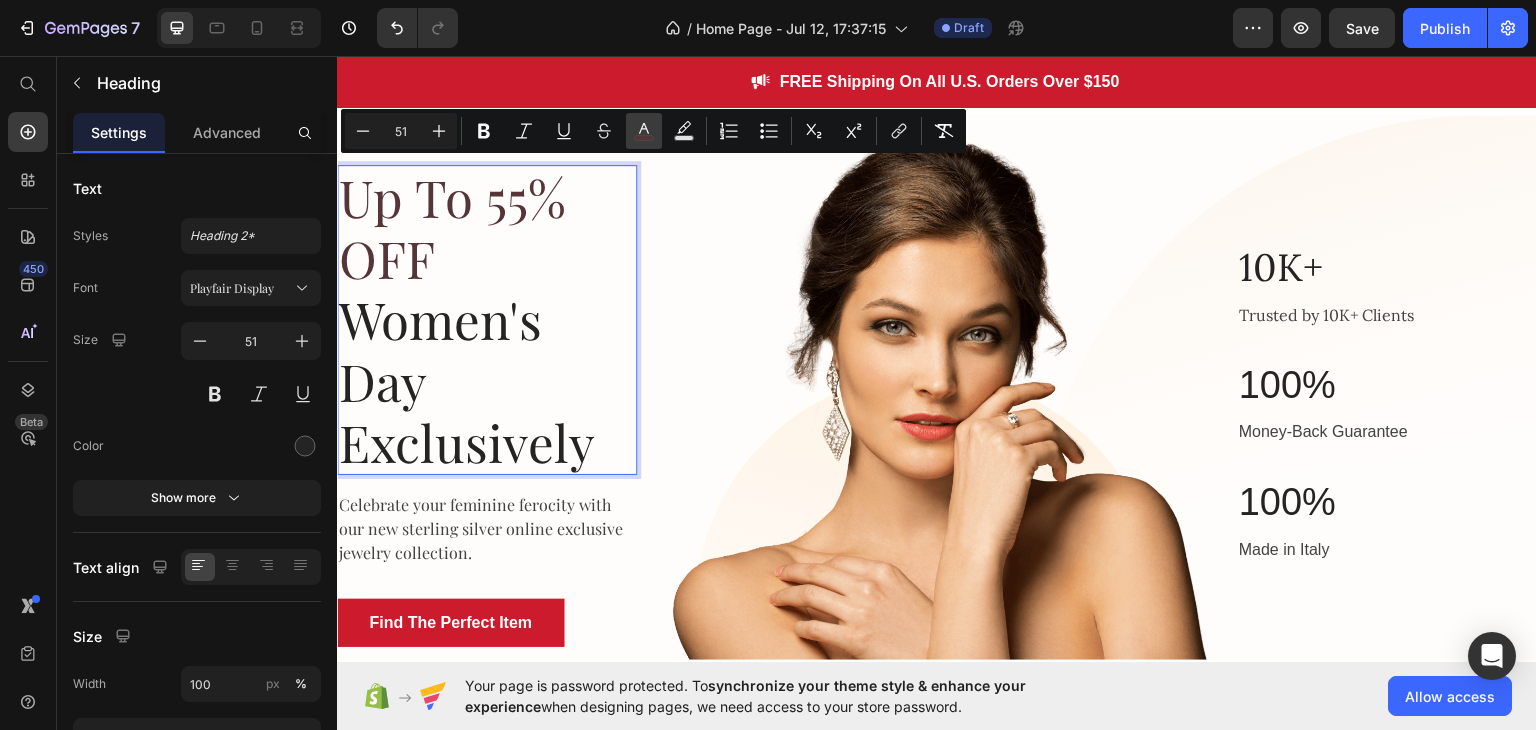 click 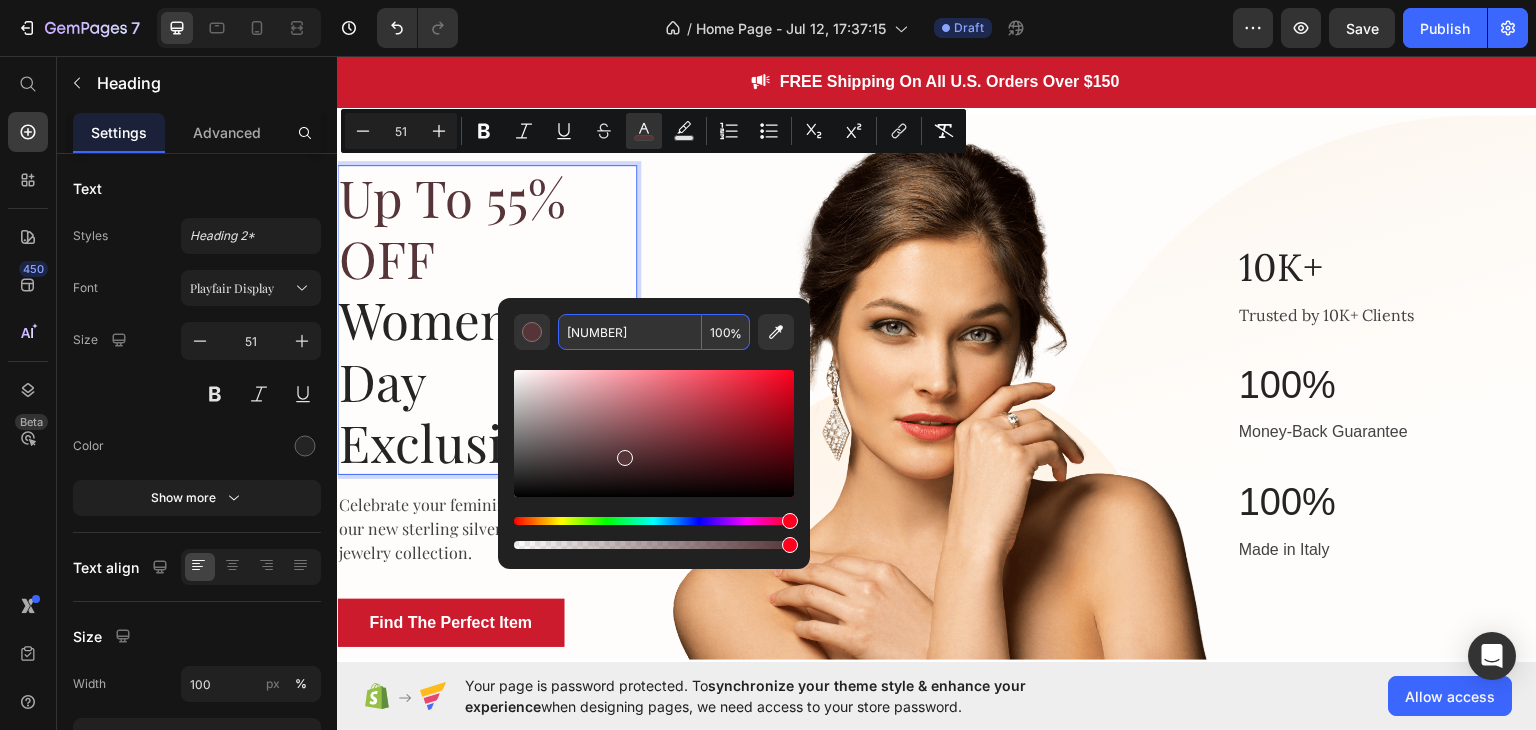 click on "[NUMBER]" at bounding box center (630, 332) 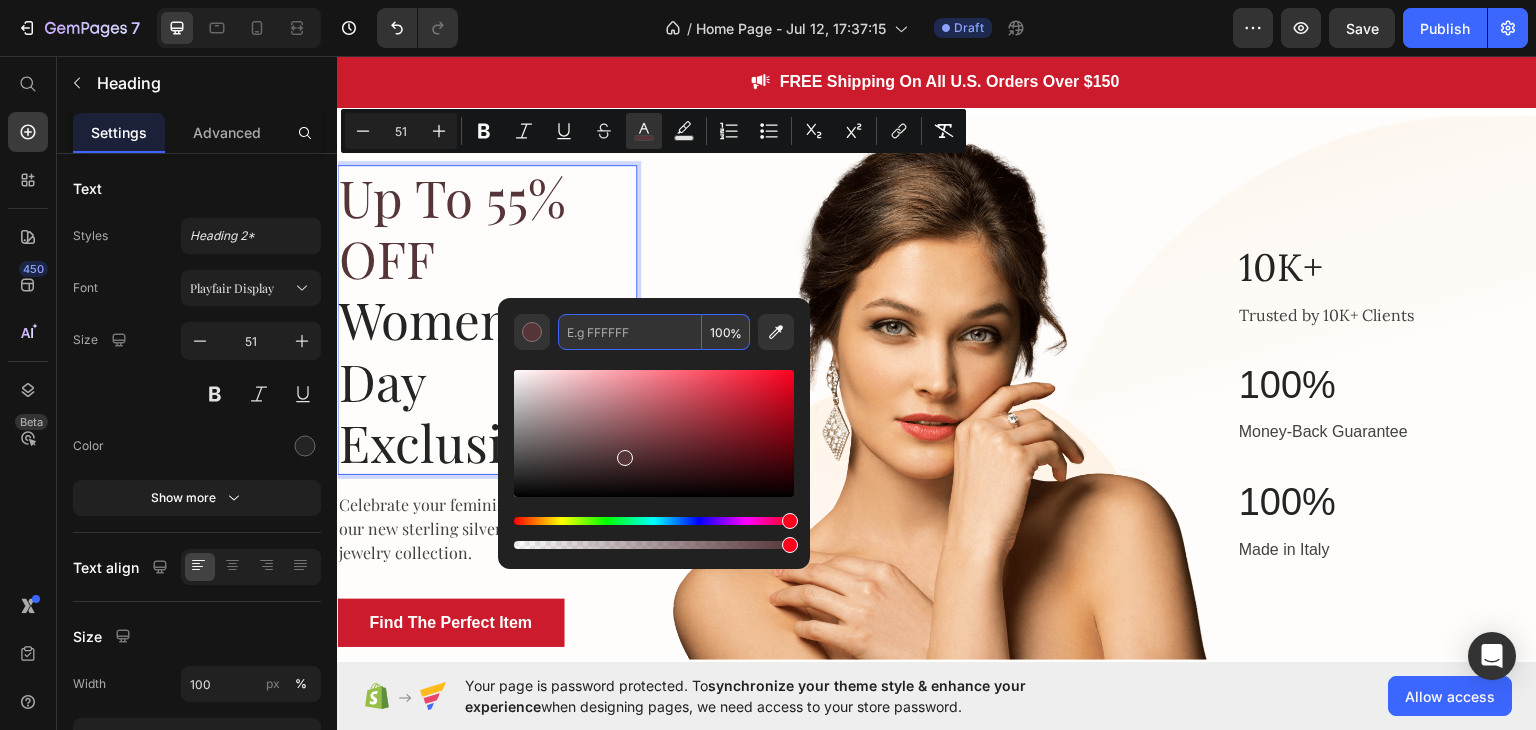 paste on "#F9E4E3" 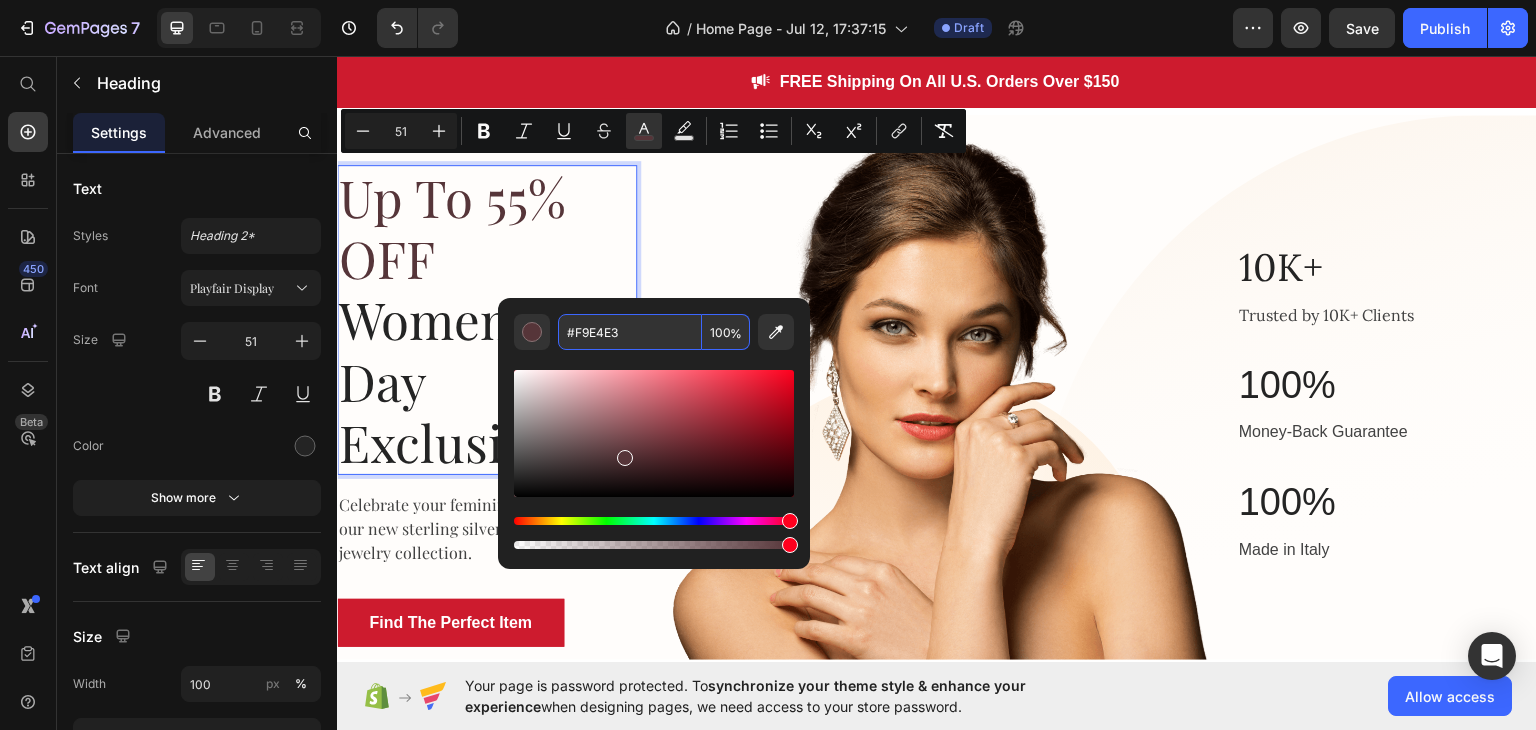 type on "#F9E4E3" 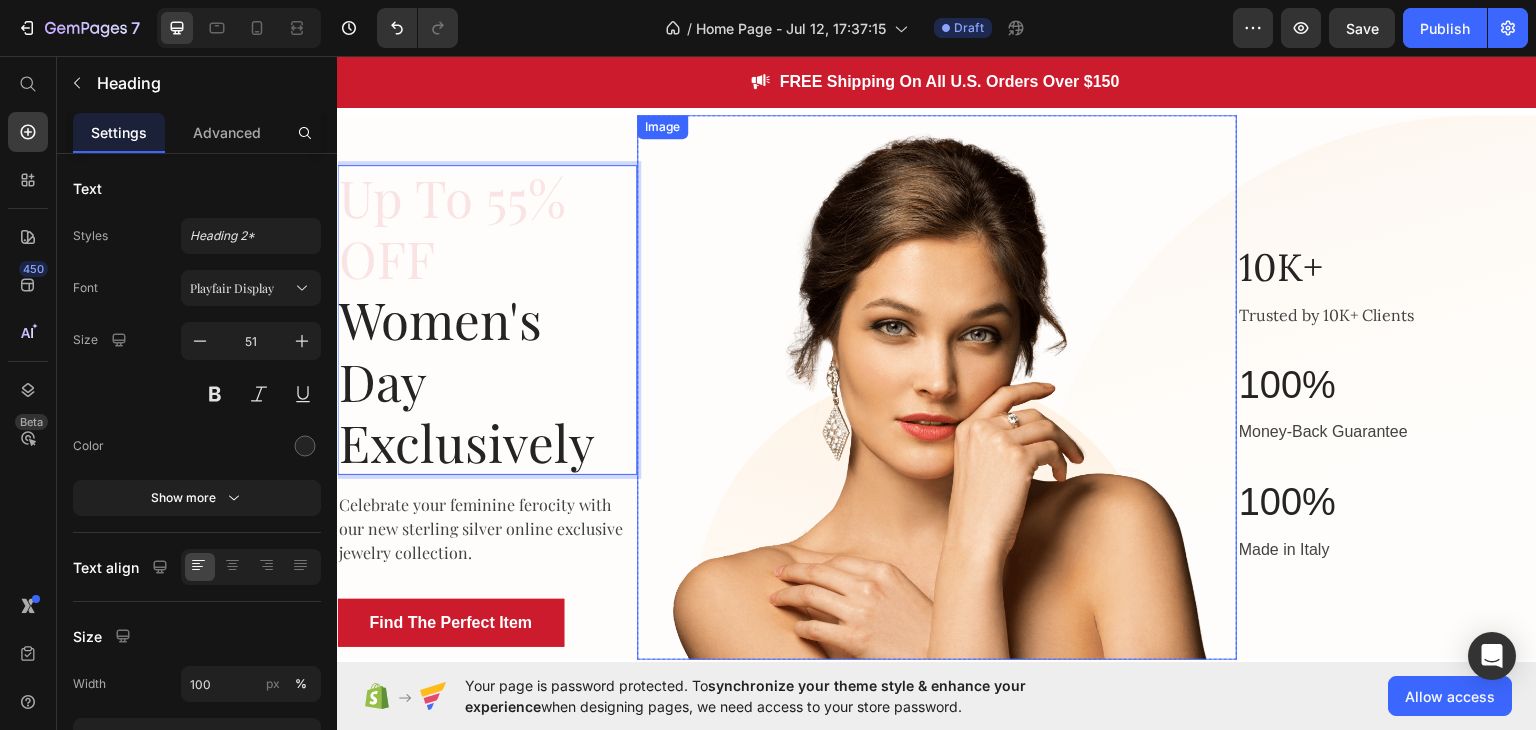 click on "Up To 55% OFF Women's Day Exclusively" at bounding box center (487, 319) 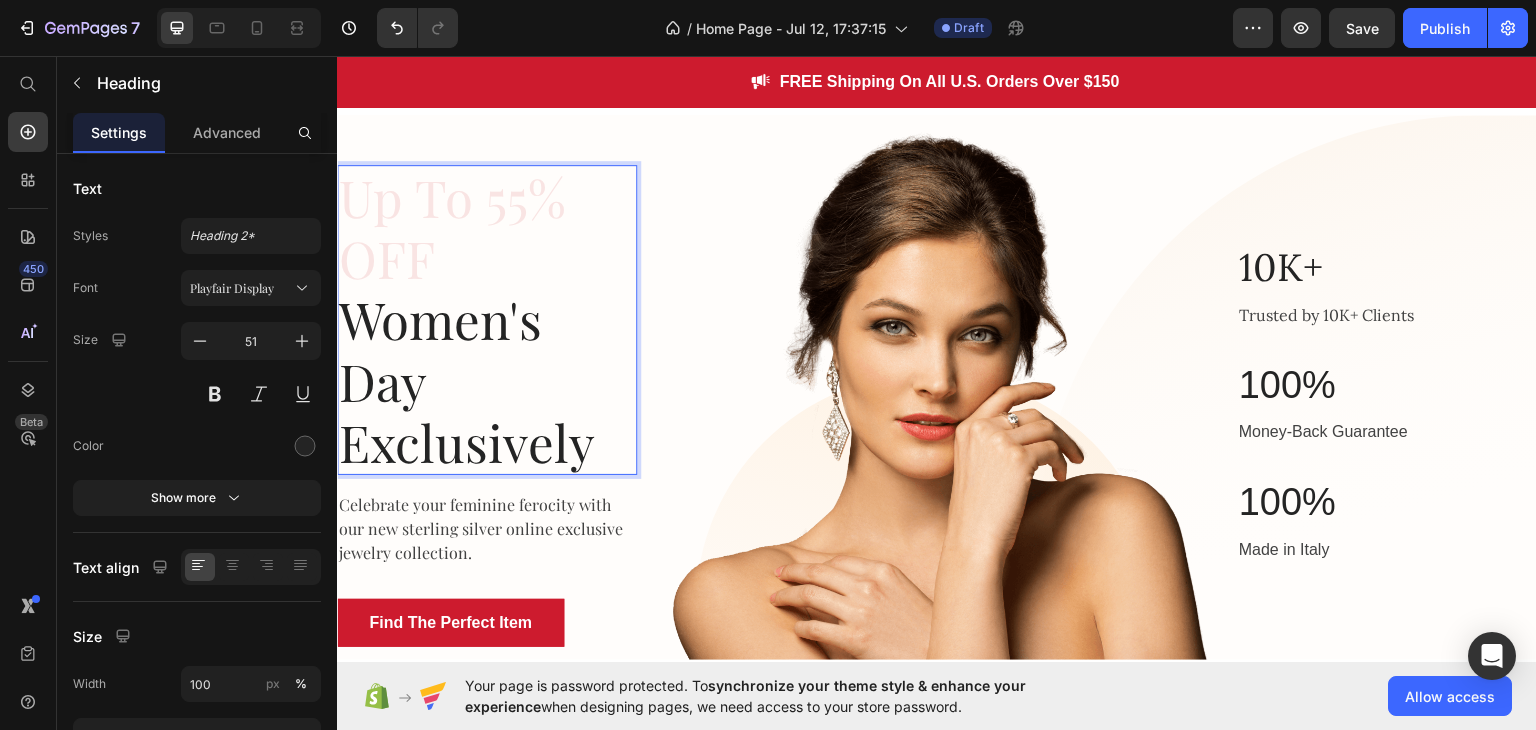 click on "Up To 55% OFF" at bounding box center [452, 226] 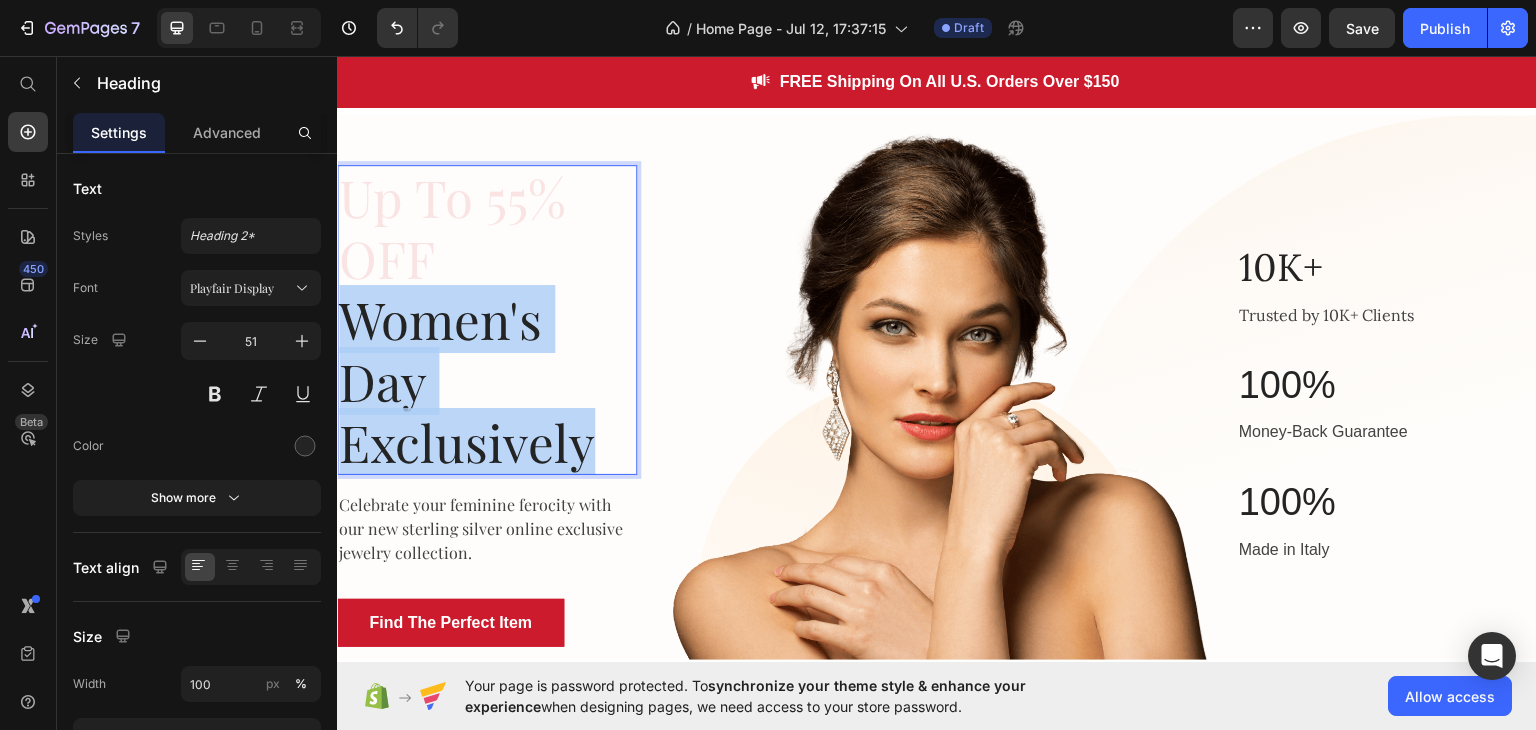 click on "Up To 55% OFF Women's Day Exclusively" at bounding box center [487, 319] 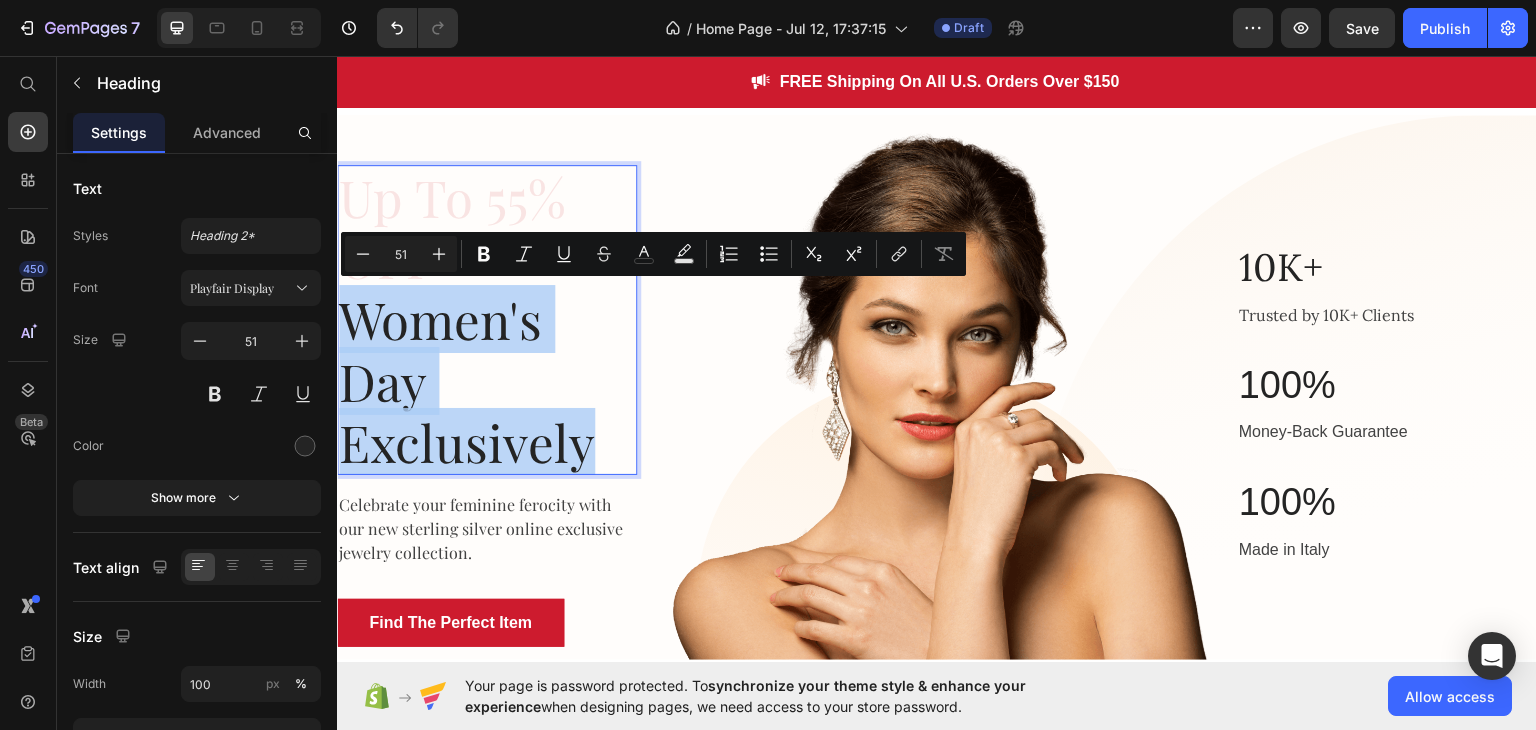 click on "Up To 55% OFF Women's Day Exclusively" at bounding box center [487, 319] 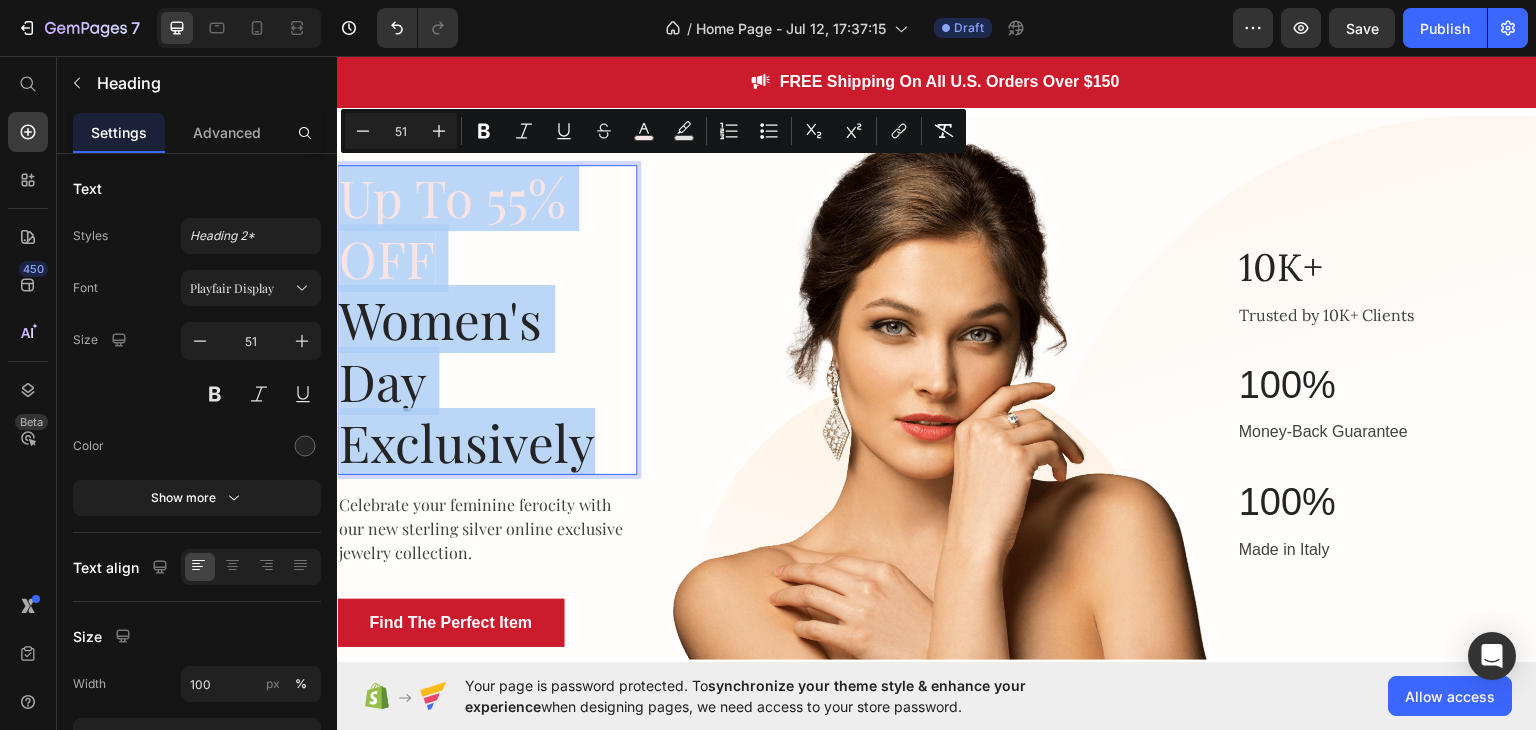 drag, startPoint x: 596, startPoint y: 437, endPoint x: 345, endPoint y: 197, distance: 347.27655 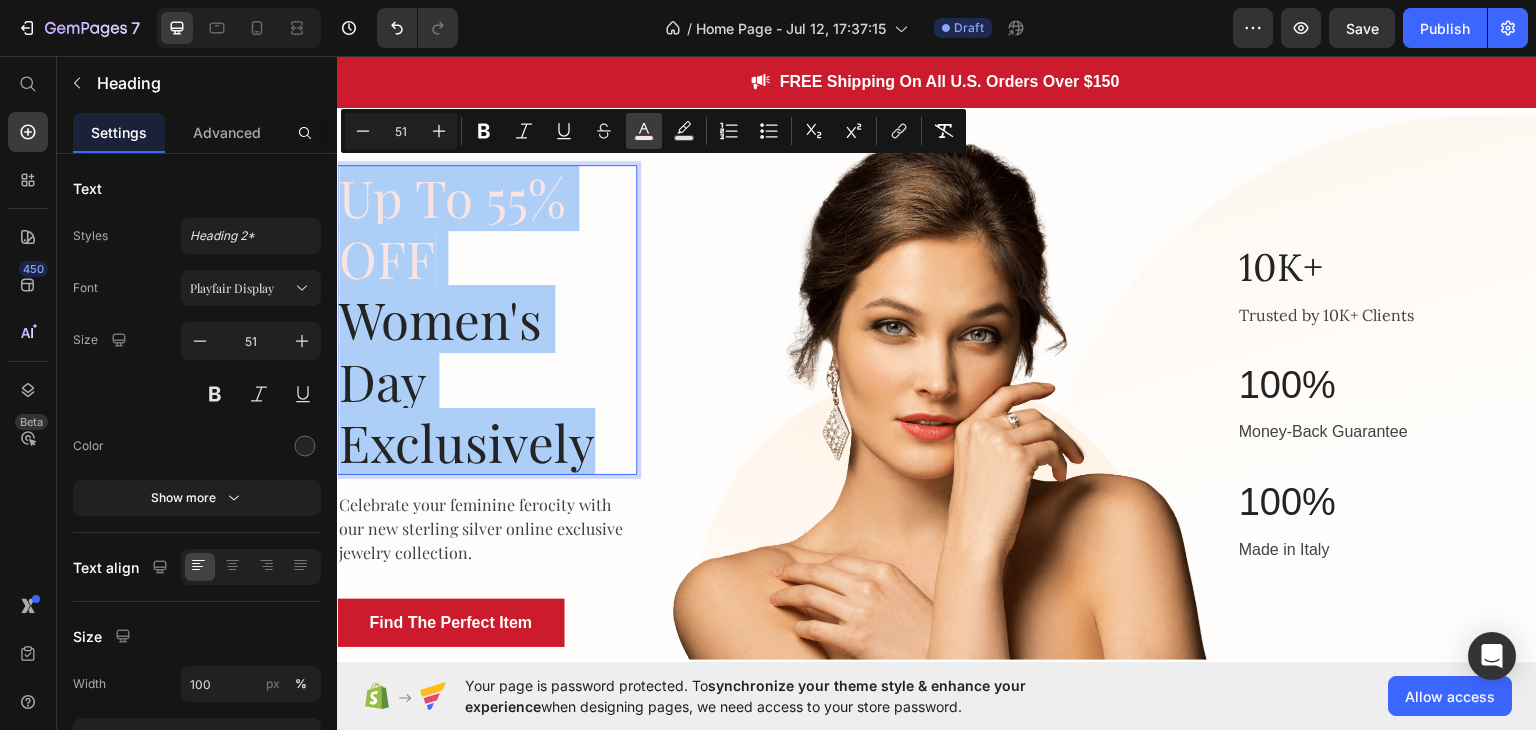 click 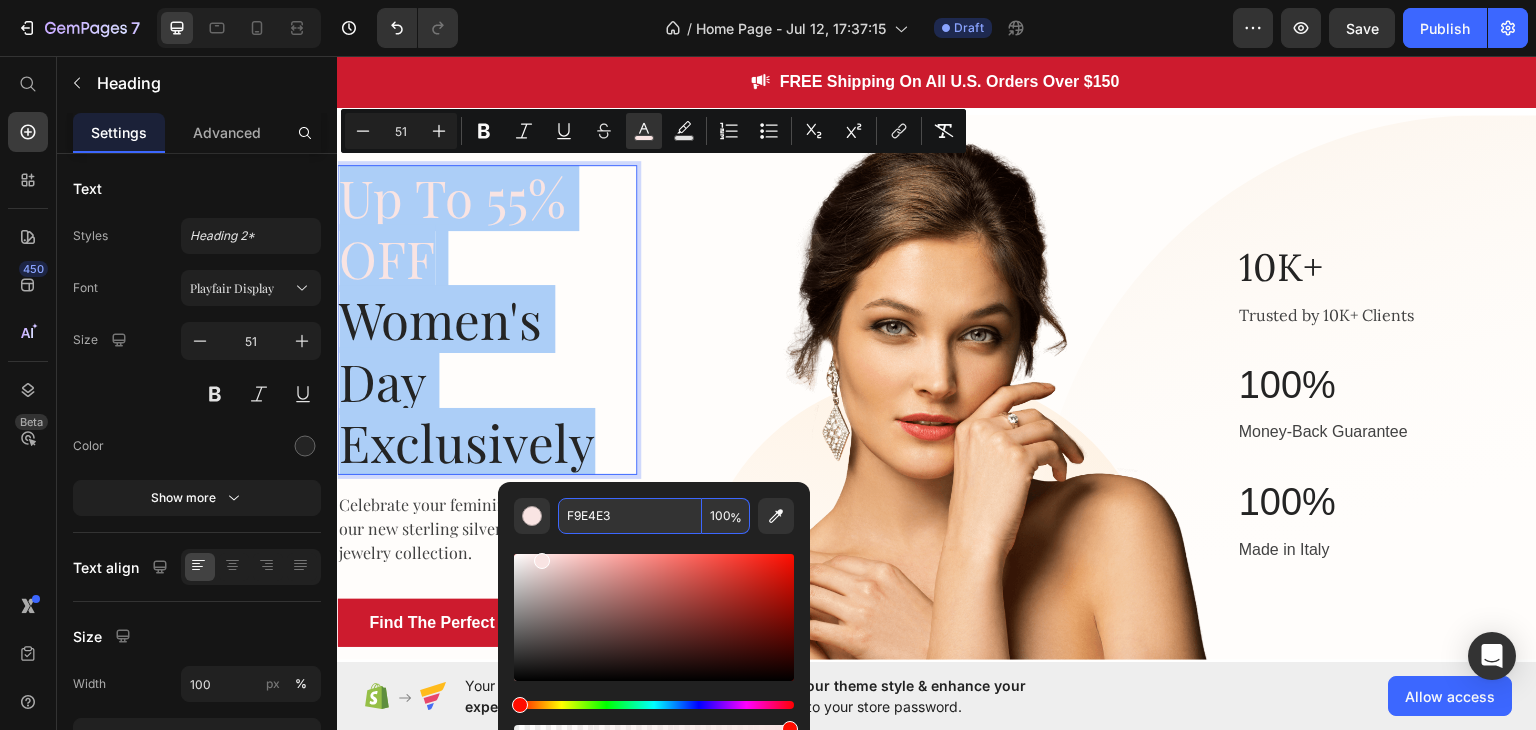 click on "F9E4E3" at bounding box center (630, 516) 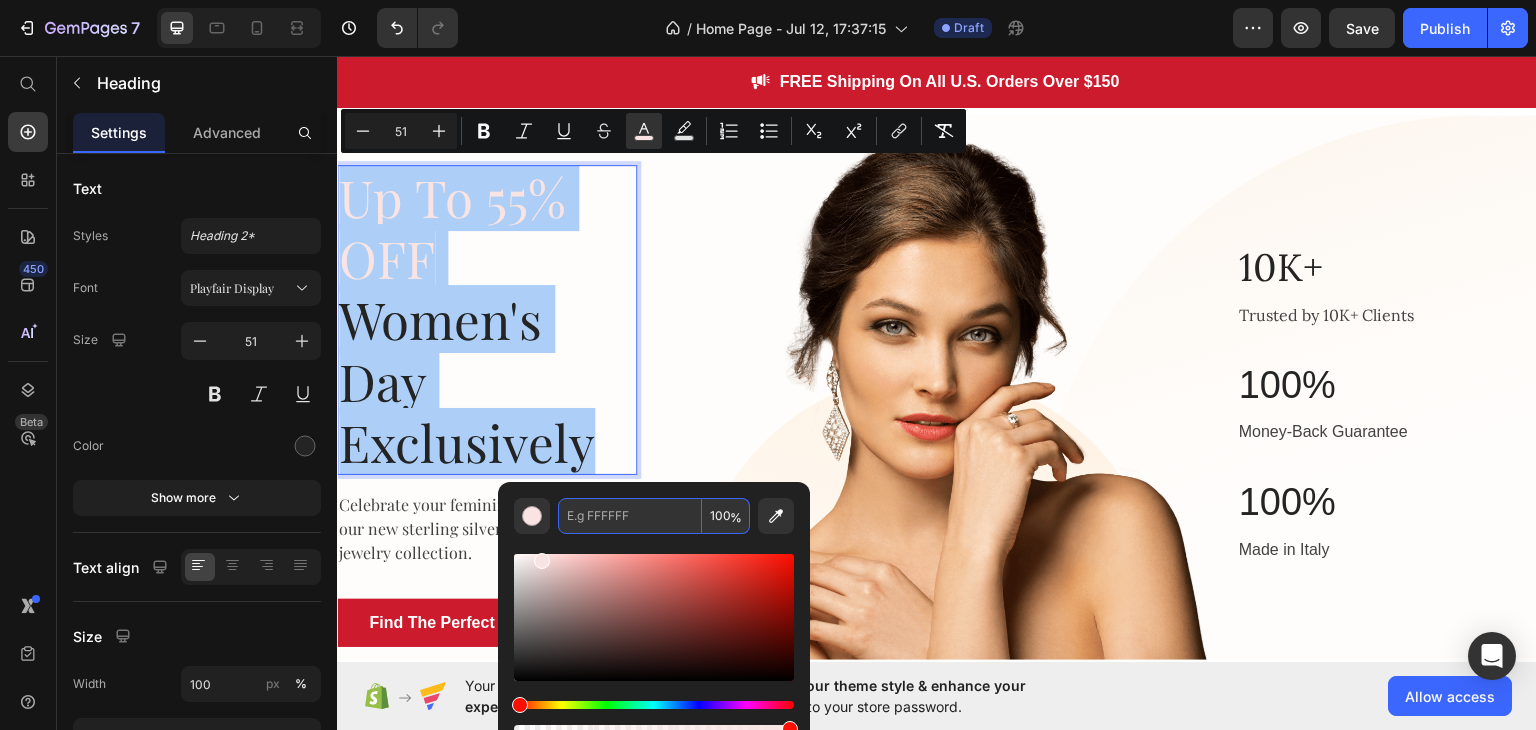 paste on "333333" 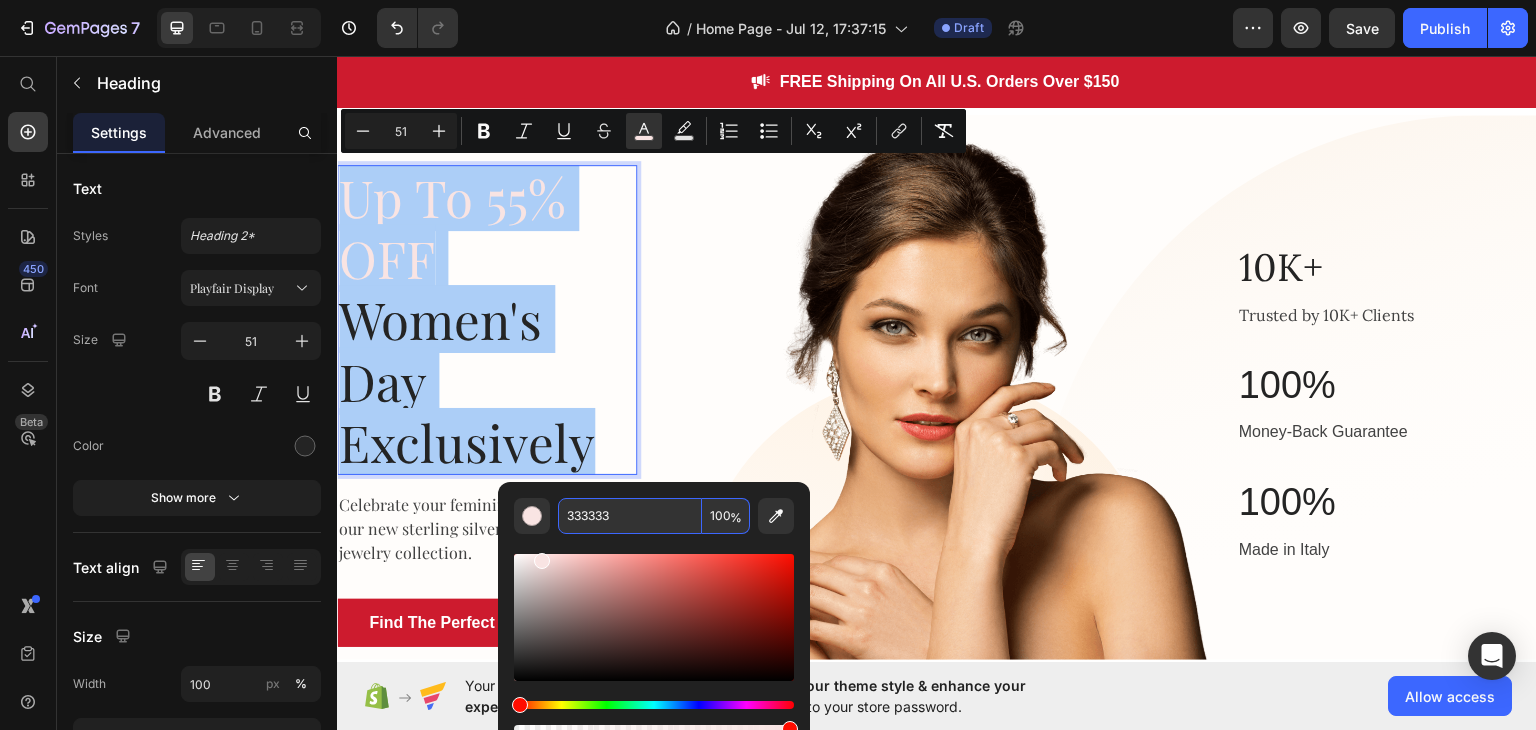 type on "333333" 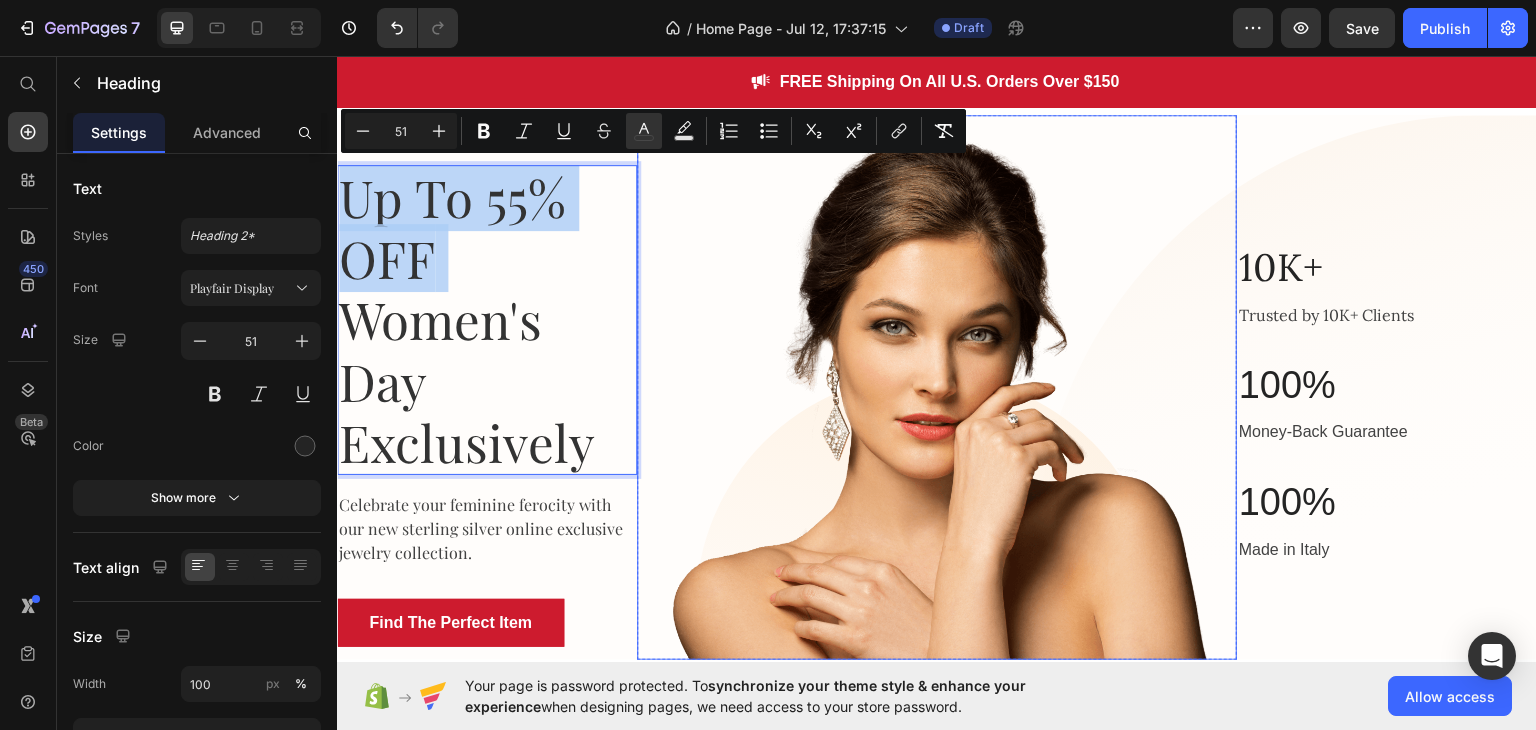 click at bounding box center (937, 386) 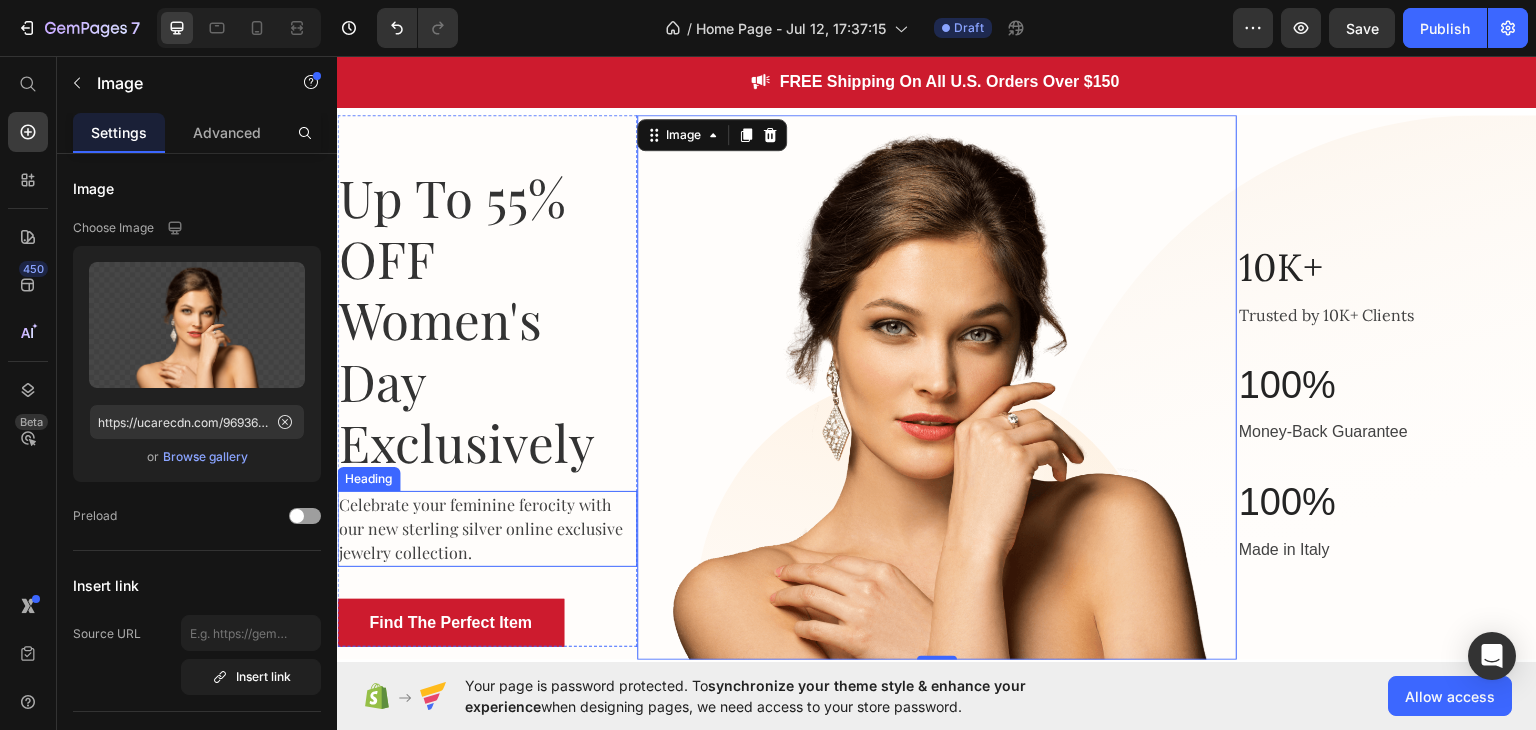 click on "Celebrate your feminine ferocity with our new sterling silver online exclusive jewelry collection." at bounding box center [487, 528] 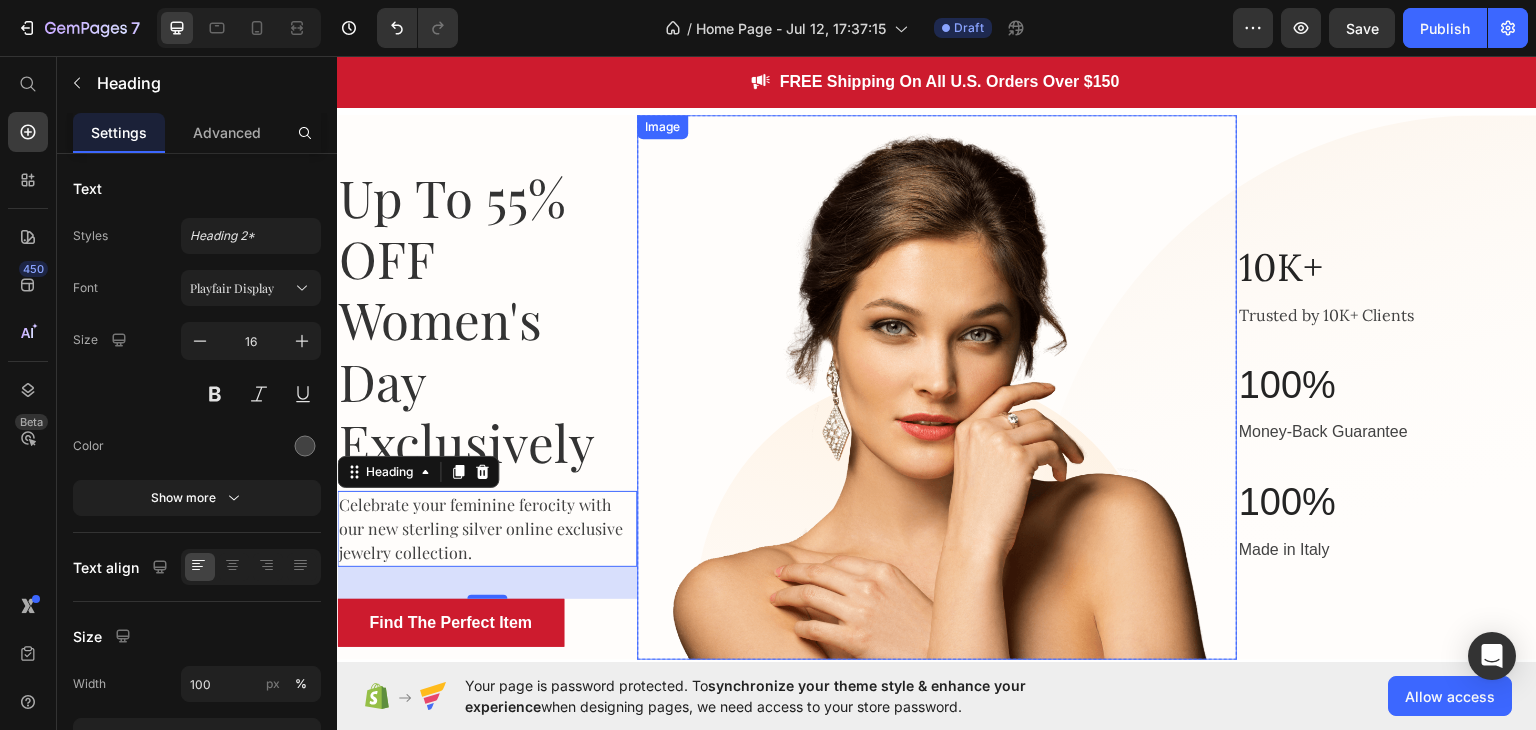 click at bounding box center (937, 386) 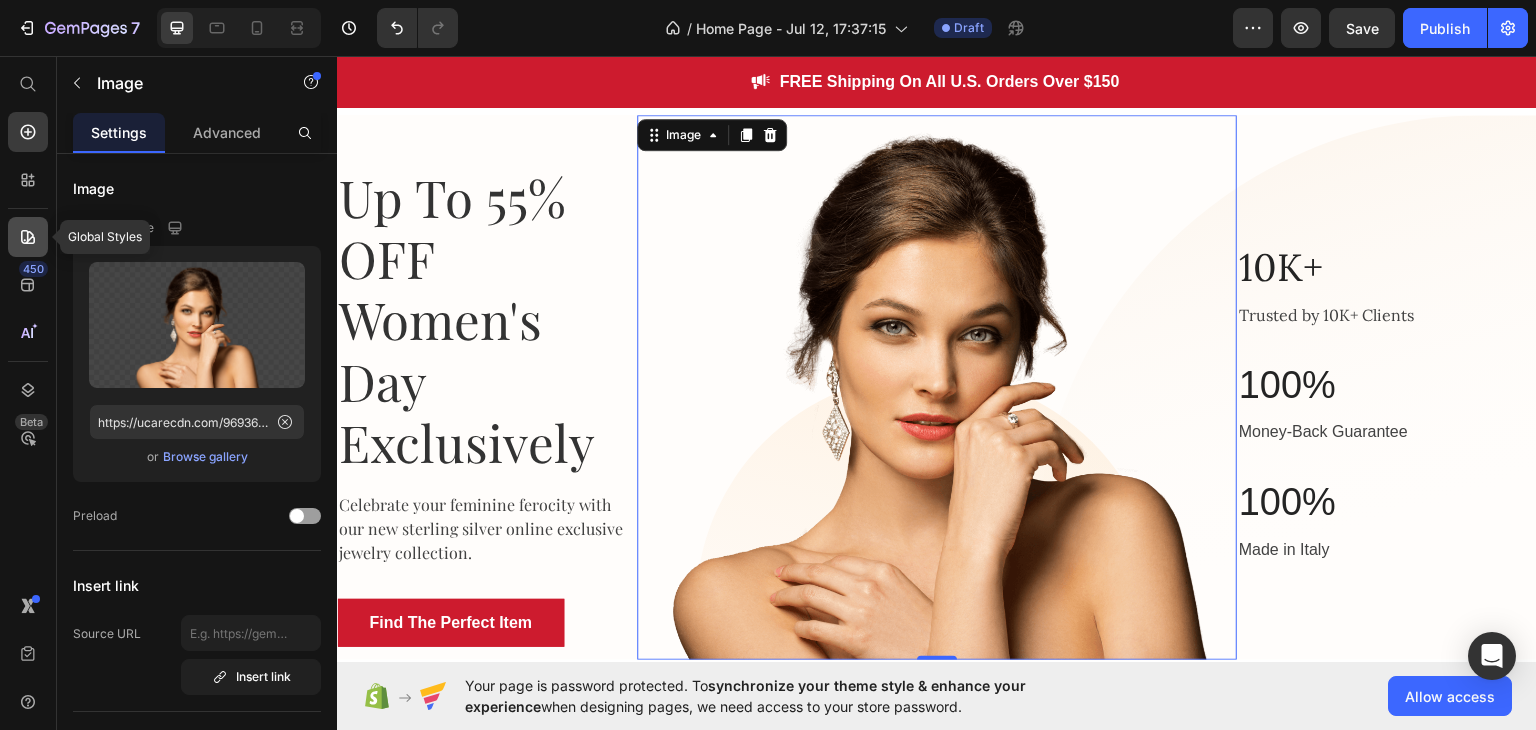 click 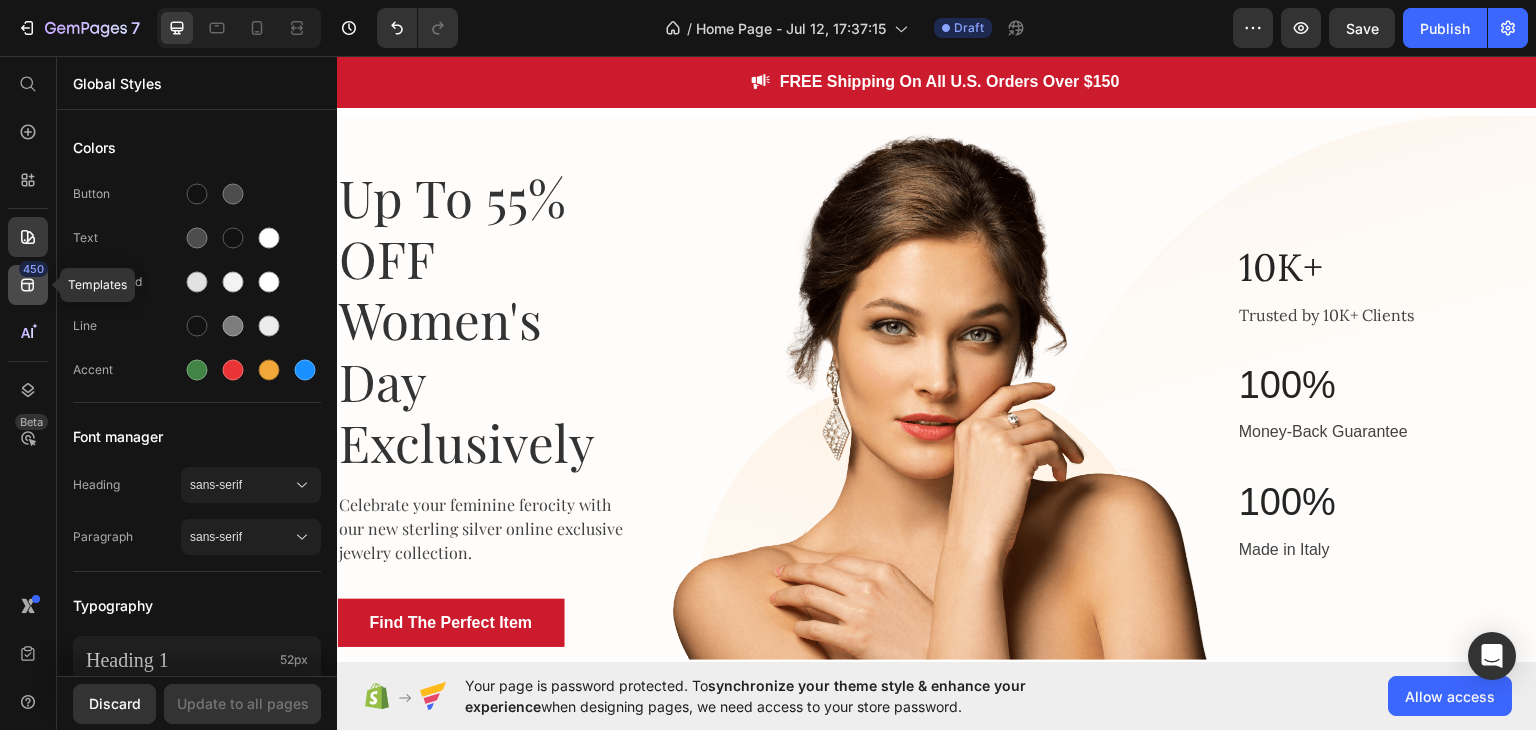 click 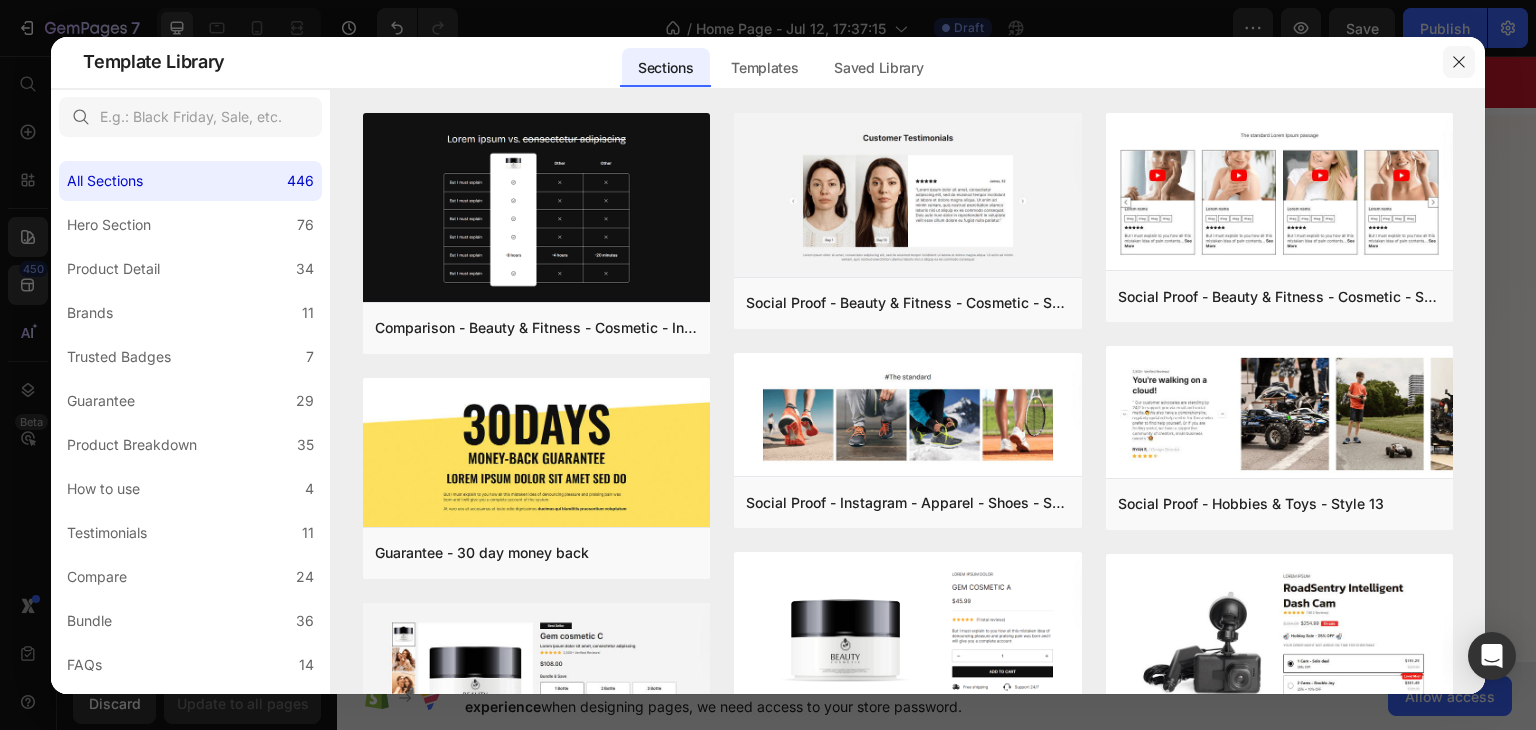 click 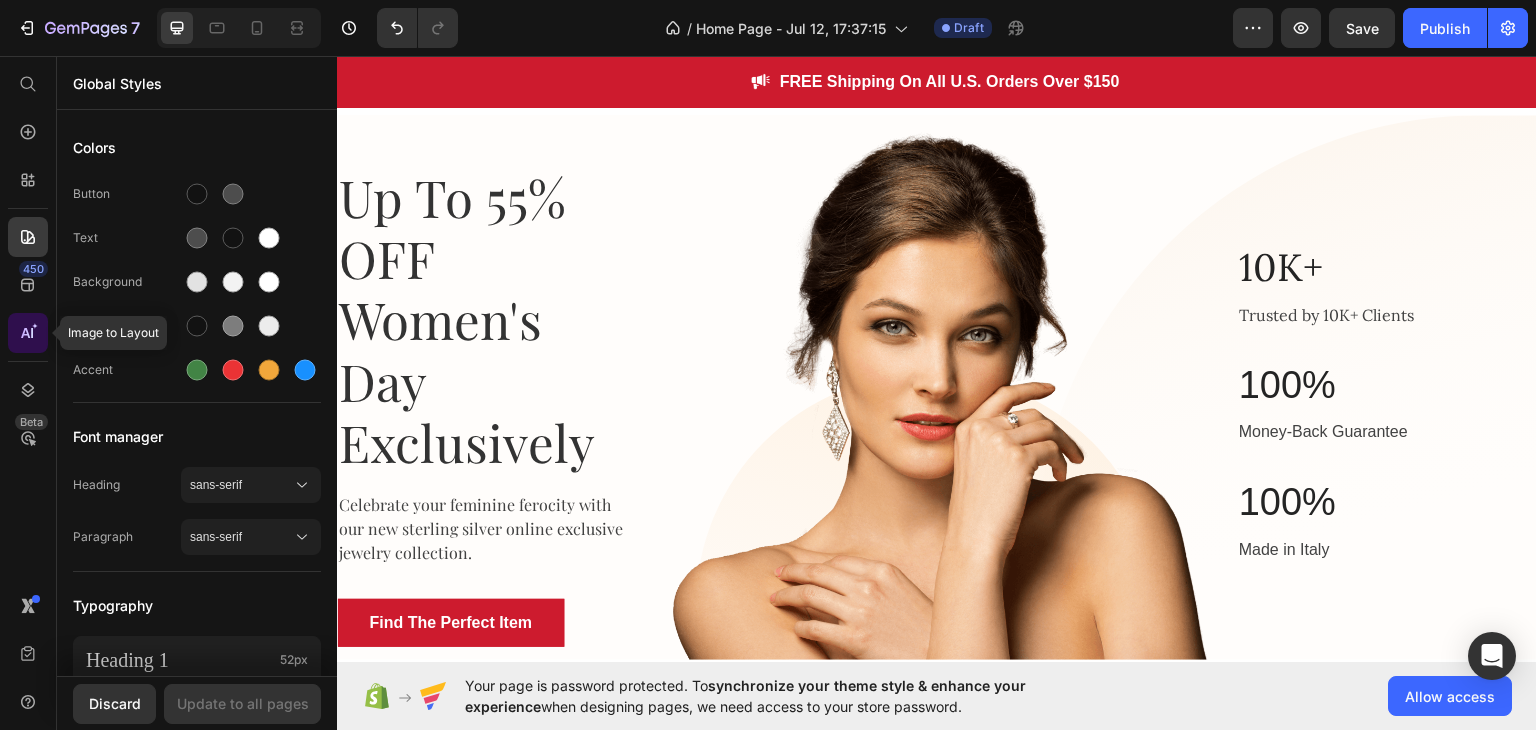 click 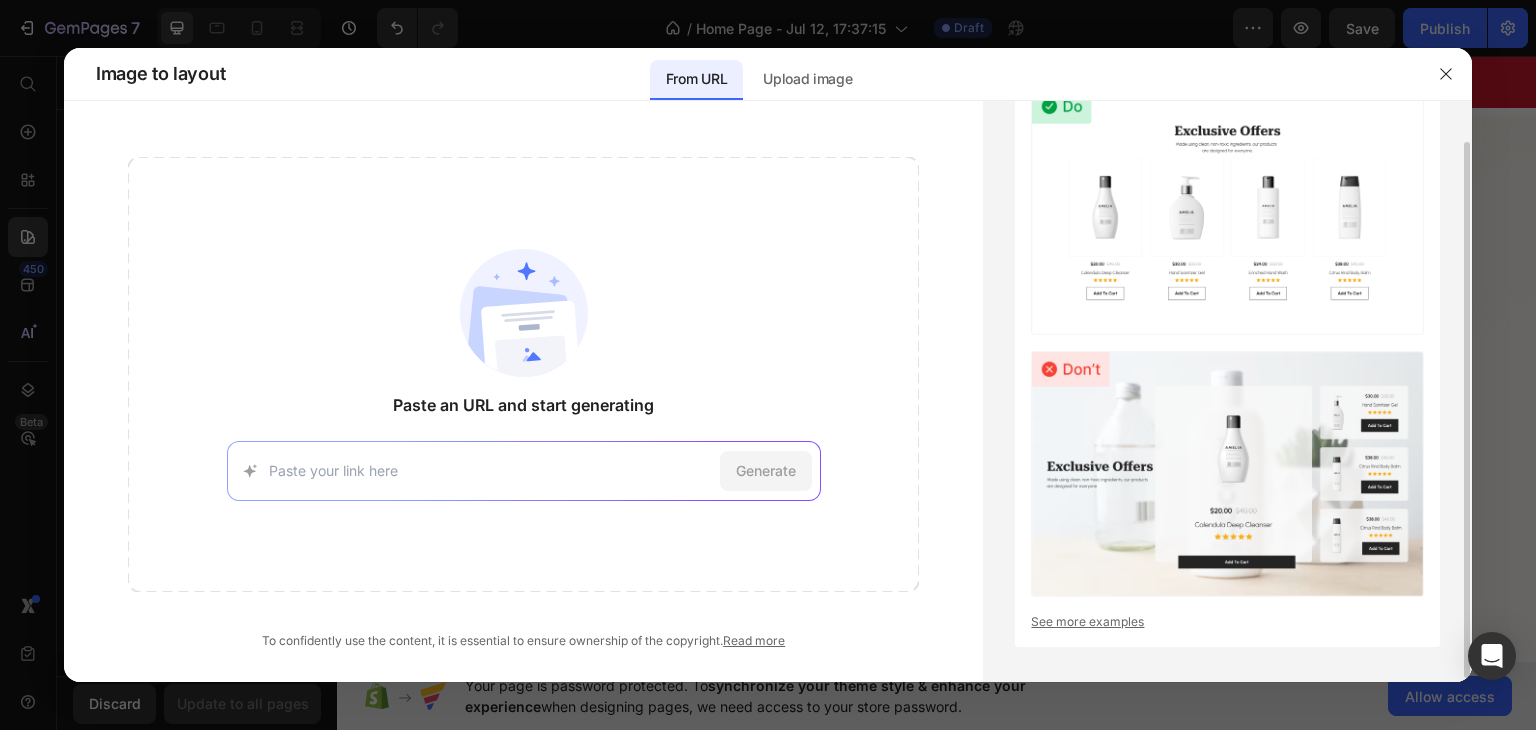 scroll, scrollTop: 0, scrollLeft: 0, axis: both 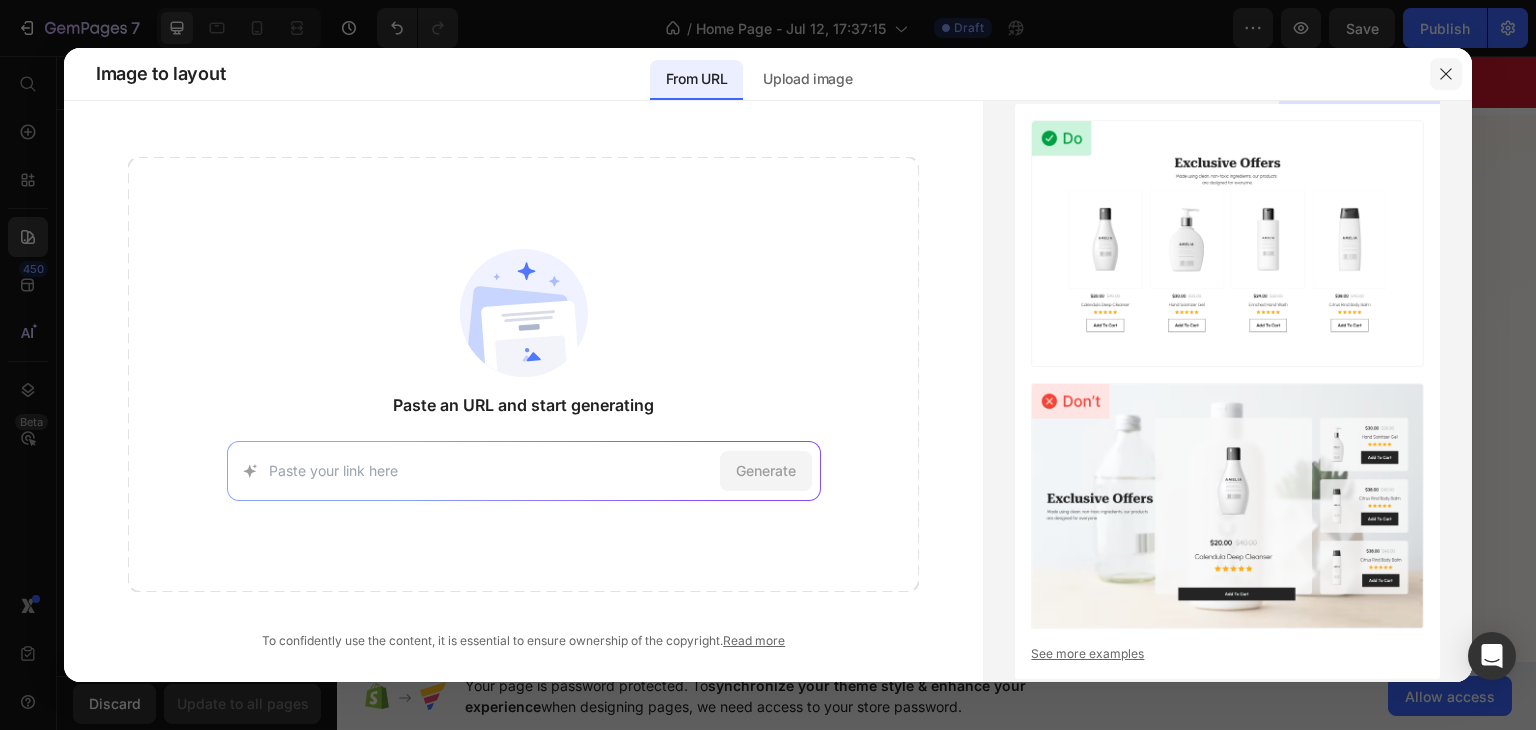 click 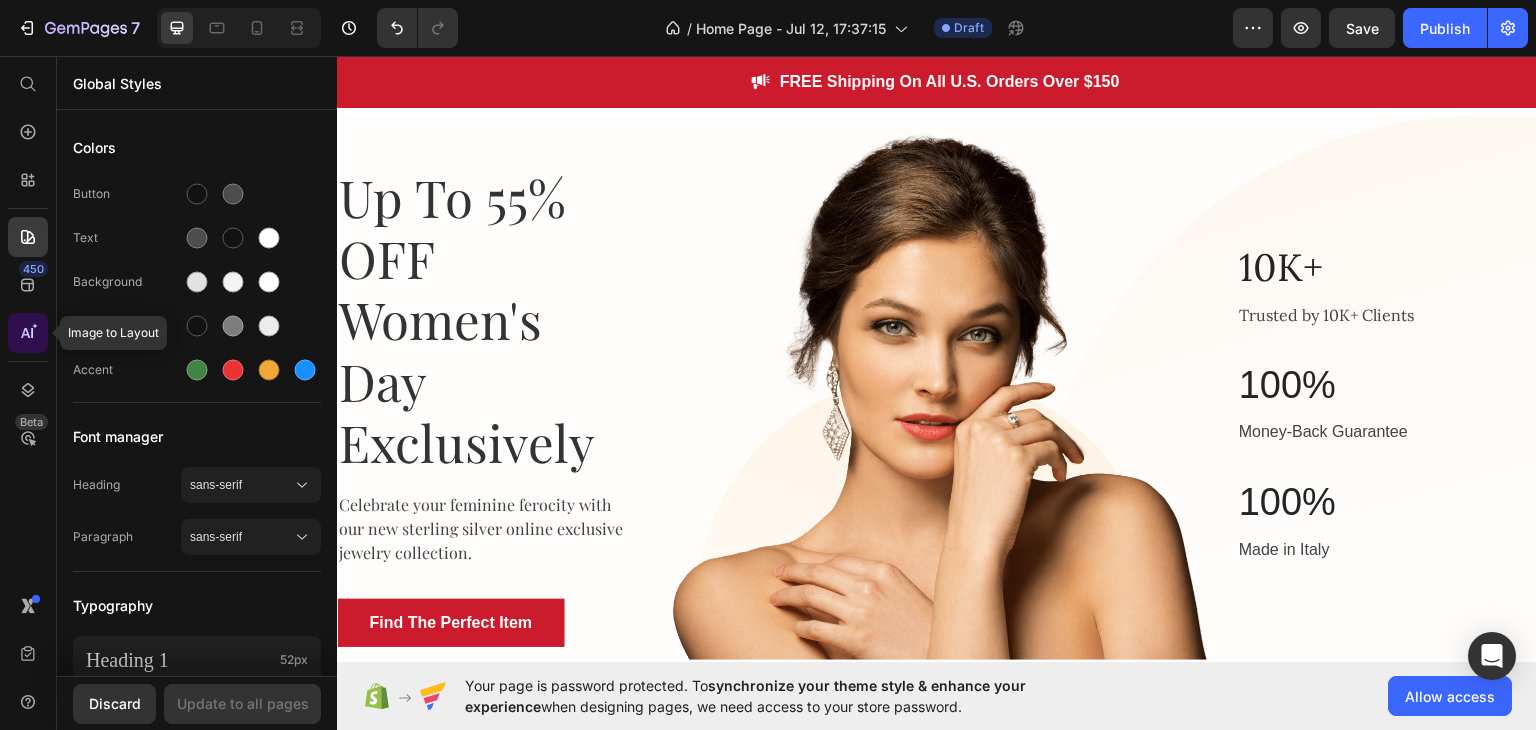 click 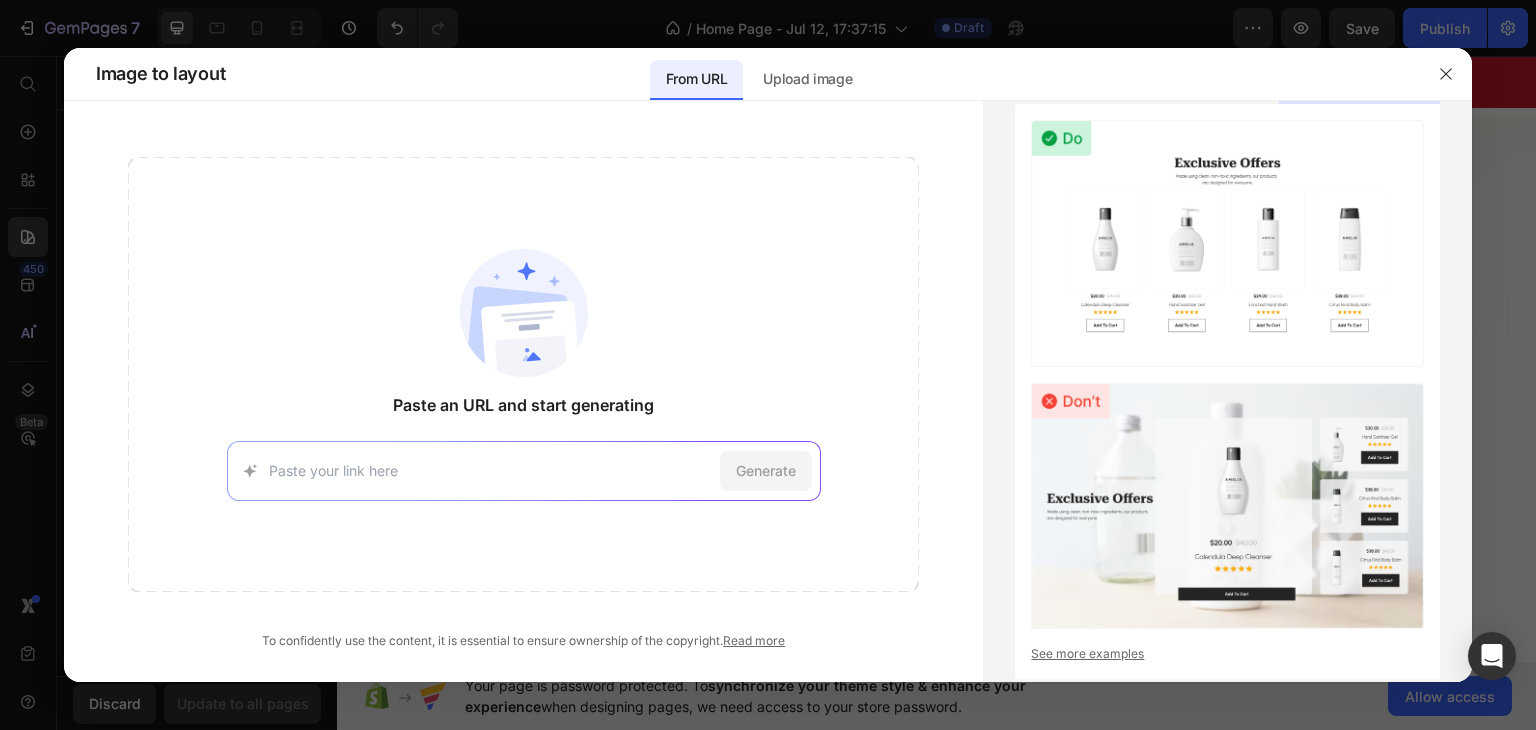 click at bounding box center (768, 365) 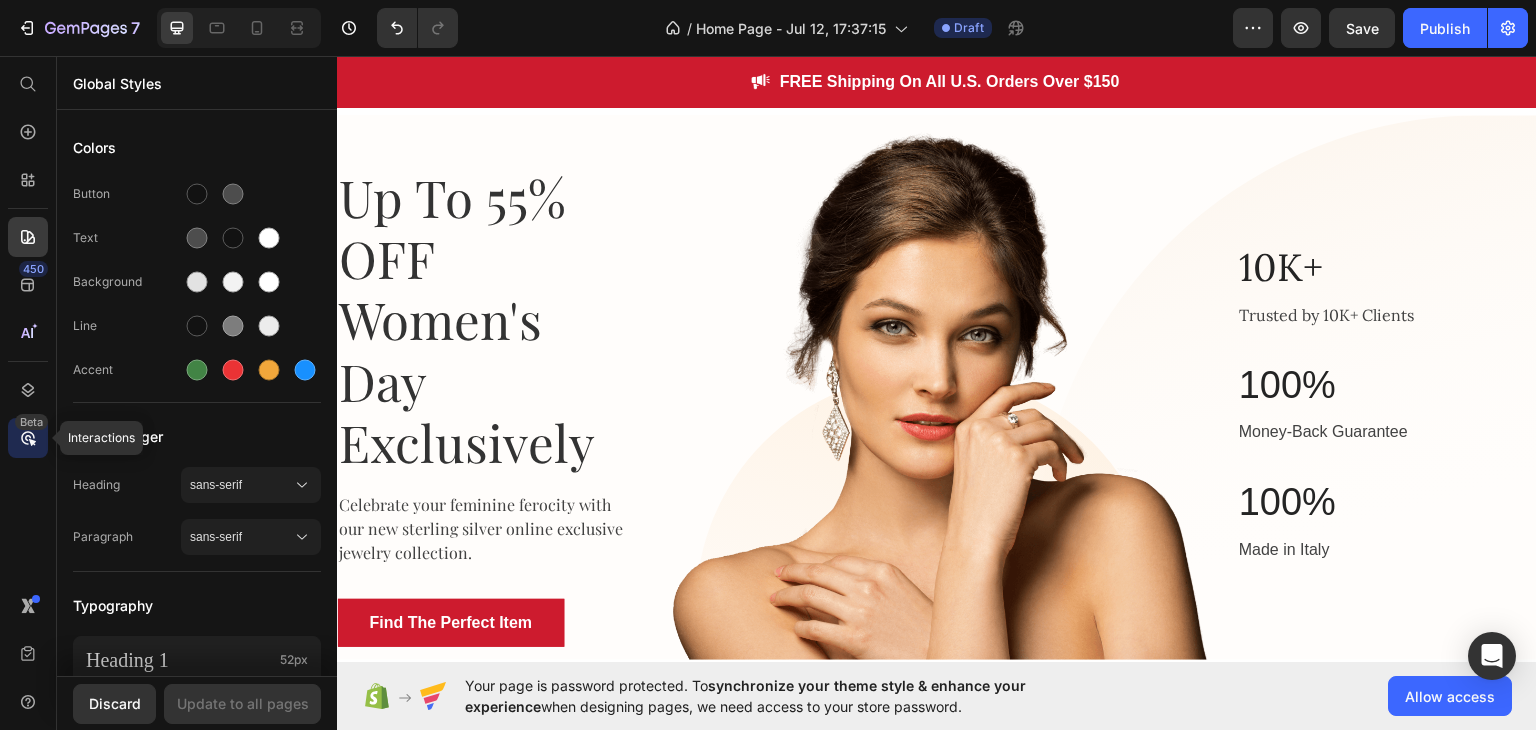 click 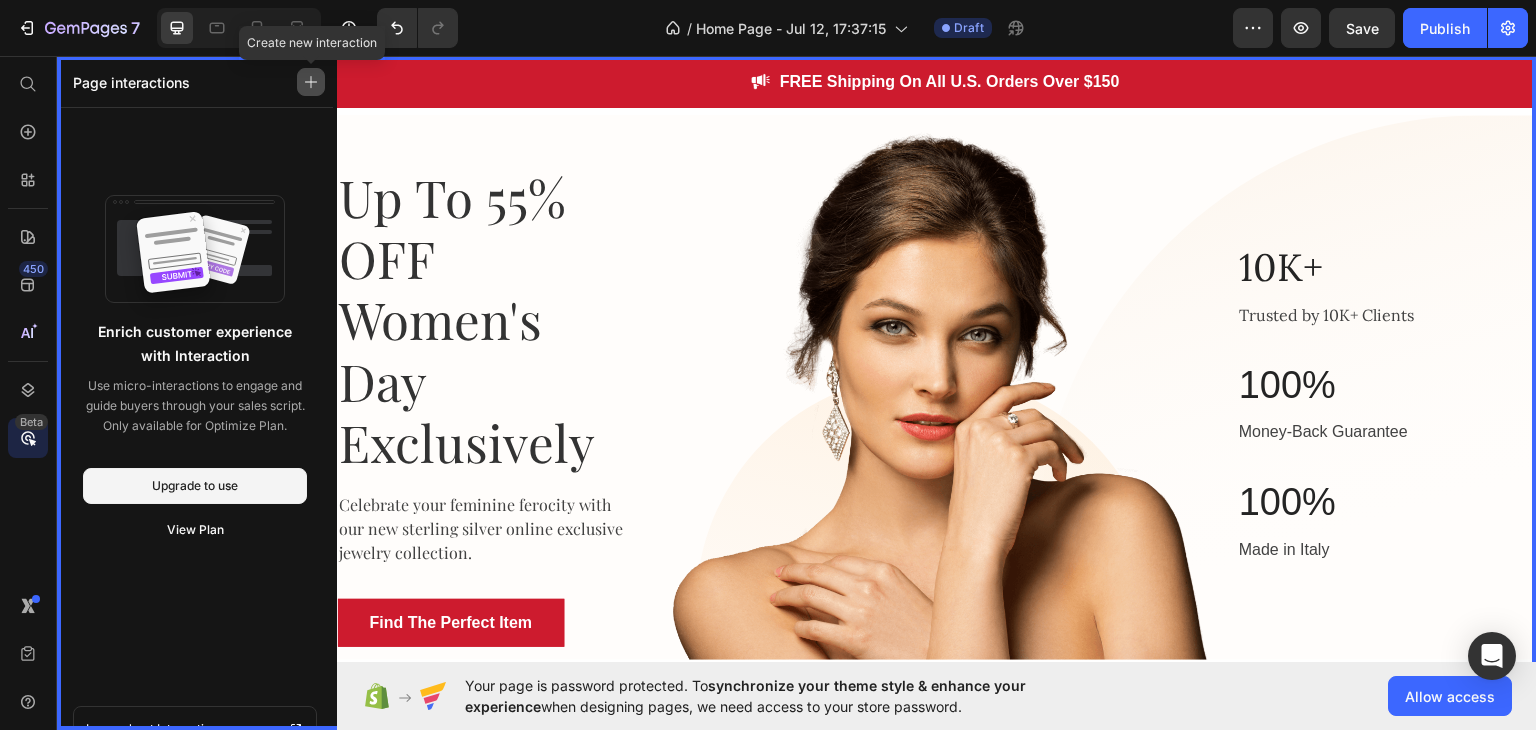 click 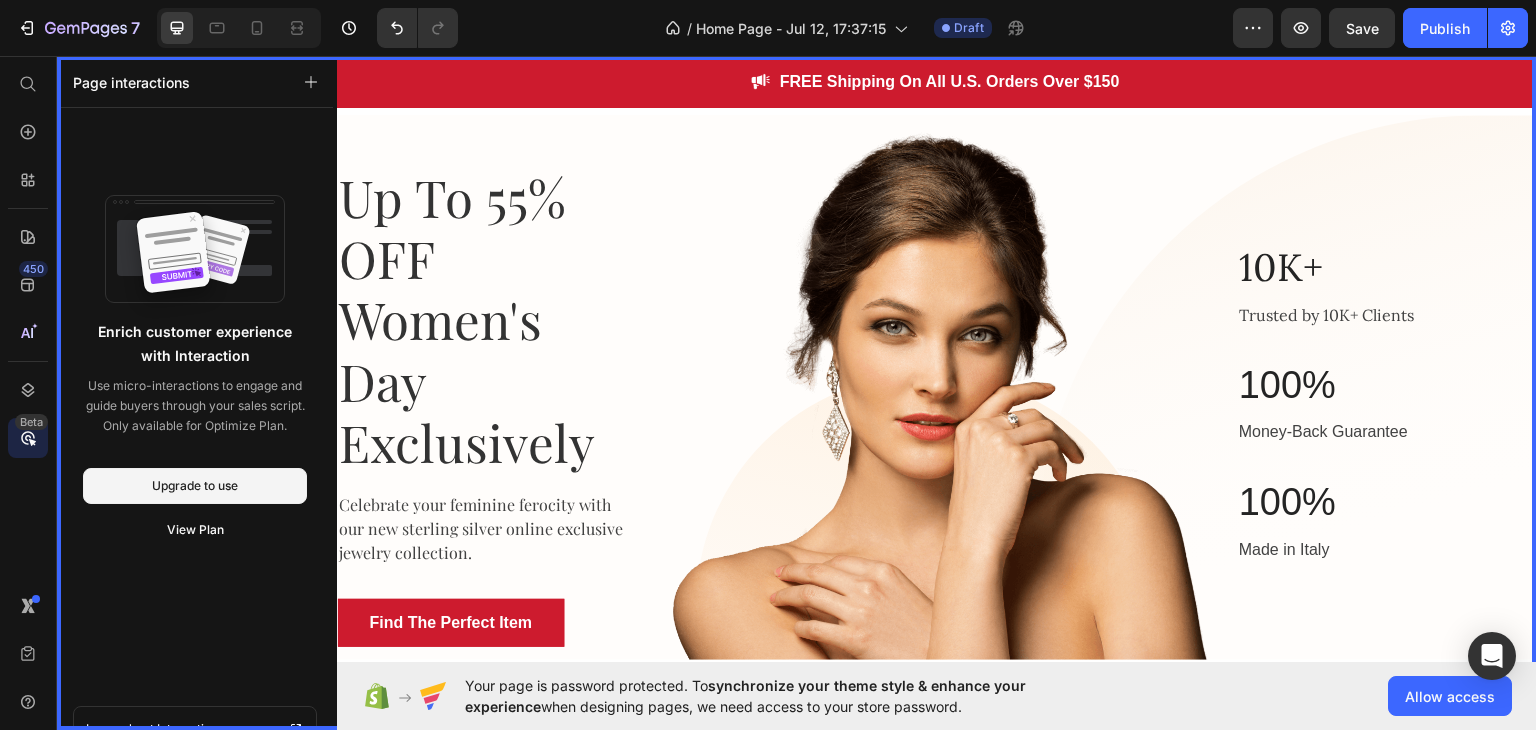 click on "450 Beta" at bounding box center [28, 325] 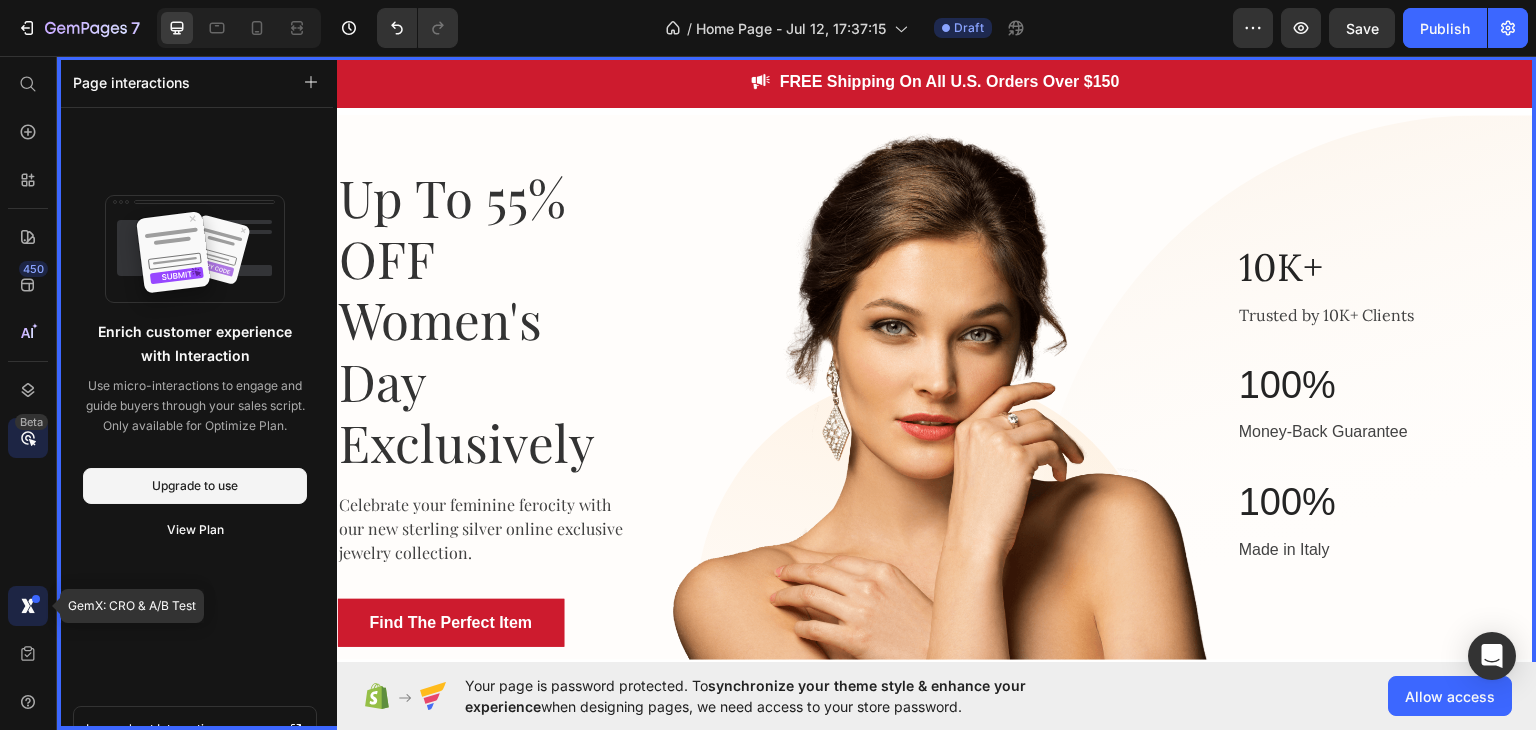 click 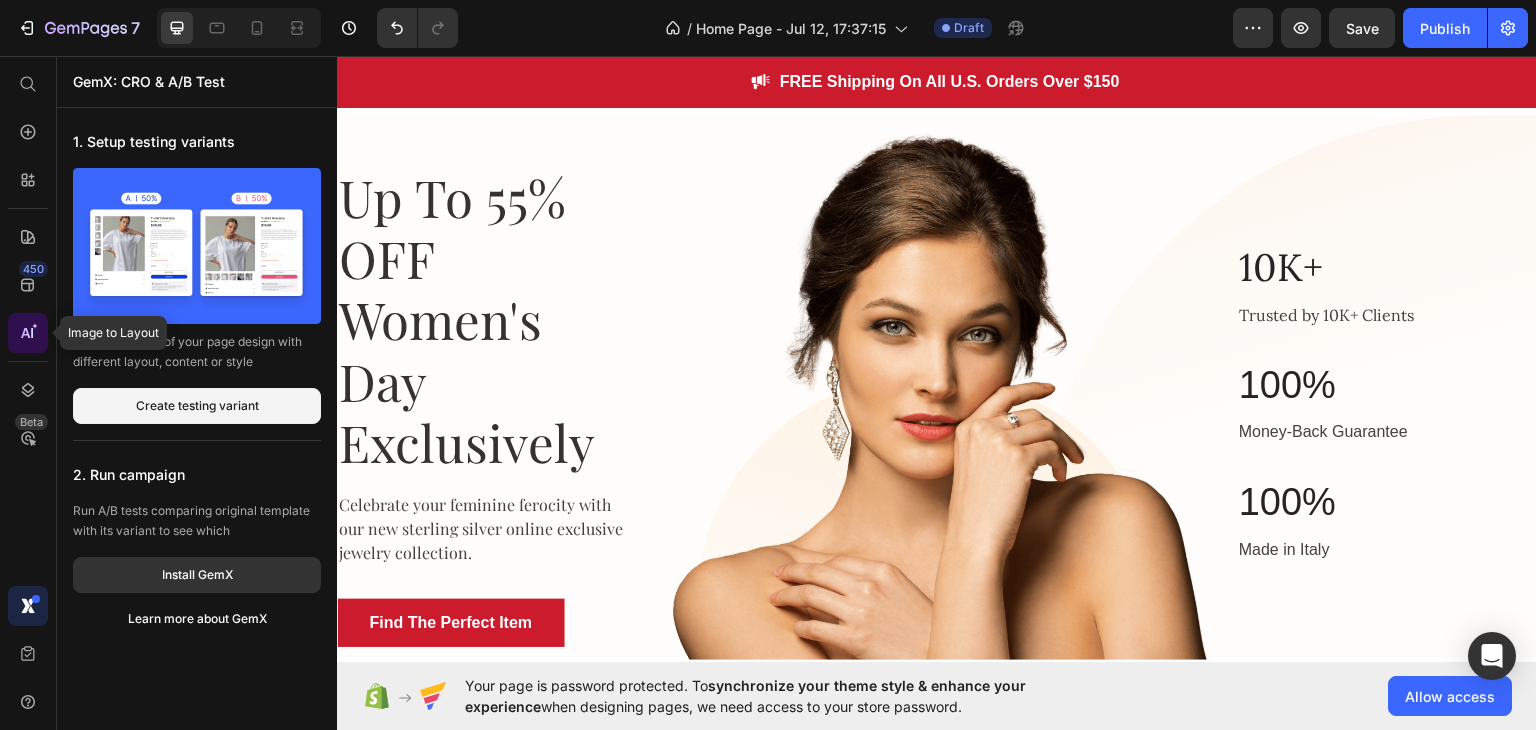 click 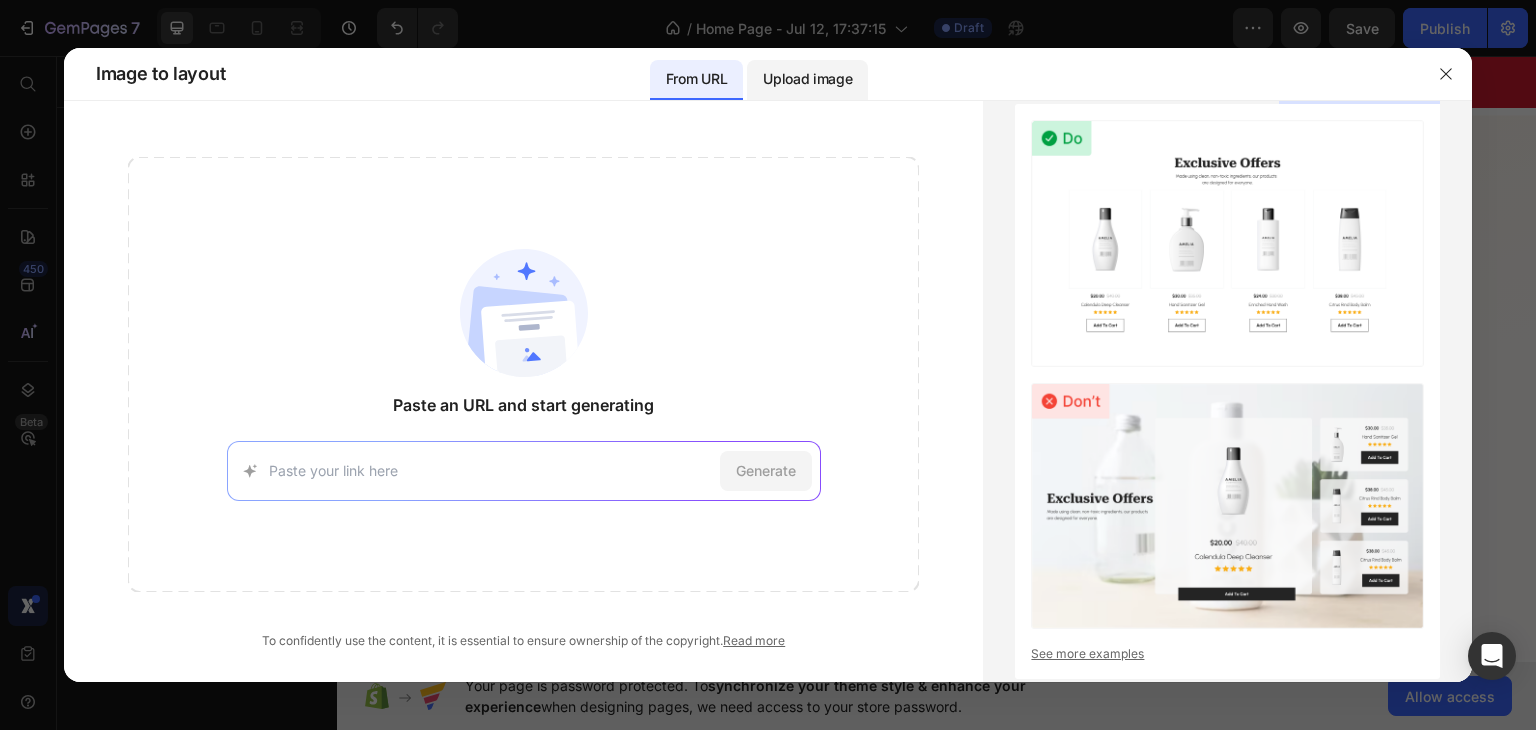 click on "Upload image" at bounding box center (807, 79) 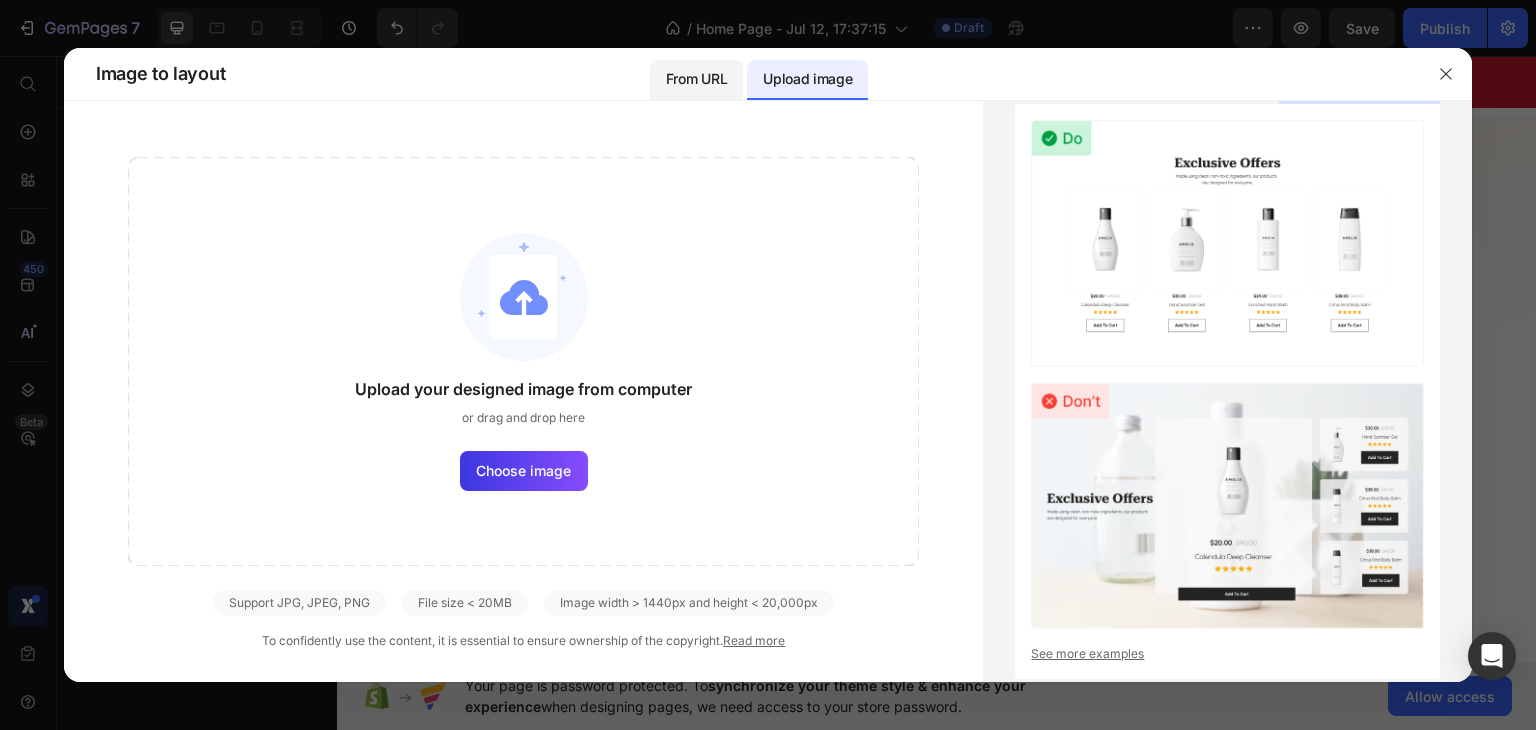 click on "From URL" at bounding box center (696, 79) 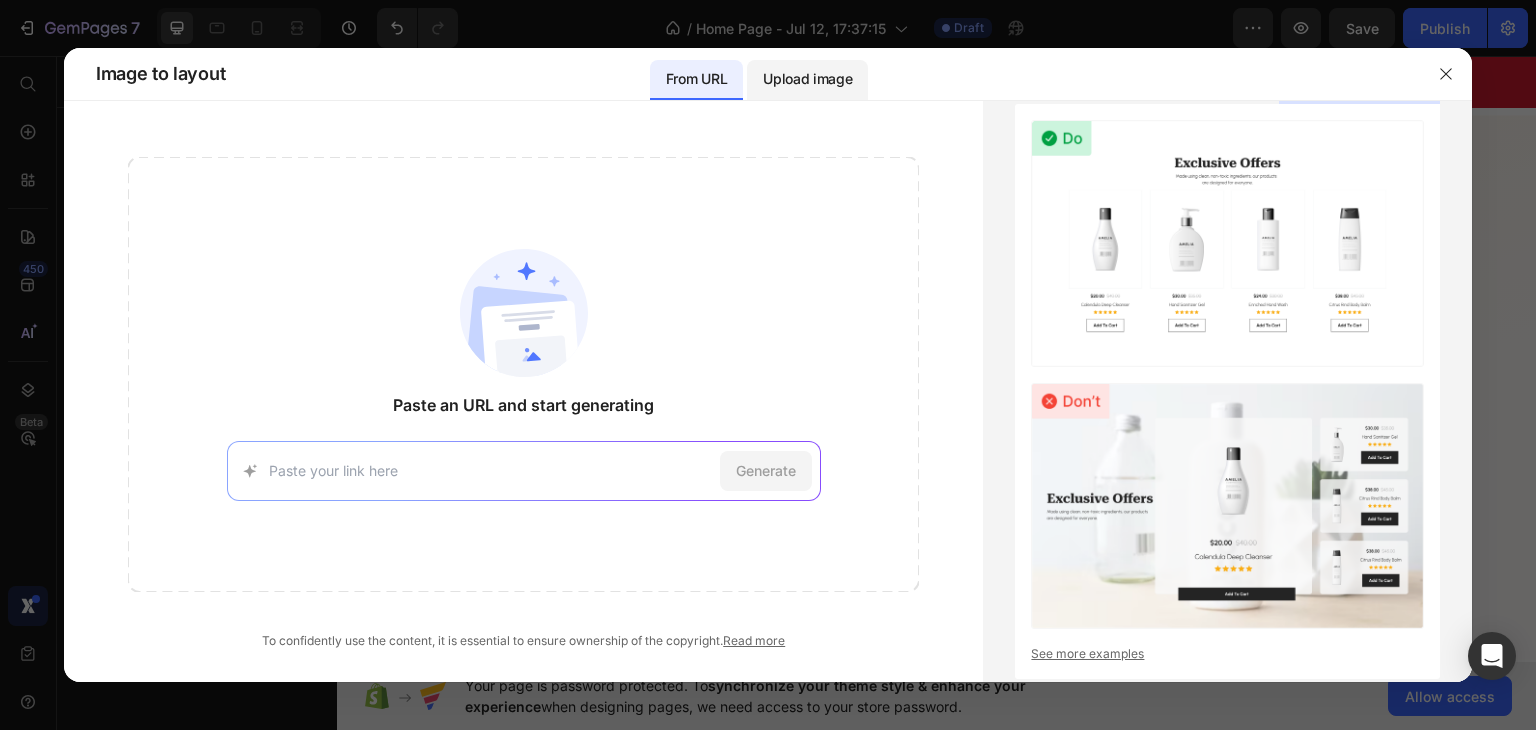 click on "Upload image" at bounding box center (807, 79) 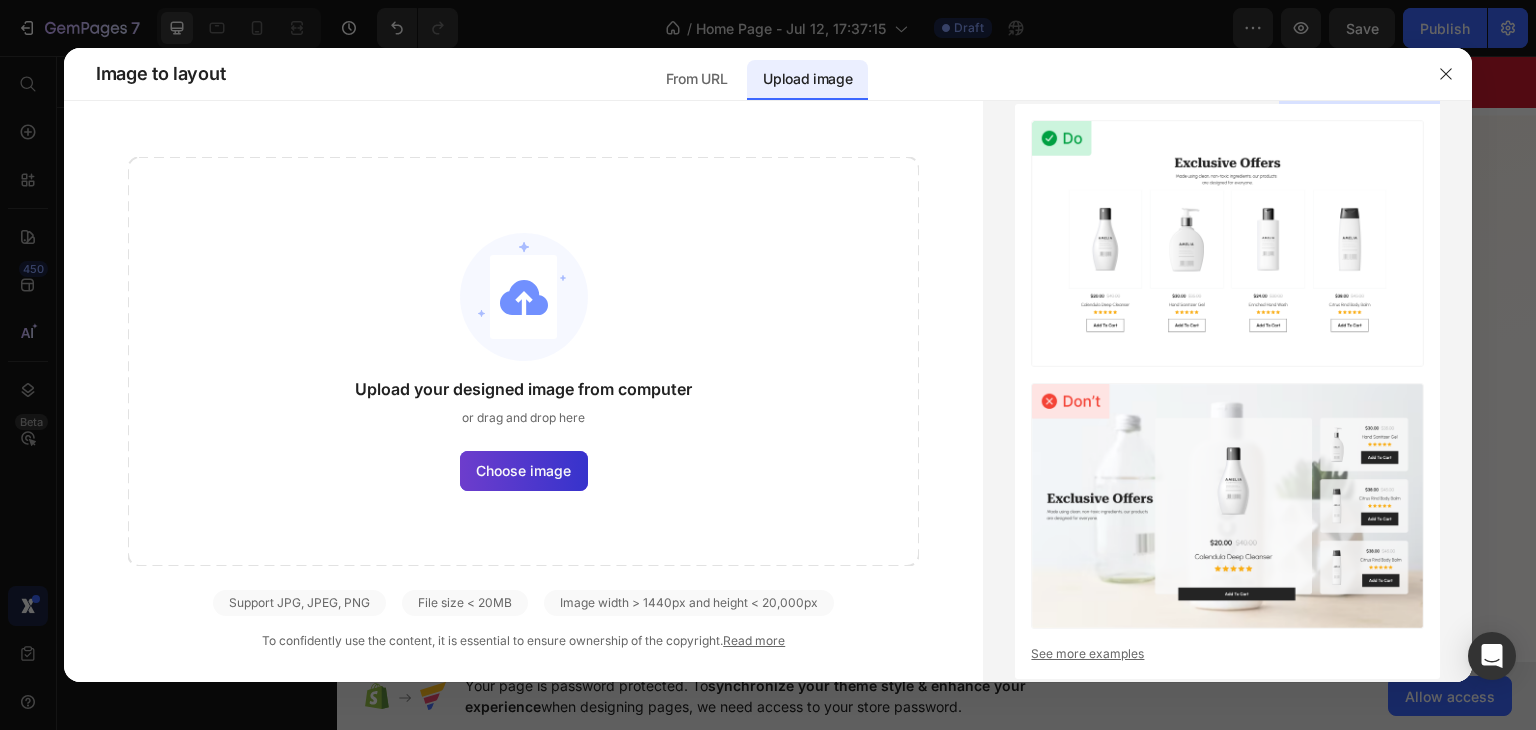 click on "Choose image" at bounding box center (523, 470) 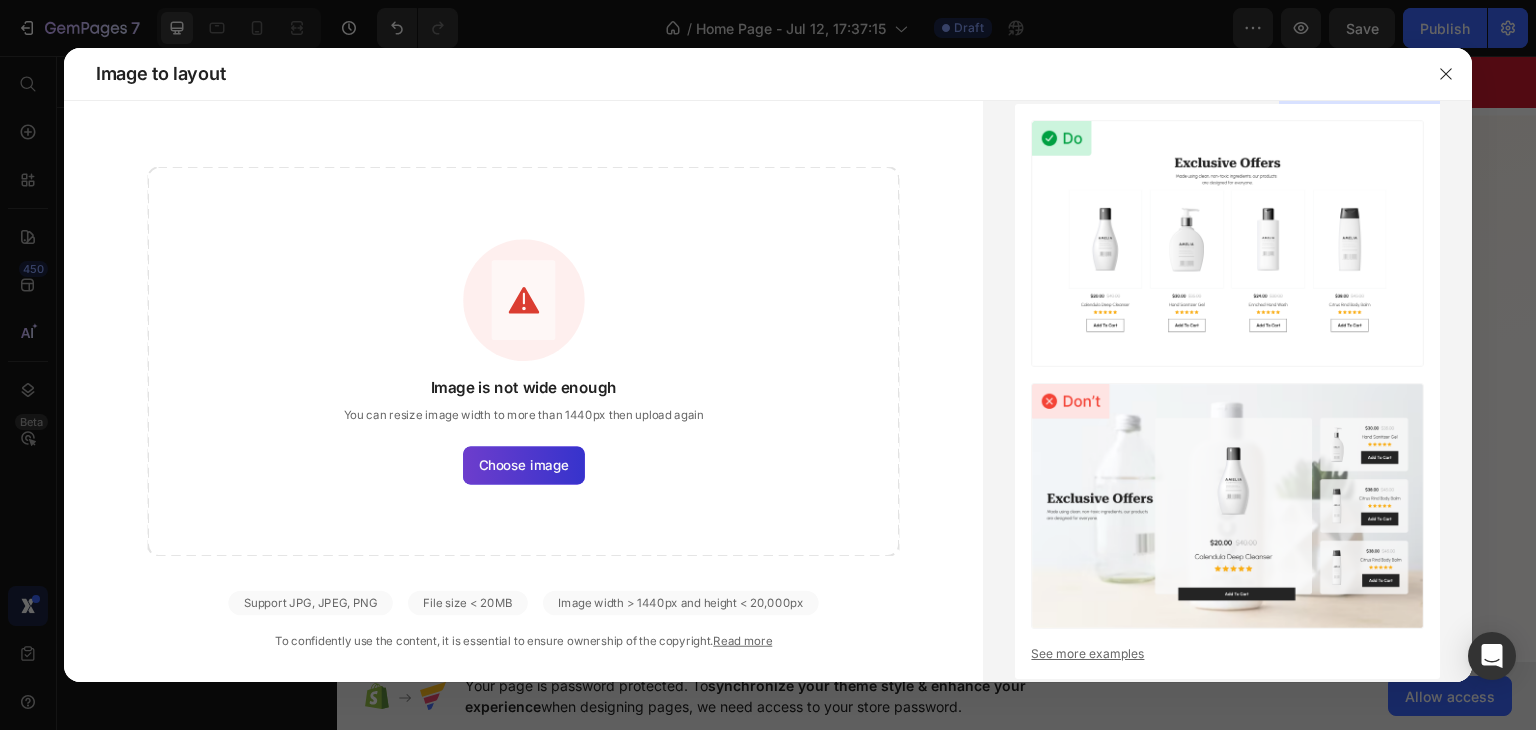 click on "Choose image" at bounding box center [524, 465] 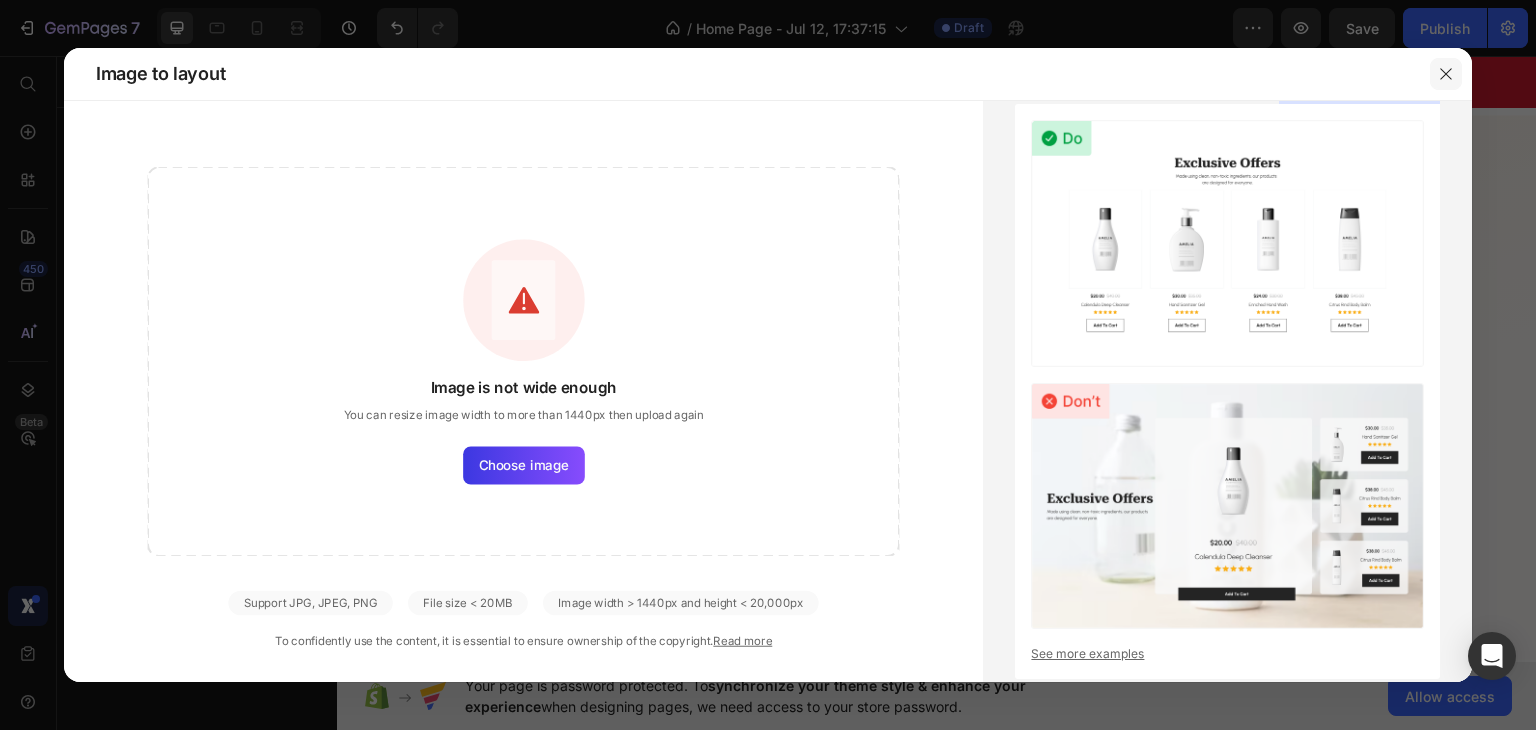 click 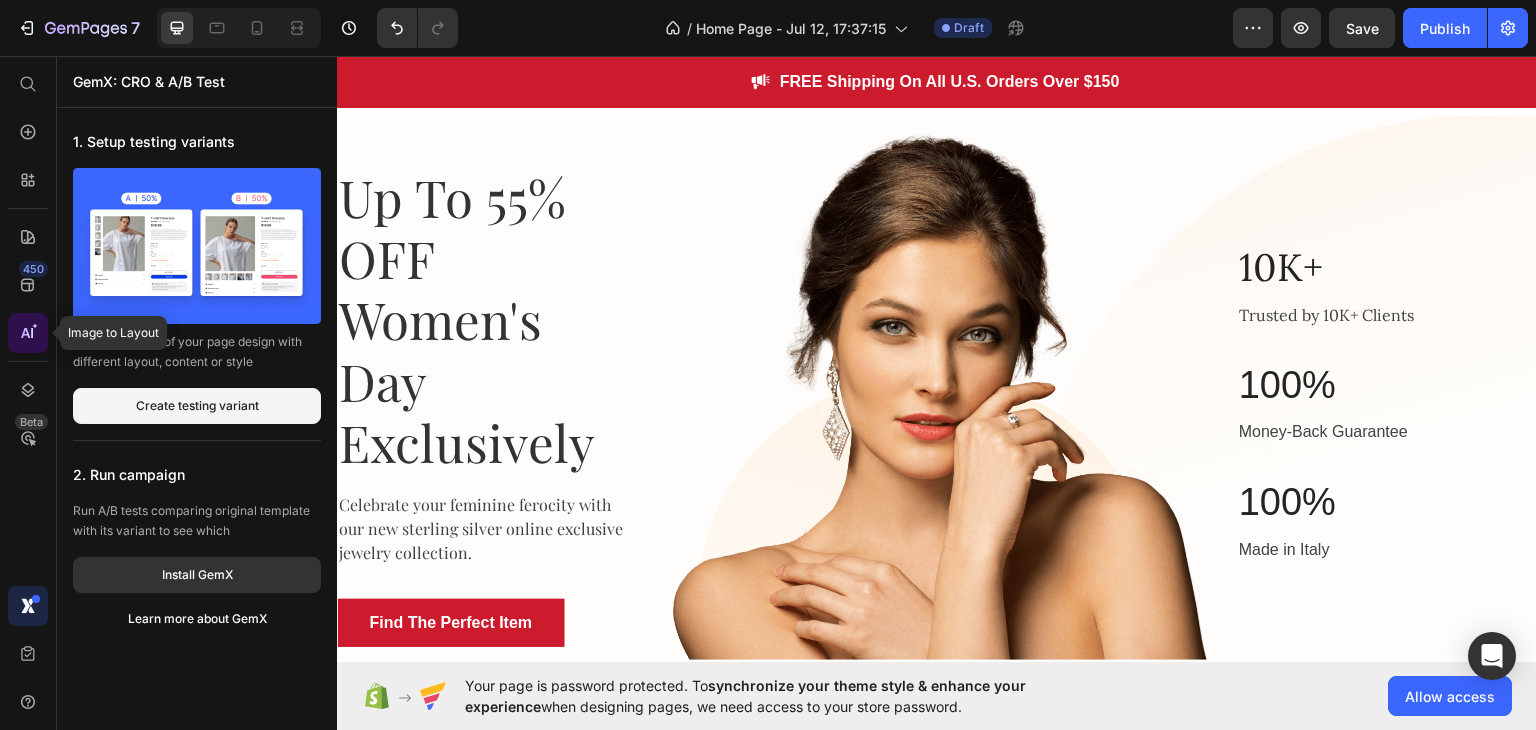 click 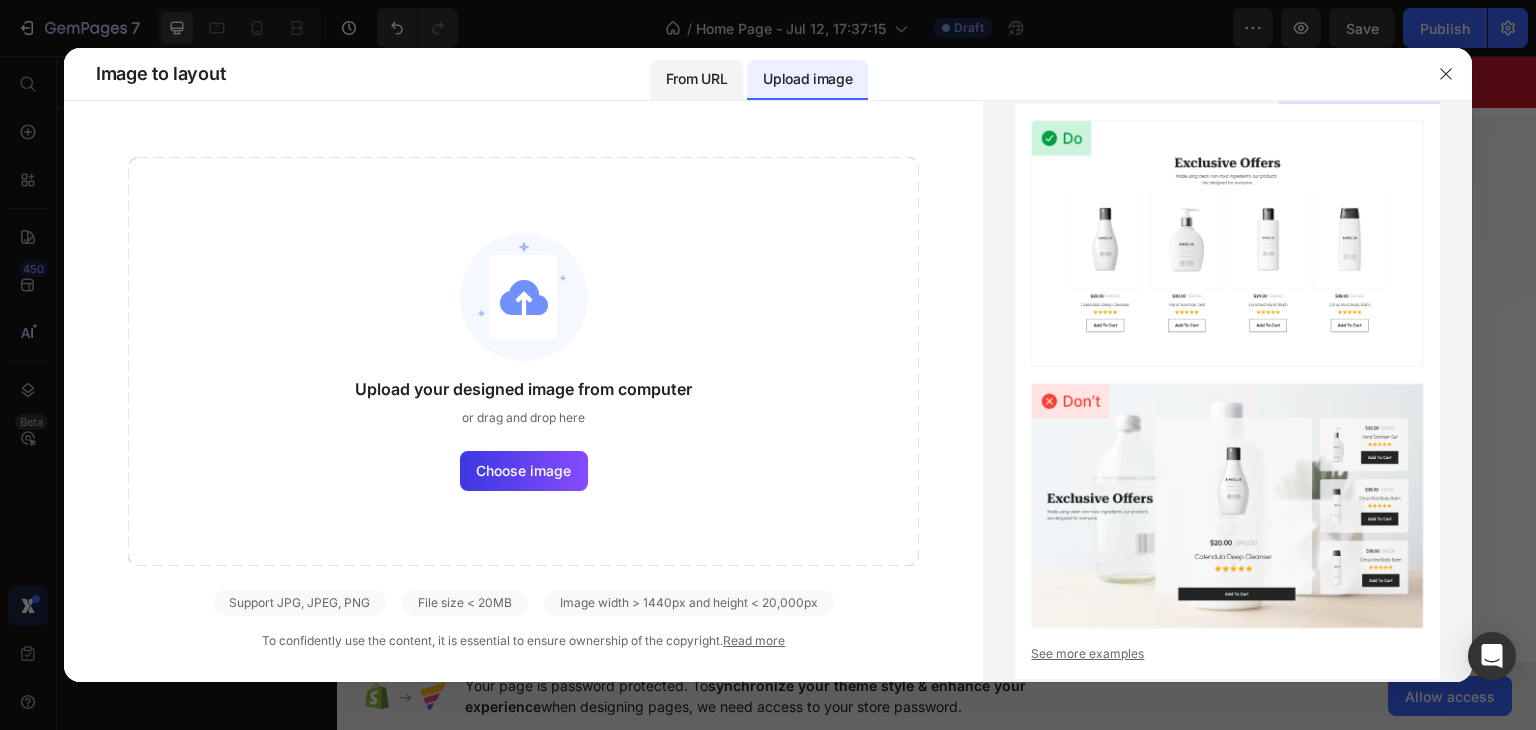 click on "From URL" at bounding box center (696, 79) 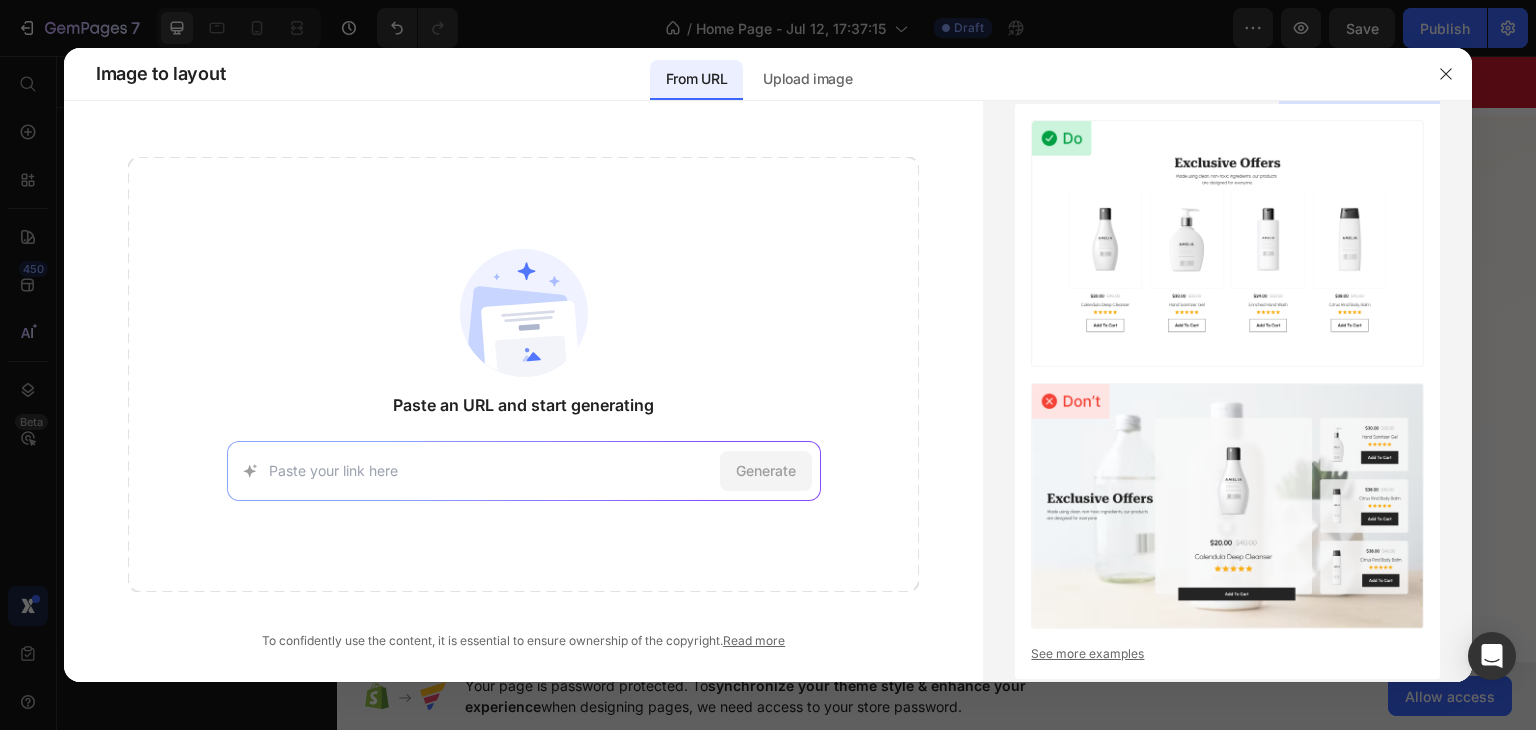 click on "Generate" at bounding box center [524, 471] 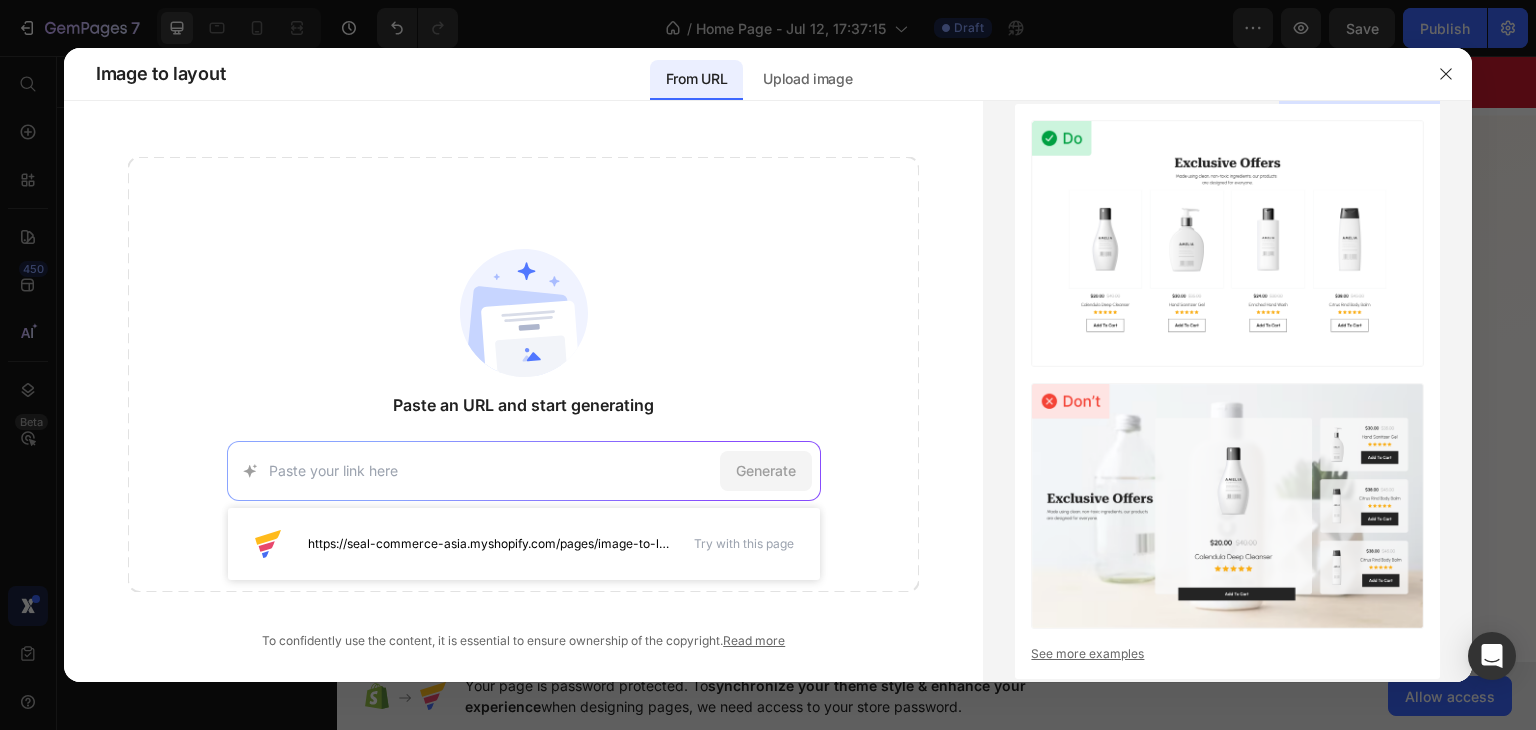 paste on "https://www.pdpaola.com/it/collections/new-in/?utm_source=google&utm_medium=brand&utm_campaign=brand&esl-k=google-ads|ng|c465852677713|mp|kpd%20paola|p|t|dc|a74909105937|g2084188007&gad_source=1&gad_campaignid=2084188007&gbraid=0AAAAADiDCWIAGl_bmXnAZRAG-zcrAOS8n&gclid=Cj0KCQjwj8jDBhD1ARIsACRV2Ttm998aAp0SeVckTvrvreG3rhHJohNVkZoJsF98v-Ibqyfh0m6RLS4aAghYEALw_wcB" 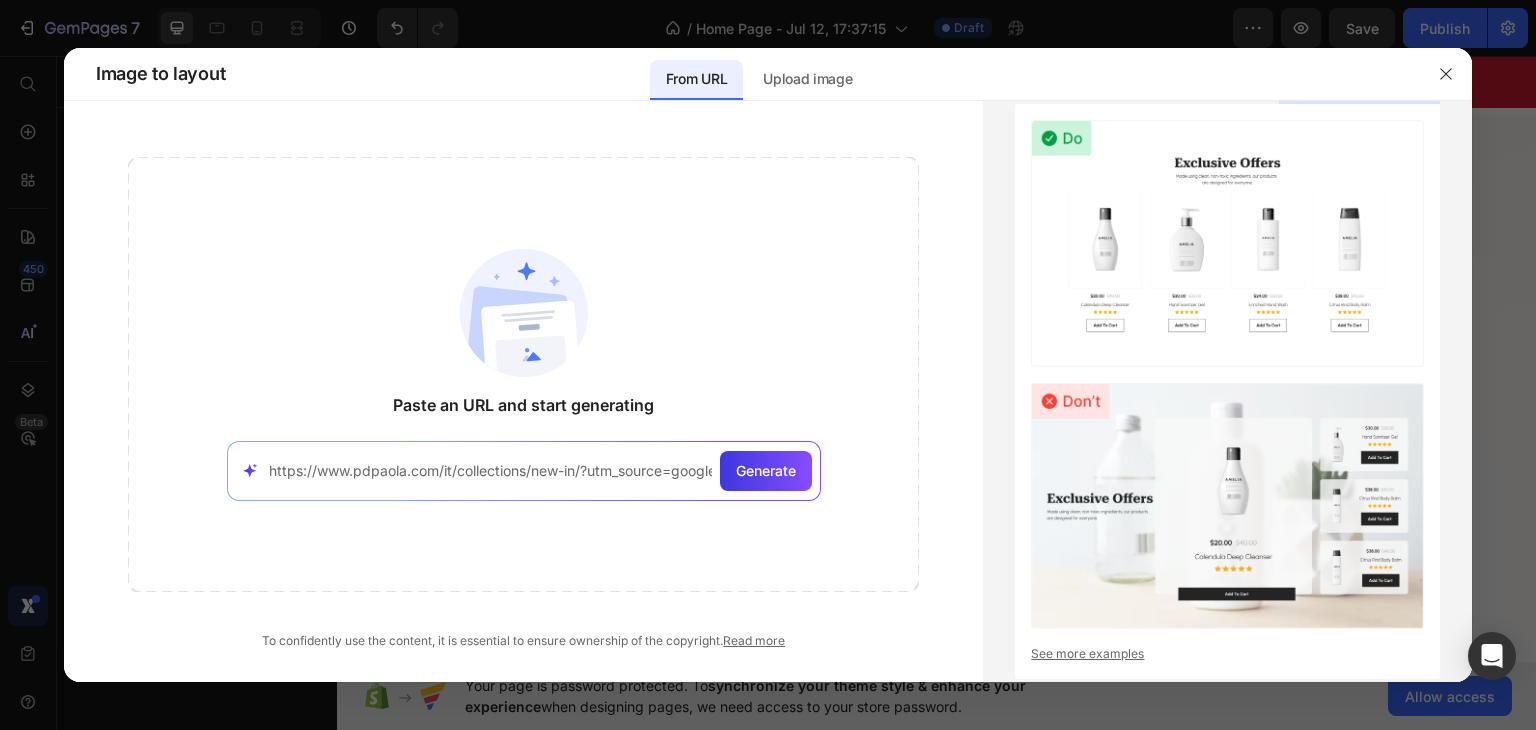 scroll, scrollTop: 0, scrollLeft: 2412, axis: horizontal 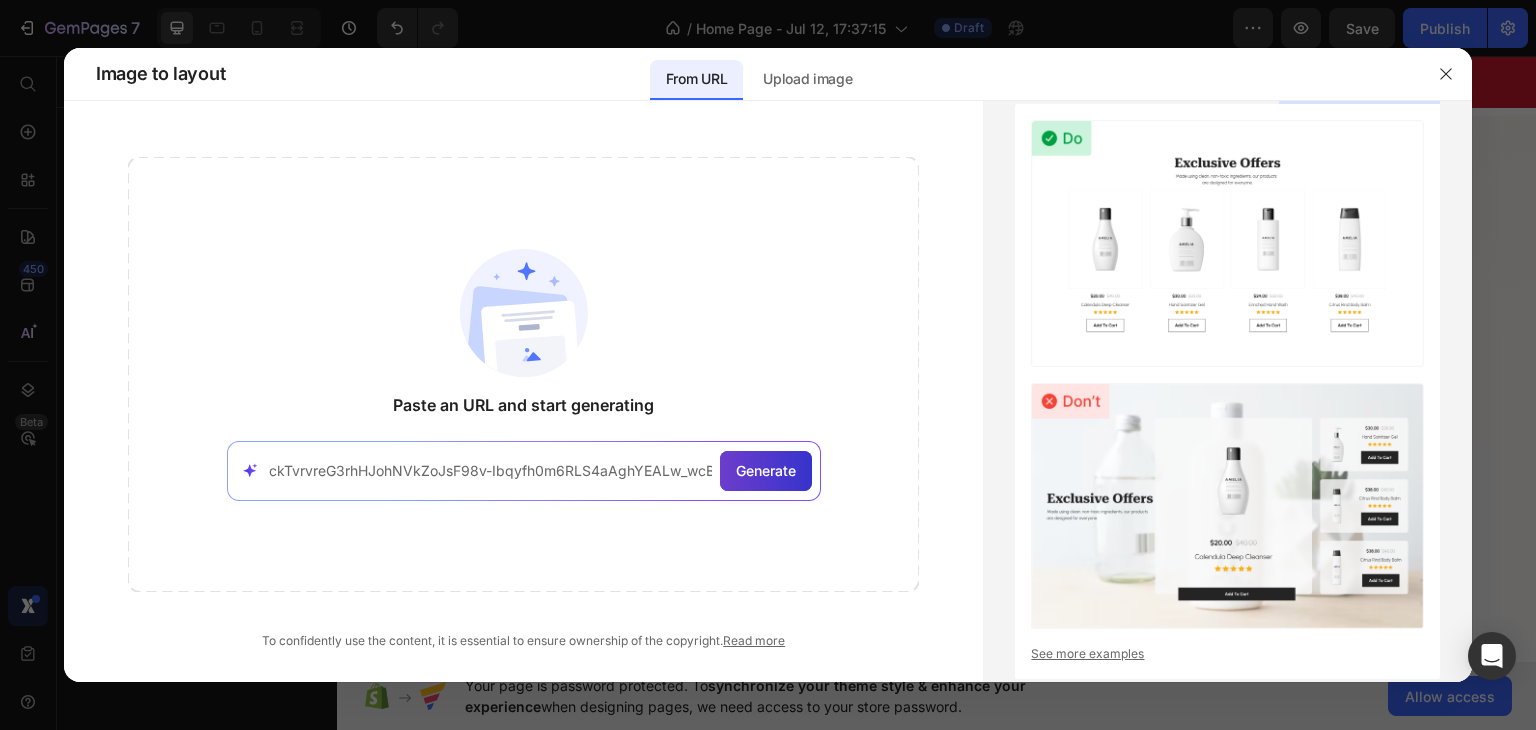 type on "https://www.pdpaola.com/it/collections/new-in/?utm_source=google&utm_medium=brand&utm_campaign=brand&esl-k=google-ads|ng|c465852677713|mp|kpd%20paola|p|t|dc|a74909105937|g2084188007&gad_source=1&gad_campaignid=2084188007&gbraid=0AAAAADiDCWIAGl_bmXnAZRAG-zcrAOS8n&gclid=Cj0KCQjwj8jDBhD1ARIsACRV2Ttm998aAp0SeVckTvrvreG3rhHJohNVkZoJsF98v-Ibqyfh0m6RLS4aAghYEALw_wcB" 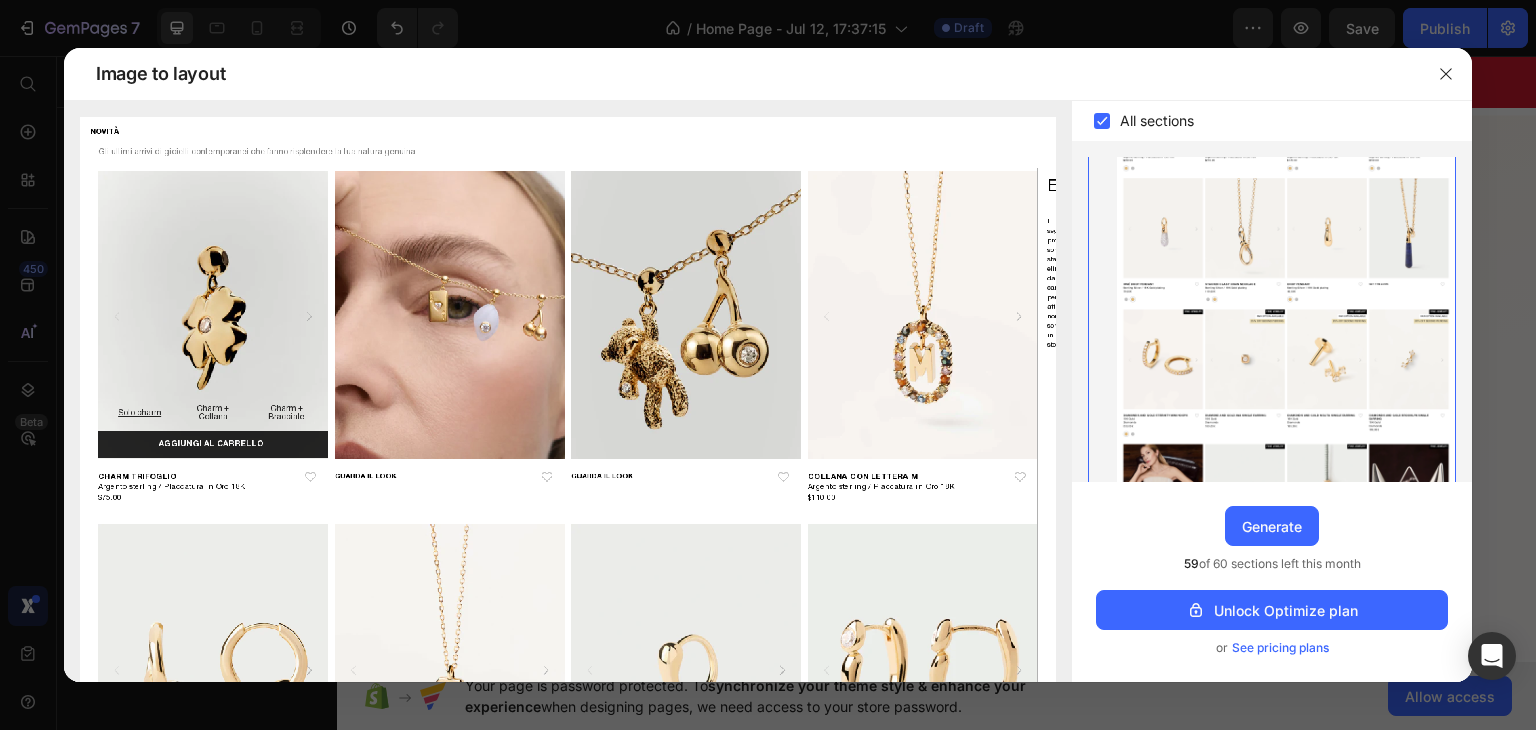 scroll, scrollTop: 3700, scrollLeft: 0, axis: vertical 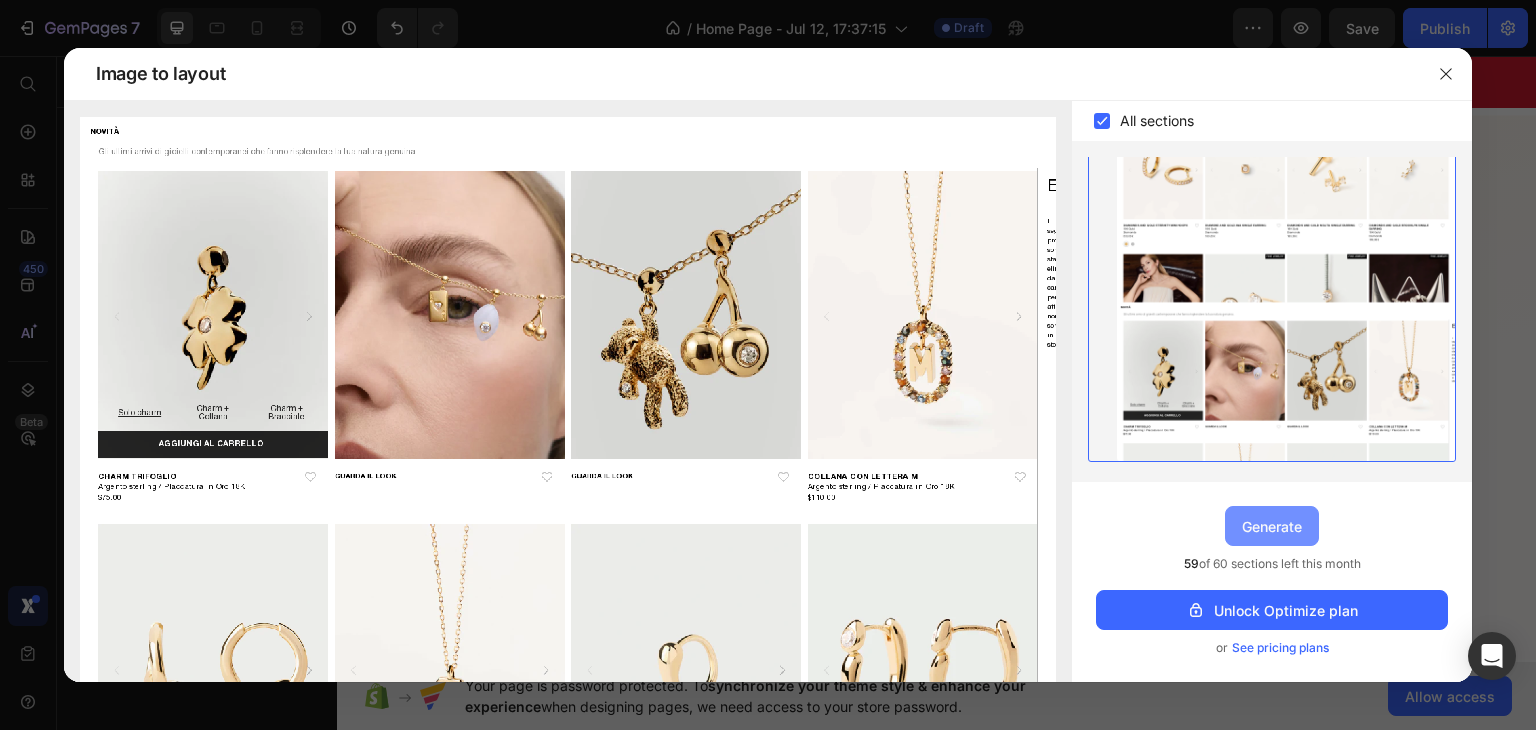click on "Generate" at bounding box center [1272, 526] 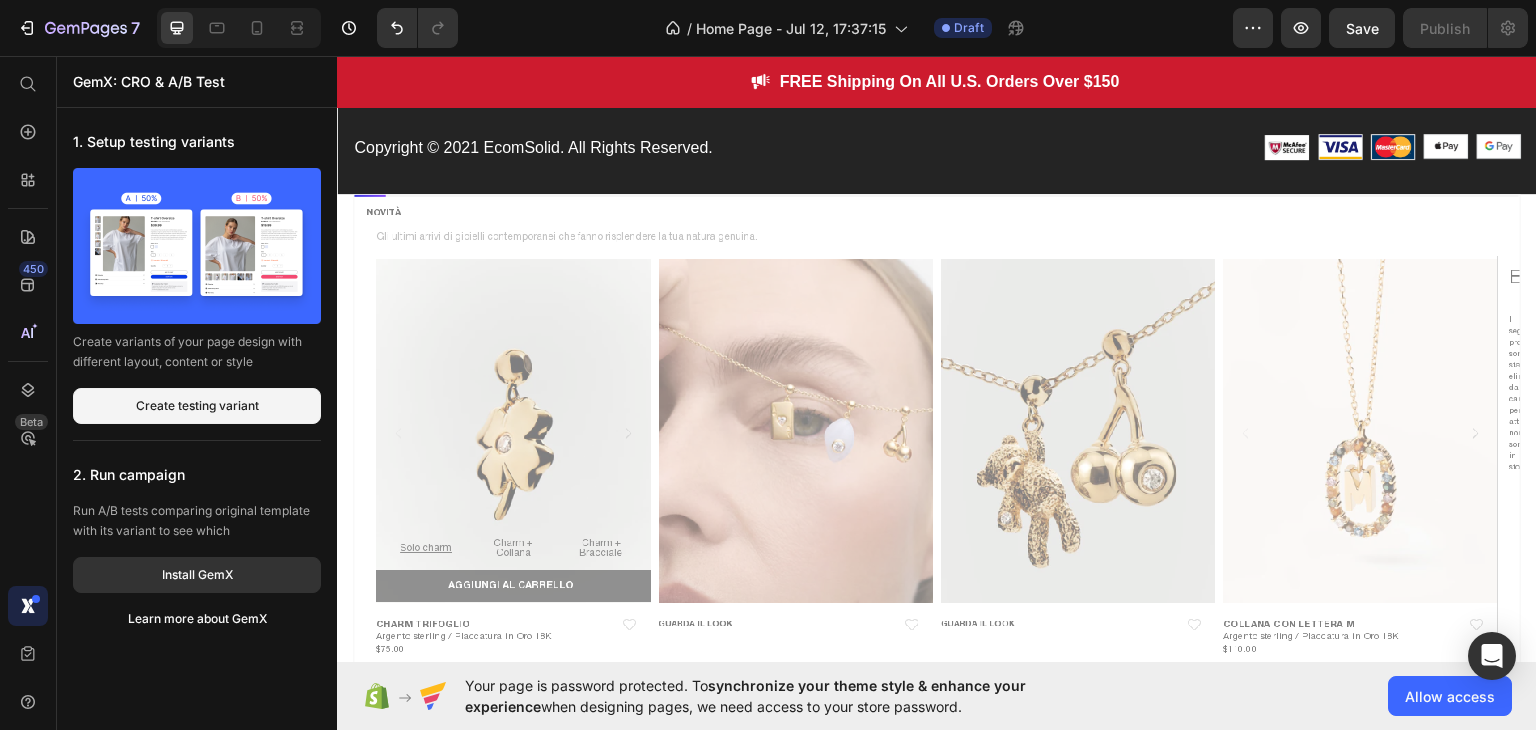 scroll, scrollTop: 4852, scrollLeft: 0, axis: vertical 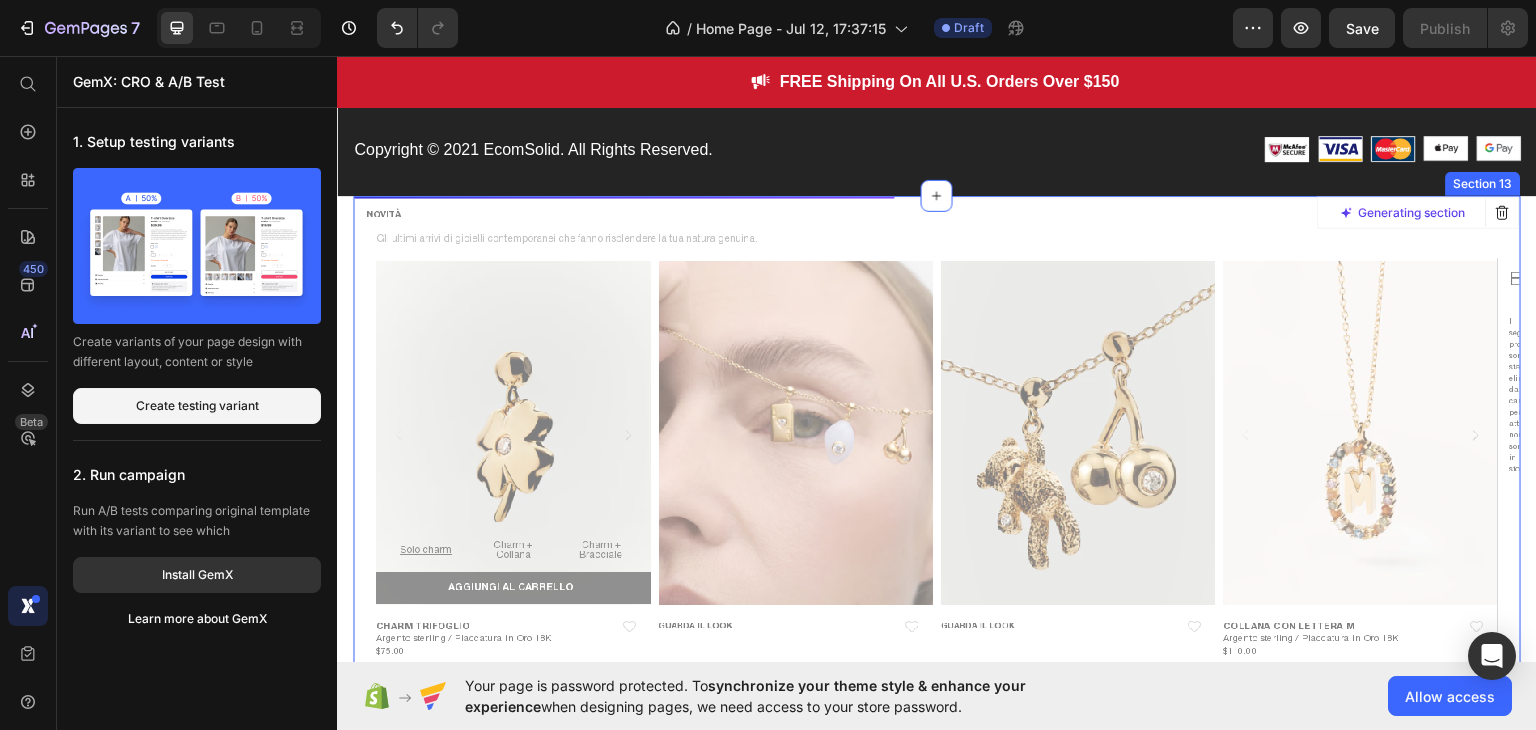 click 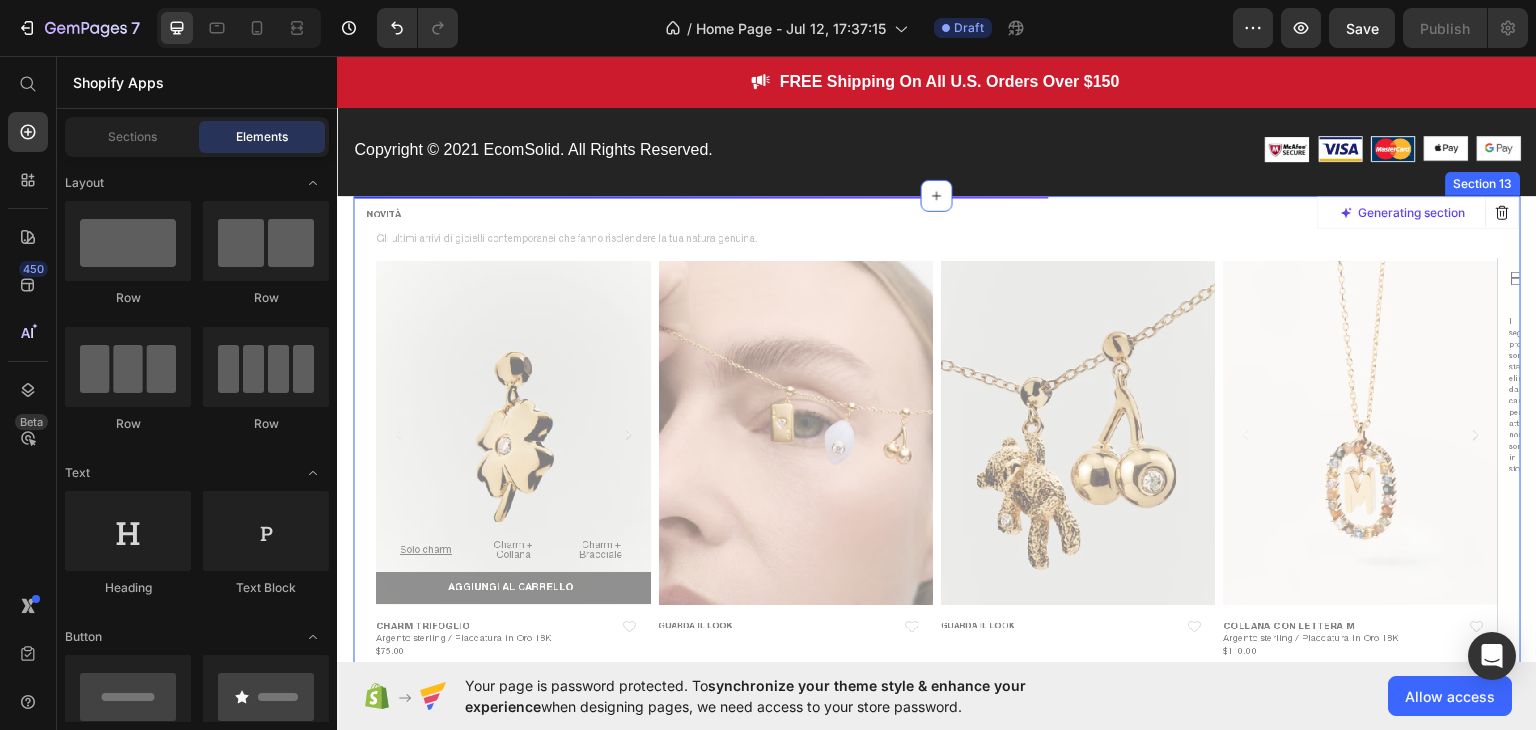 click 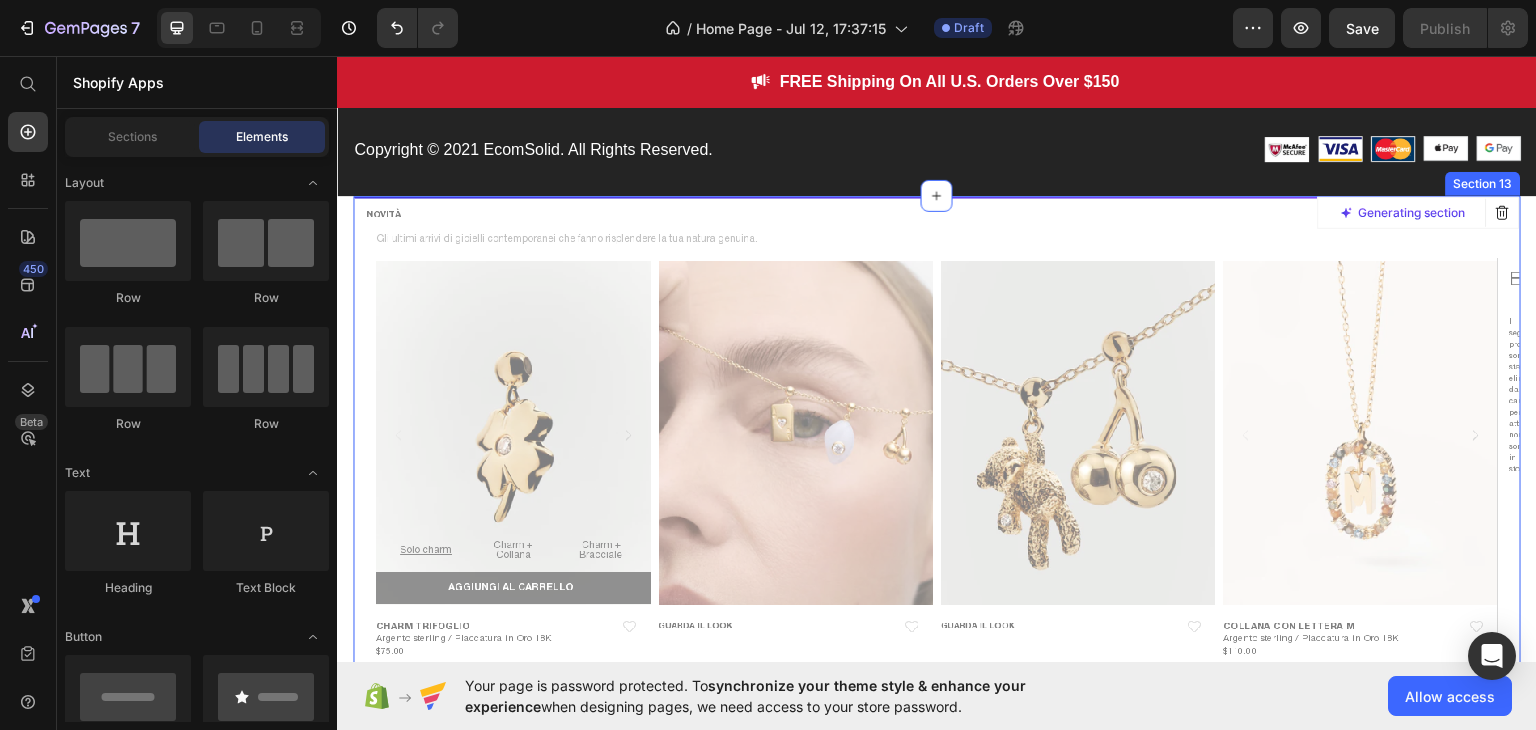 click 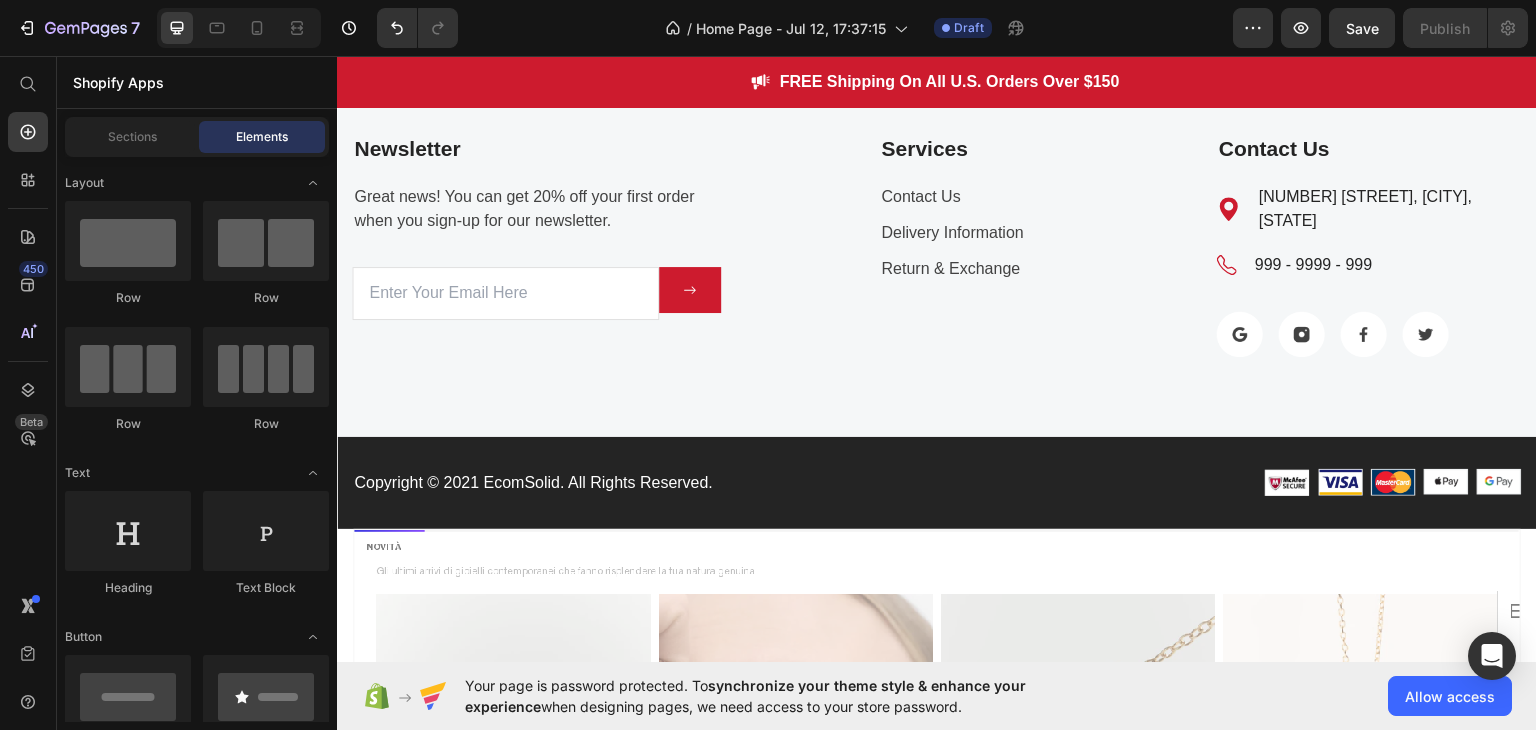 scroll, scrollTop: 4870, scrollLeft: 0, axis: vertical 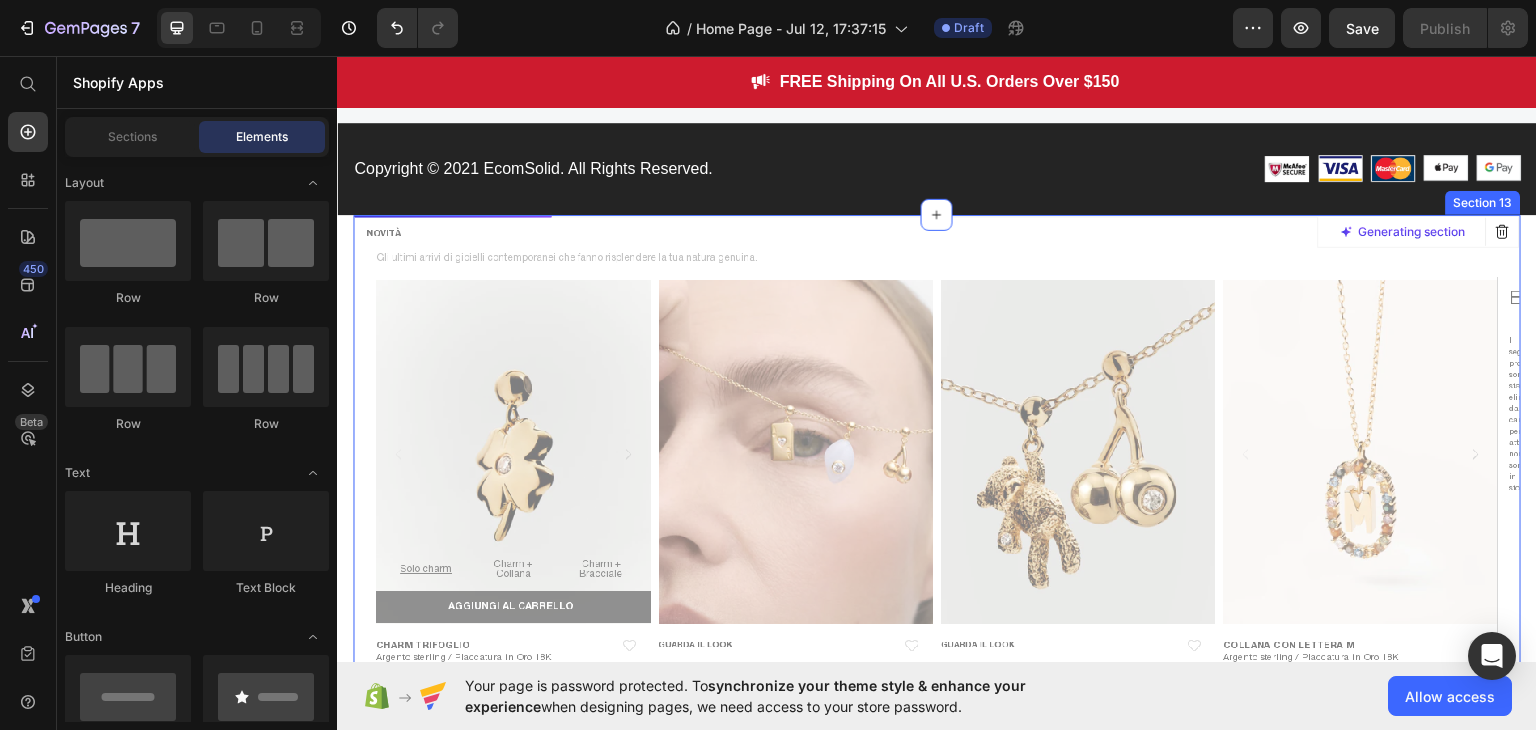 click 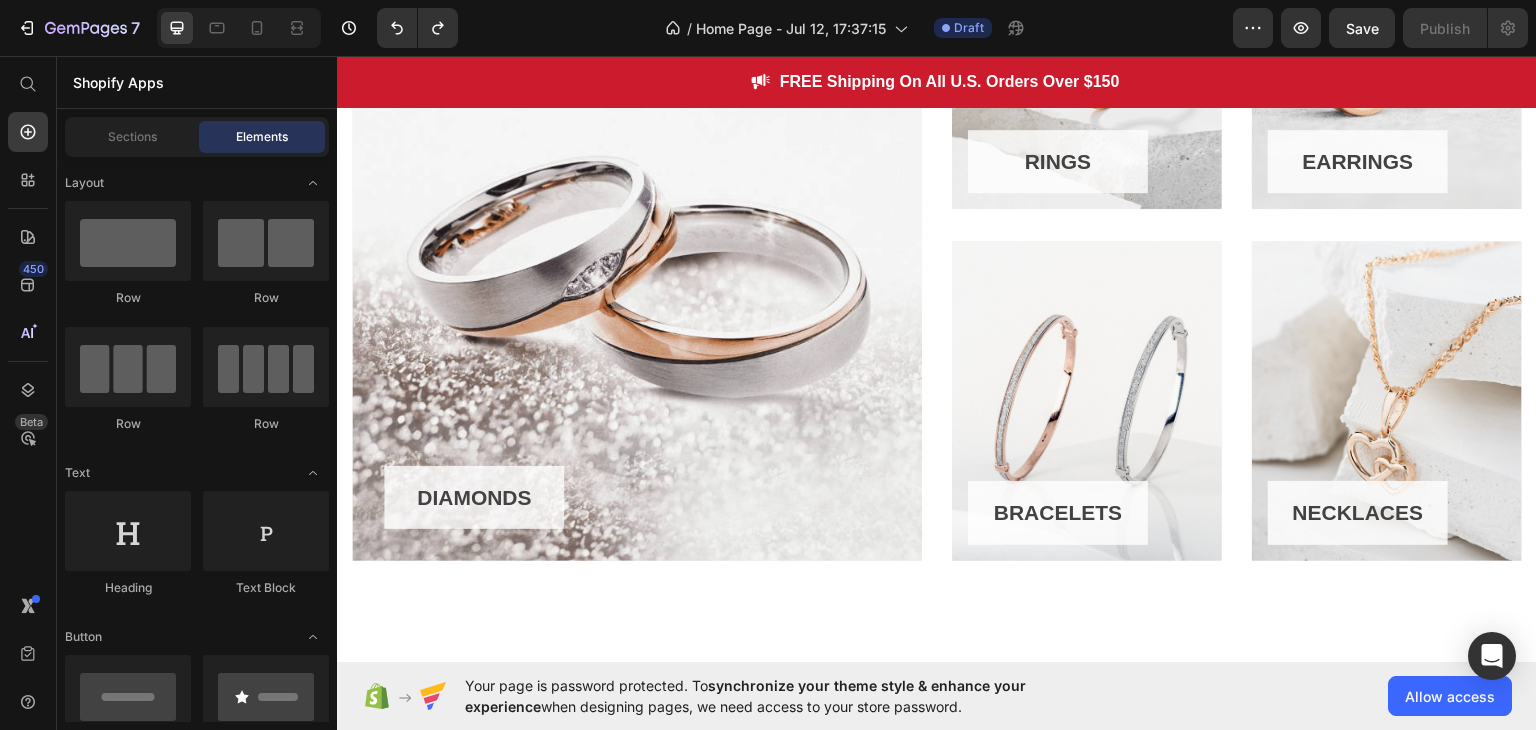 scroll, scrollTop: 0, scrollLeft: 0, axis: both 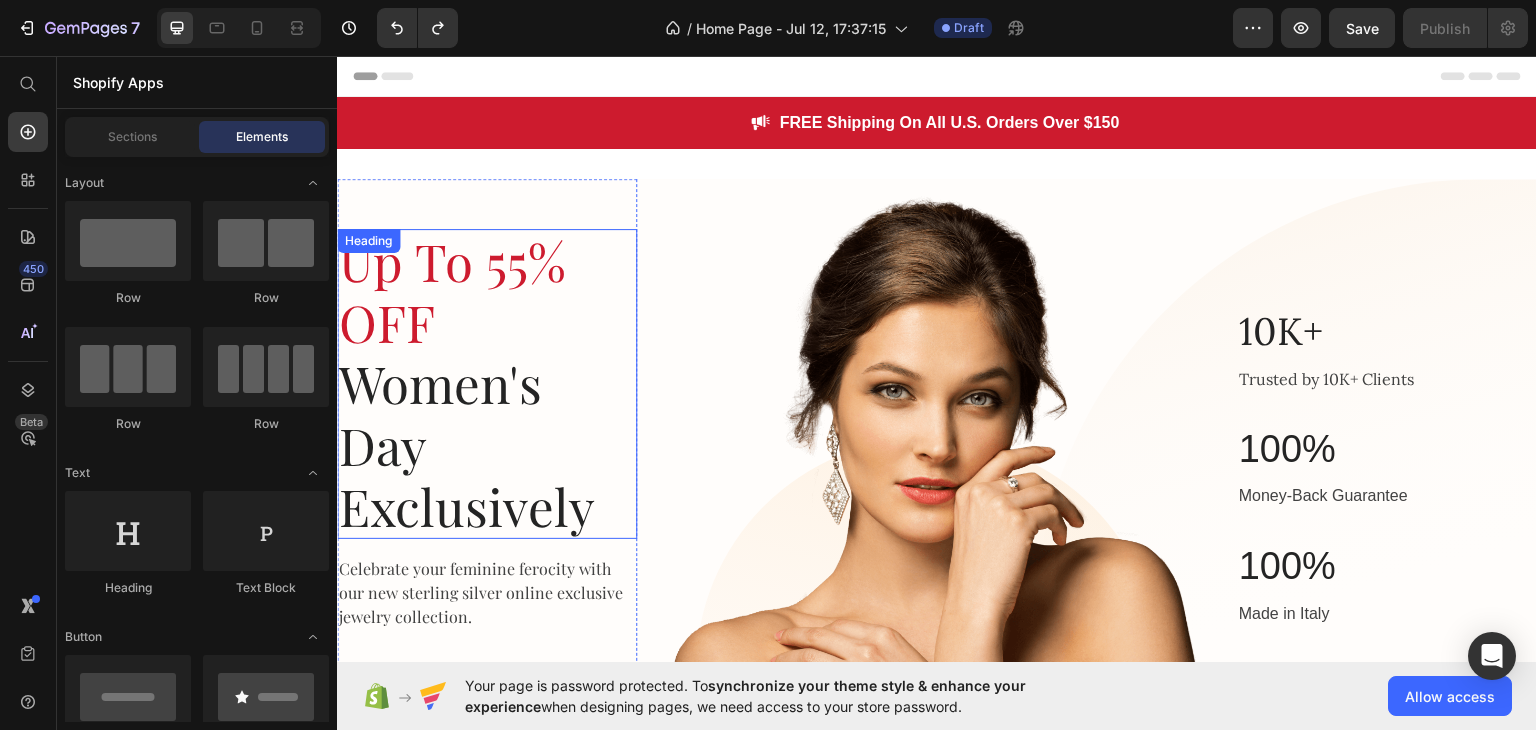 click on "Up To 55% OFF" at bounding box center [452, 290] 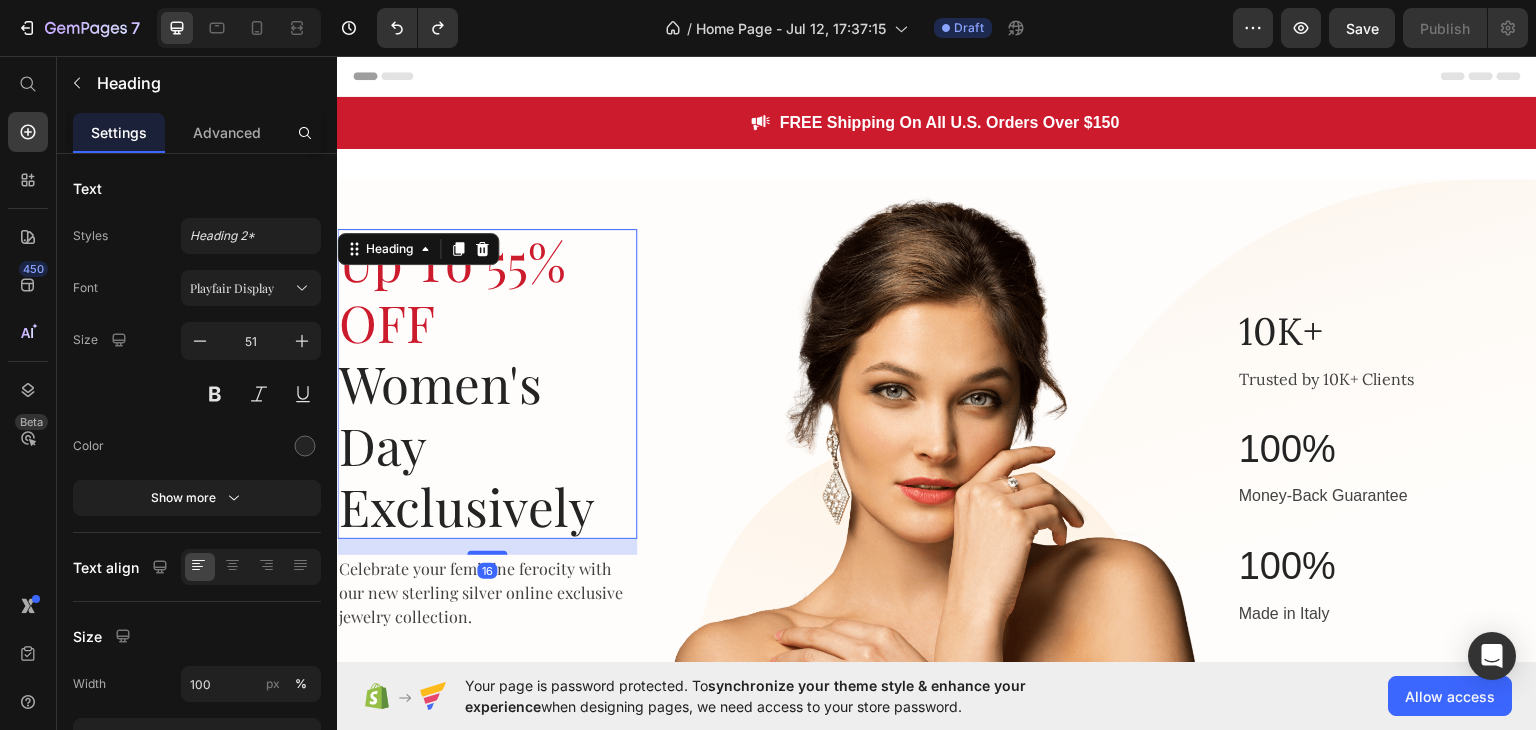 click on "Up To 55% OFF Women's Day Exclusively" at bounding box center [487, 383] 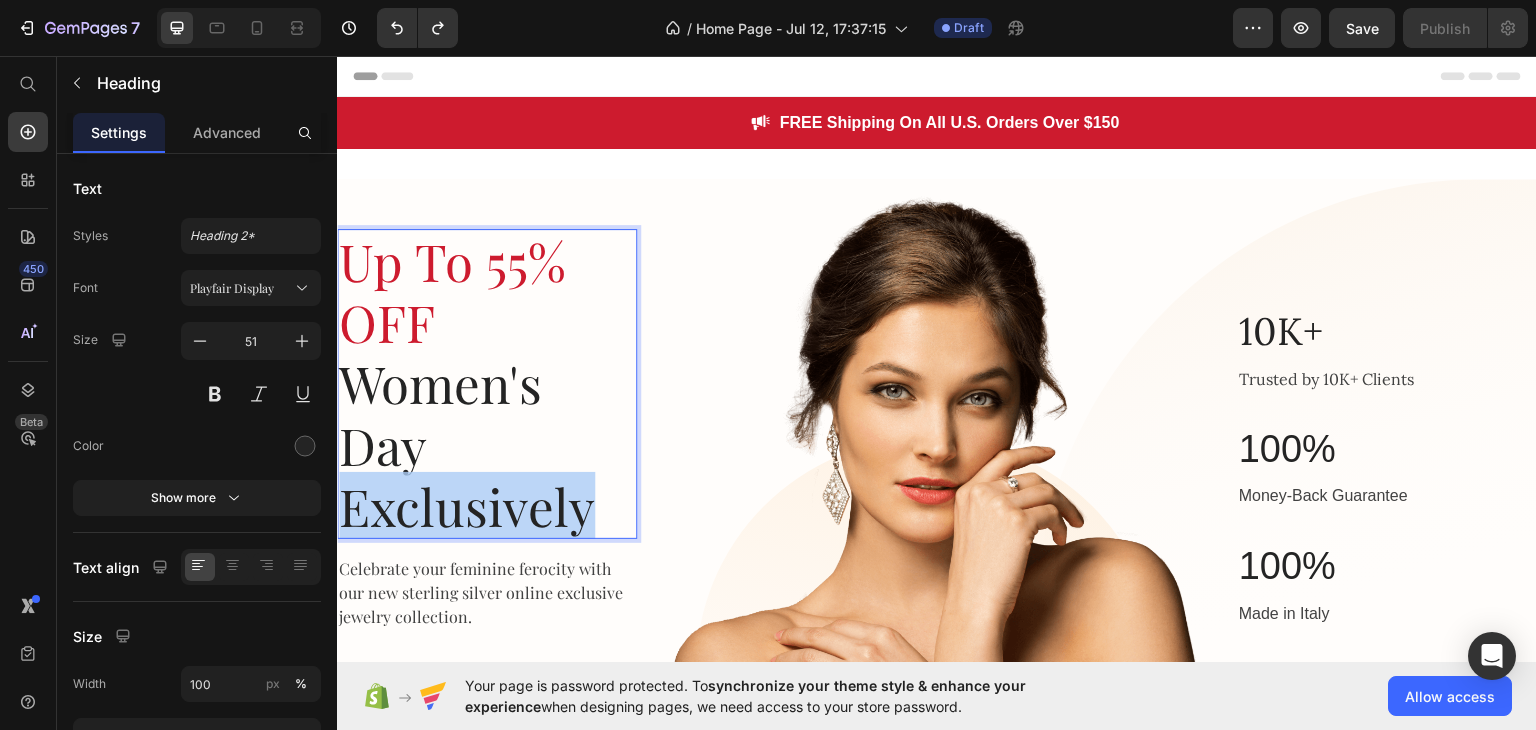 click on "Up To 55% OFF Women's Day Exclusively" at bounding box center (487, 383) 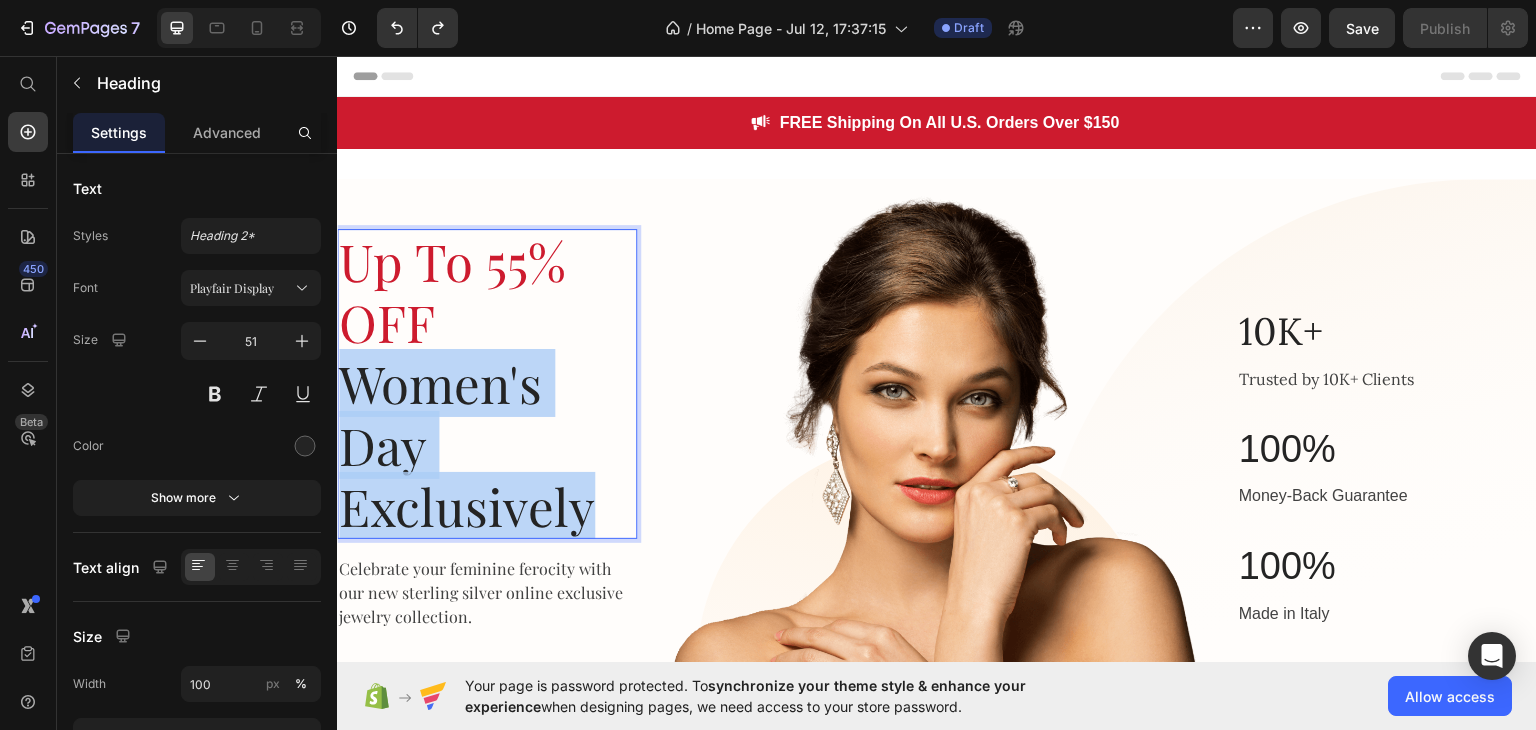 click on "Up To 55% OFF Women's Day Exclusively" at bounding box center [487, 383] 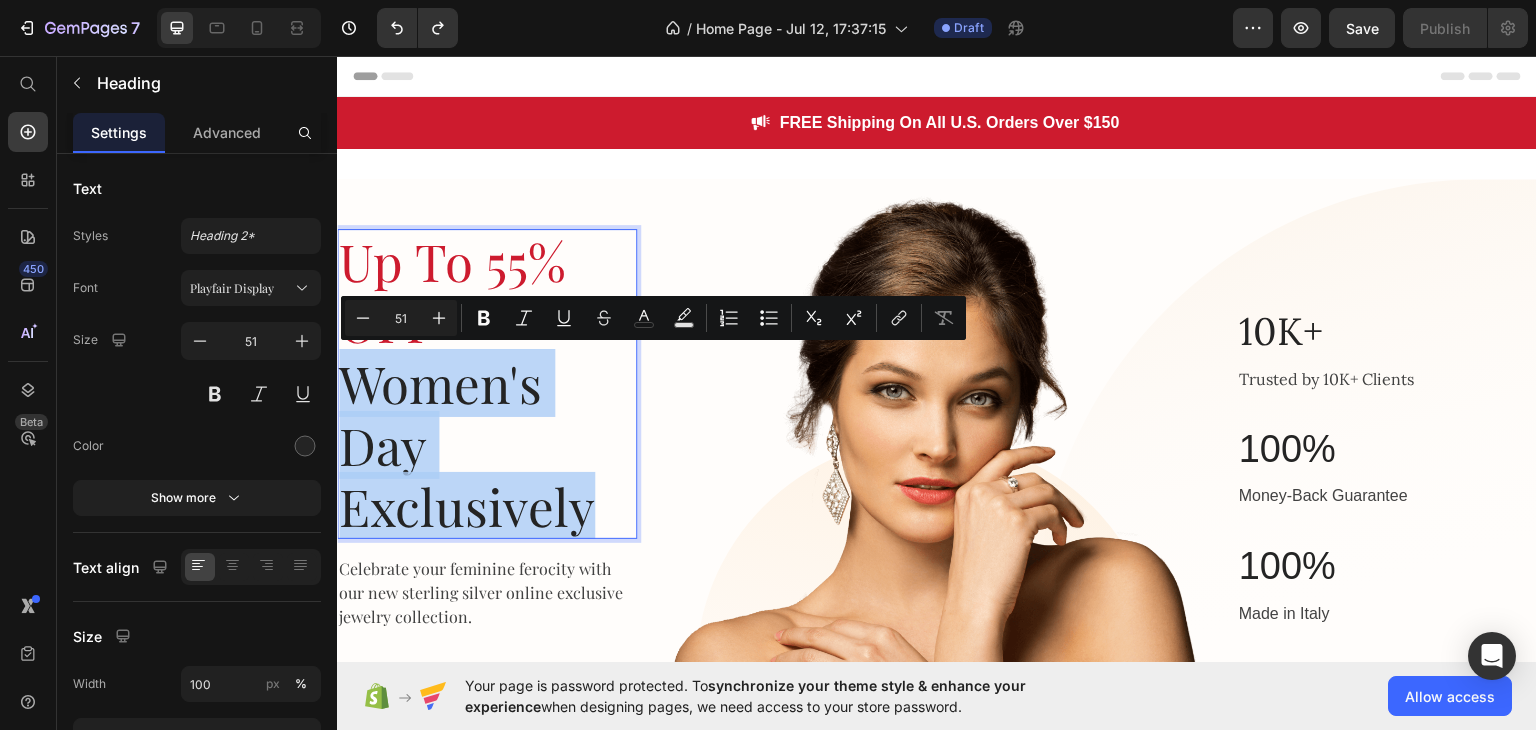 click on "Up To 55% OFF Women's Day Exclusively" at bounding box center (487, 383) 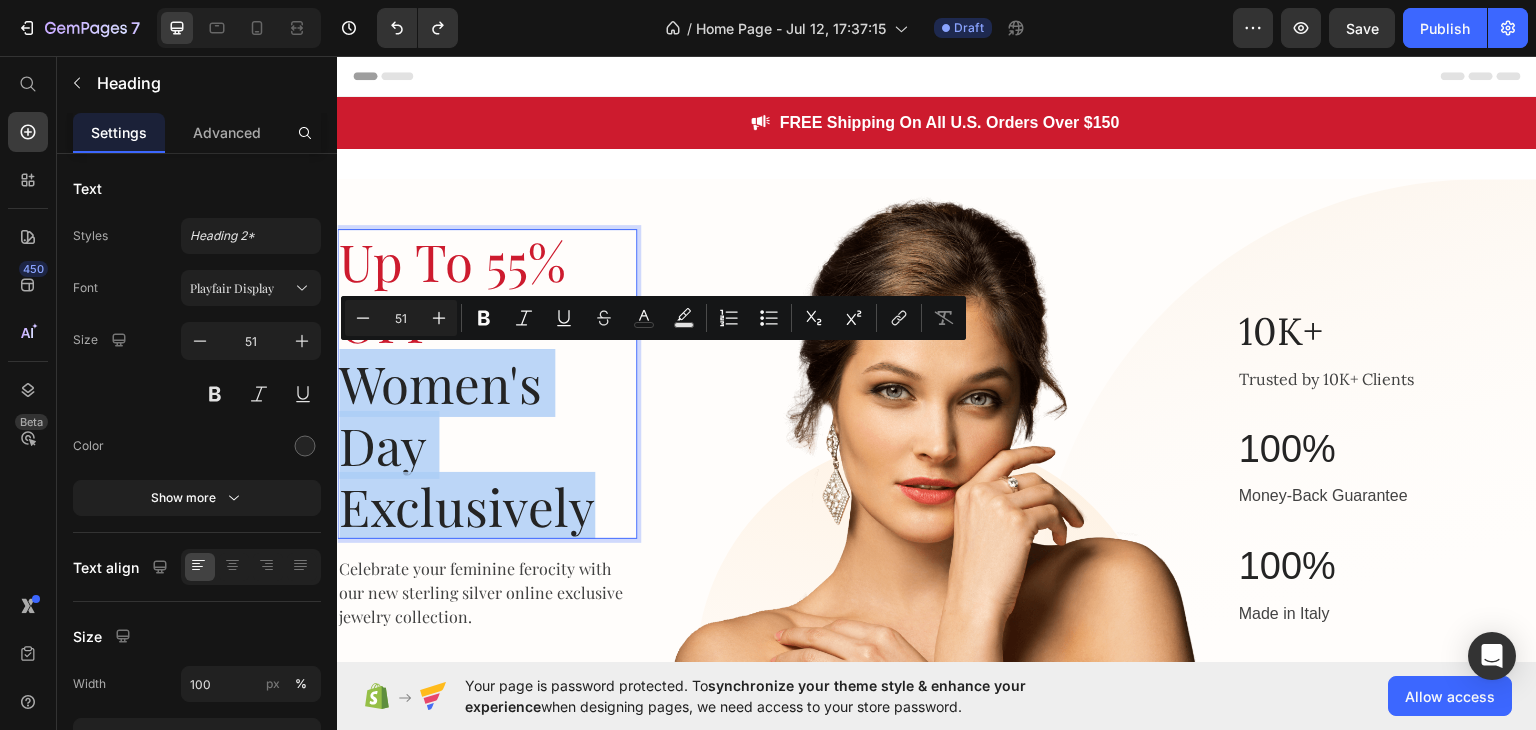 click on "Up To 55% OFF Women's Day Exclusively" at bounding box center [487, 383] 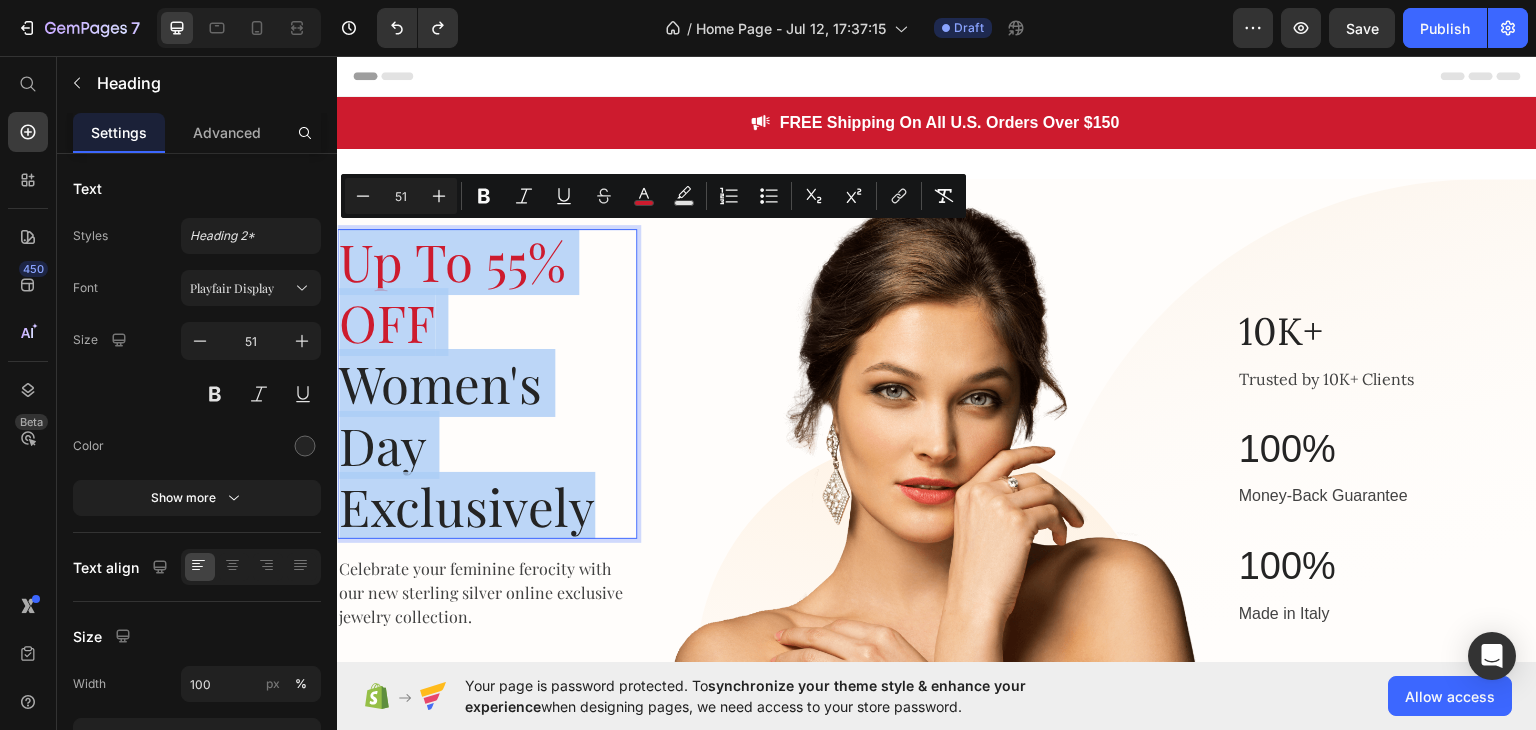 drag, startPoint x: 587, startPoint y: 511, endPoint x: 333, endPoint y: 269, distance: 350.8276 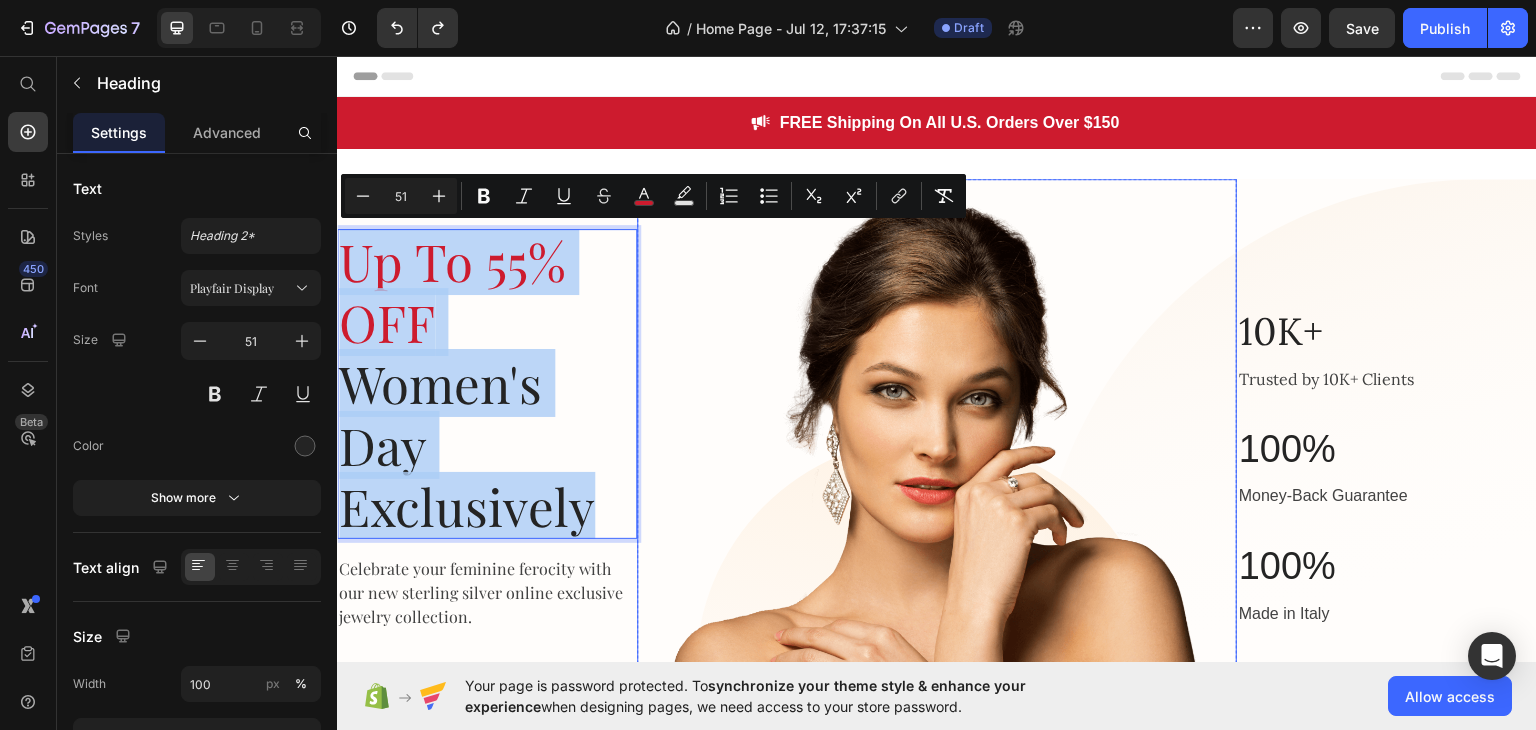 click at bounding box center [937, 450] 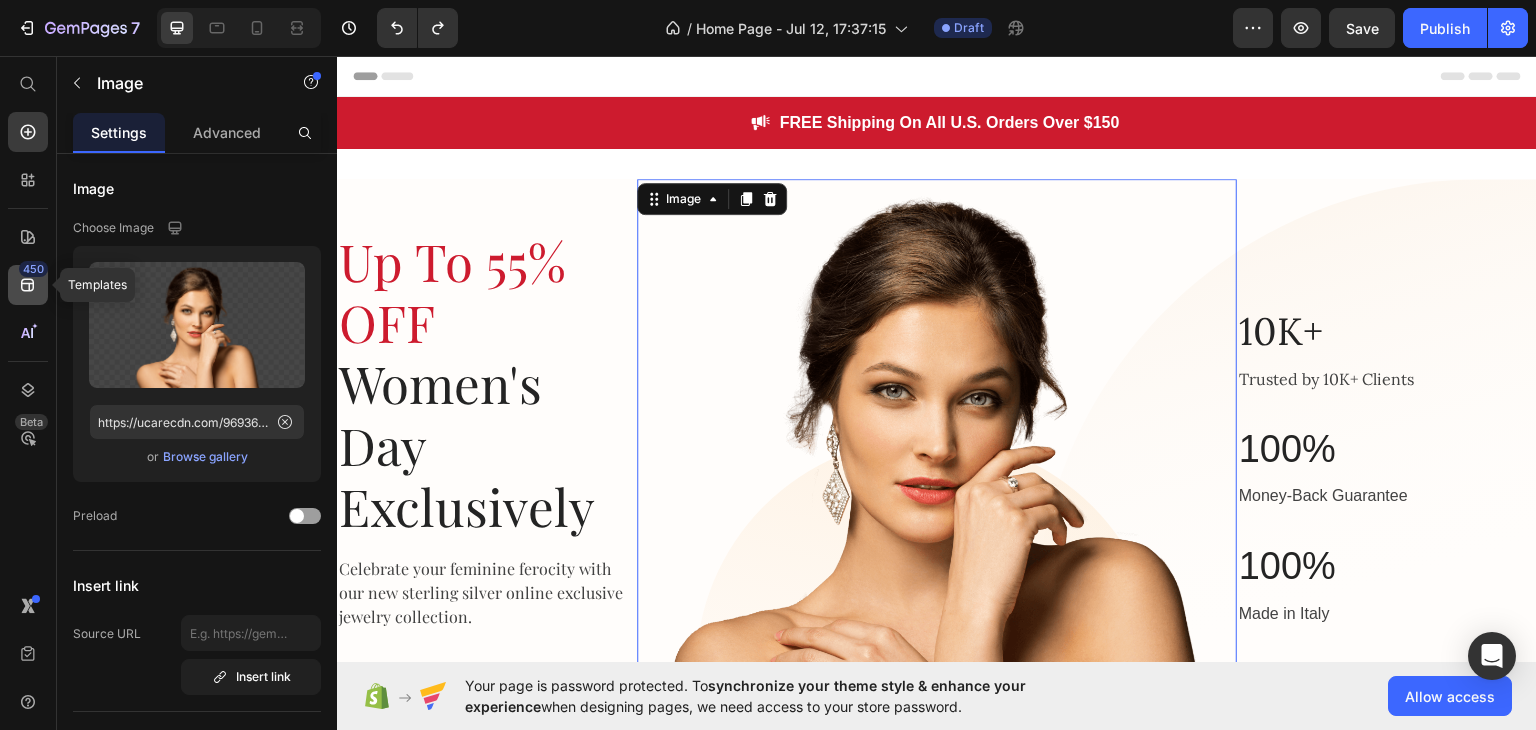 click 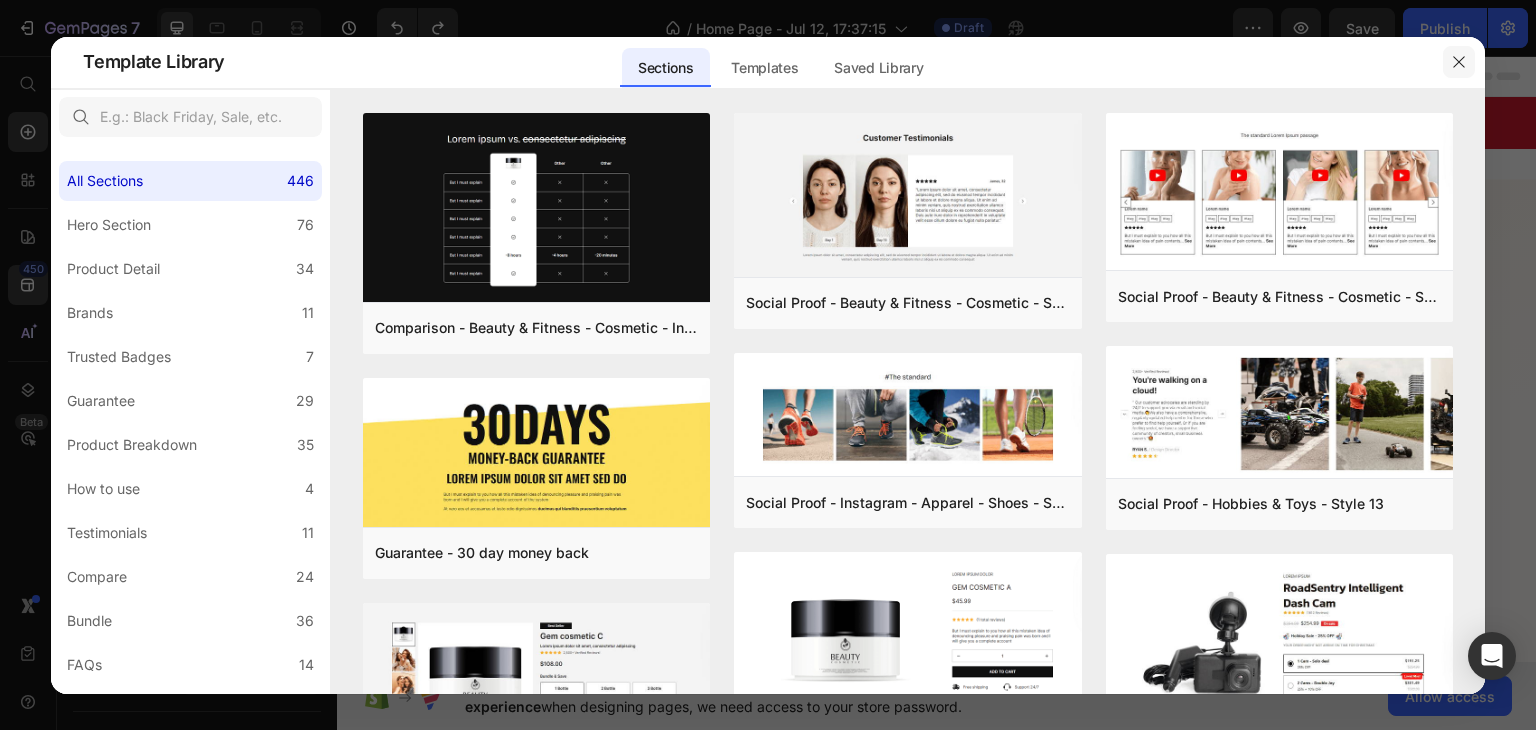 click 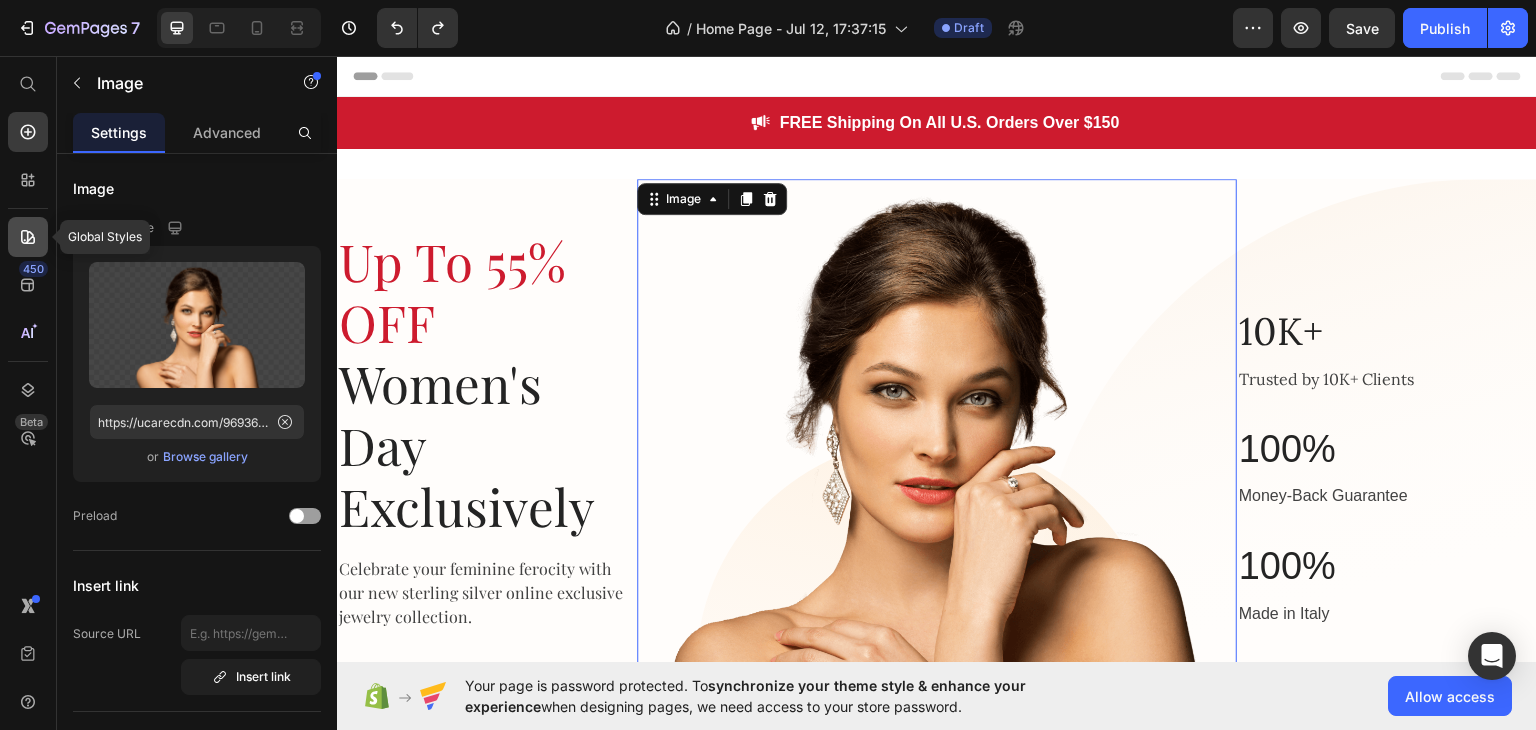 click 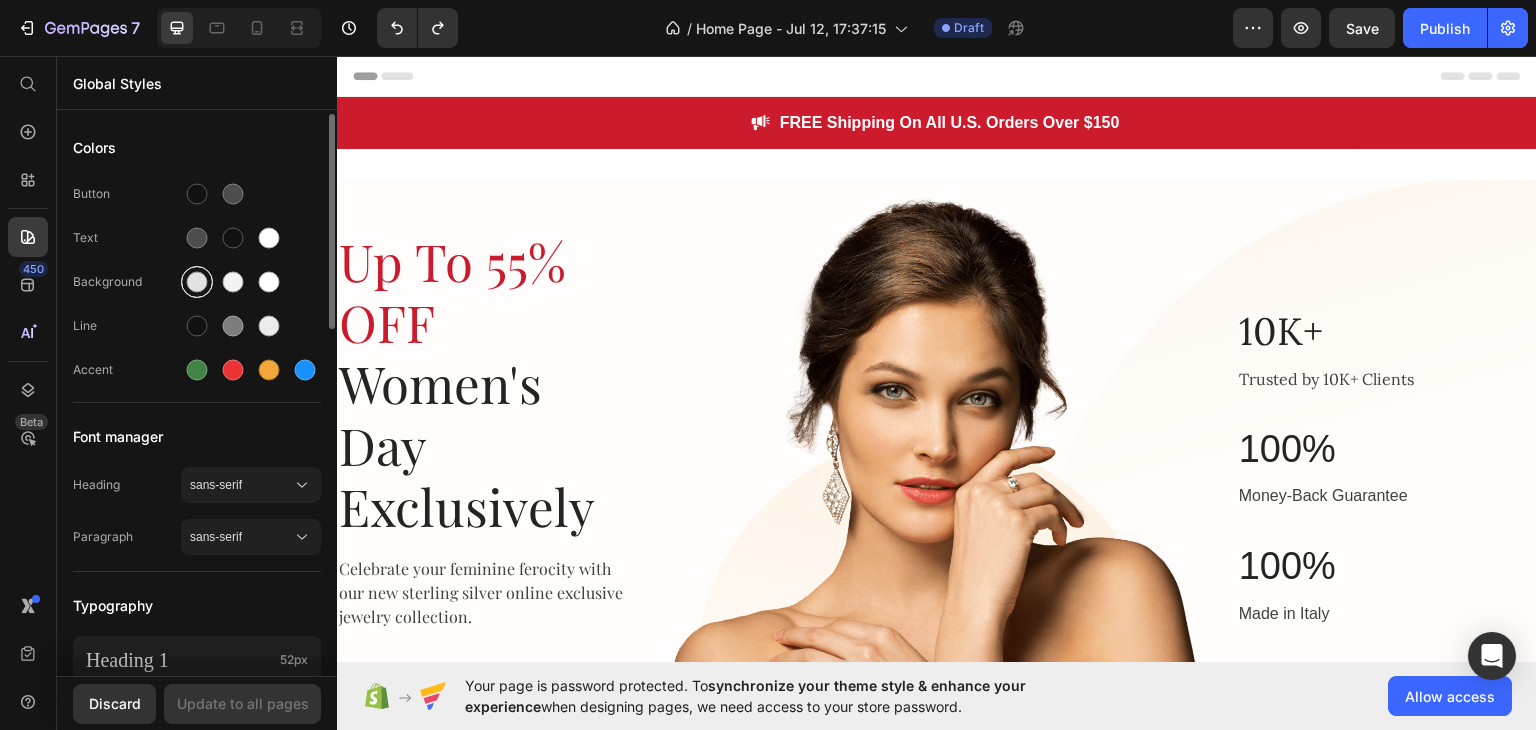 click at bounding box center (197, 282) 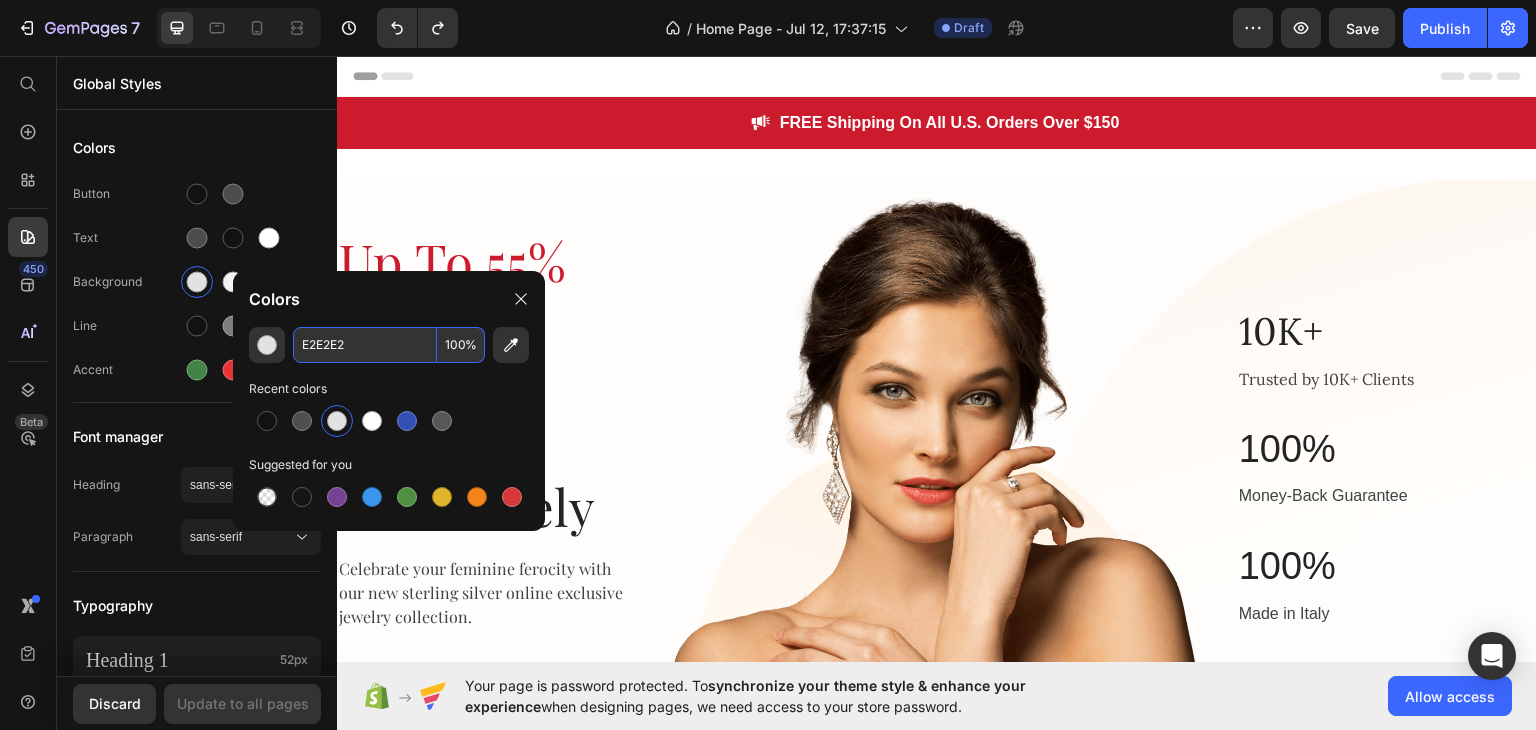 click on "E2E2E2" at bounding box center (365, 345) 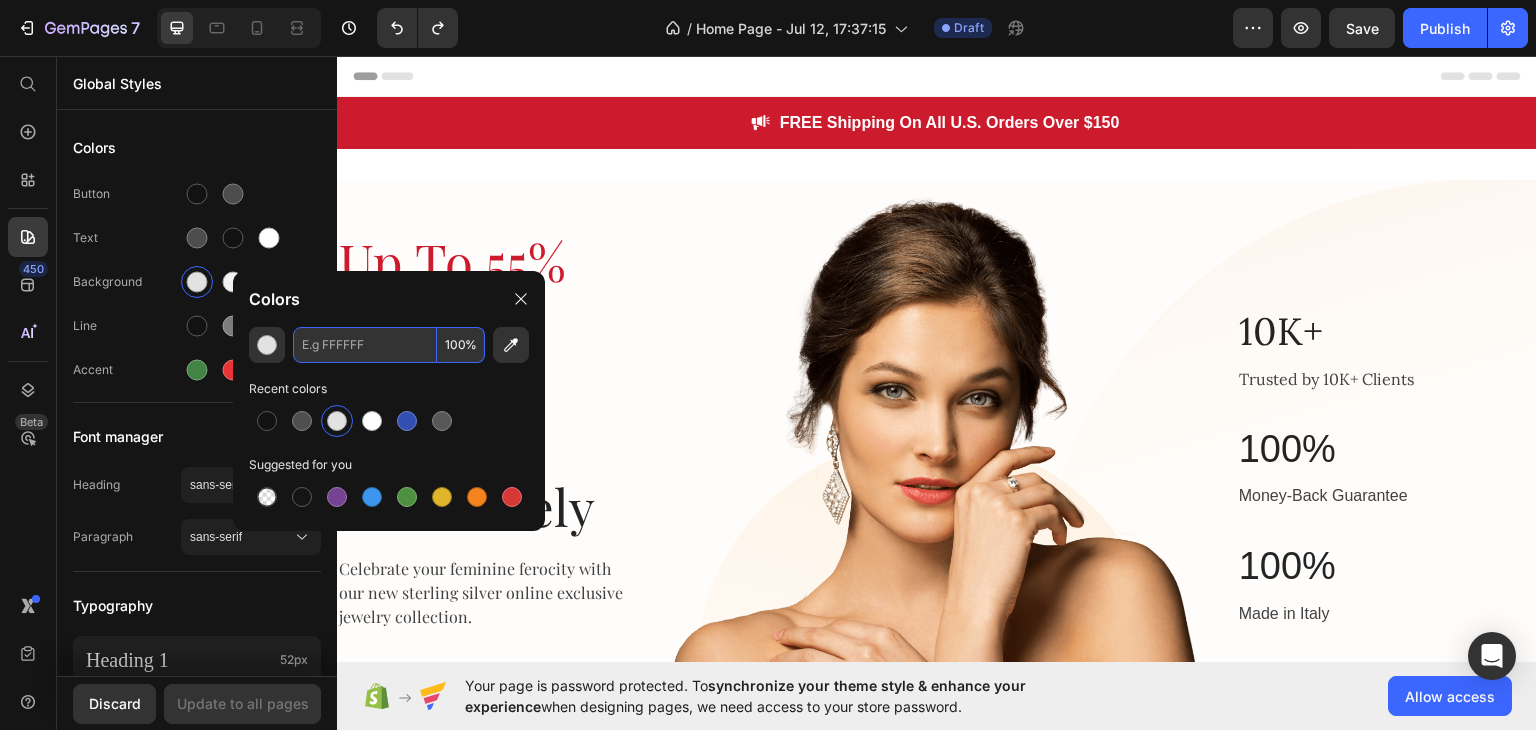 paste on "FFFDF9" 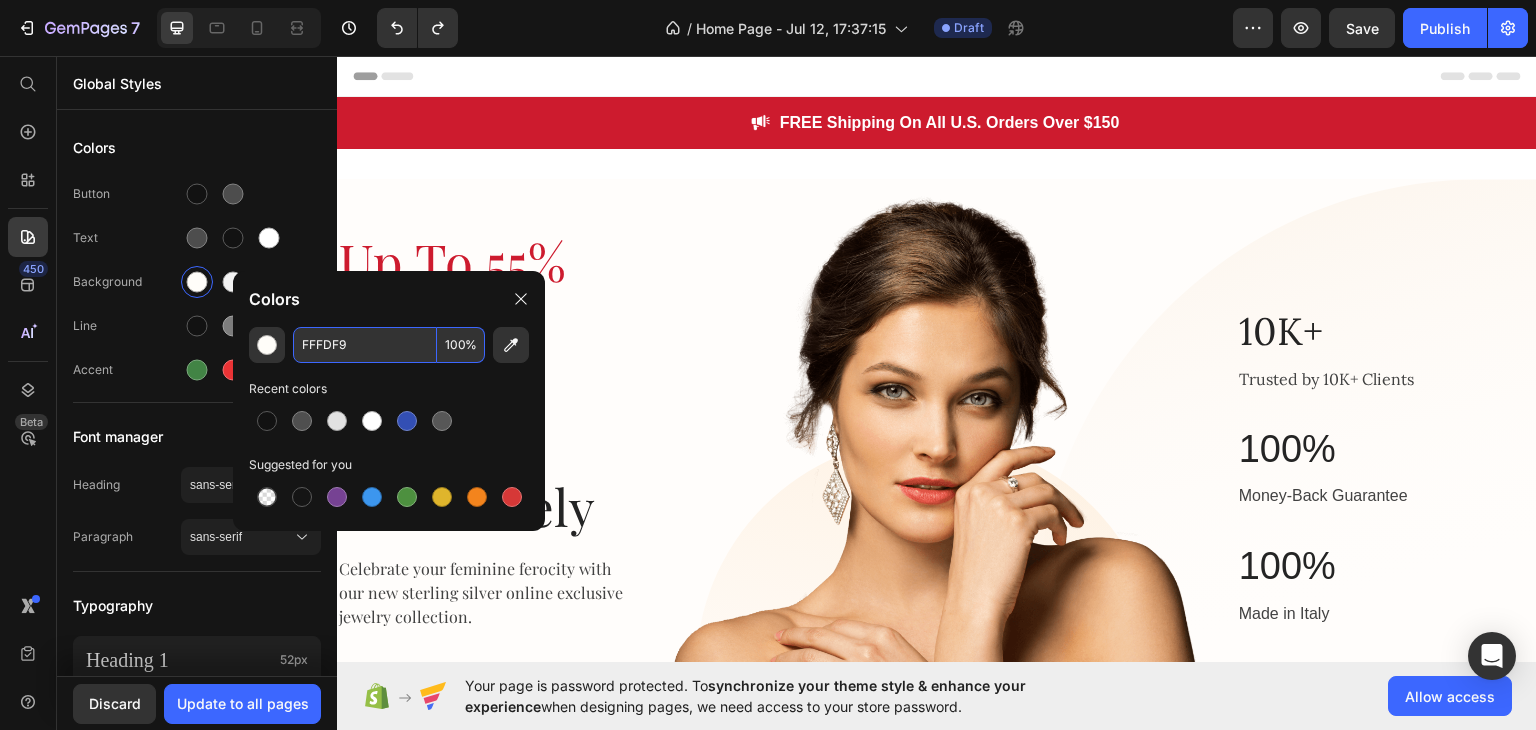type on "FFFDF9" 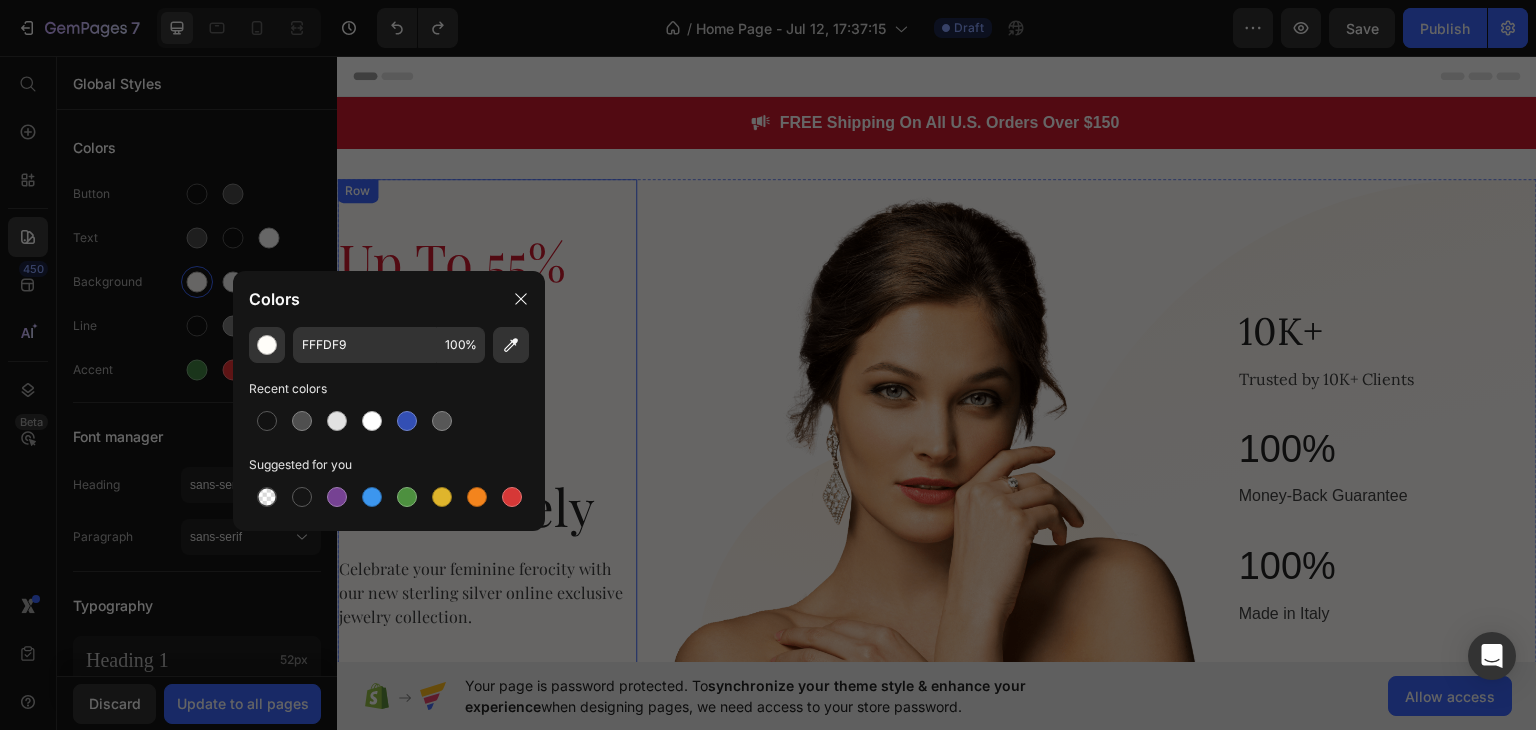 click on "⁠⁠⁠⁠⁠⁠⁠ Up To 55% OFF Women's Day Exclusively Heading Celebrate your feminine ferocity with our new sterling silver online exclusive jewelry collection. Heading Find The Perfect Item Button Row" at bounding box center (487, 444) 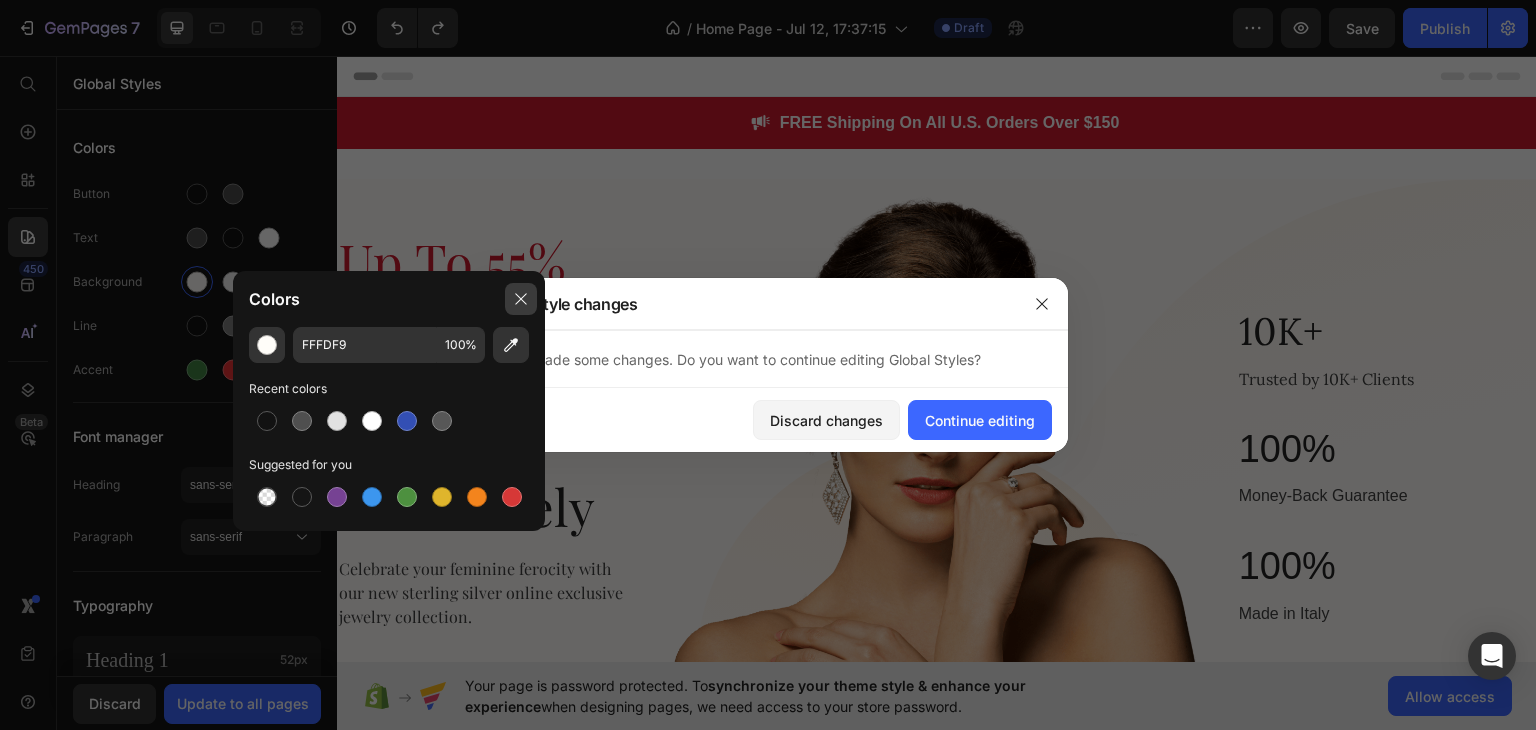 click 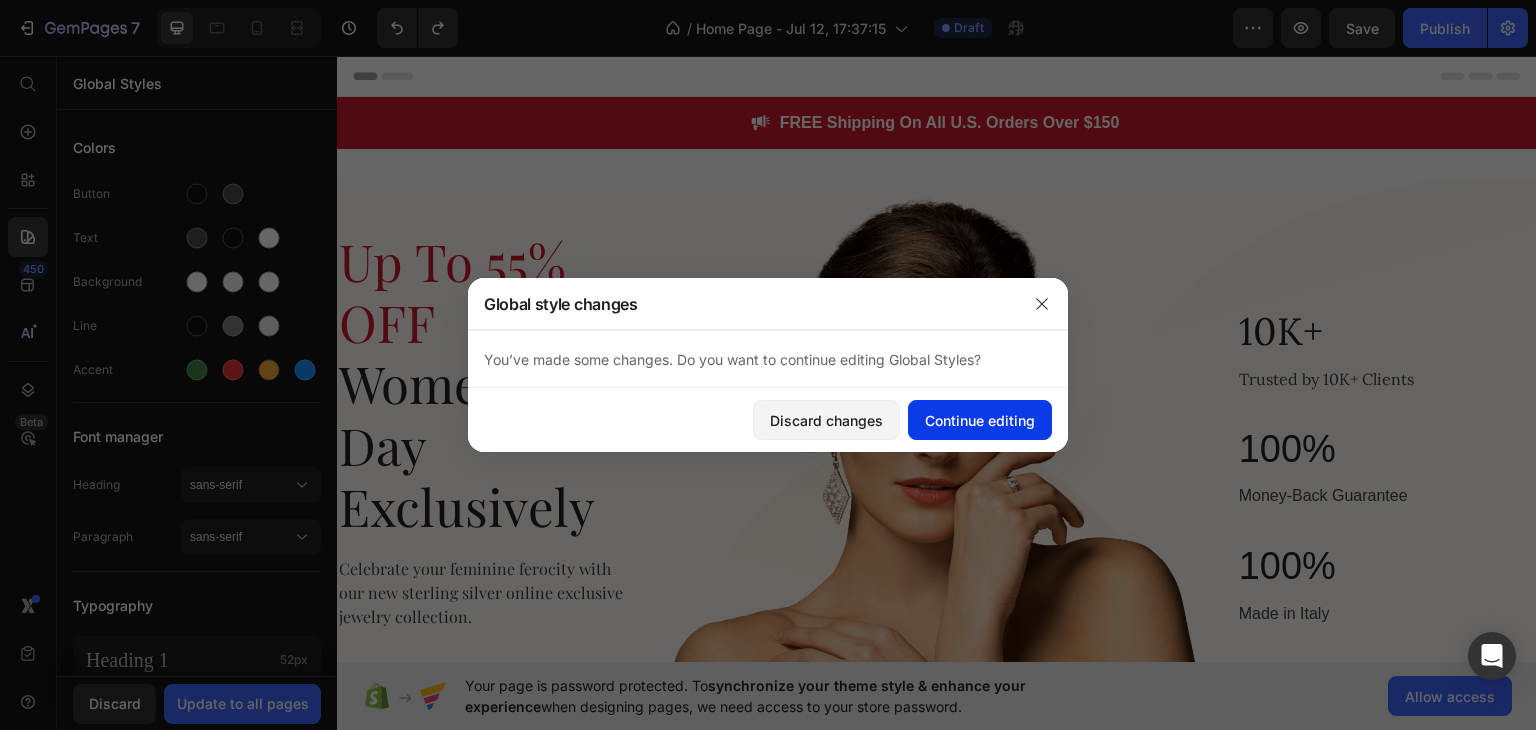 click on "Continue editing" at bounding box center (980, 420) 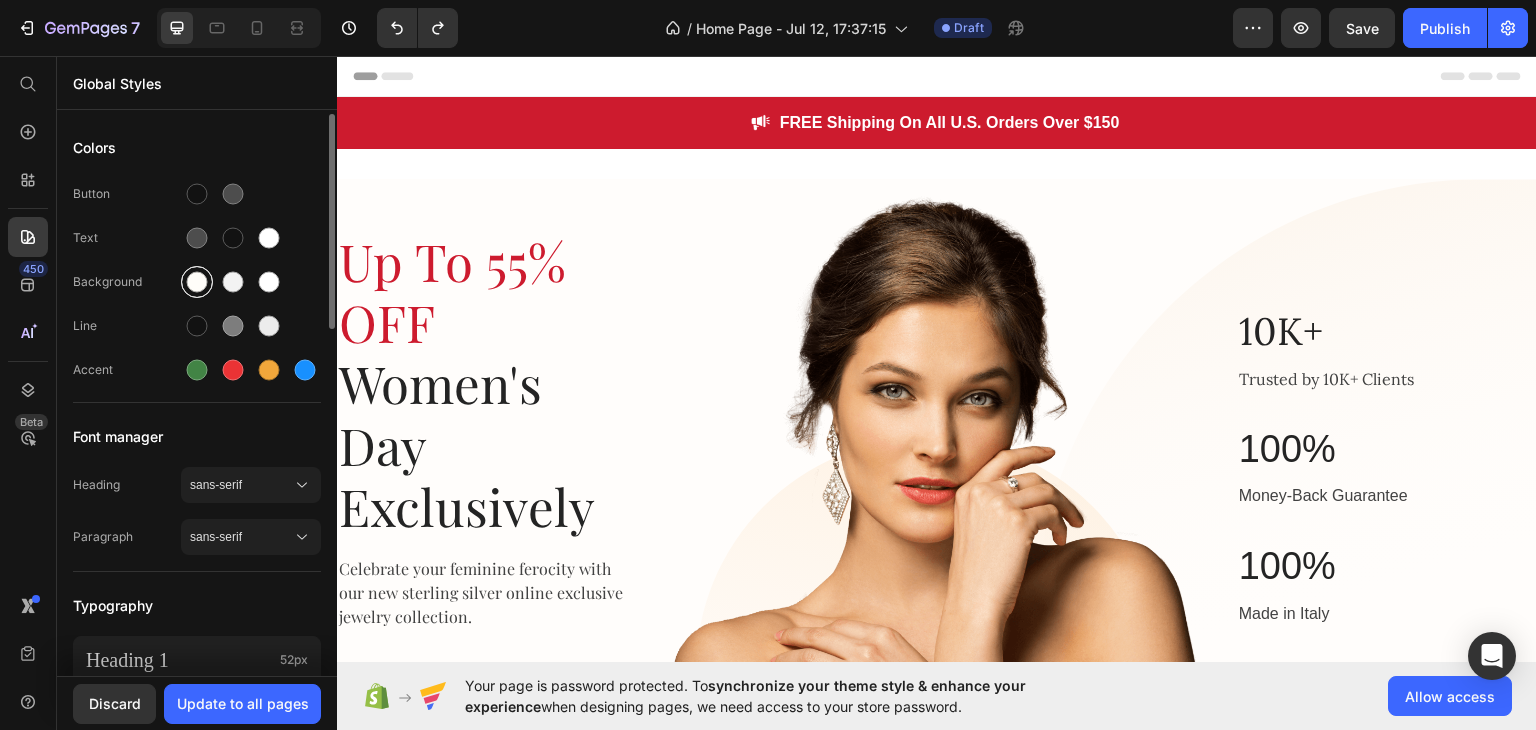 click at bounding box center (197, 282) 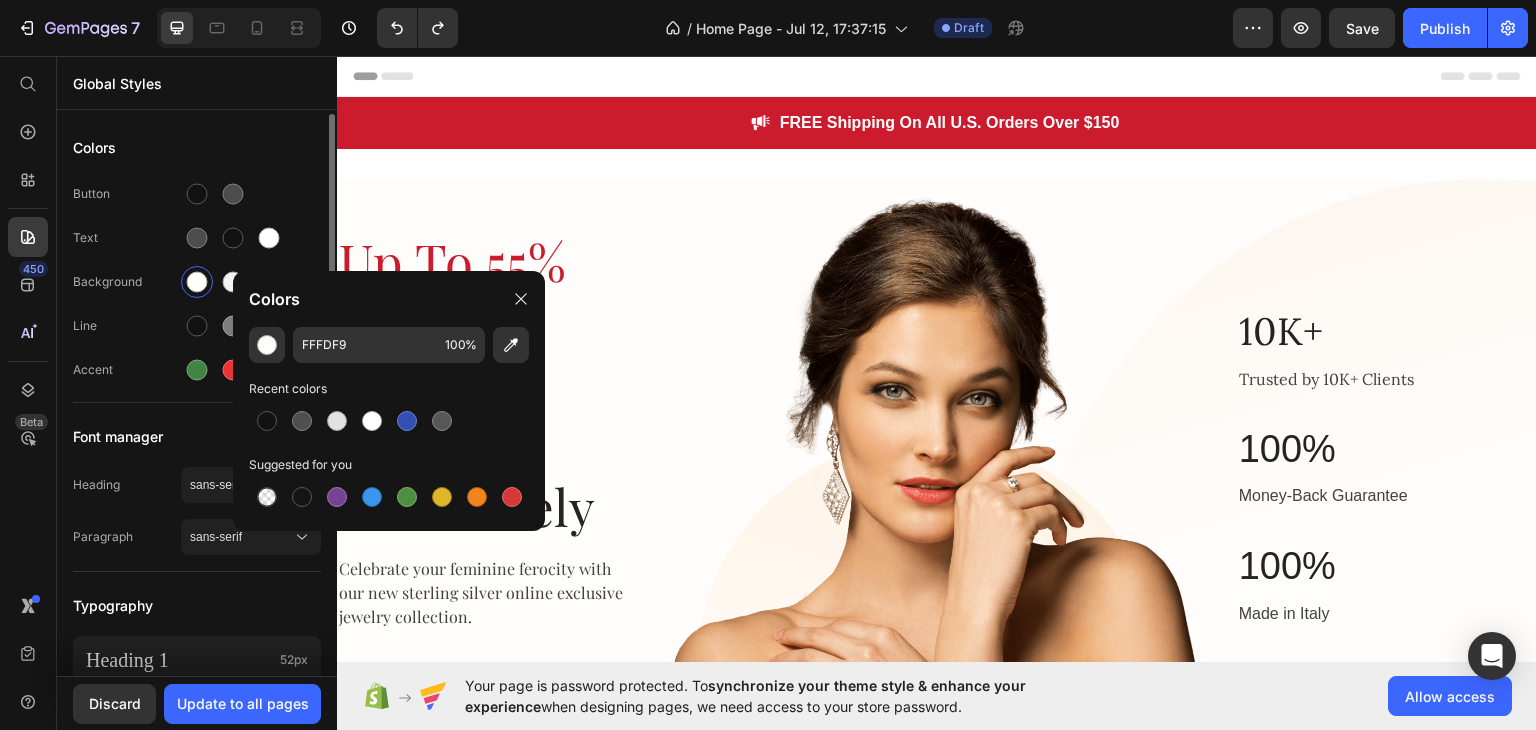 click on "Button Text Background Line Accent" 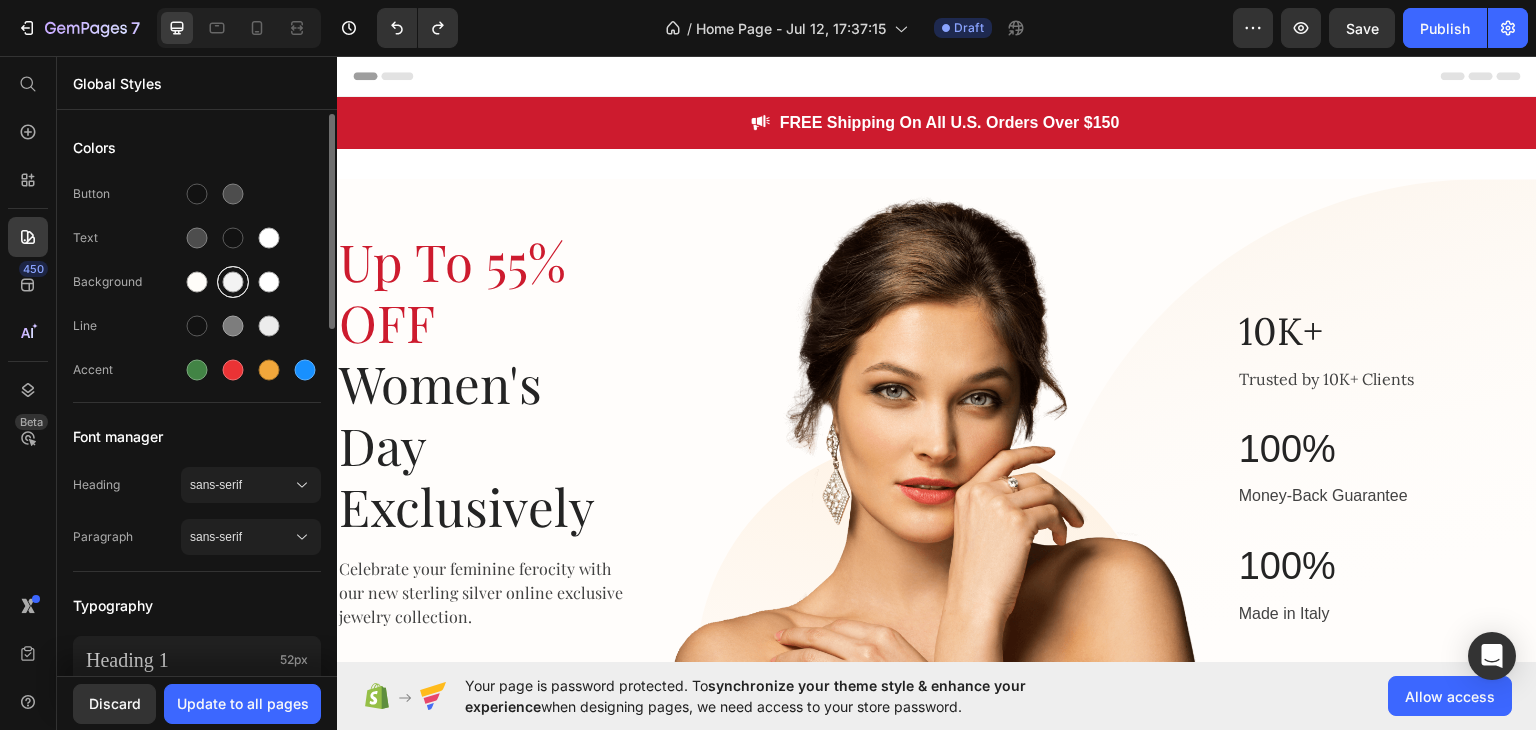 click at bounding box center [233, 282] 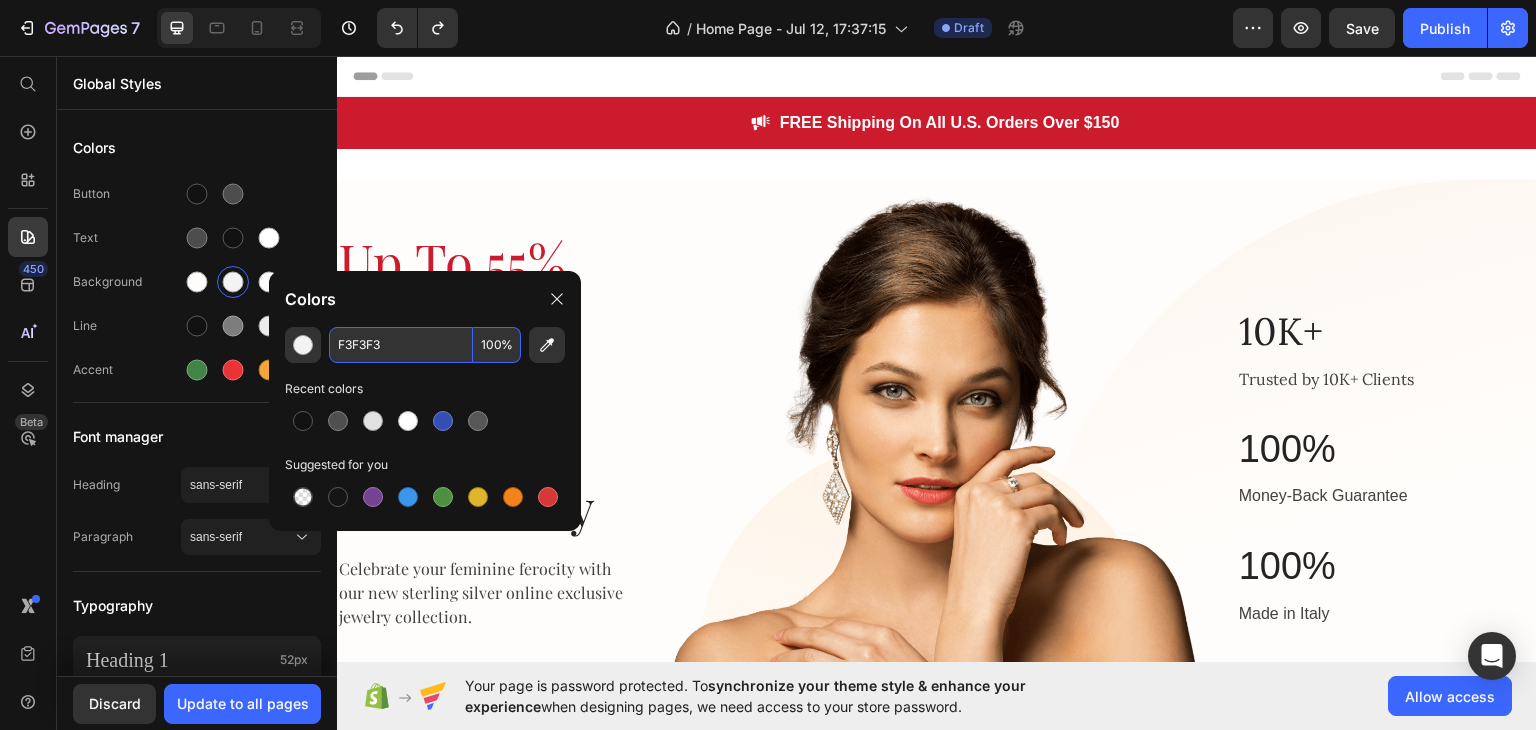 click on "F3F3F3" at bounding box center (401, 345) 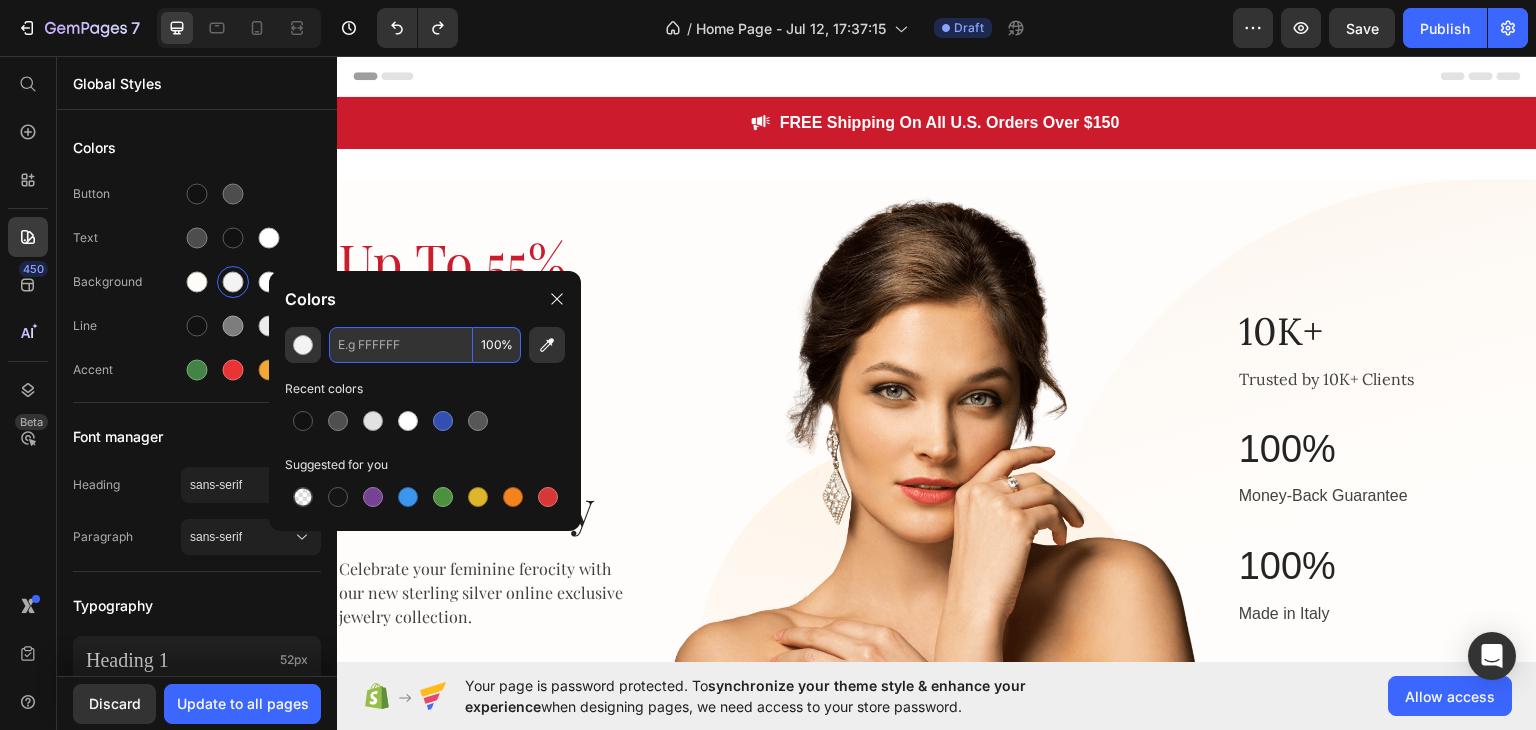 paste on "FFFDF9" 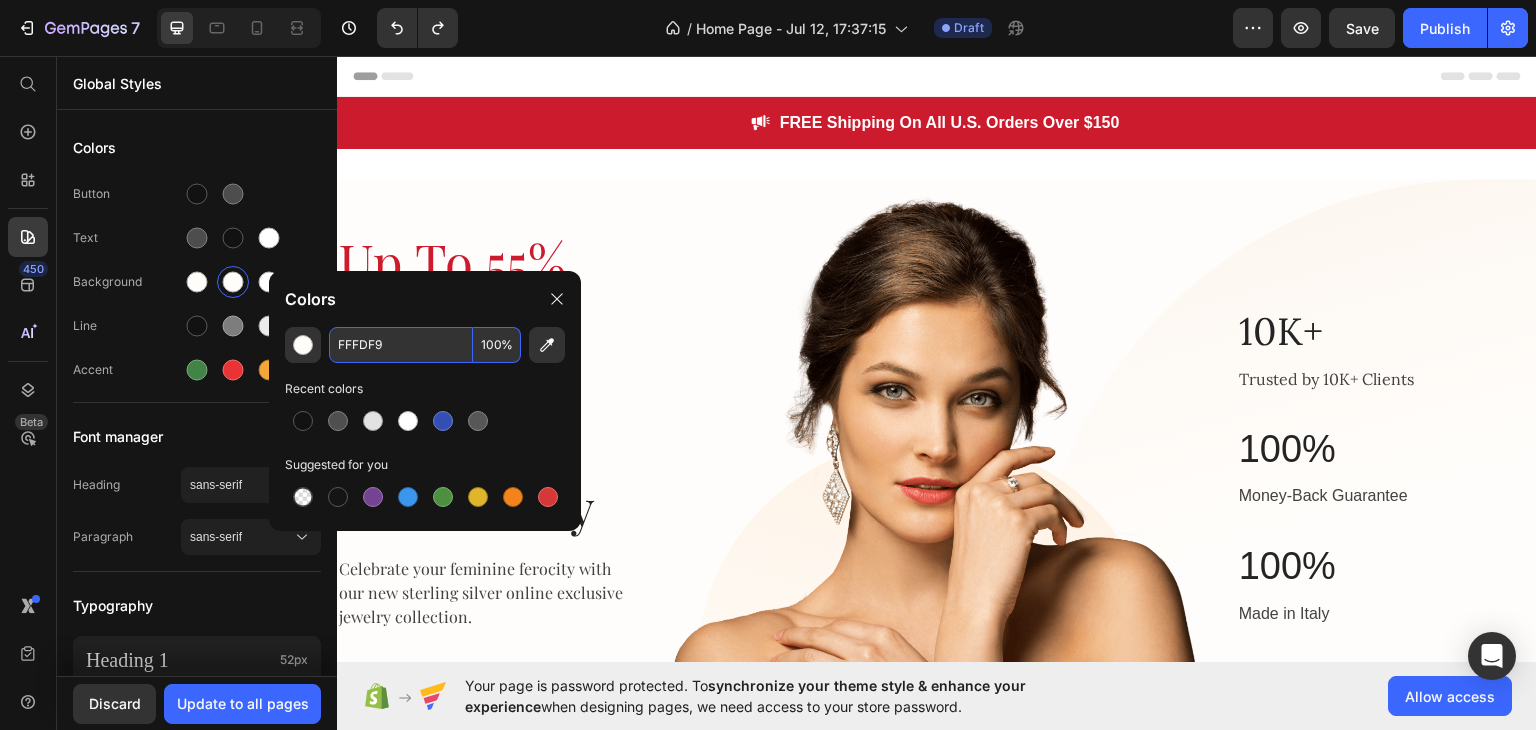 type on "FFFDF9" 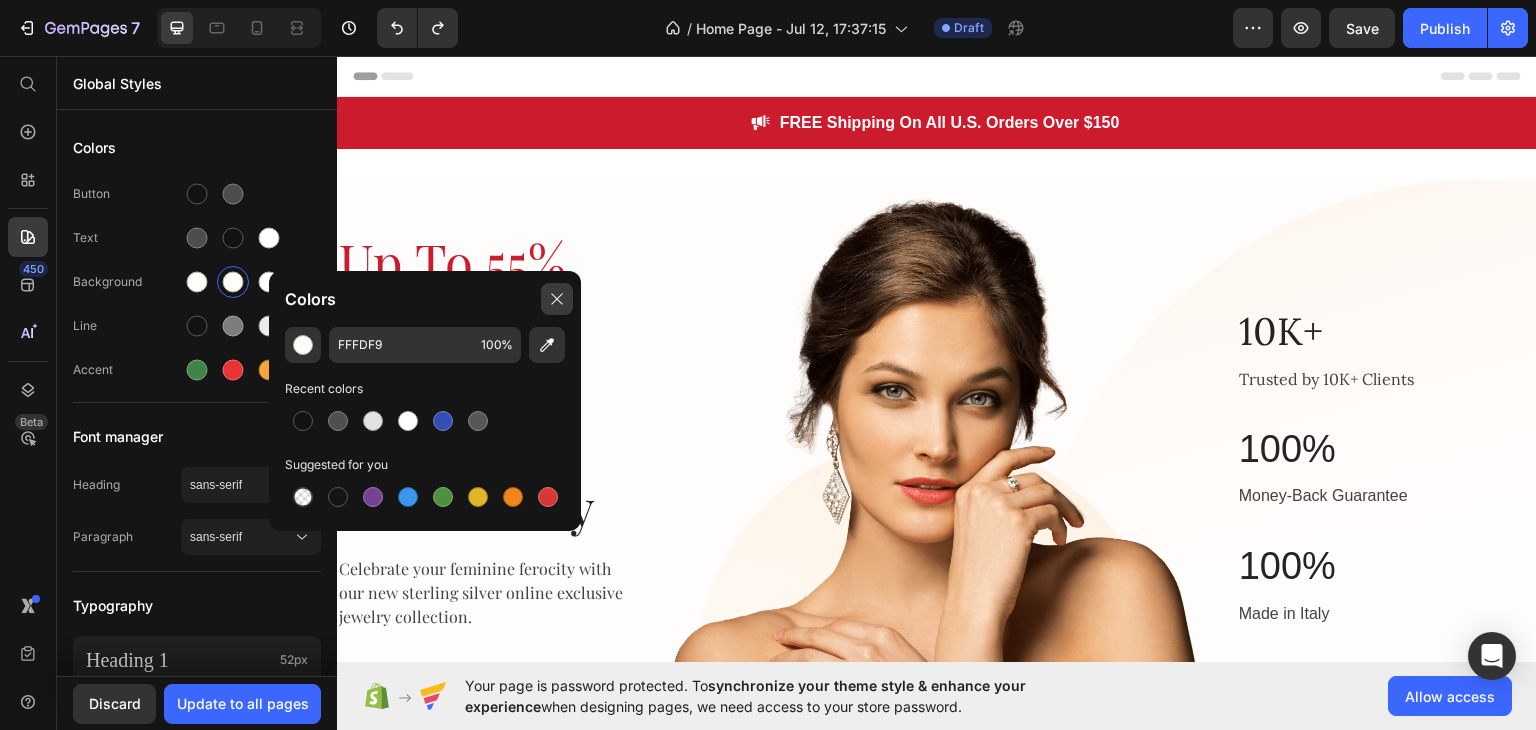 click 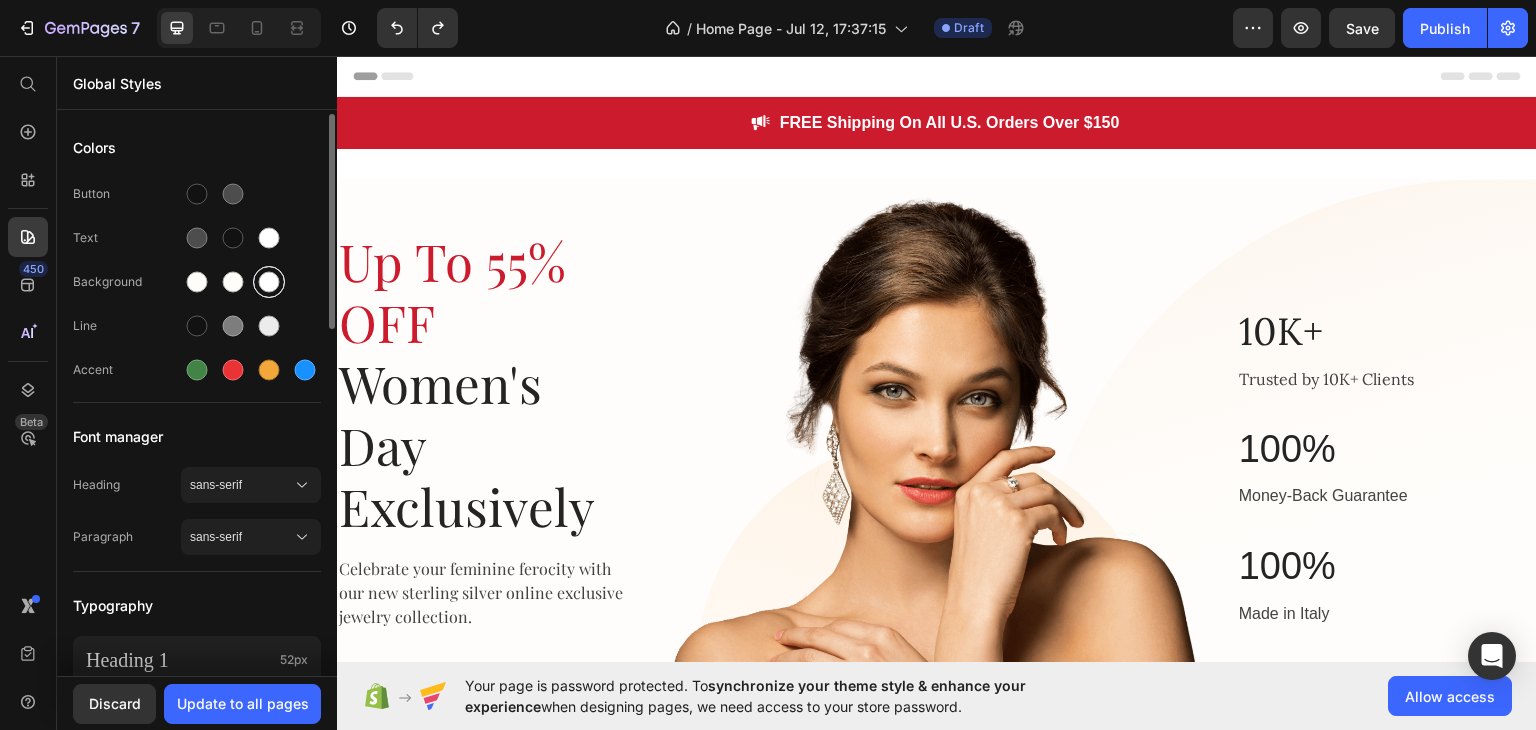 click at bounding box center [269, 282] 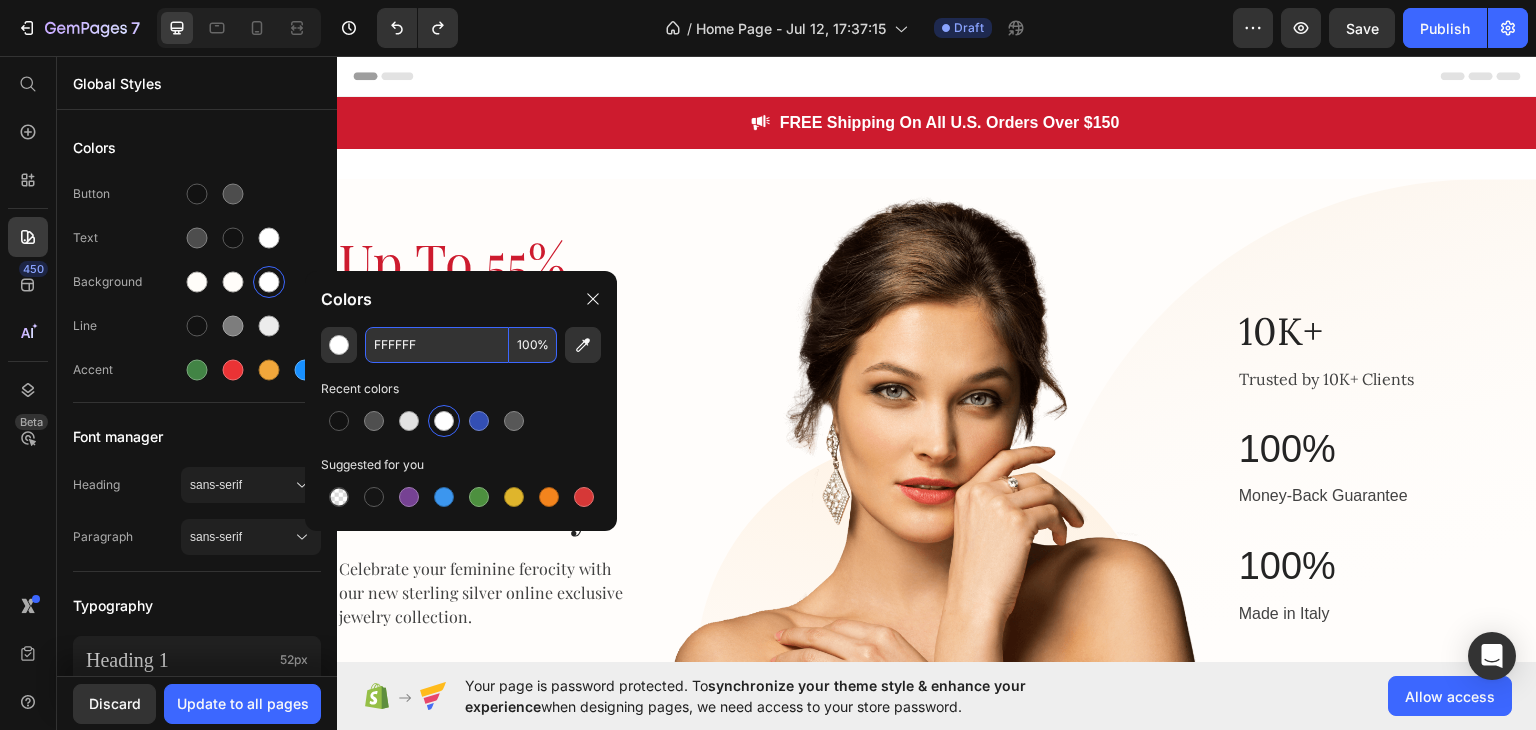 click on "FFFFFF" at bounding box center [437, 345] 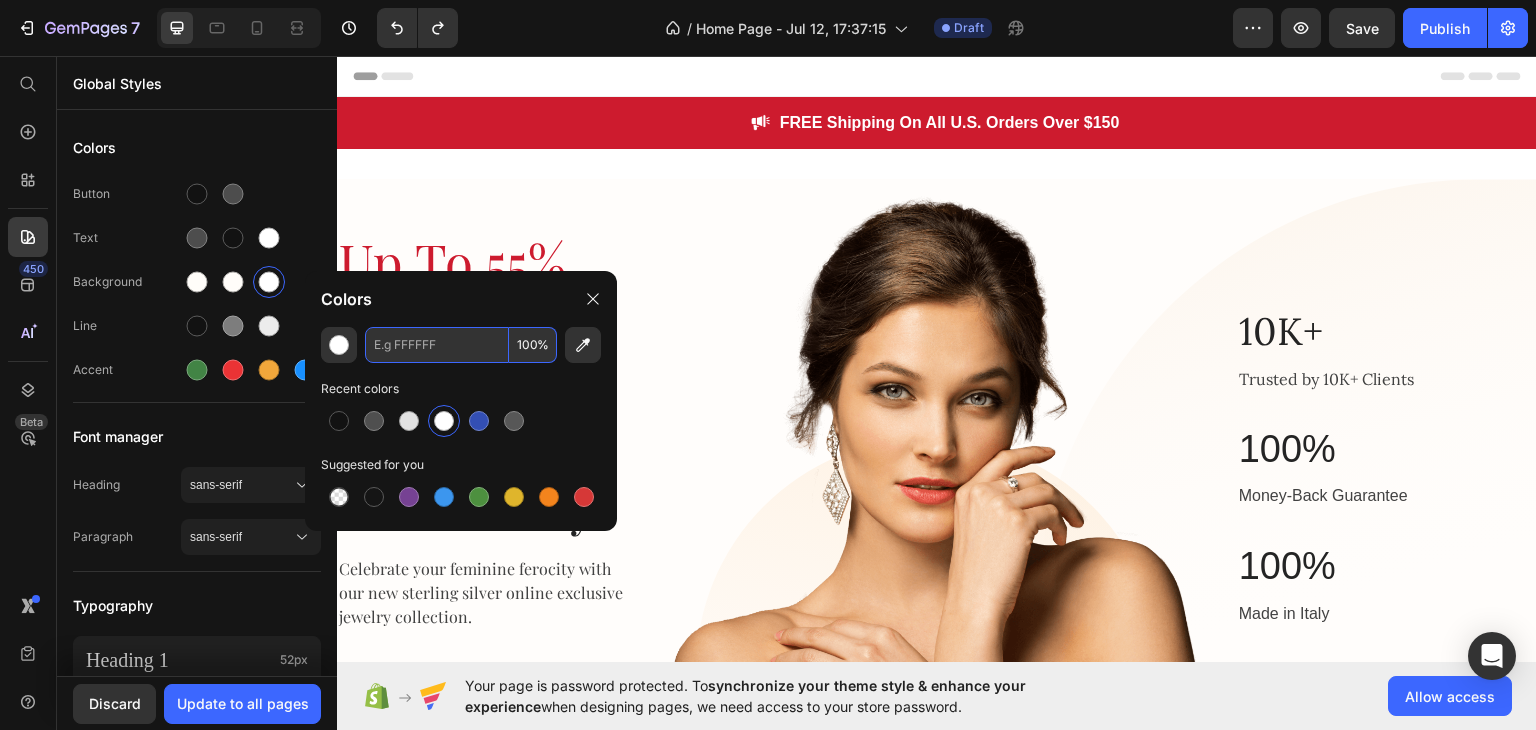 paste on "FFFDF9" 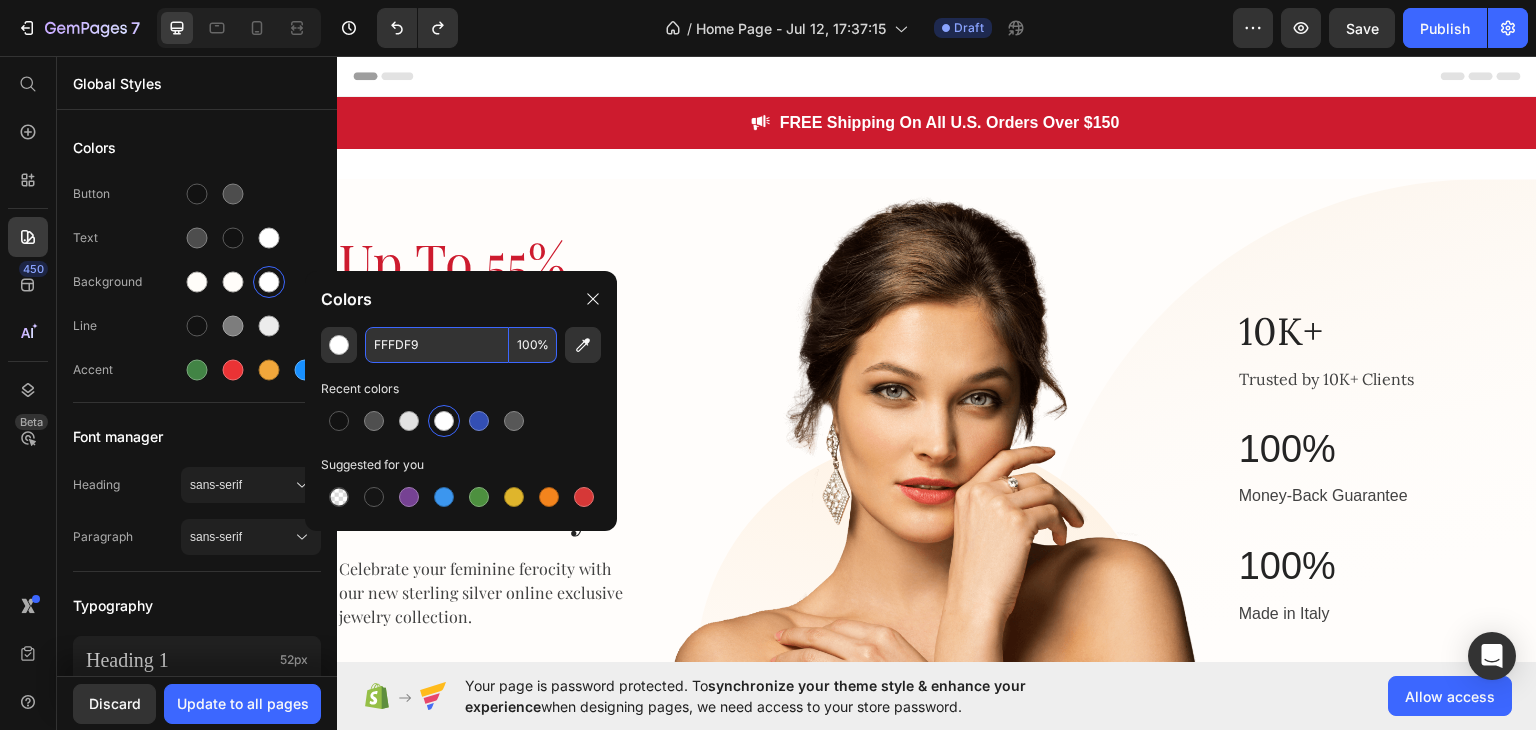 type on "FFFDF9" 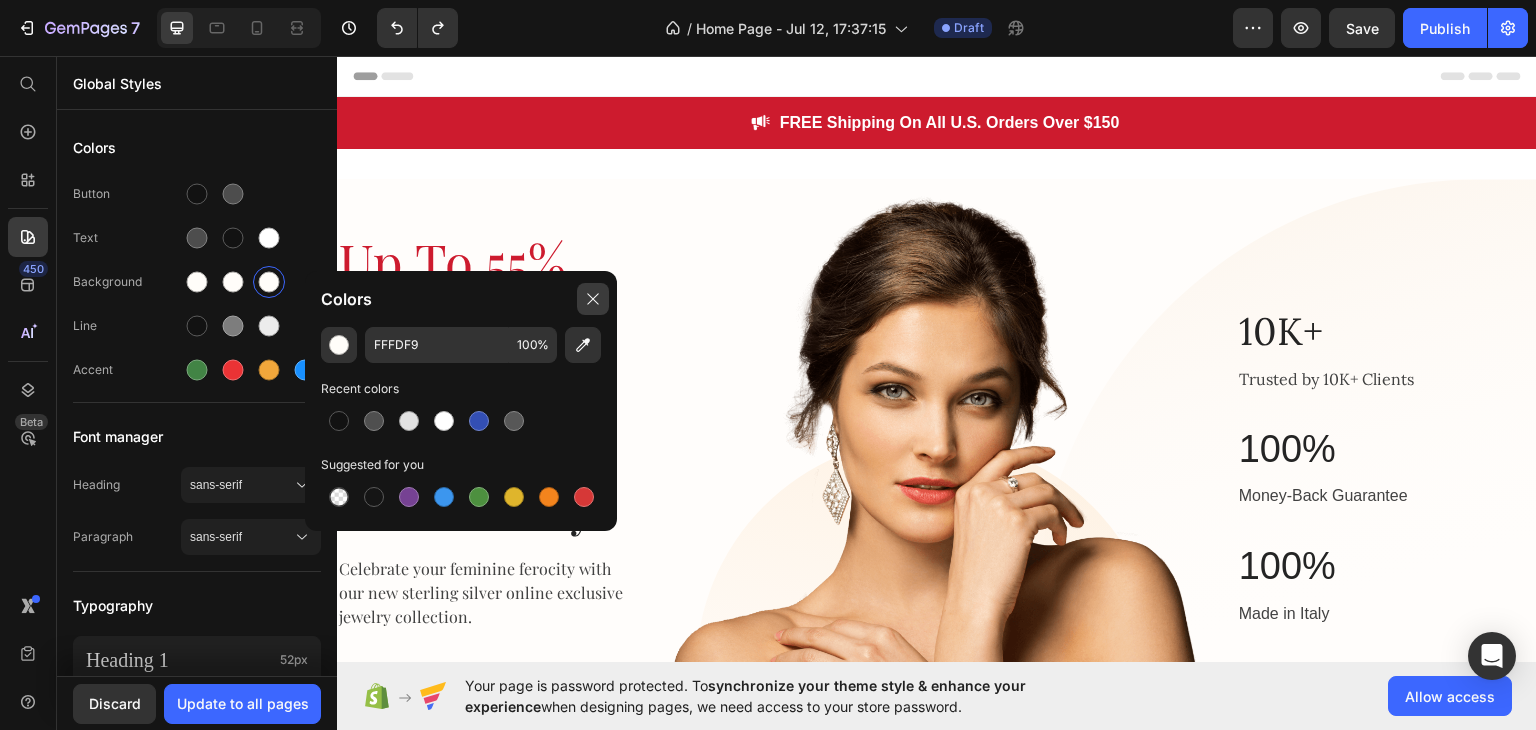 click at bounding box center (593, 299) 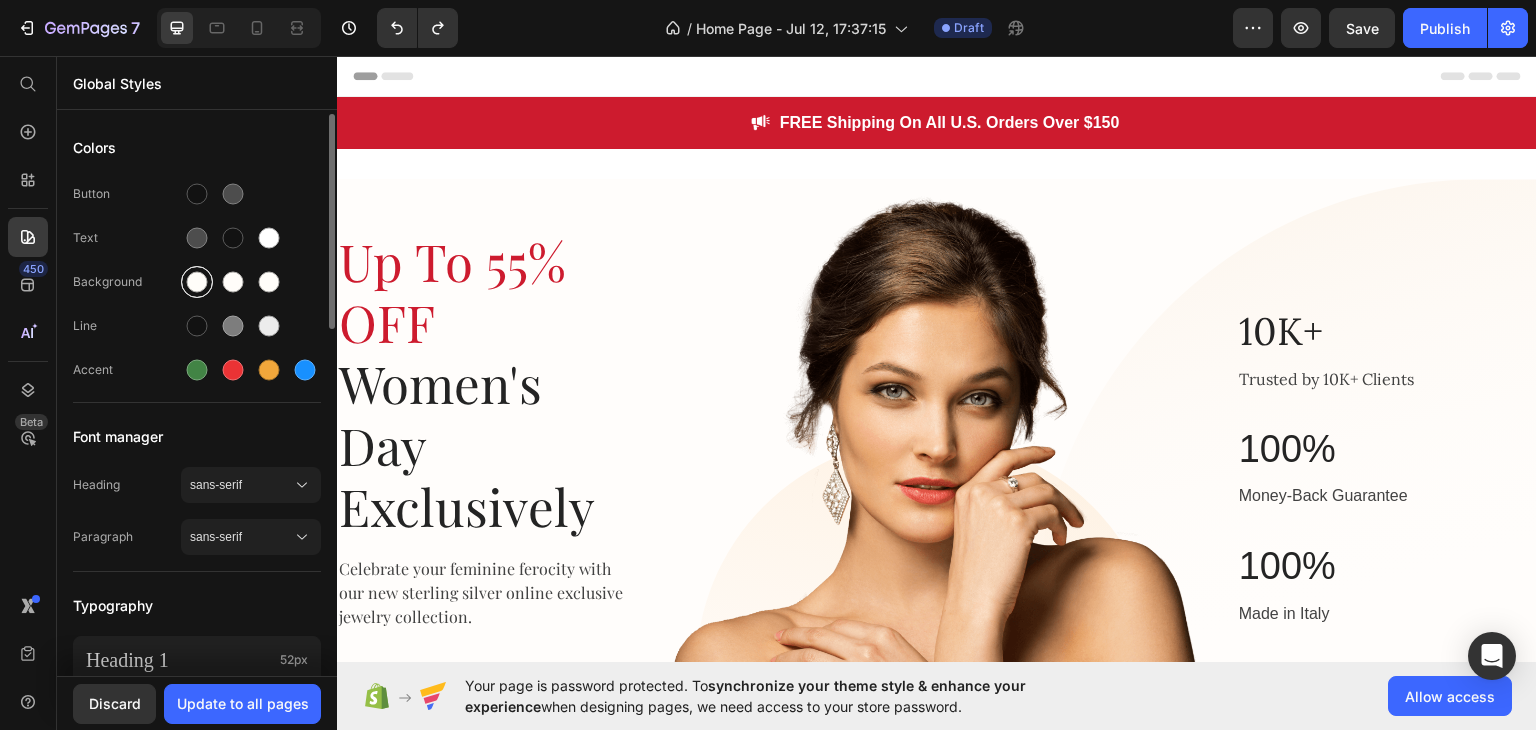 click at bounding box center [197, 282] 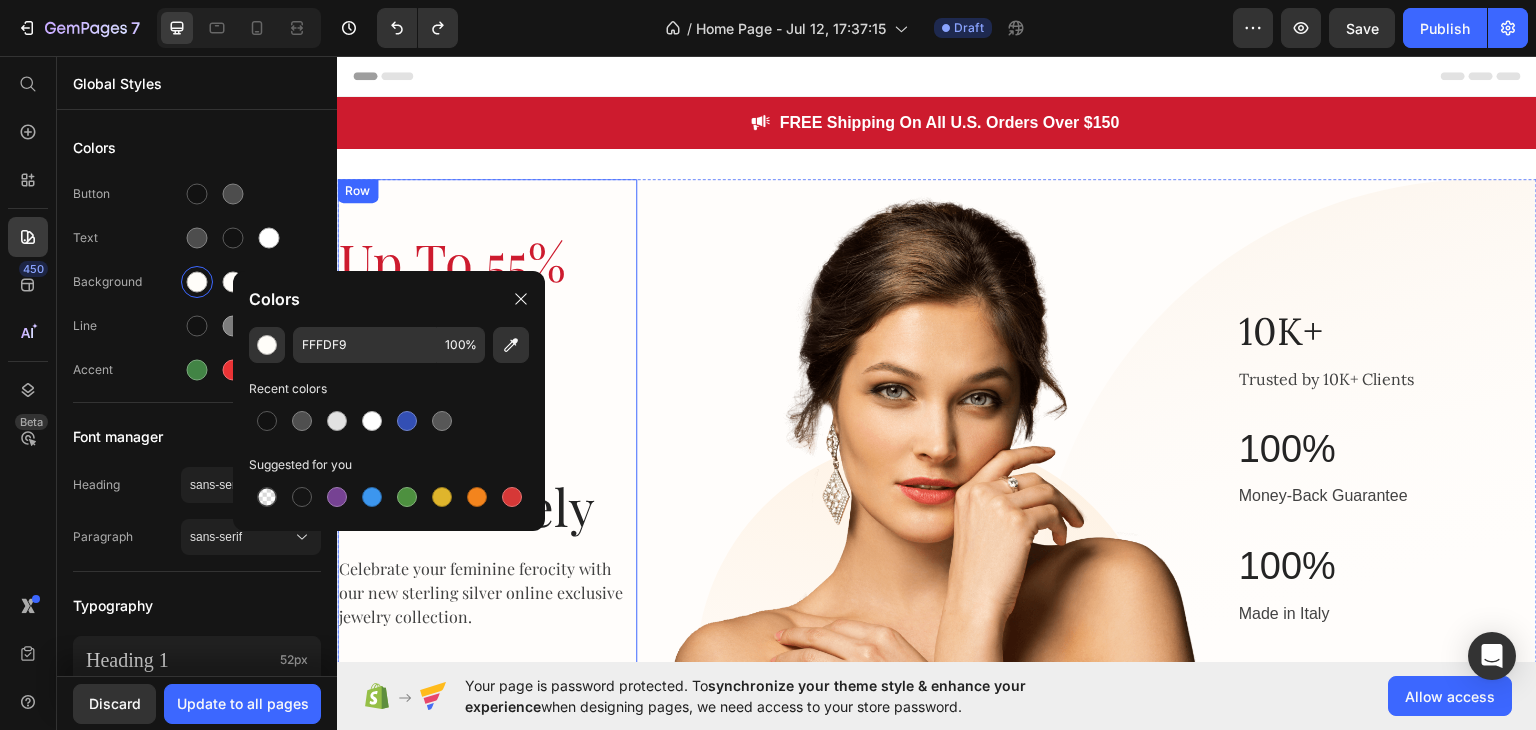 click on "⁠⁠⁠⁠⁠⁠⁠ Up To 55% OFF Women's Day Exclusively Heading Celebrate your feminine ferocity with our new sterling silver online exclusive jewelry collection. Heading Find The Perfect Item Button Row" at bounding box center (487, 444) 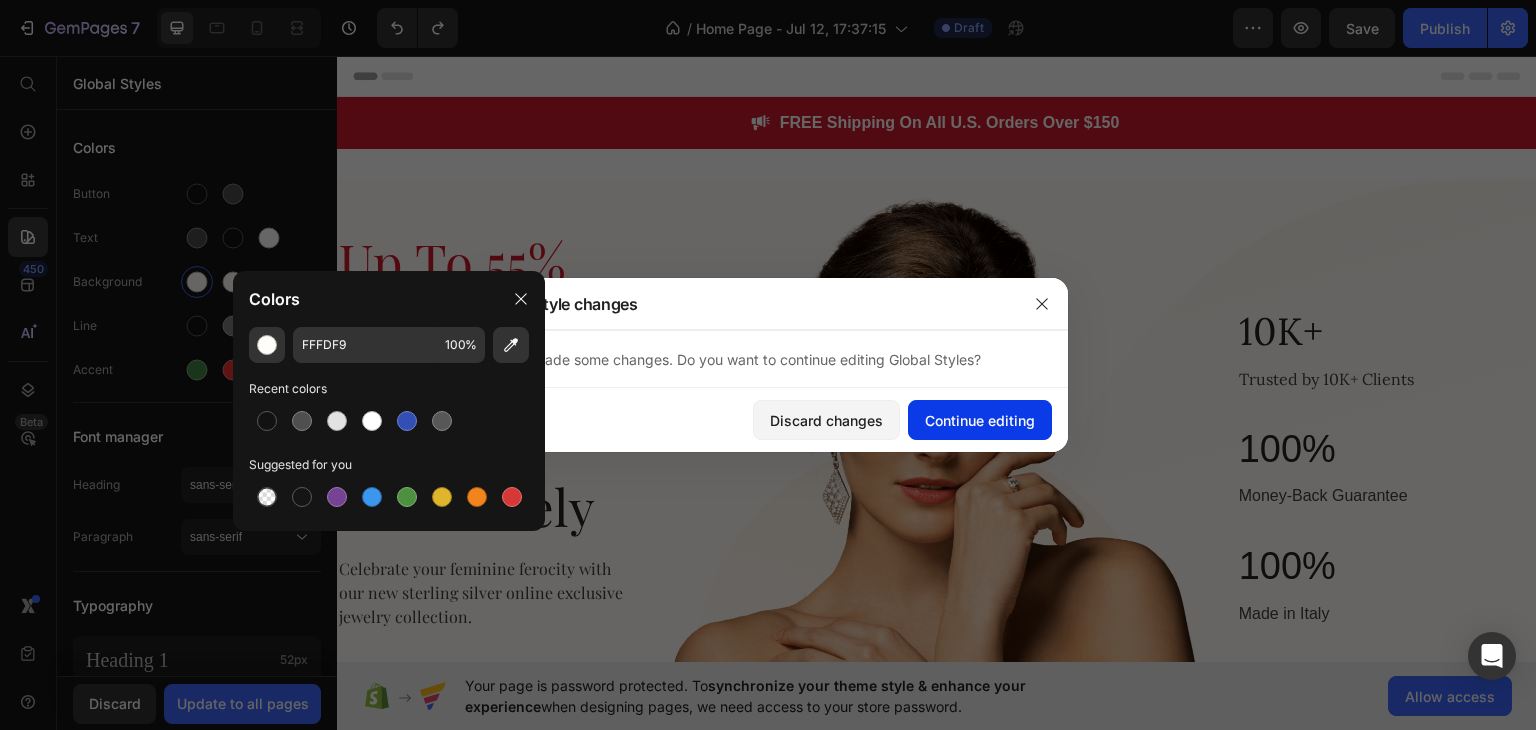 click on "Continue editing" at bounding box center (980, 420) 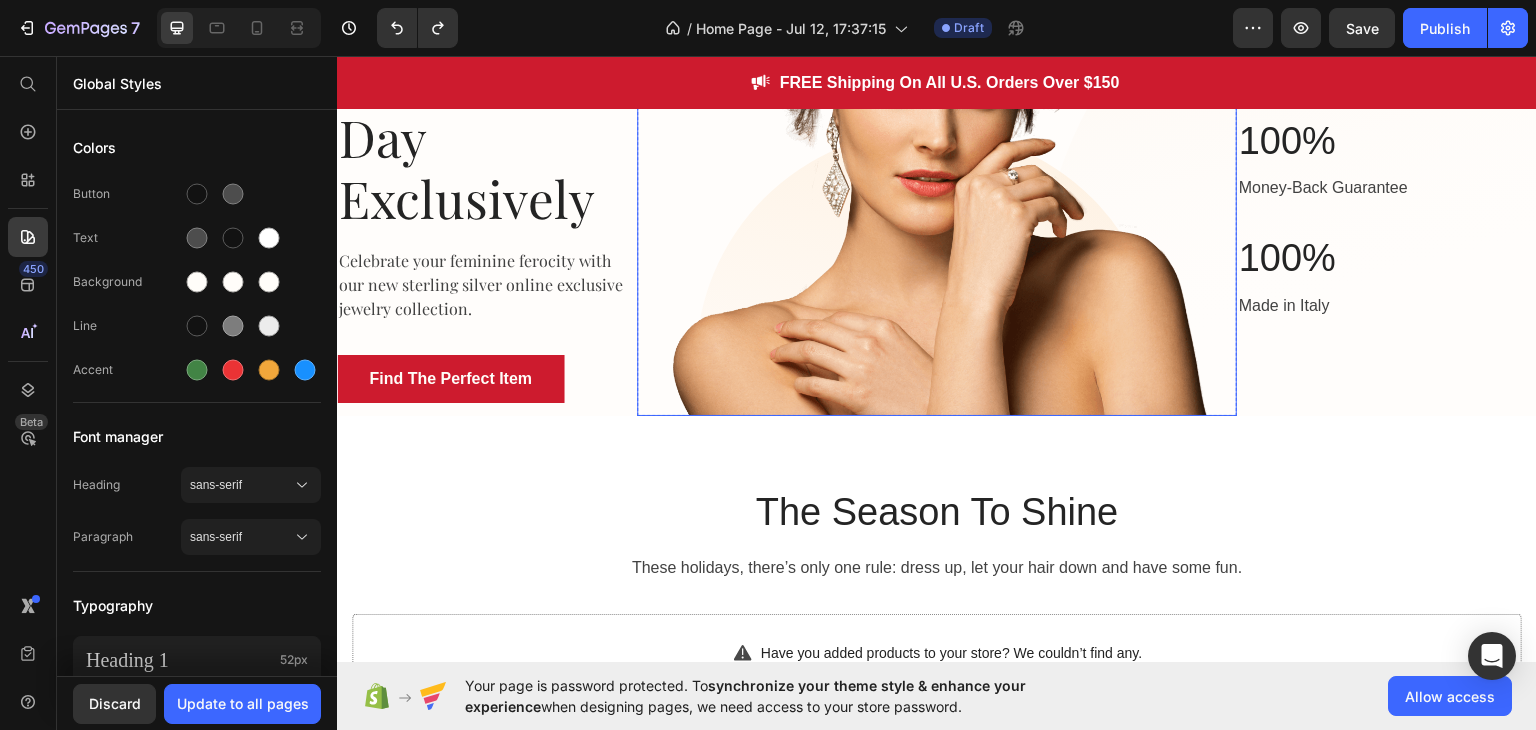 scroll, scrollTop: 0, scrollLeft: 0, axis: both 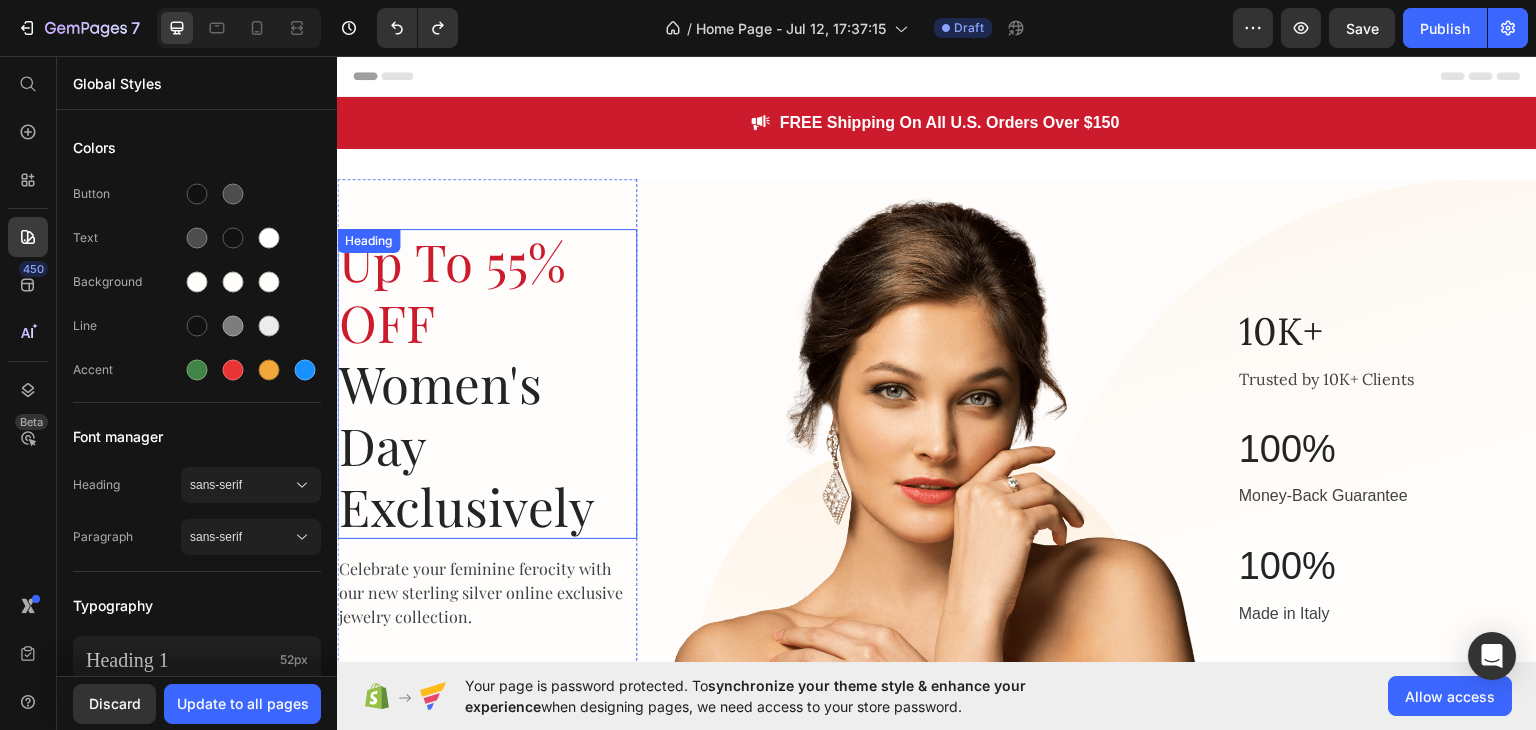 click on "Up To 55% OFF" at bounding box center (452, 290) 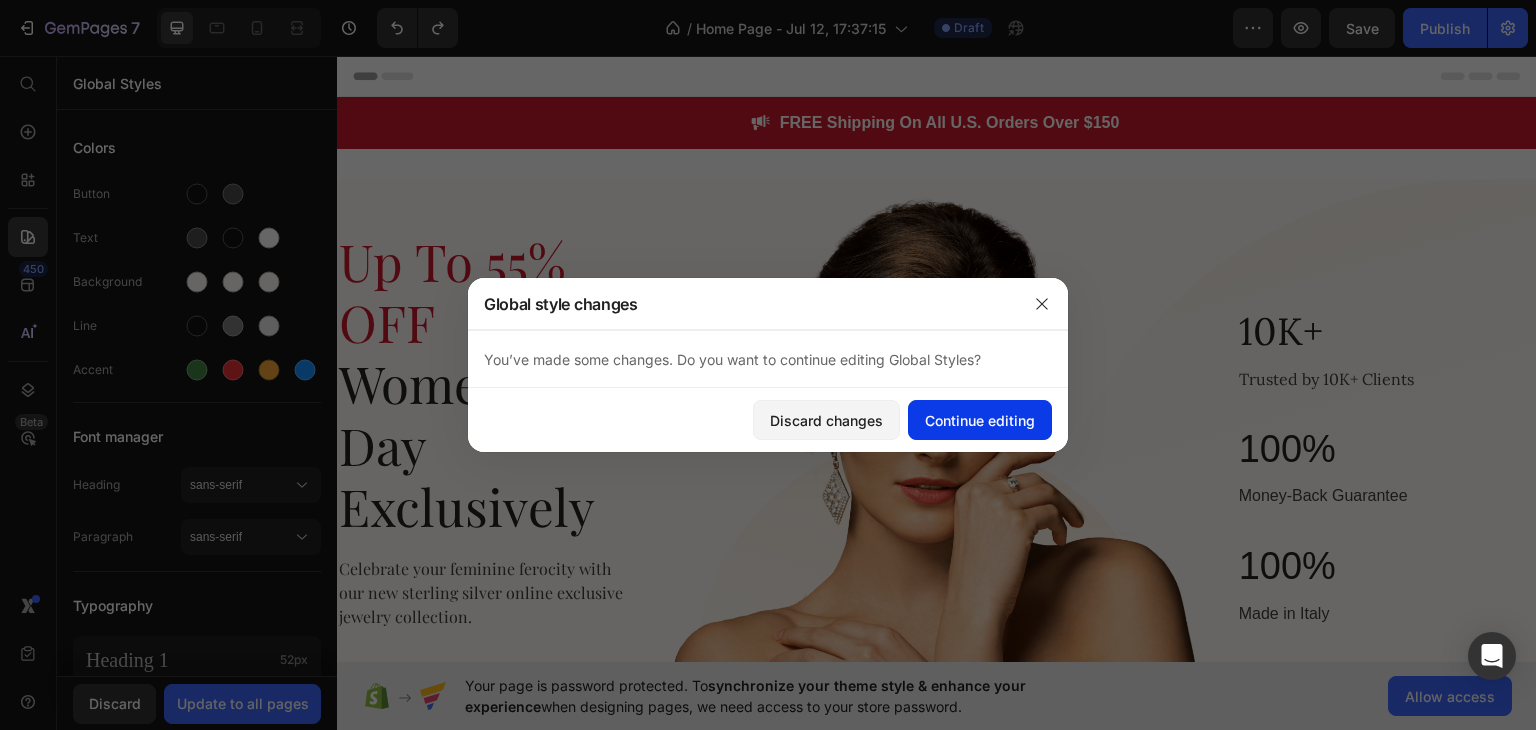 click on "Continue editing" at bounding box center (980, 420) 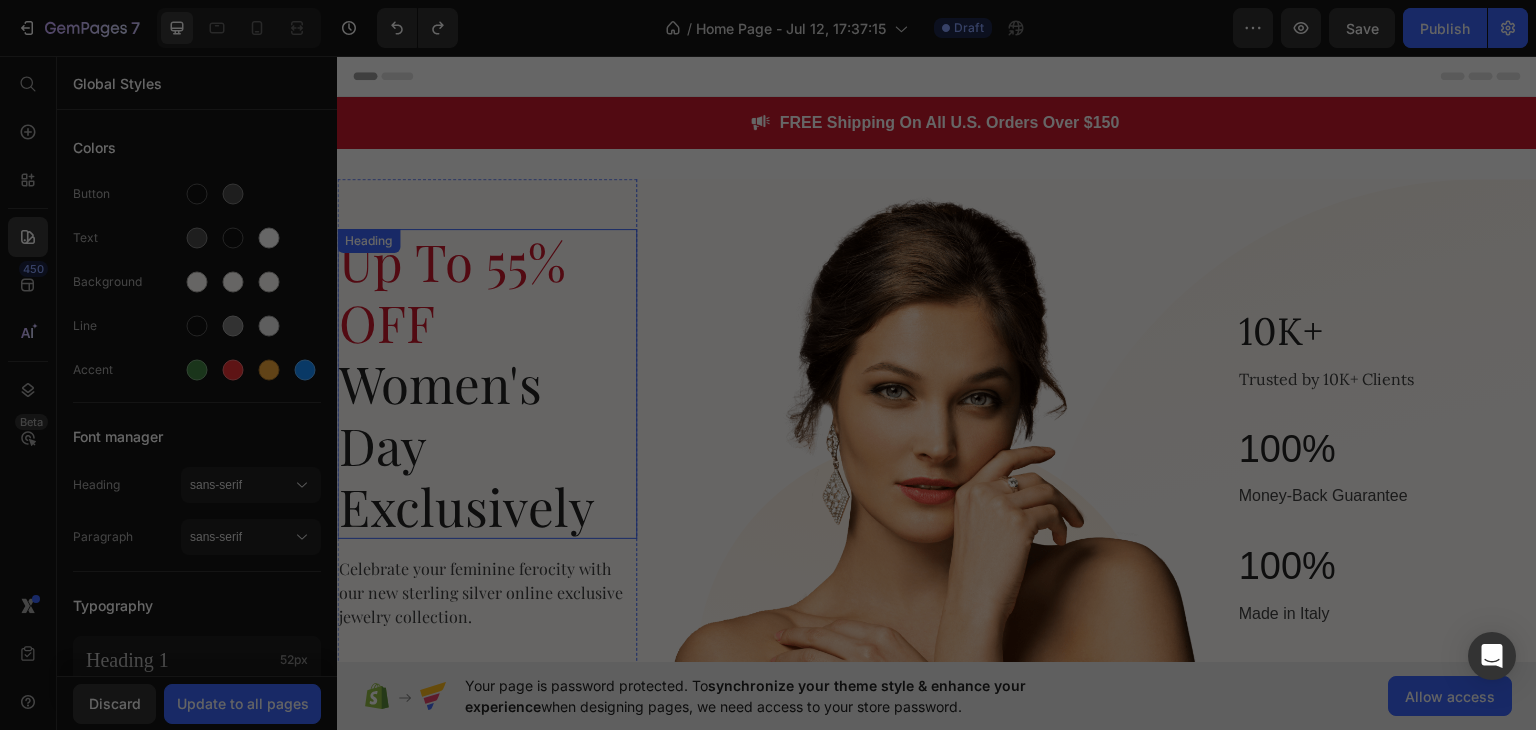 click on "⁠⁠⁠⁠⁠⁠⁠ Up To 55% OFF Women's Day Exclusively" at bounding box center (487, 383) 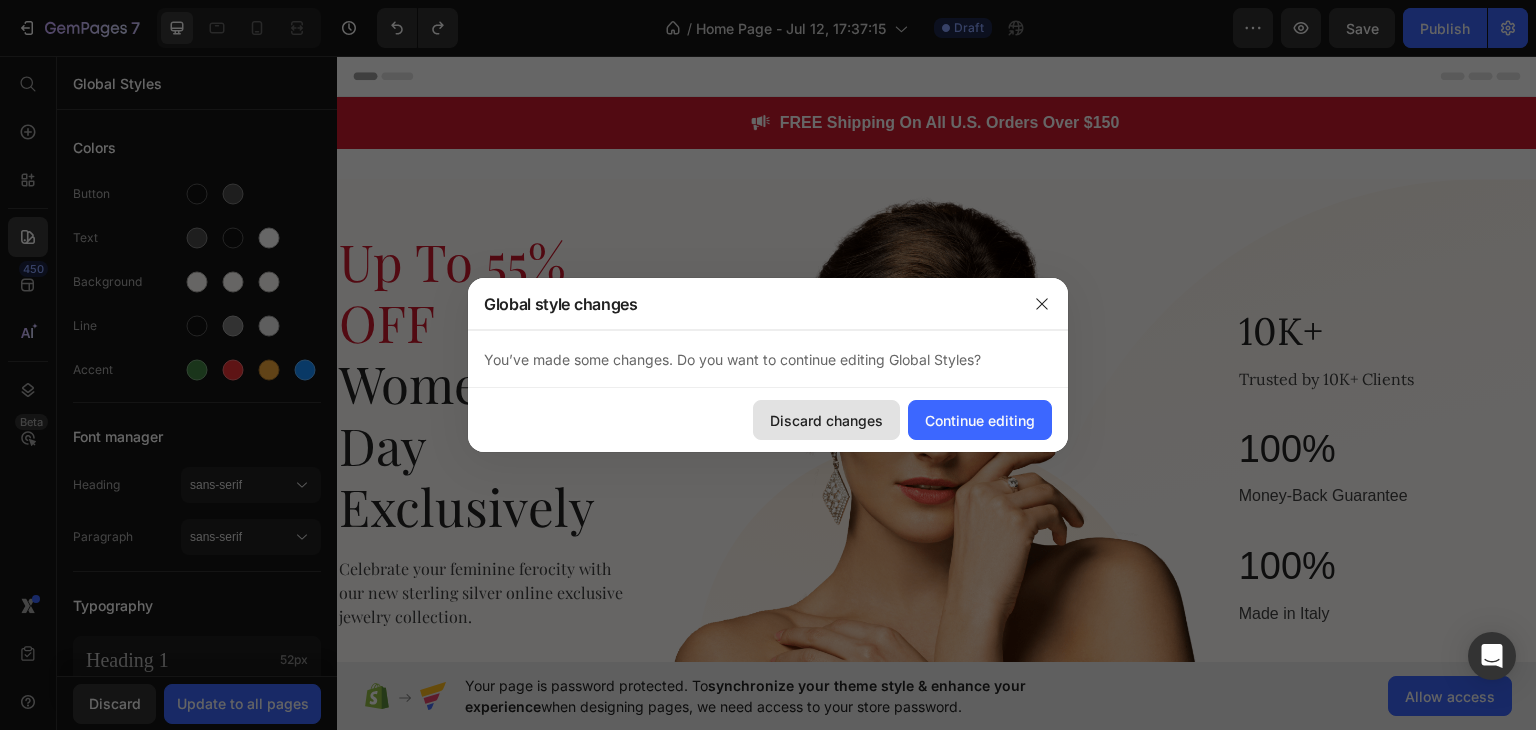 click on "Discard changes" at bounding box center (826, 420) 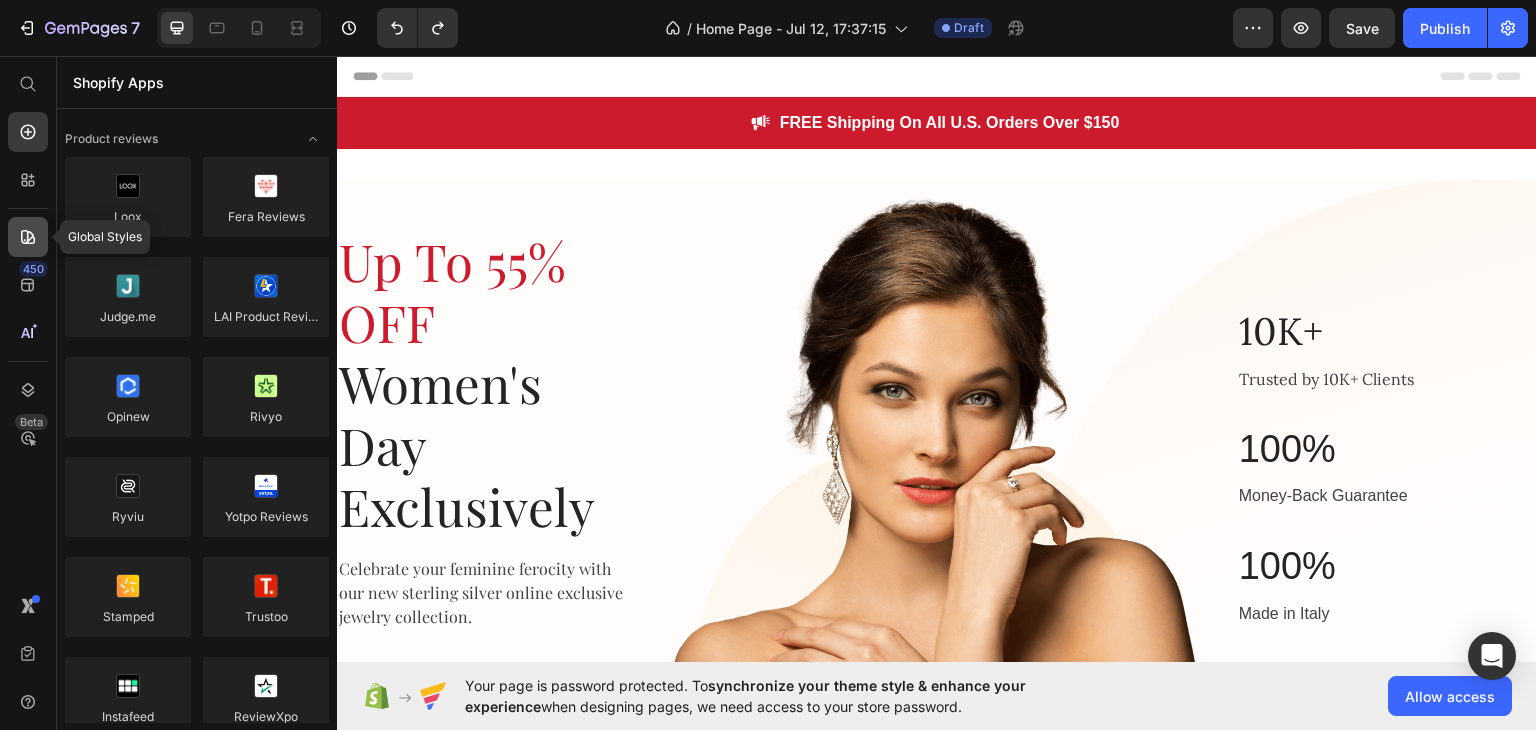 click 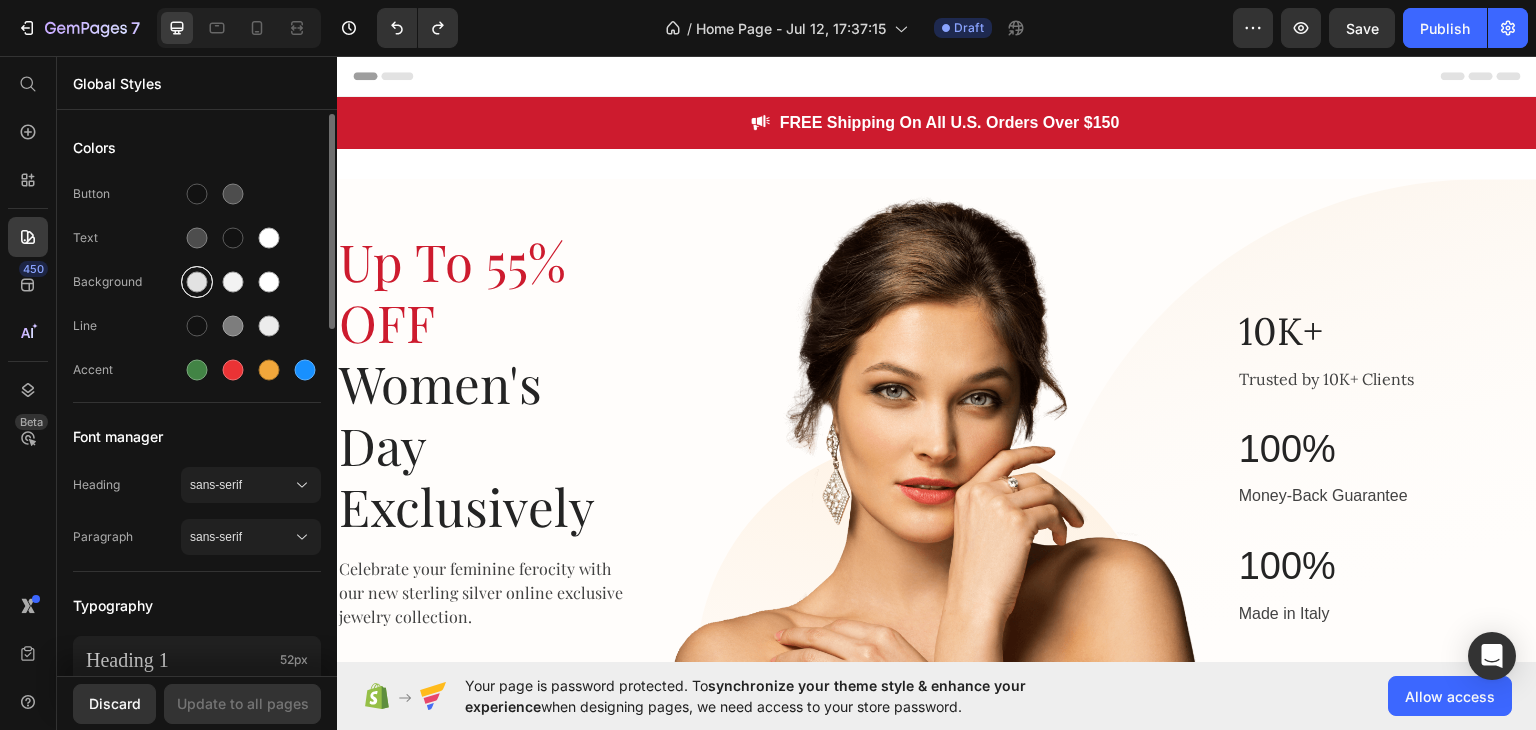 click at bounding box center (197, 282) 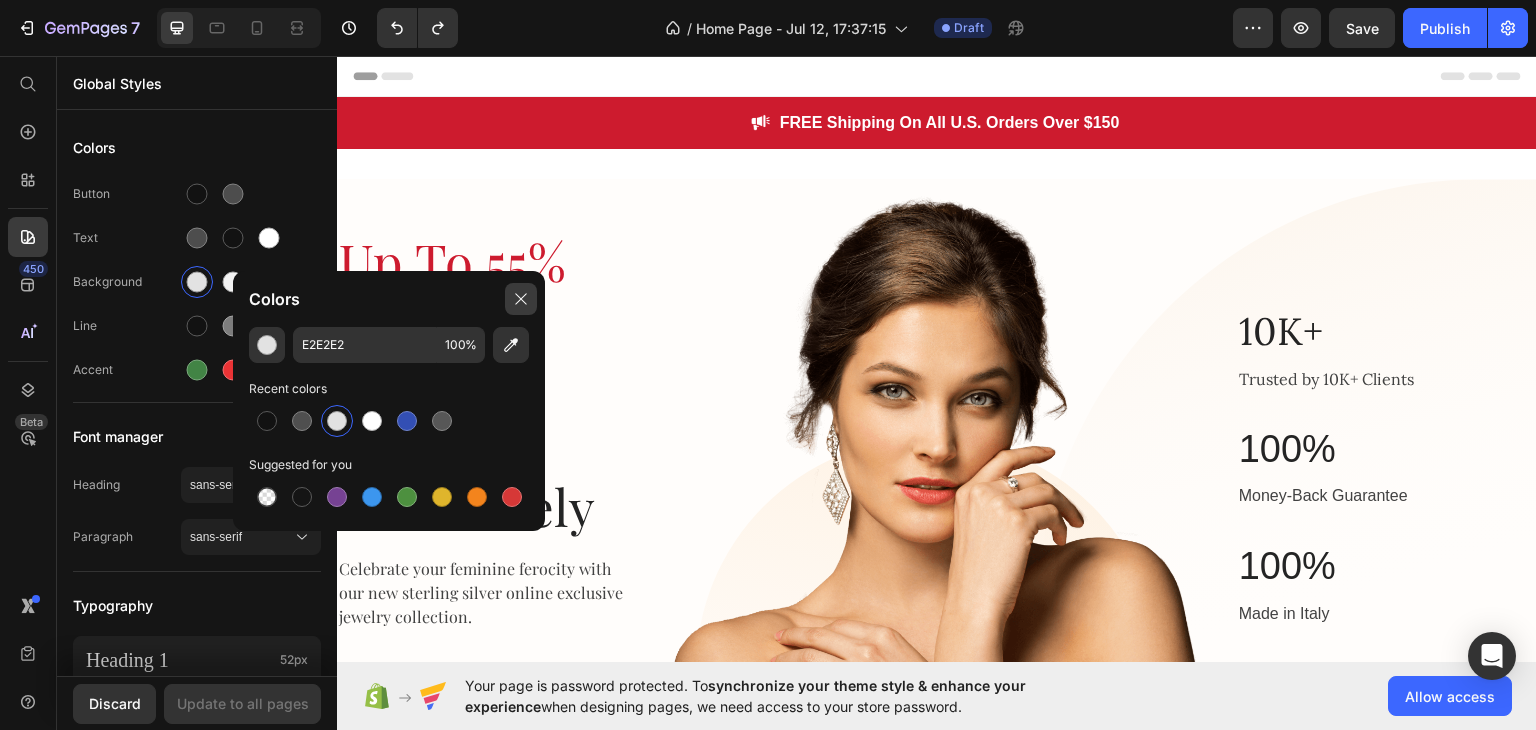 click 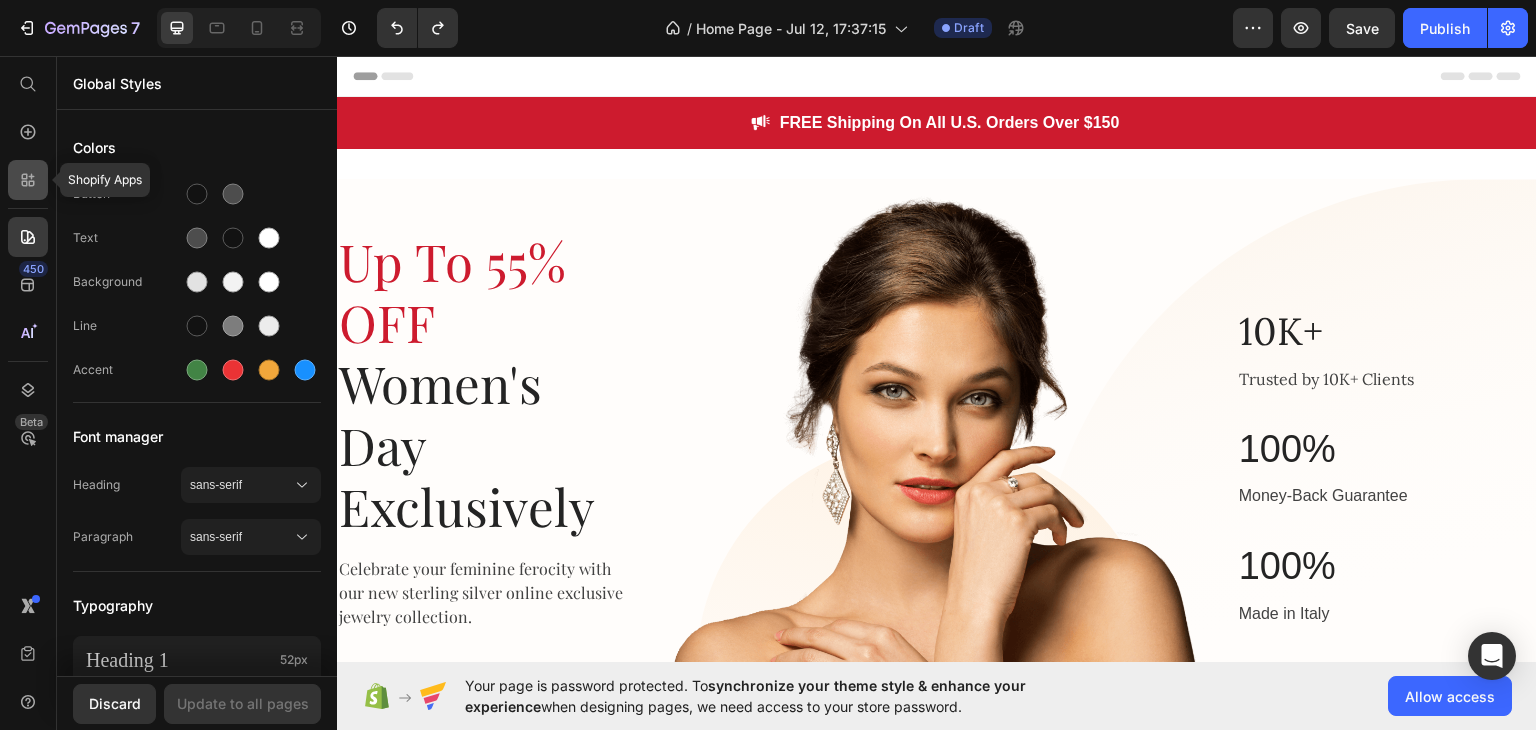 click 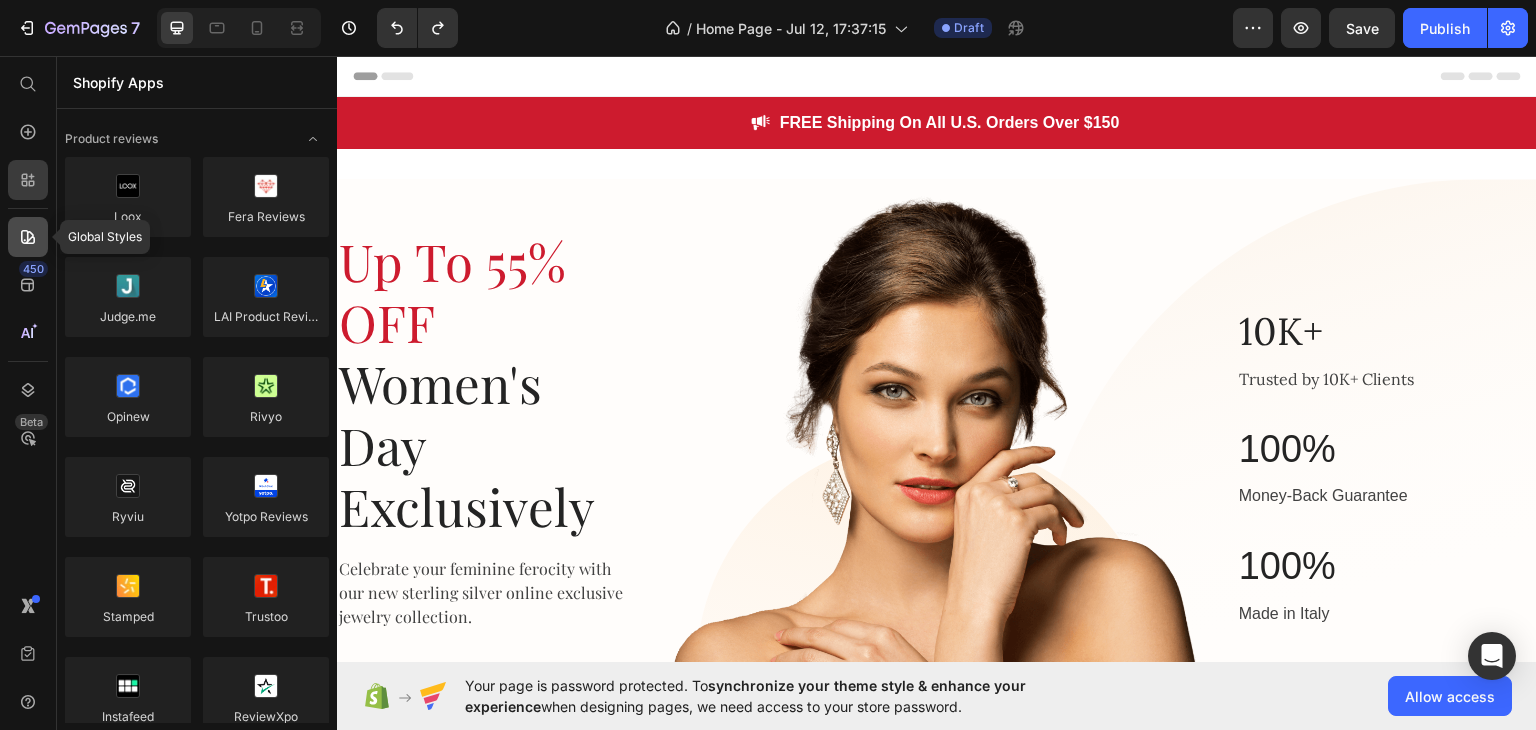 click 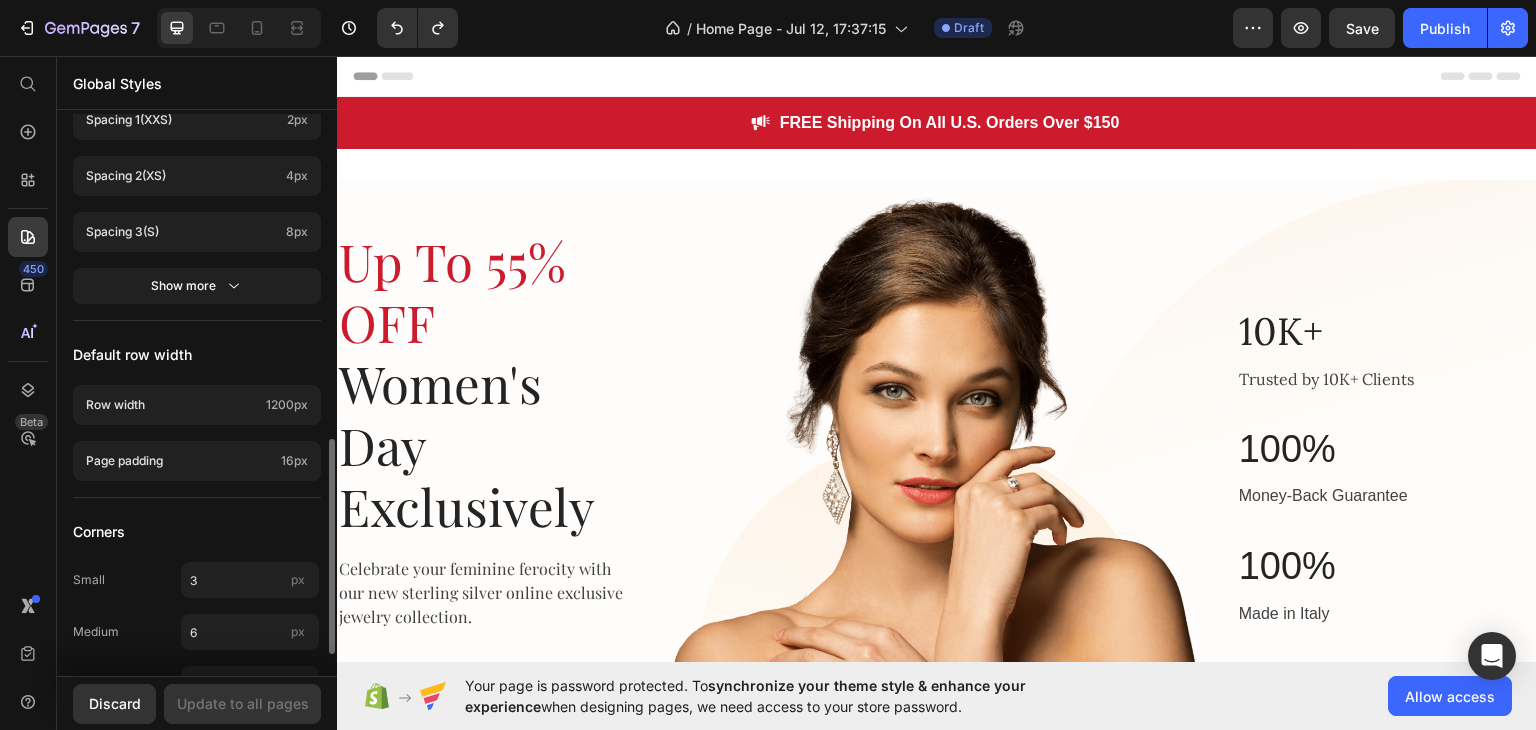 scroll, scrollTop: 901, scrollLeft: 0, axis: vertical 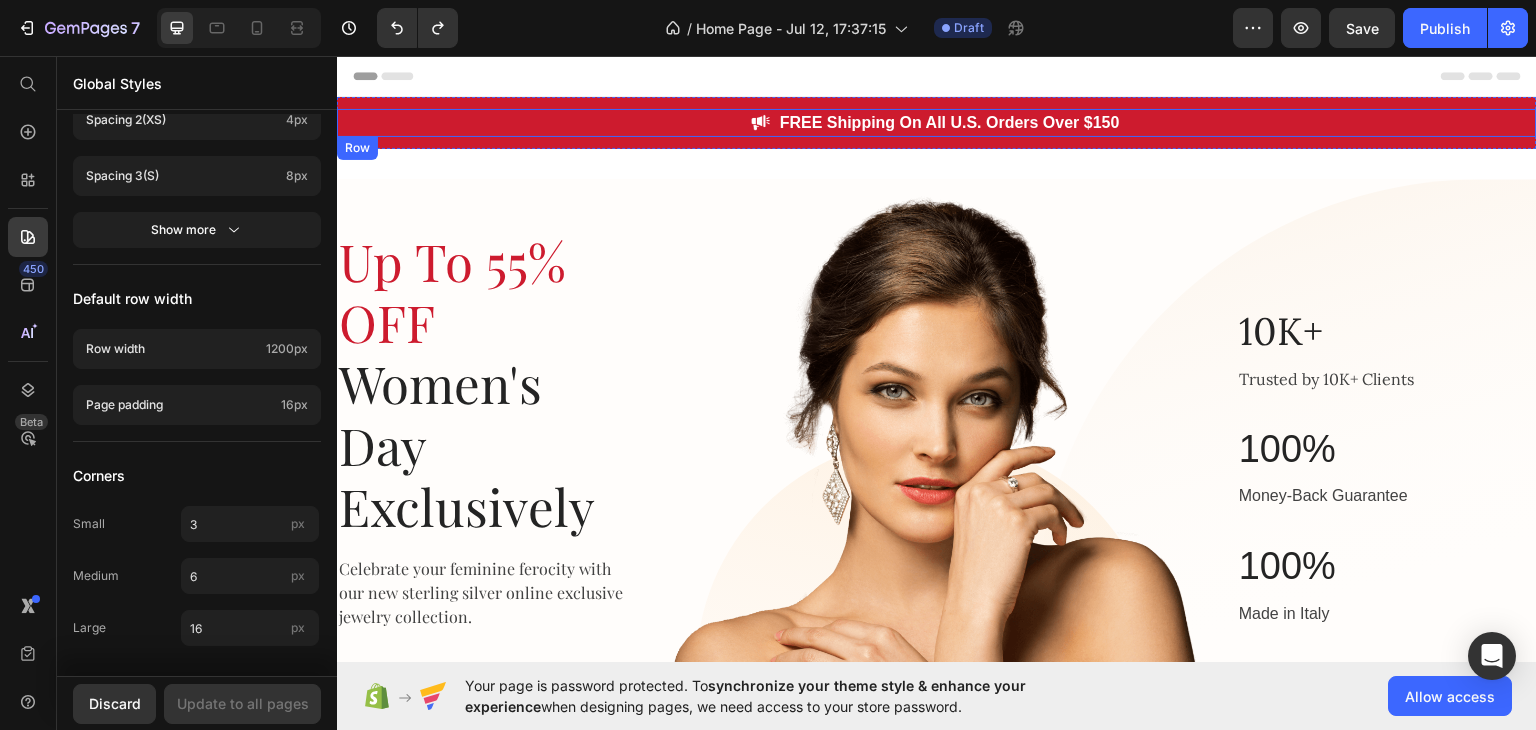 click on "Image FREE Shipping On All U.S. Orders Over $150 Text block Row" at bounding box center [937, 122] 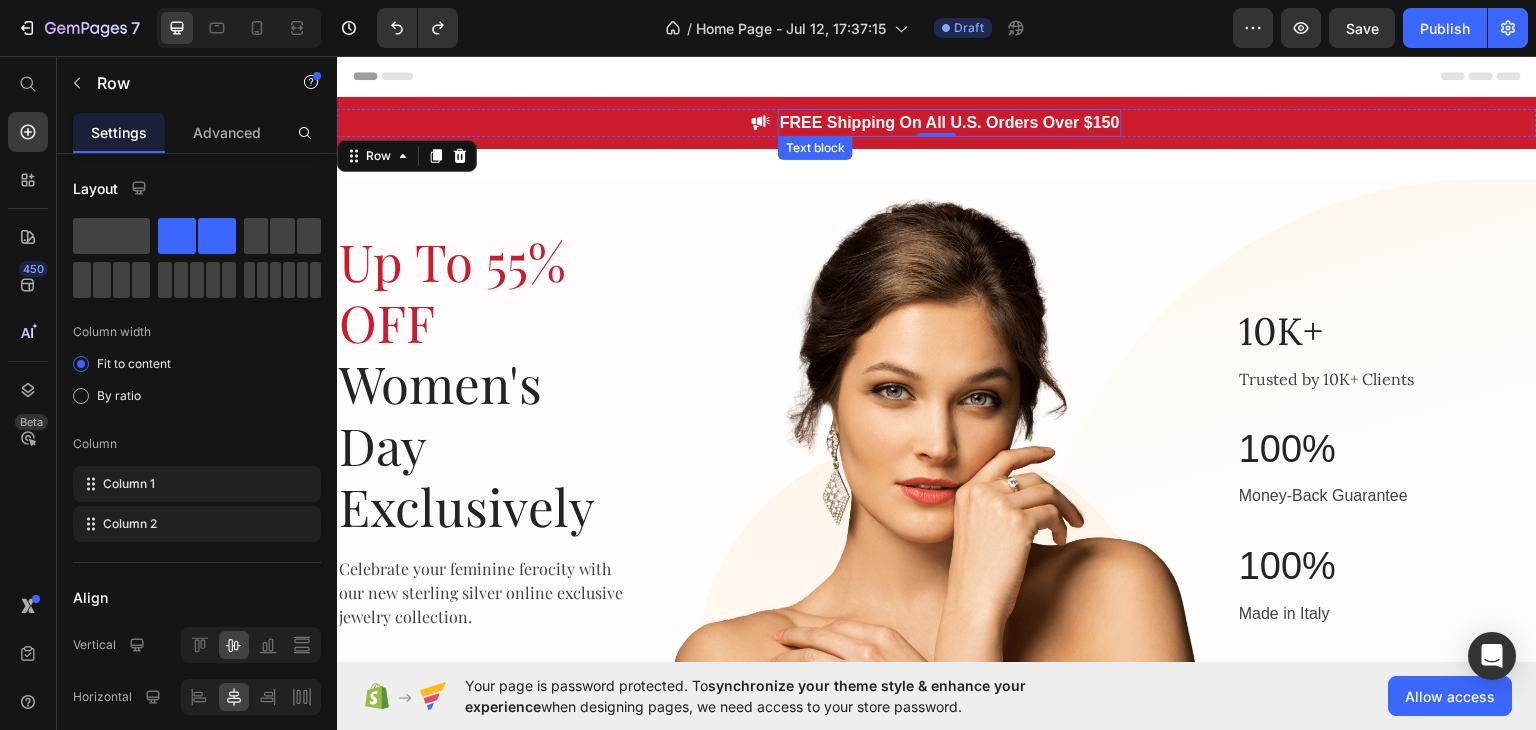 click on "FREE Shipping On All U.S. Orders Over $150" at bounding box center [950, 122] 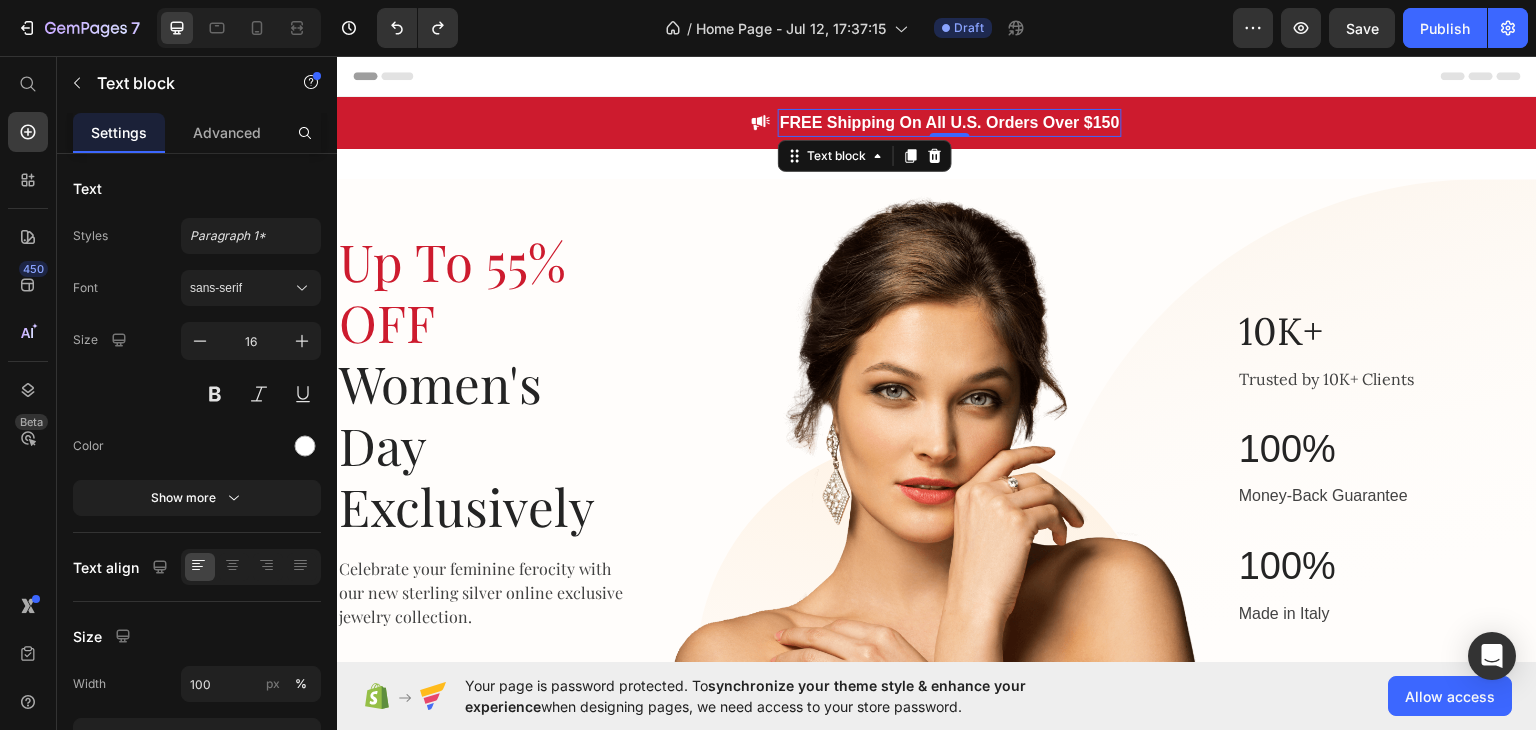 click on "FREE Shipping On All U.S. Orders Over $150" at bounding box center (950, 122) 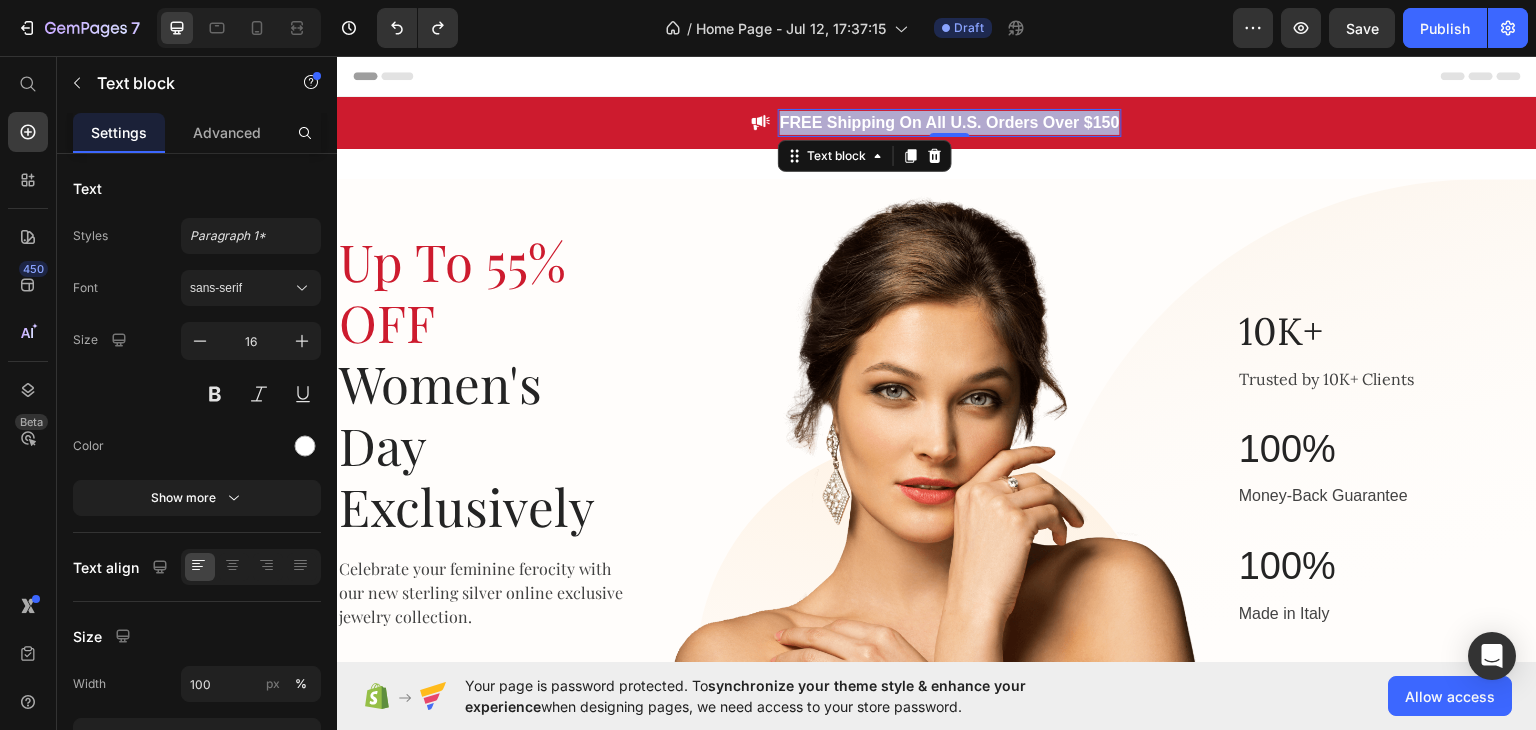 click on "FREE Shipping On All U.S. Orders Over $150" at bounding box center [950, 122] 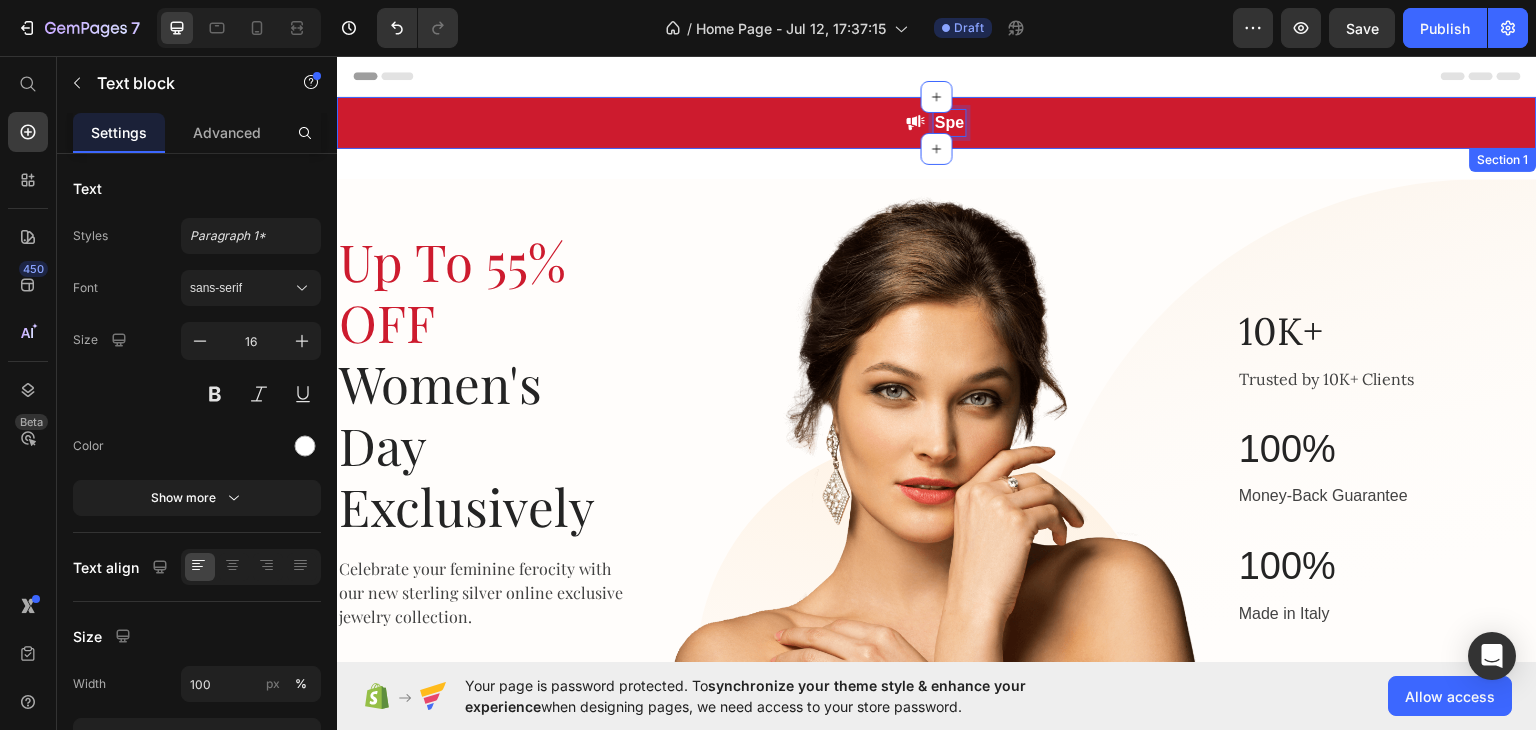 click on "Up To 55% OFF Women's Day Exclusively Heading Celebrate your feminine ferocity with our new sterling silver online exclusive jewelry collection. Heading Find The Perfect Item Button Row Image Row 10K+ Heading Trusted by 10K+ Clients Text block 100% Heading Money-Back Guarantee Text block 100% Heading Made in USA Text block Row 10K+ Heading Trusted by 10K+ Clients Text block Row Row 100% Heading Money-Back Guarantee Text block Row 100% Heading Made in Italy Text block Row Row Hero Banner" at bounding box center [937, 435] 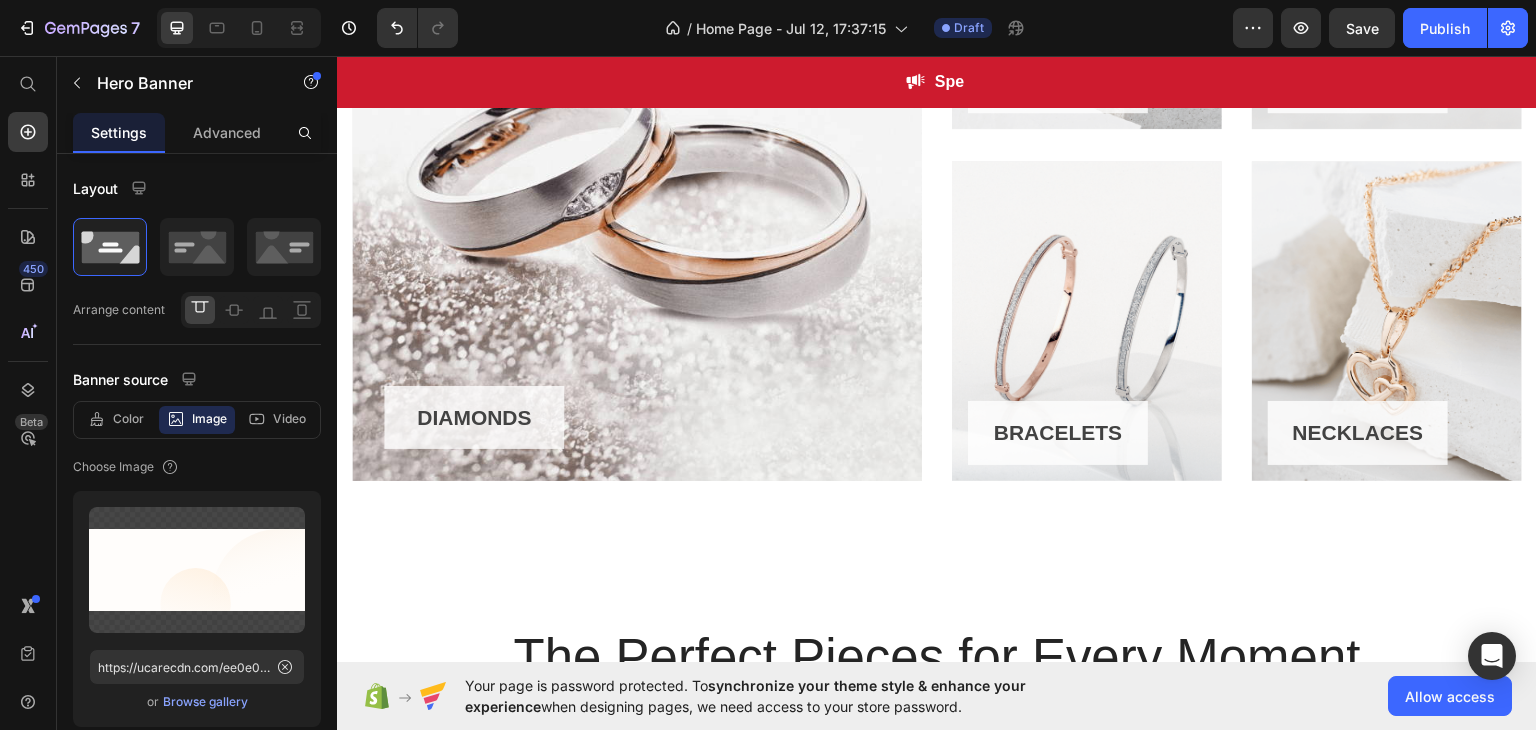 scroll, scrollTop: 1400, scrollLeft: 0, axis: vertical 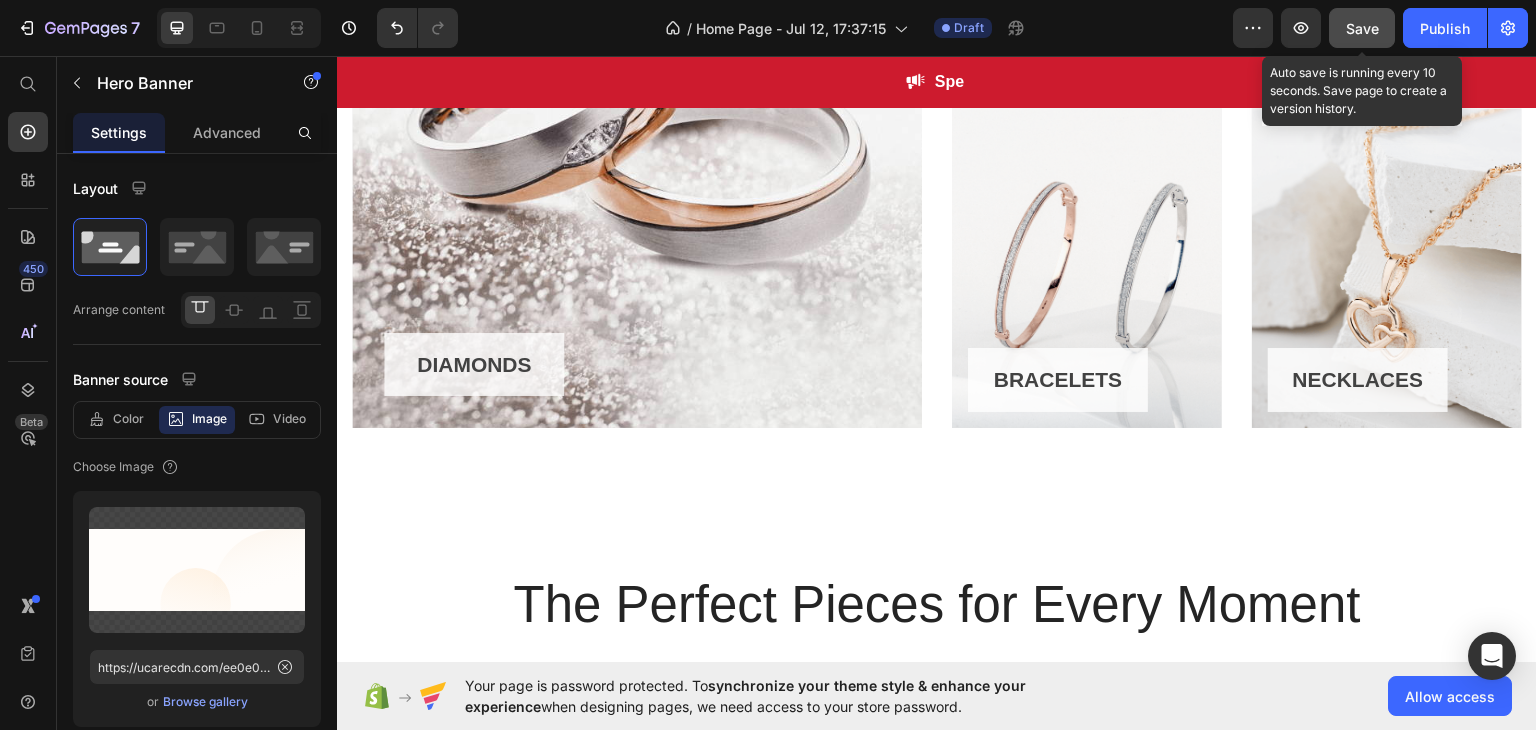 click on "Save" at bounding box center (1362, 28) 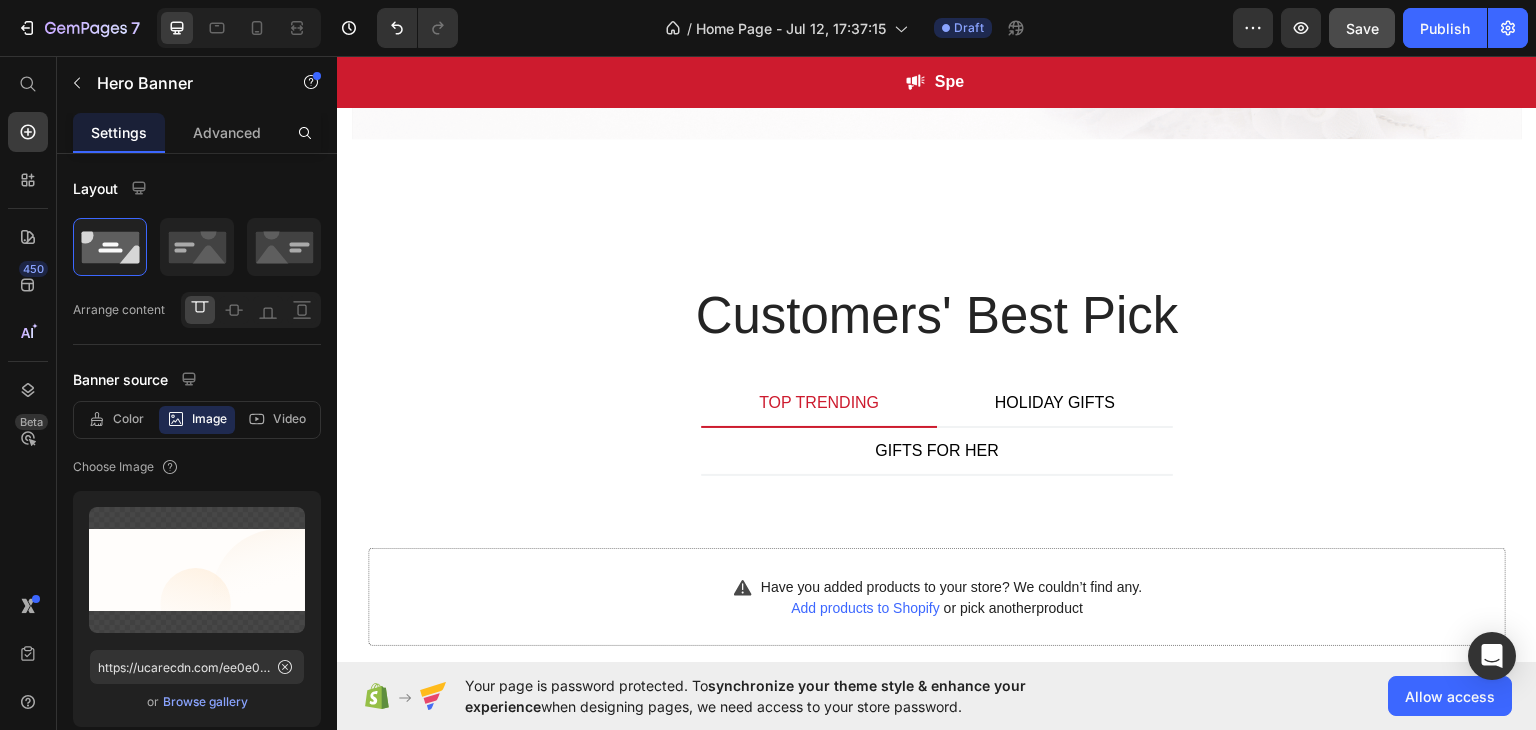 scroll, scrollTop: 3068, scrollLeft: 0, axis: vertical 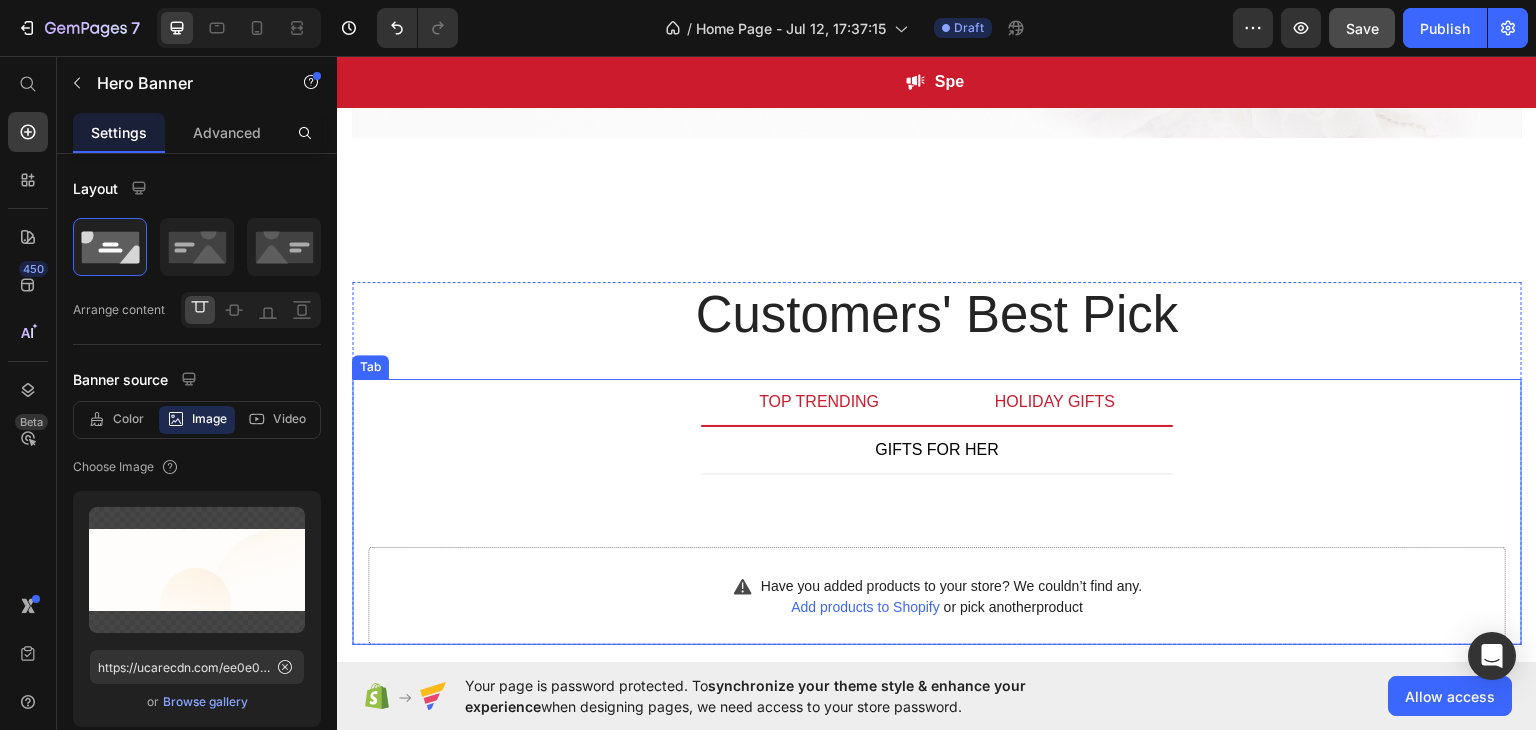click on "HOLIDAY GIFTS" at bounding box center [1055, 401] 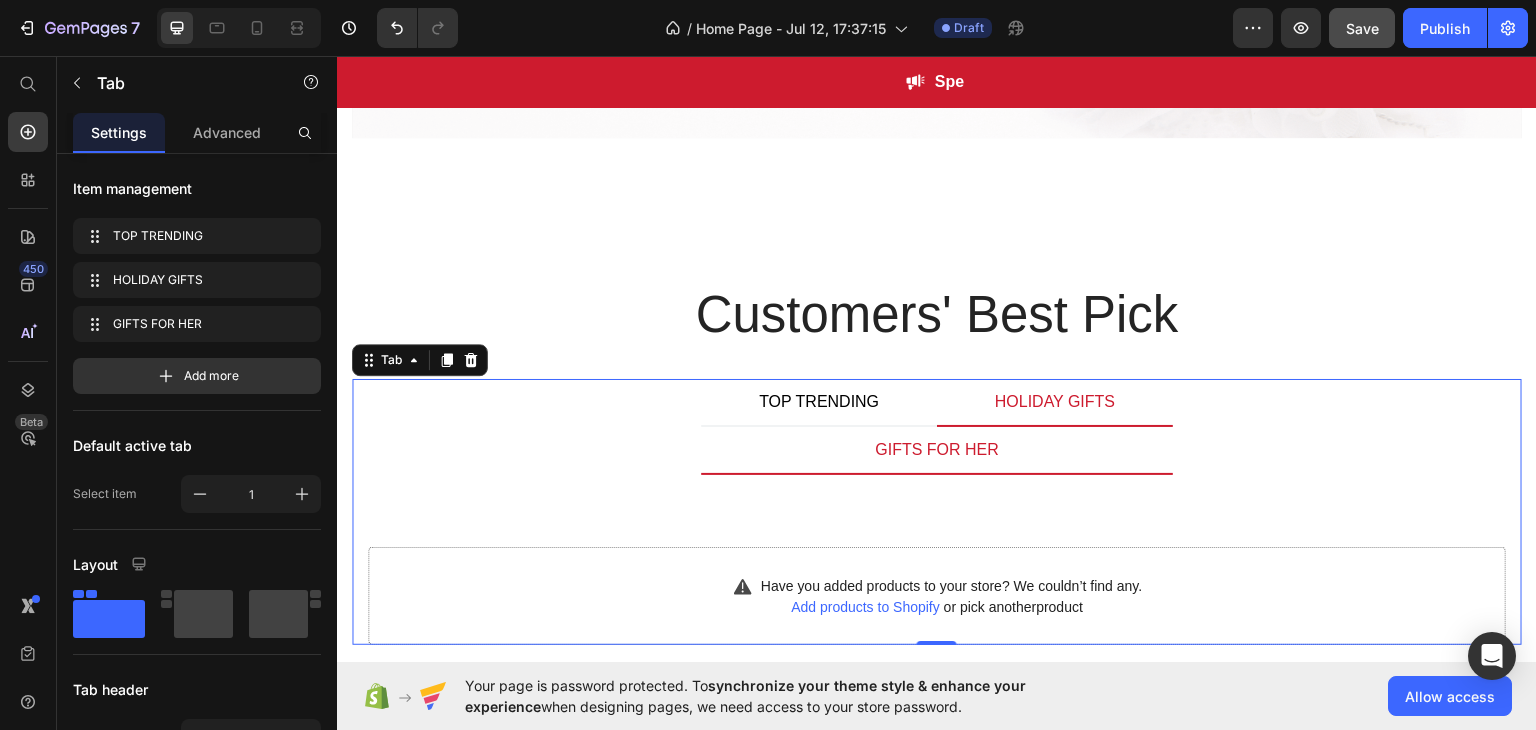 click on "GIFTS FOR HER" at bounding box center (937, 449) 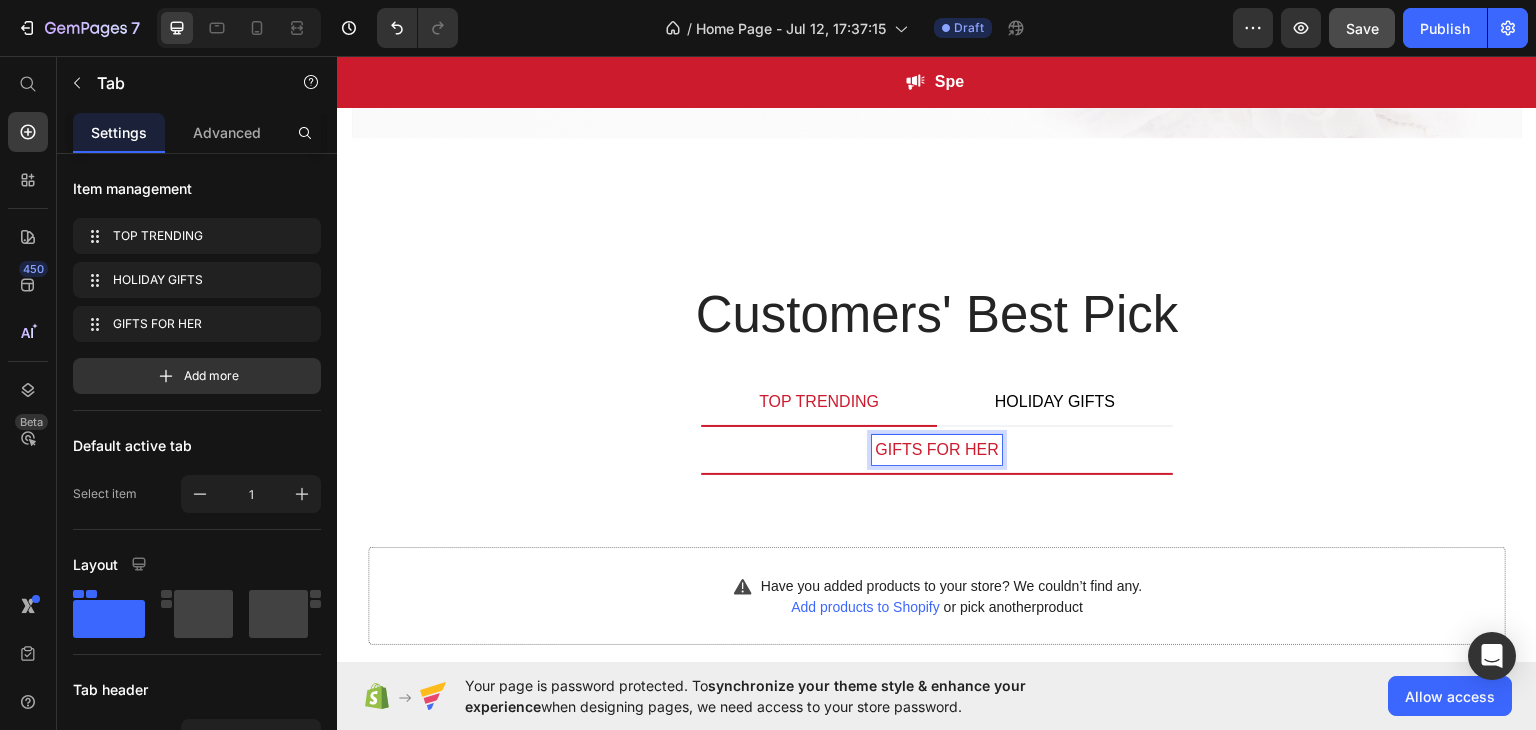 click on "TOP TRENDING" at bounding box center (819, 401) 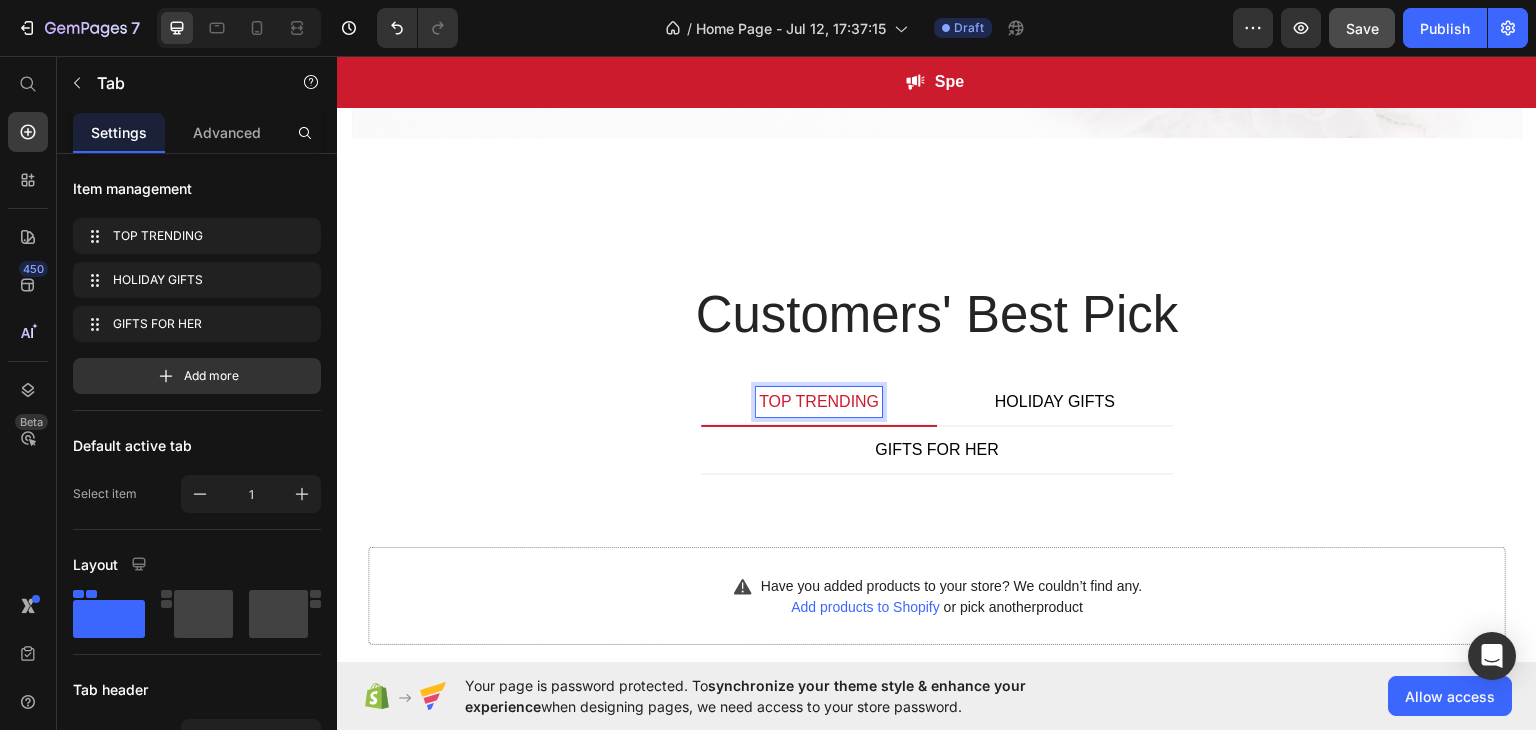 click on "TOP TRENDING HOLIDAY GIFTS GIFTS FOR HER" at bounding box center (937, 426) 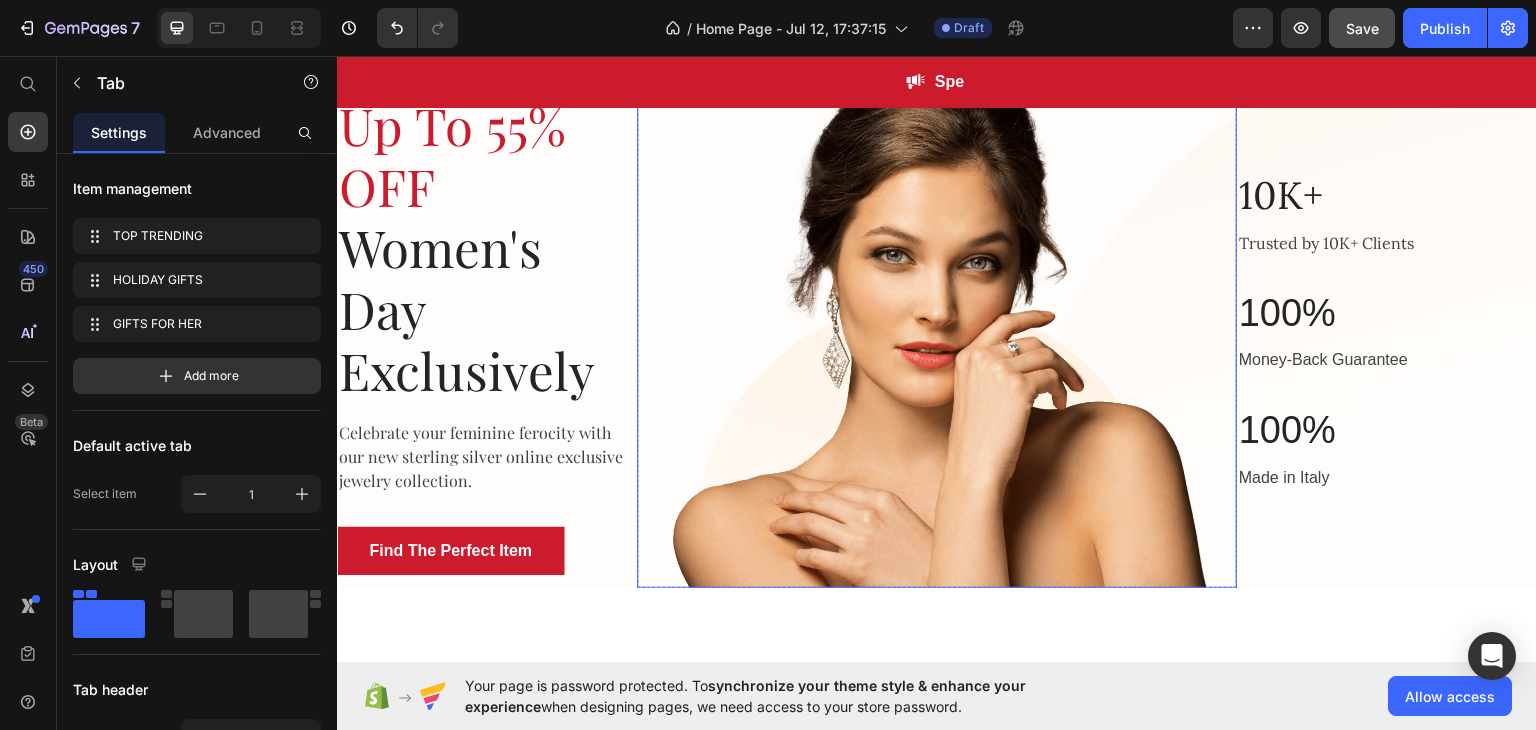 scroll, scrollTop: 119, scrollLeft: 0, axis: vertical 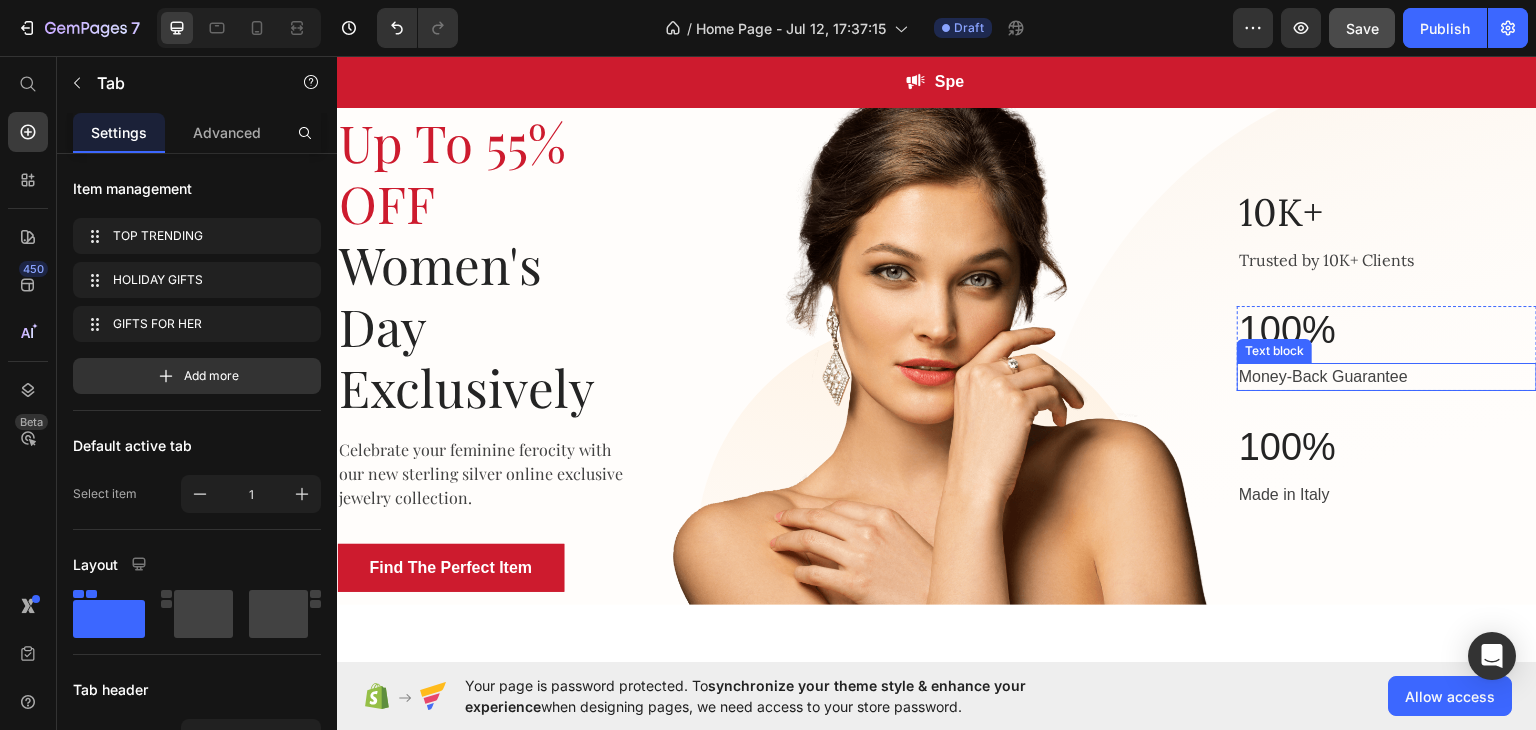 click on "Money-Back Guarantee" at bounding box center (1387, 376) 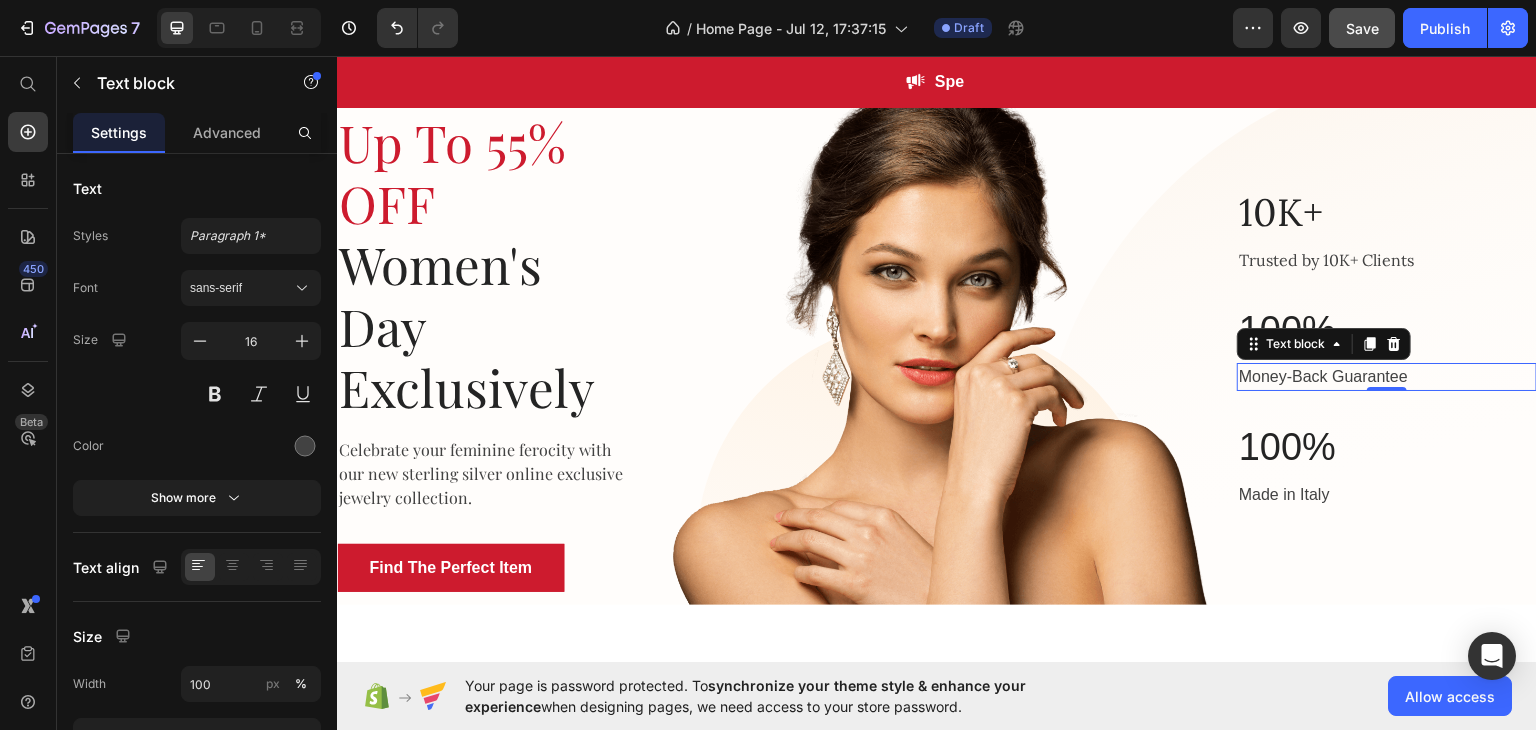 click on "Money-Back Guarantee" at bounding box center [1387, 376] 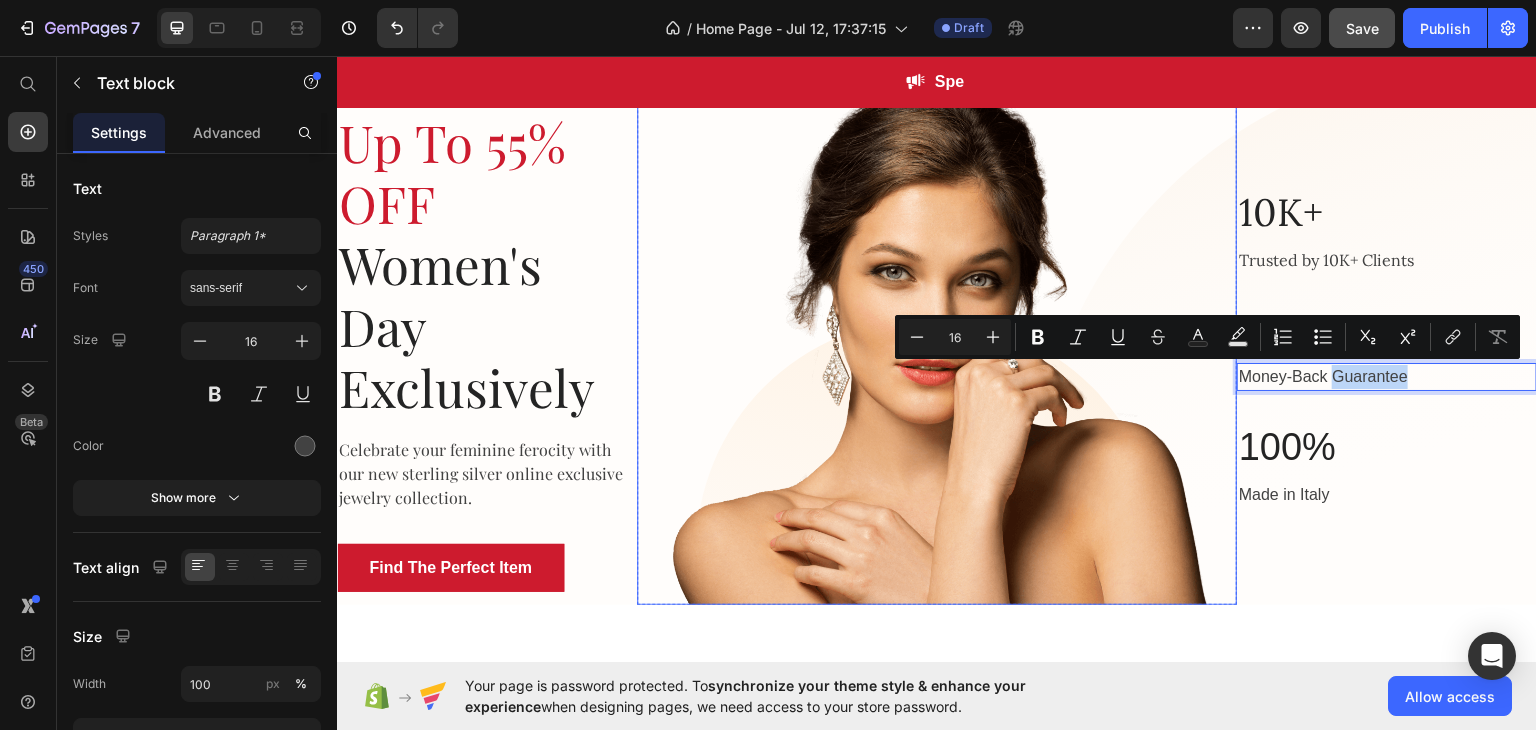 click at bounding box center (937, 331) 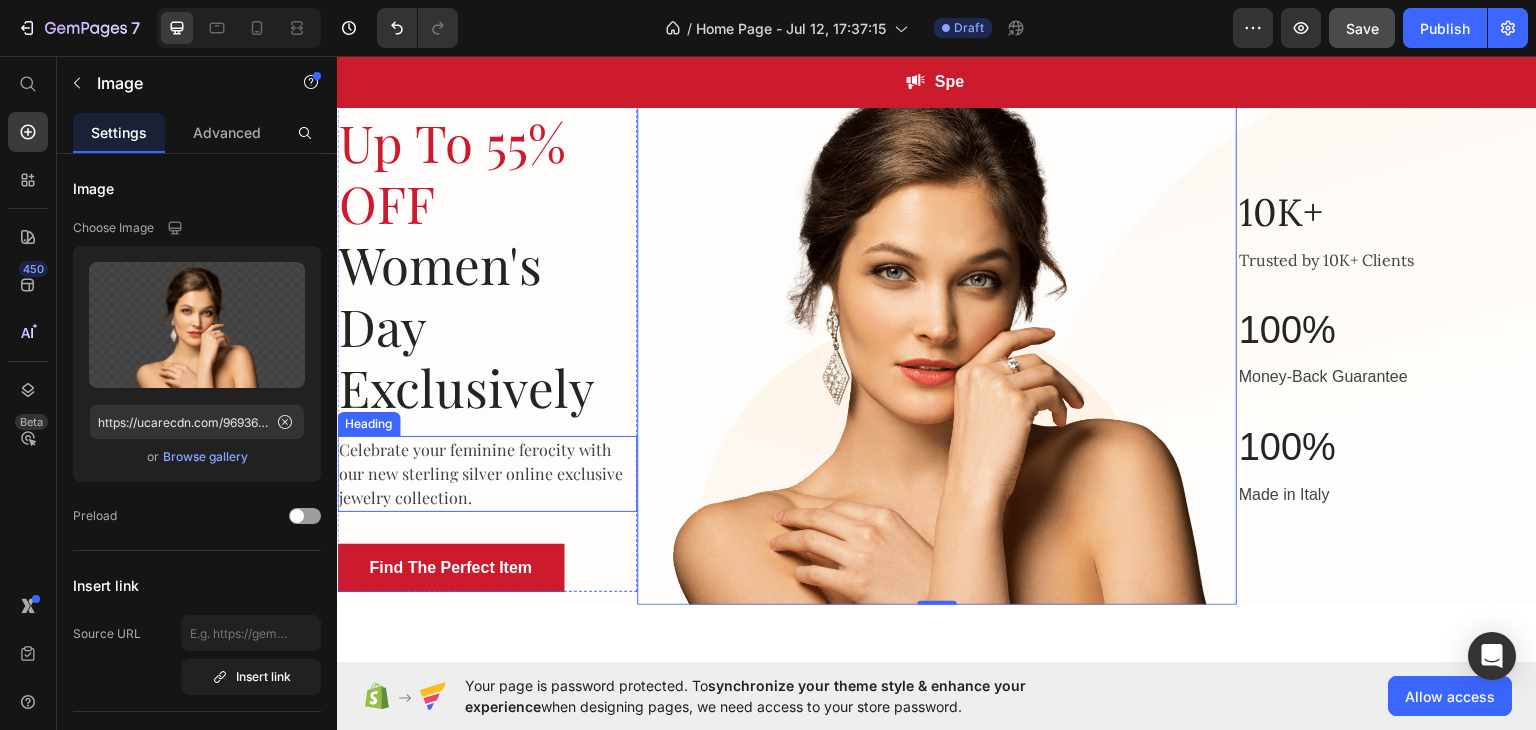 click on "Celebrate your feminine ferocity with our new sterling silver online exclusive jewelry collection." at bounding box center (487, 473) 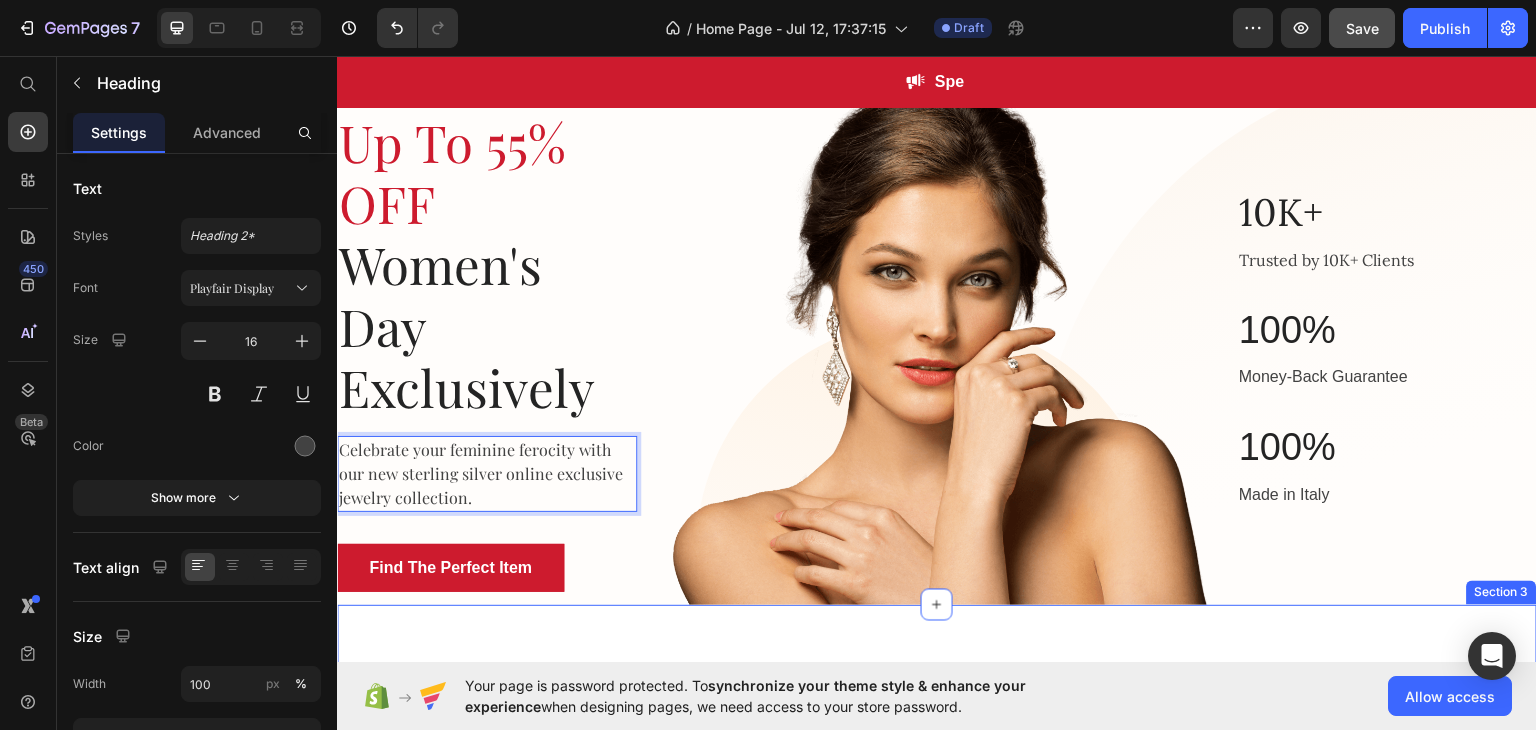 click on "The Season To Shine Heading These holidays, there’s only one rule: dress up, let your hair down and have some fun.  Text block Have you added products to your store? We couldn’t find any. Add products to Shopify   or pick another  product Product List Row Section 3" at bounding box center (937, 788) 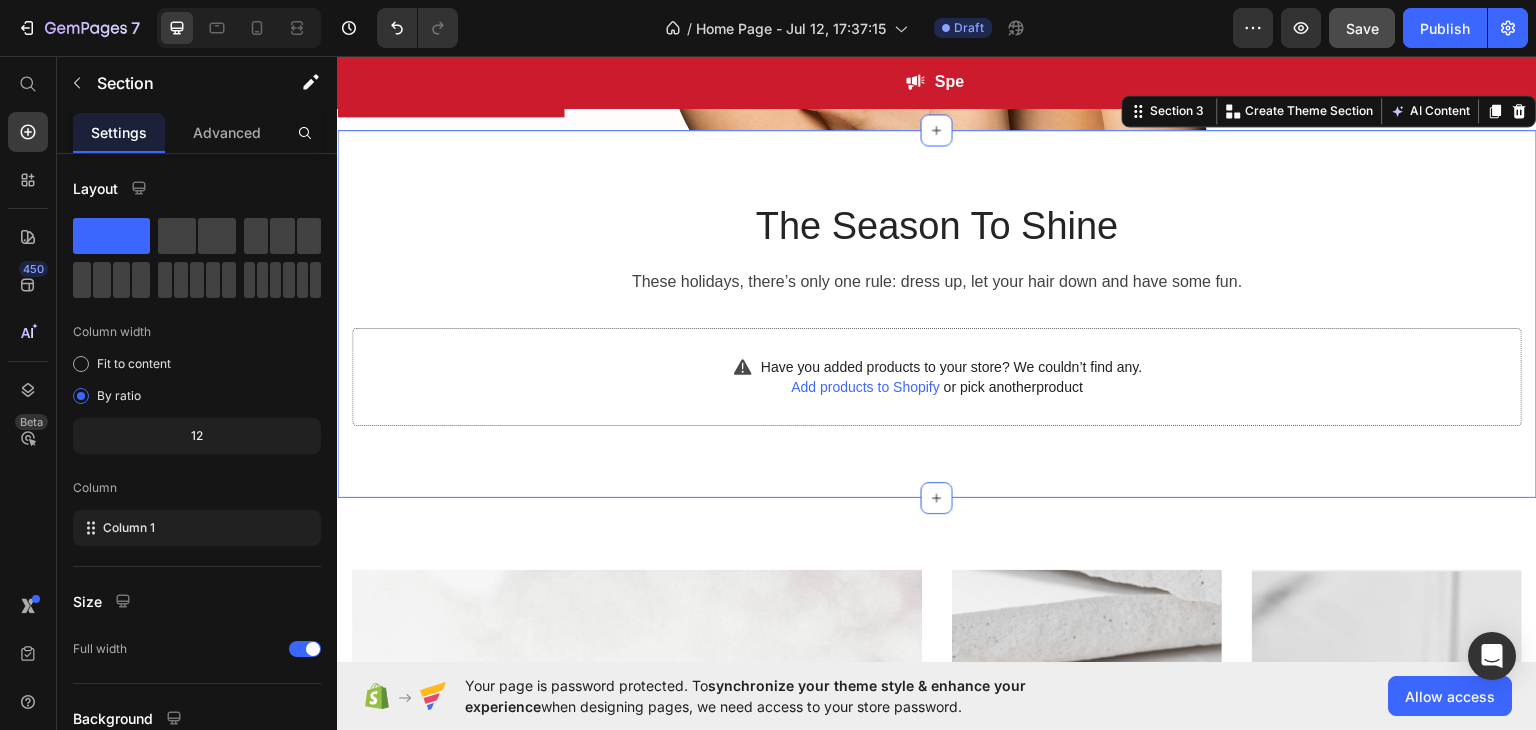 scroll, scrollTop: 595, scrollLeft: 0, axis: vertical 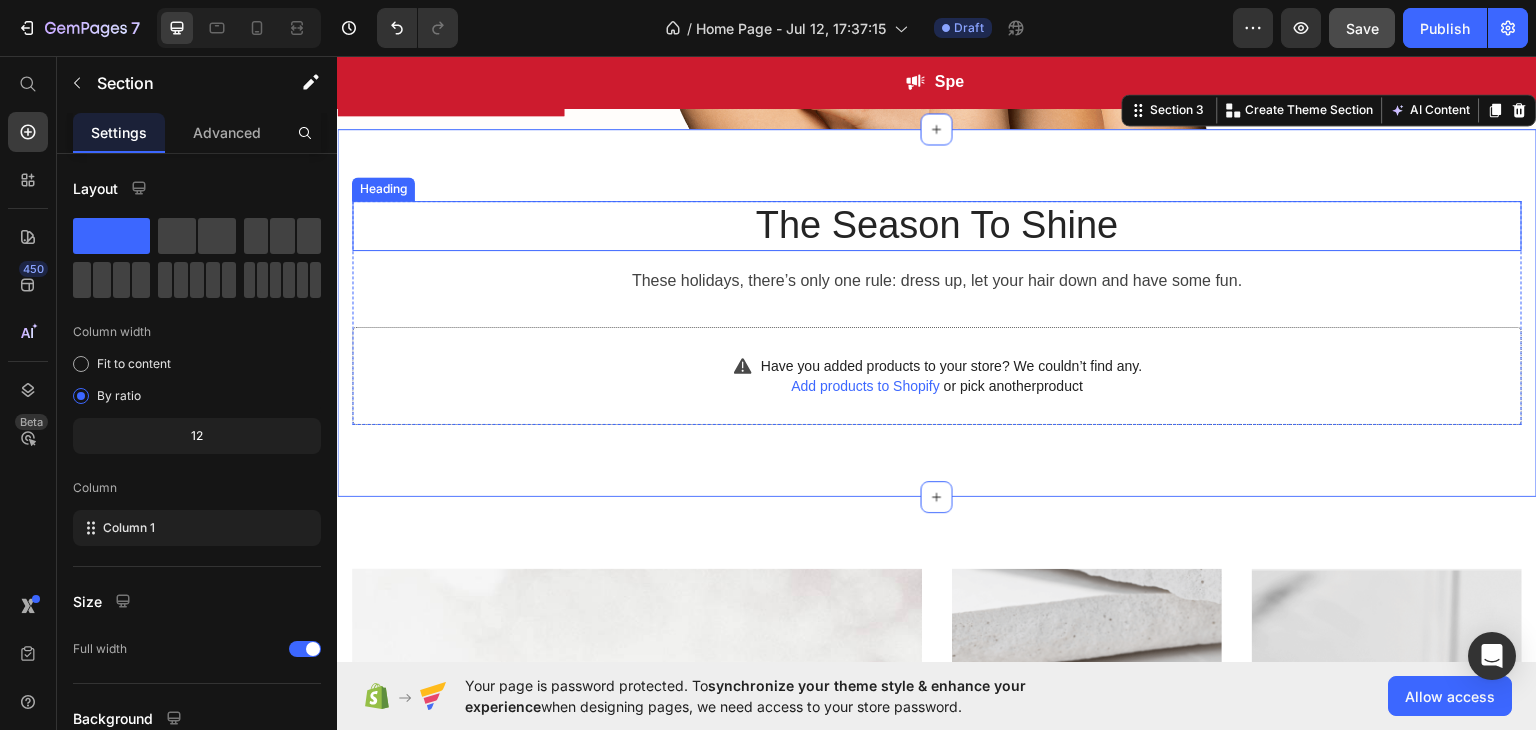 click on "The Season To Shine" at bounding box center (937, 225) 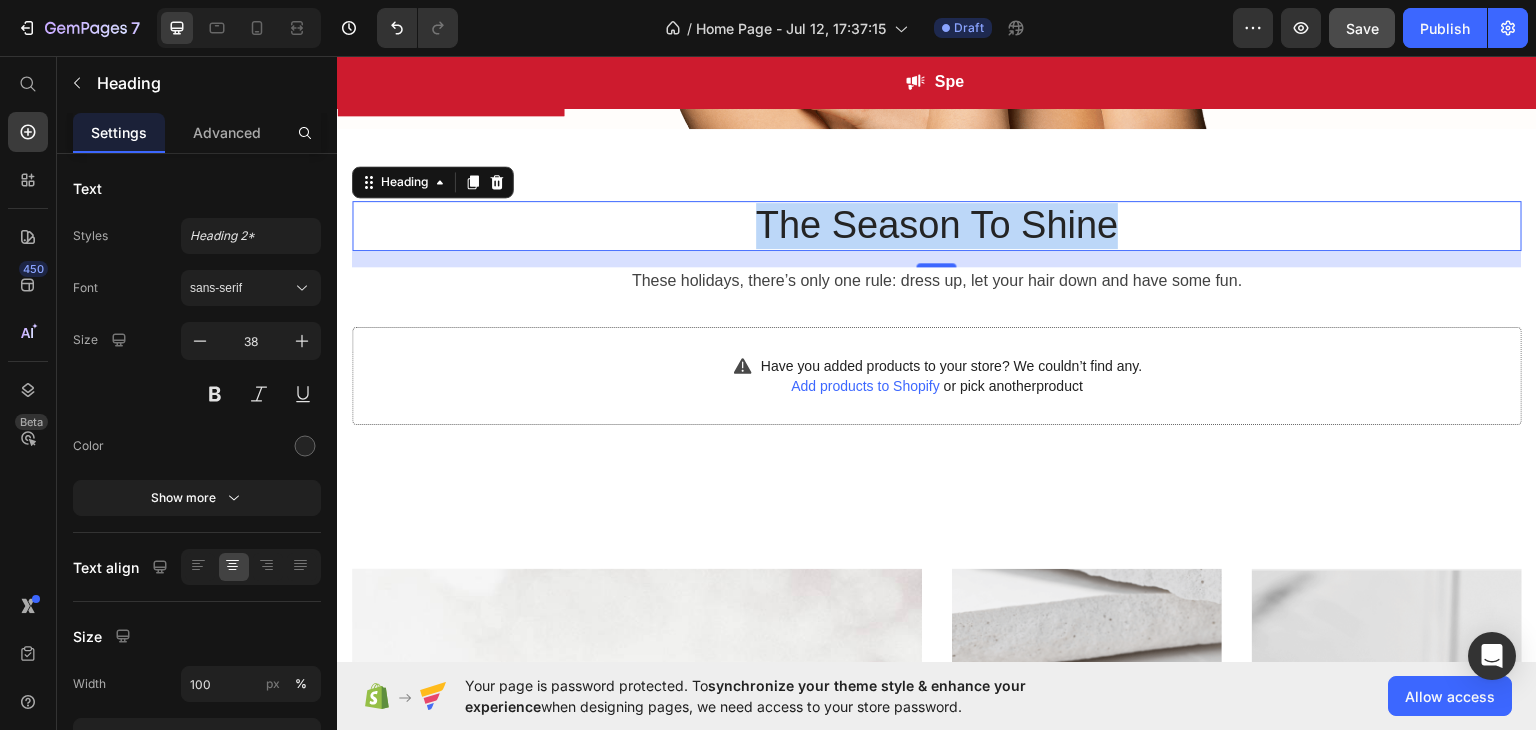 click on "The Season To Shine" at bounding box center [937, 225] 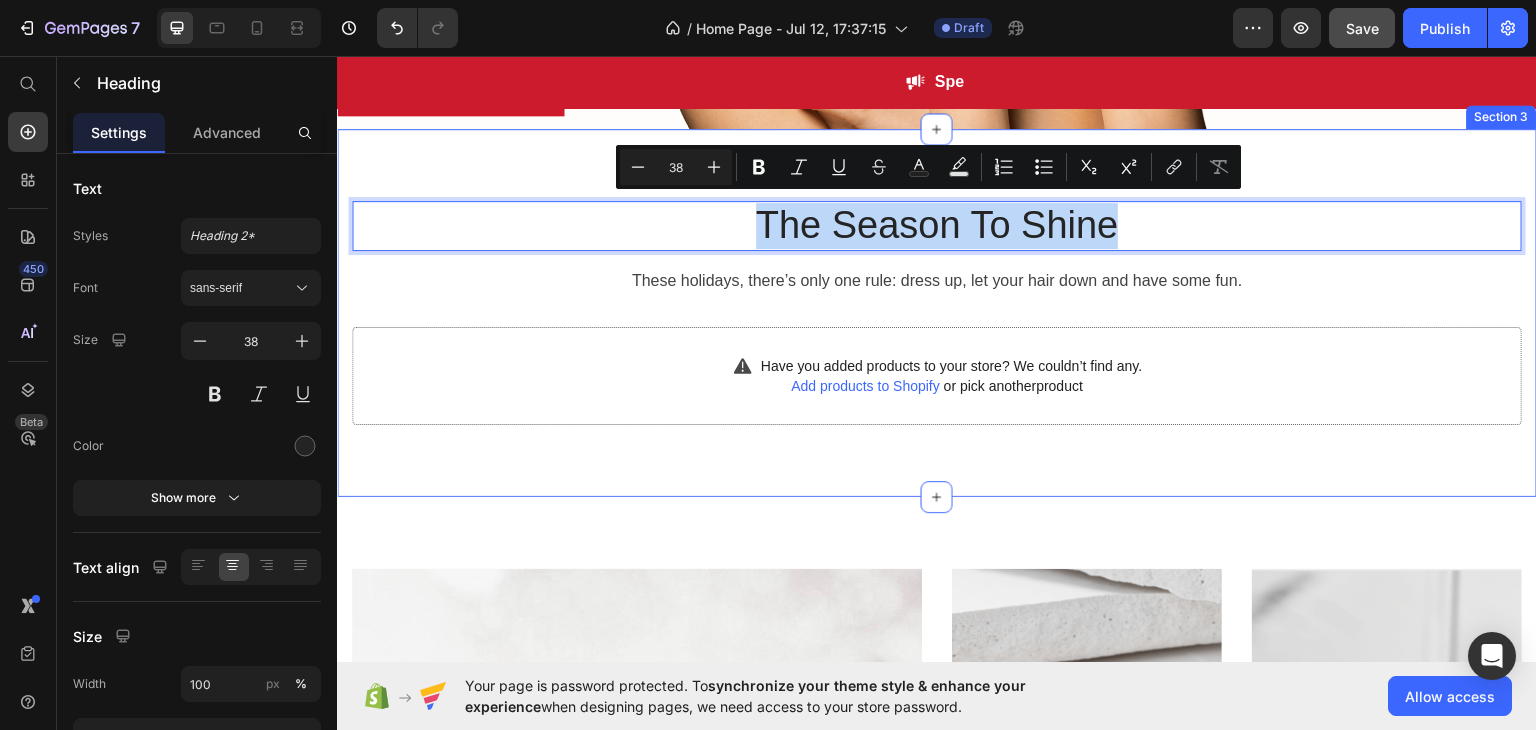 click on "The Season To Shine Heading   16 These holidays, there’s only one rule: dress up, let your hair down and have some fun.  Text block Have you added products to your store? We couldn’t find any. Add products to Shopify   or pick another  product Product List Row Section 3" at bounding box center [937, 312] 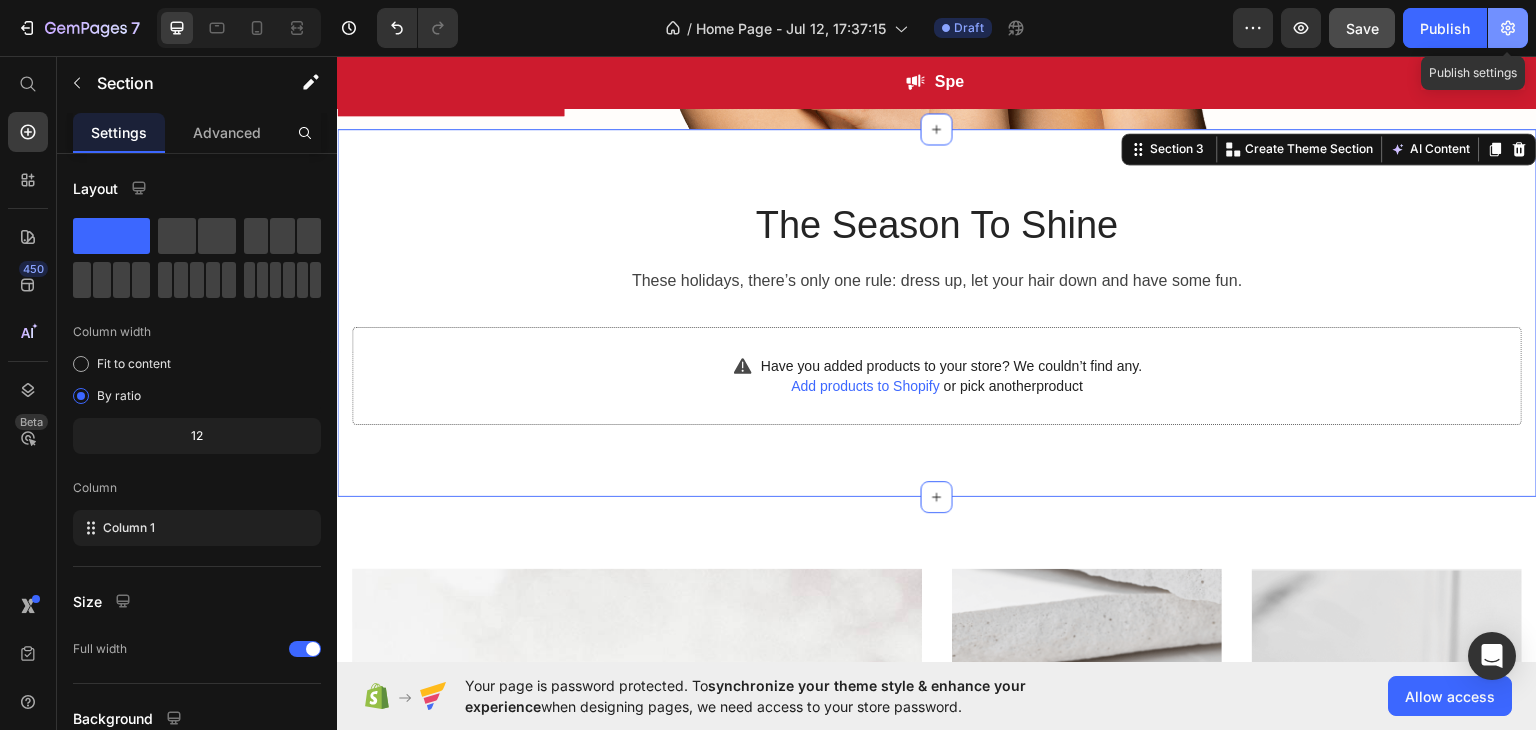 click 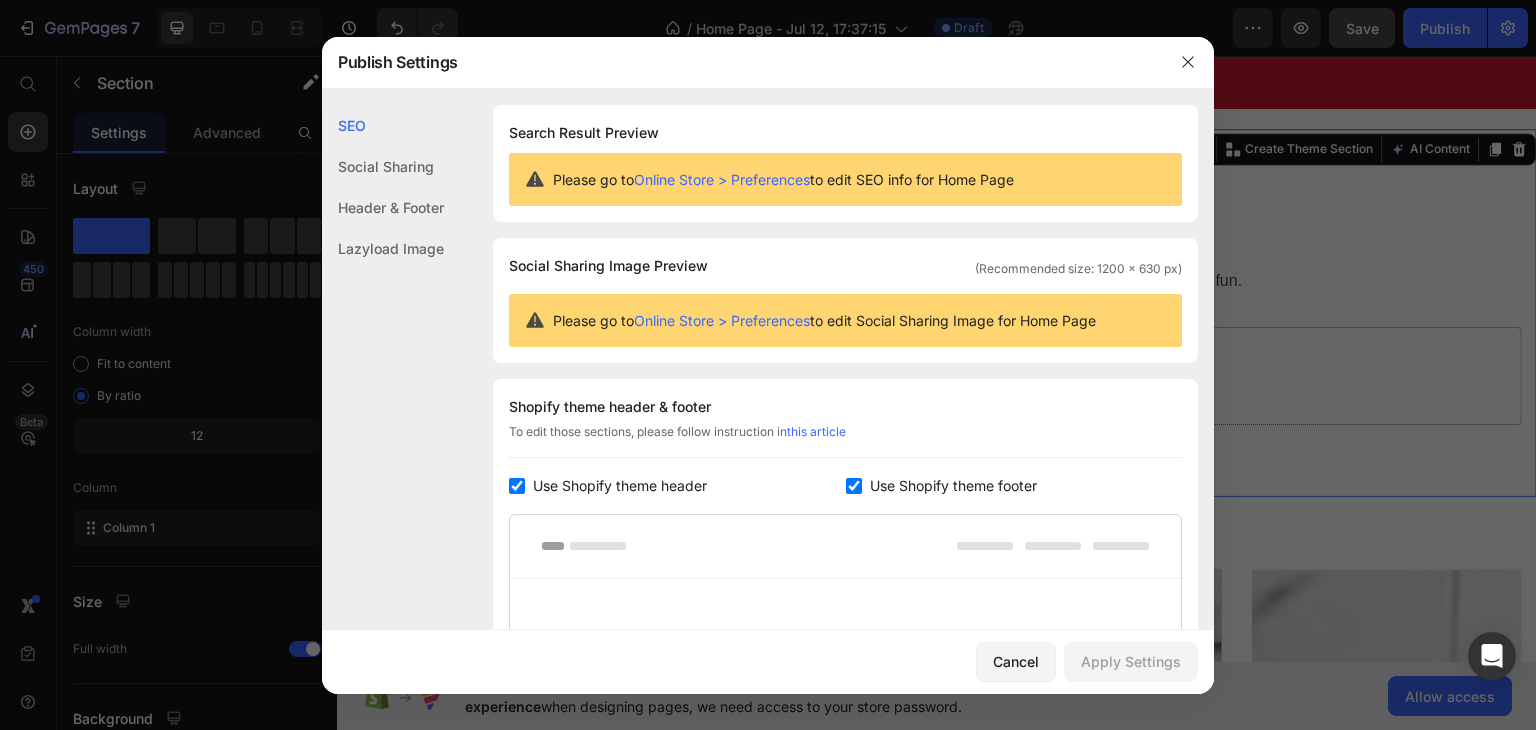 click on "Social Sharing" 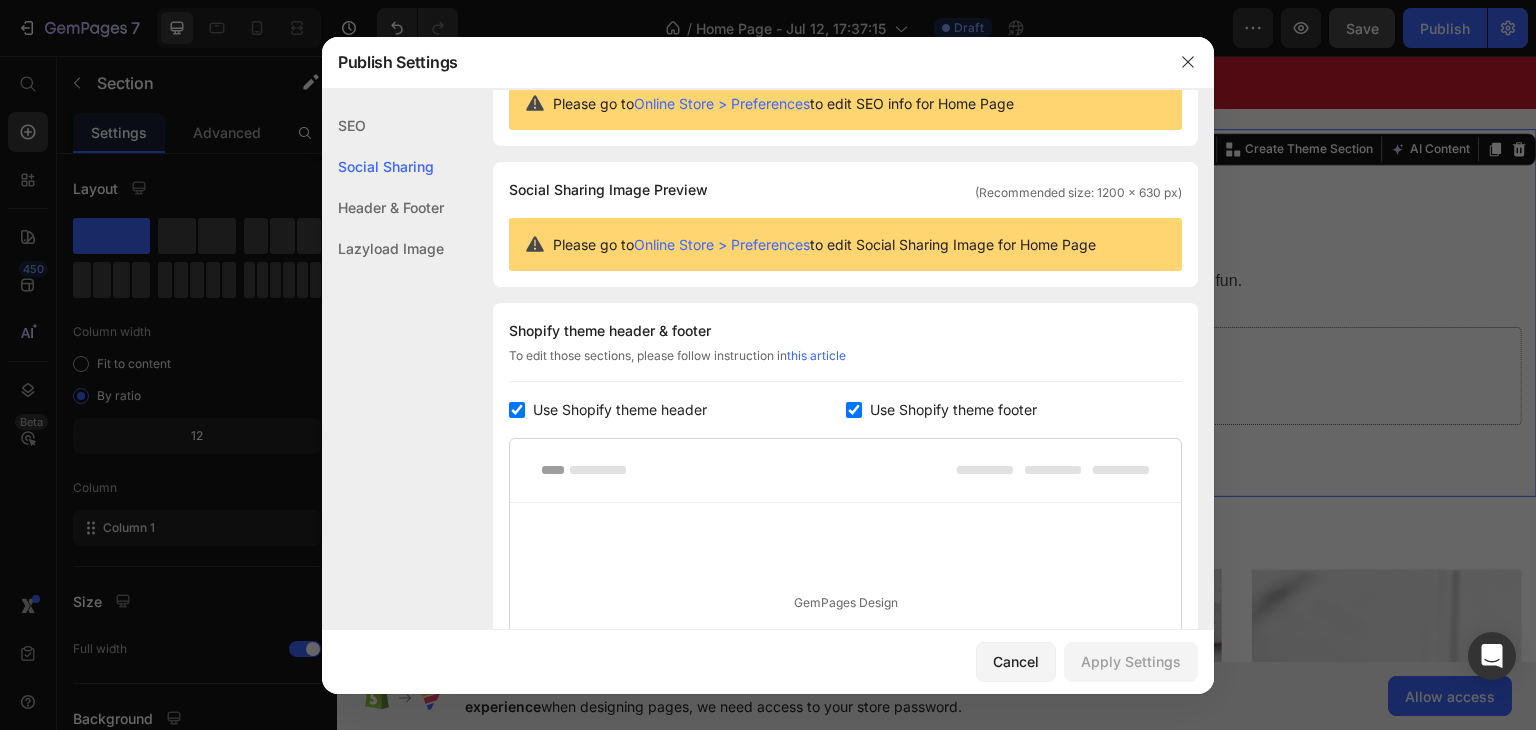 scroll, scrollTop: 128, scrollLeft: 0, axis: vertical 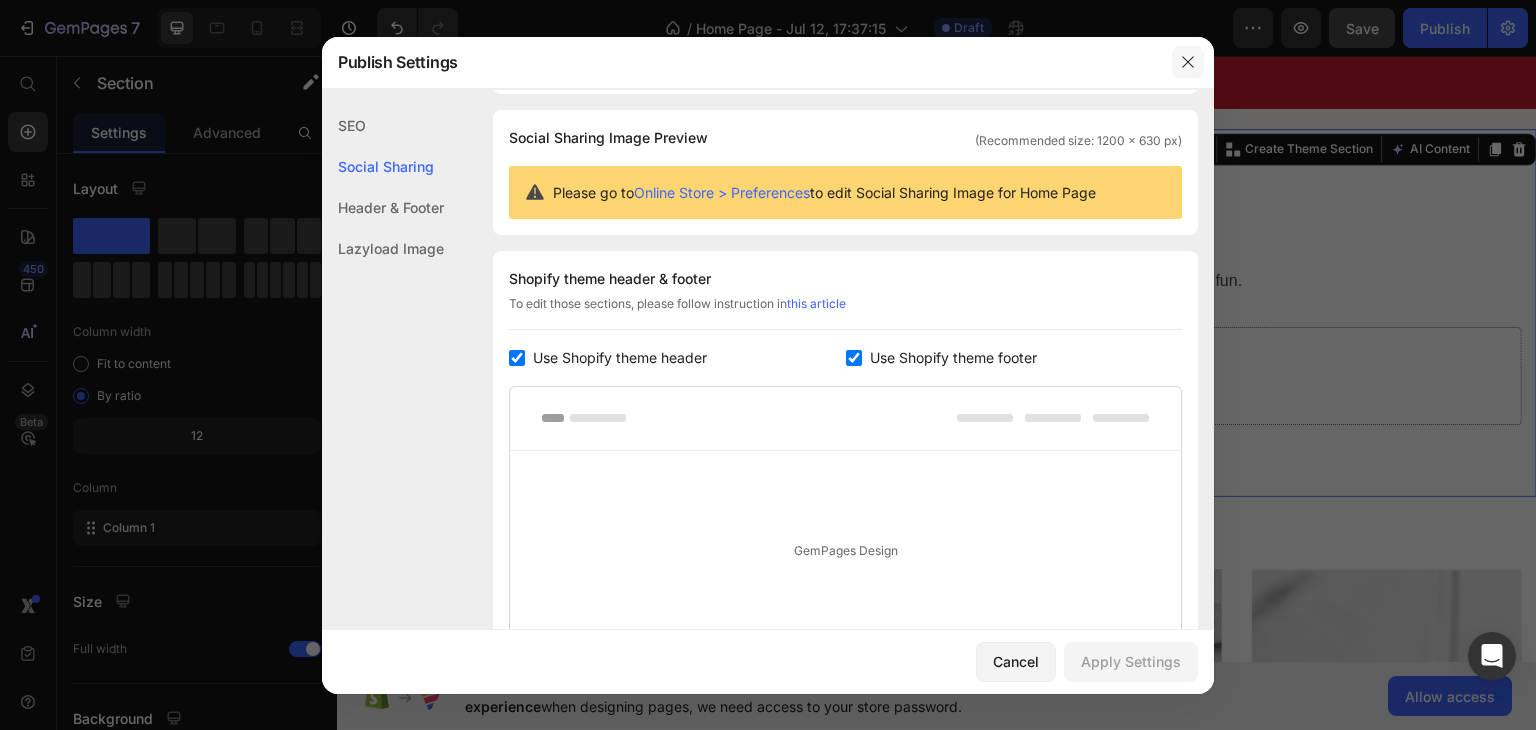 click 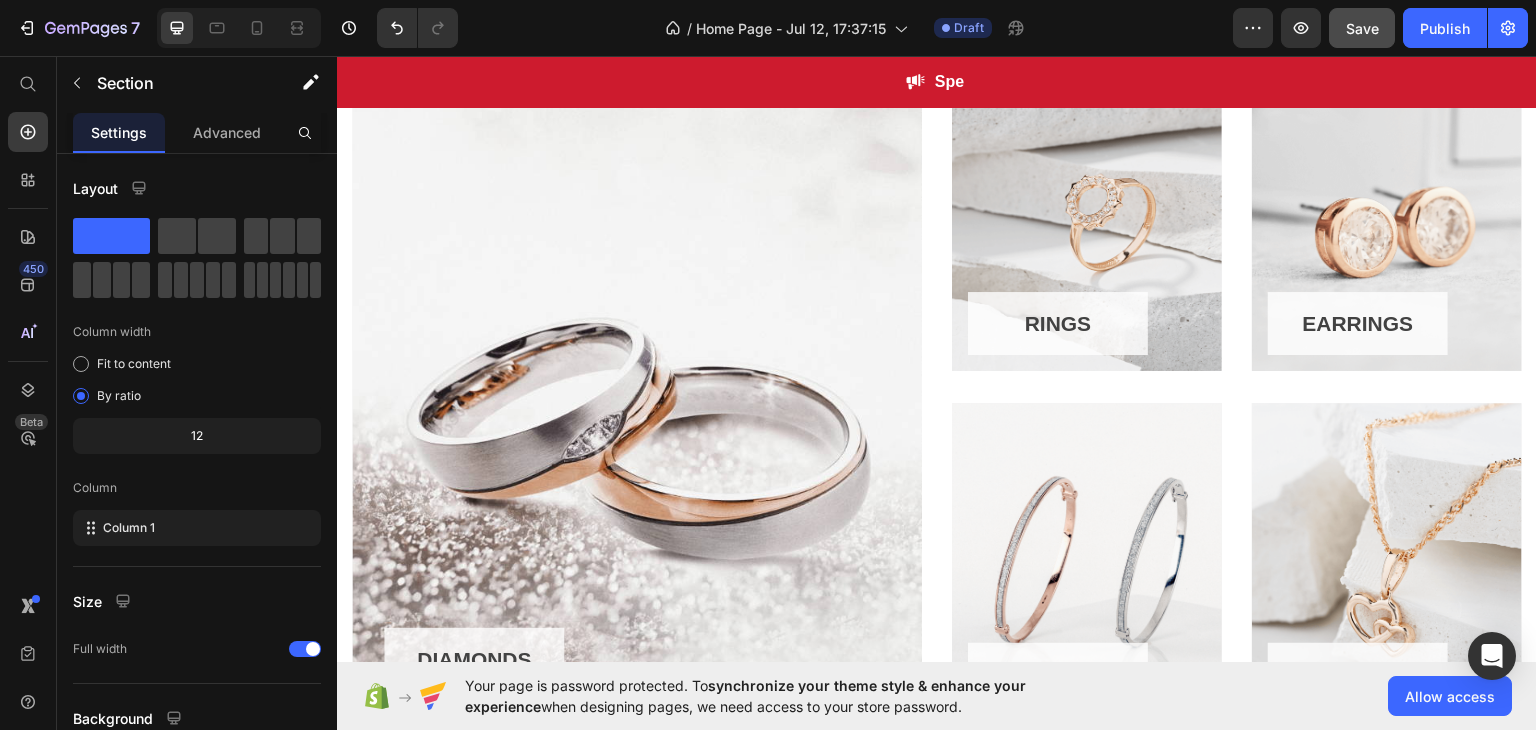 scroll, scrollTop: 1119, scrollLeft: 0, axis: vertical 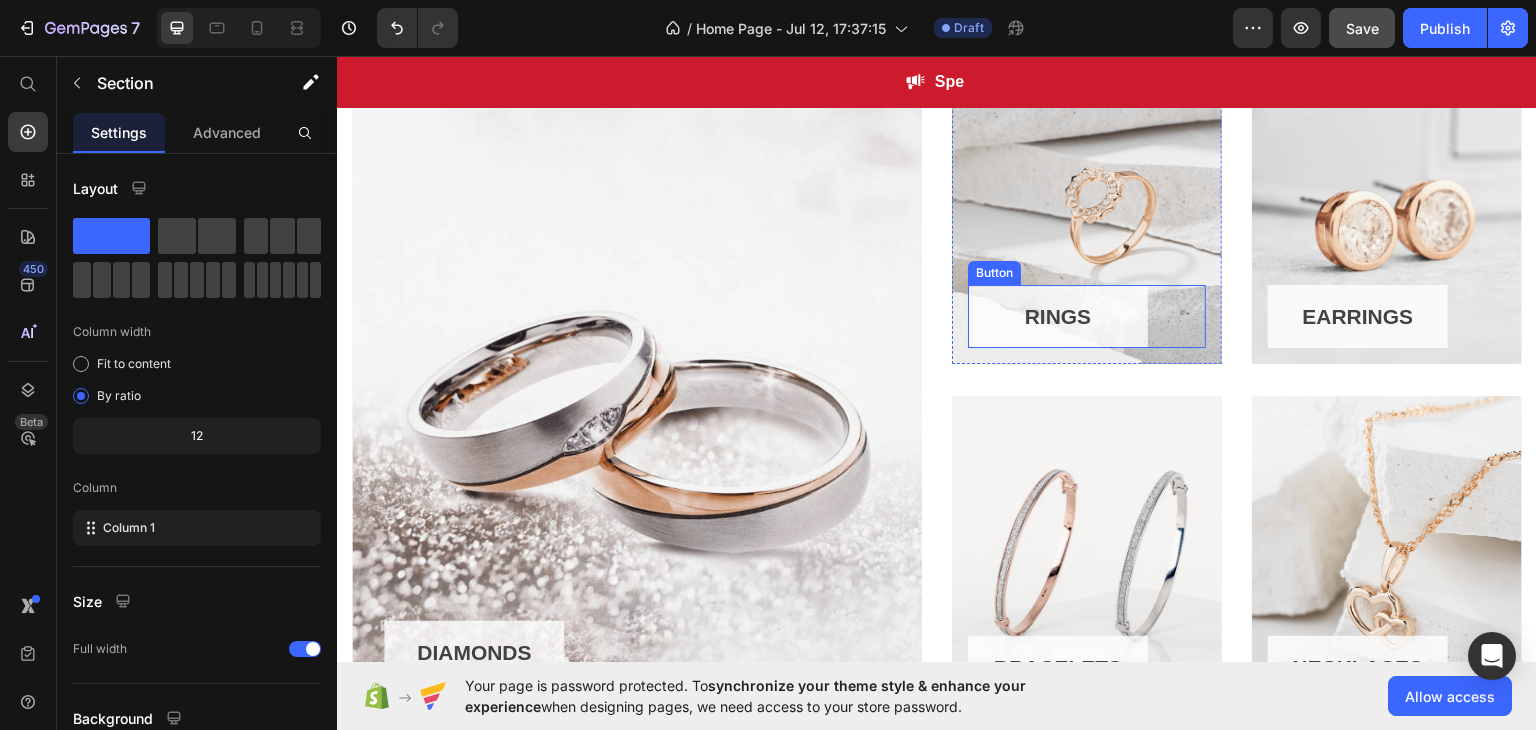 click on "RINGS" at bounding box center [1058, 316] 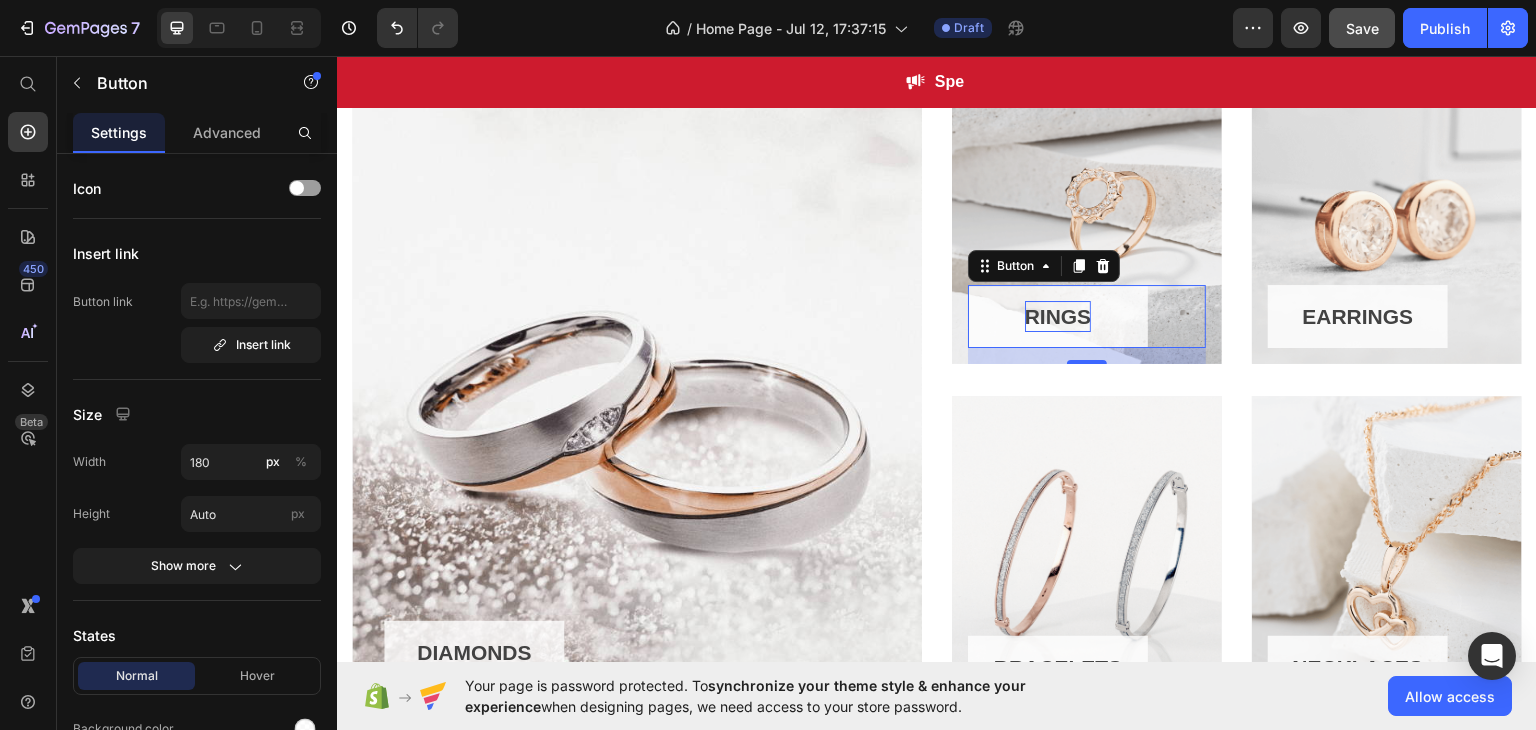 click on "RINGS" at bounding box center [1058, 316] 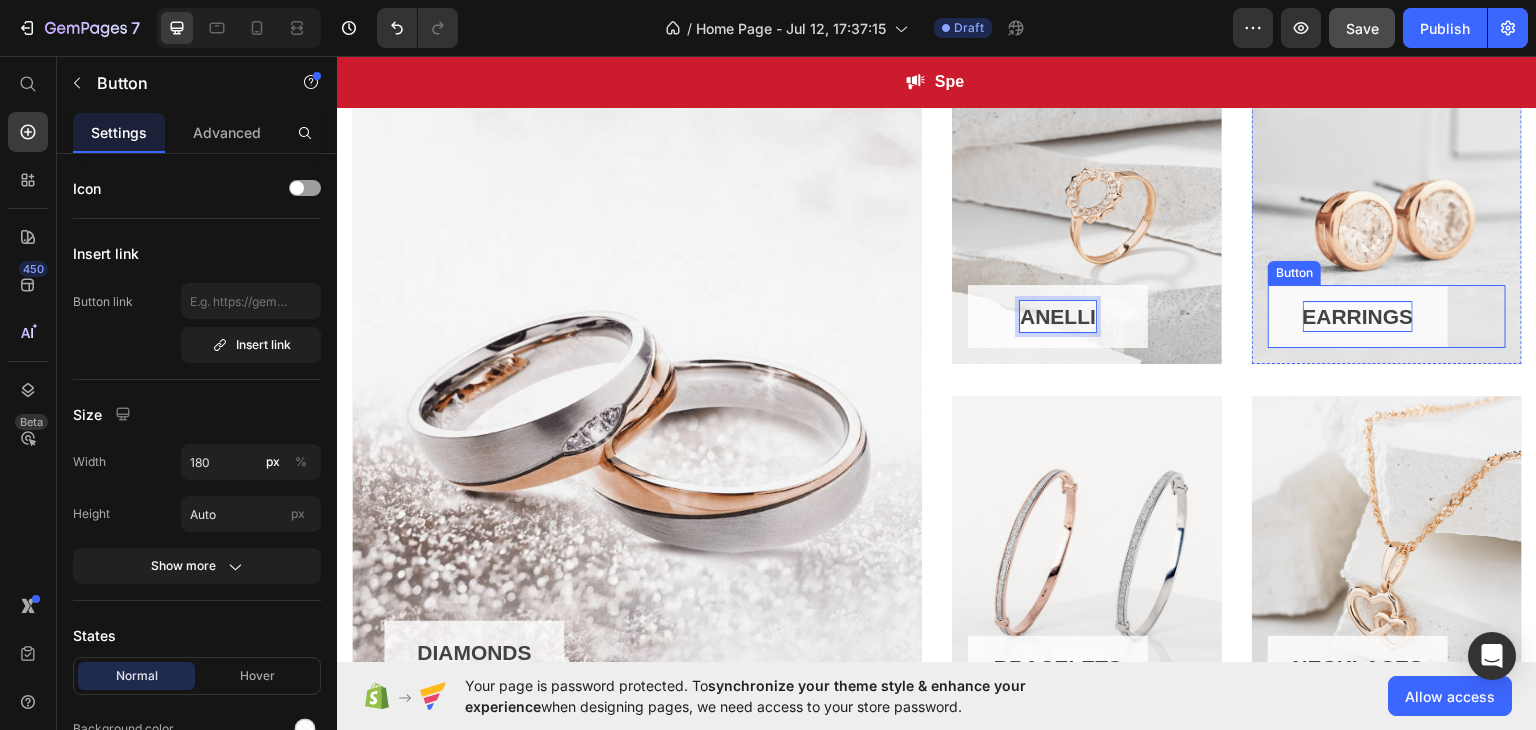 click on "EARRINGS" at bounding box center [1358, 316] 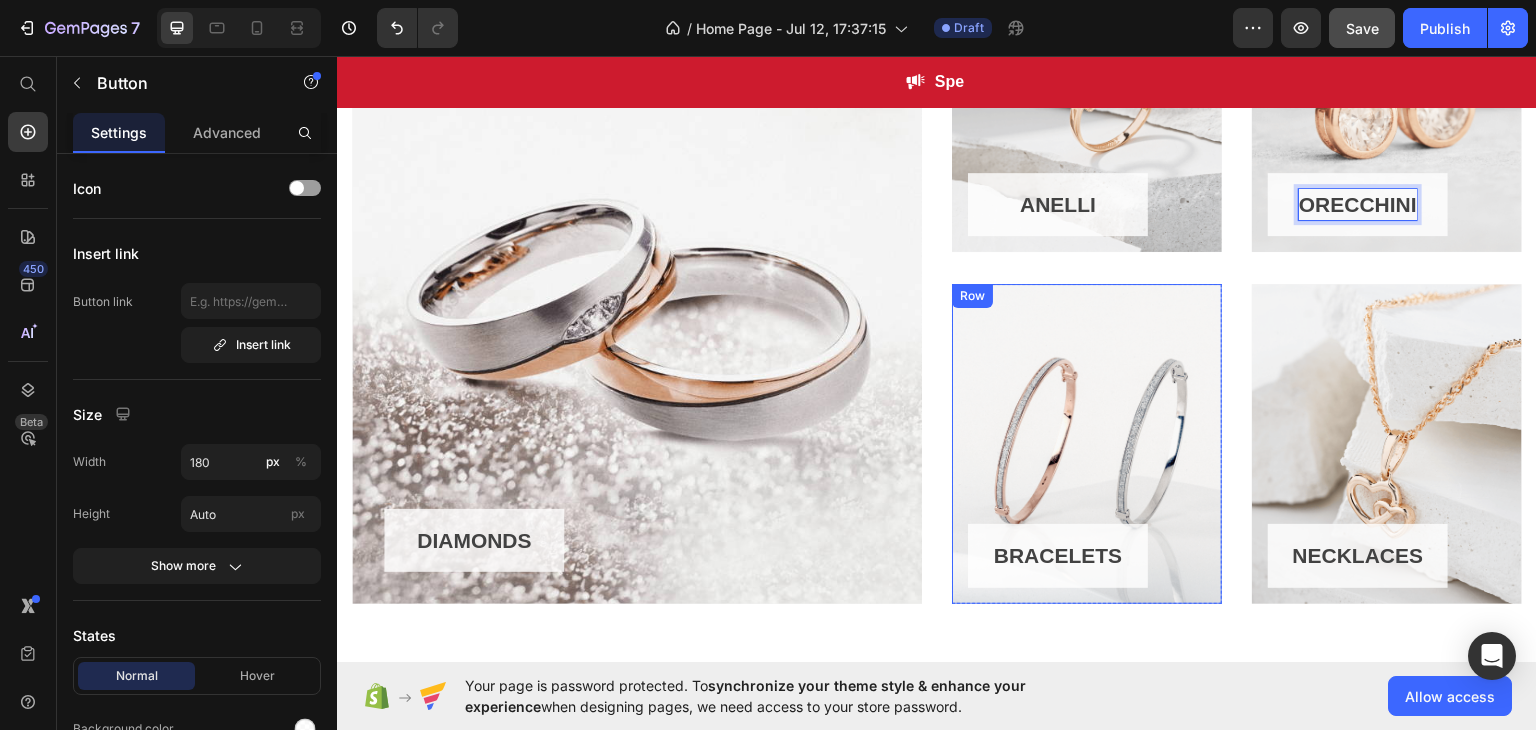 scroll, scrollTop: 1226, scrollLeft: 0, axis: vertical 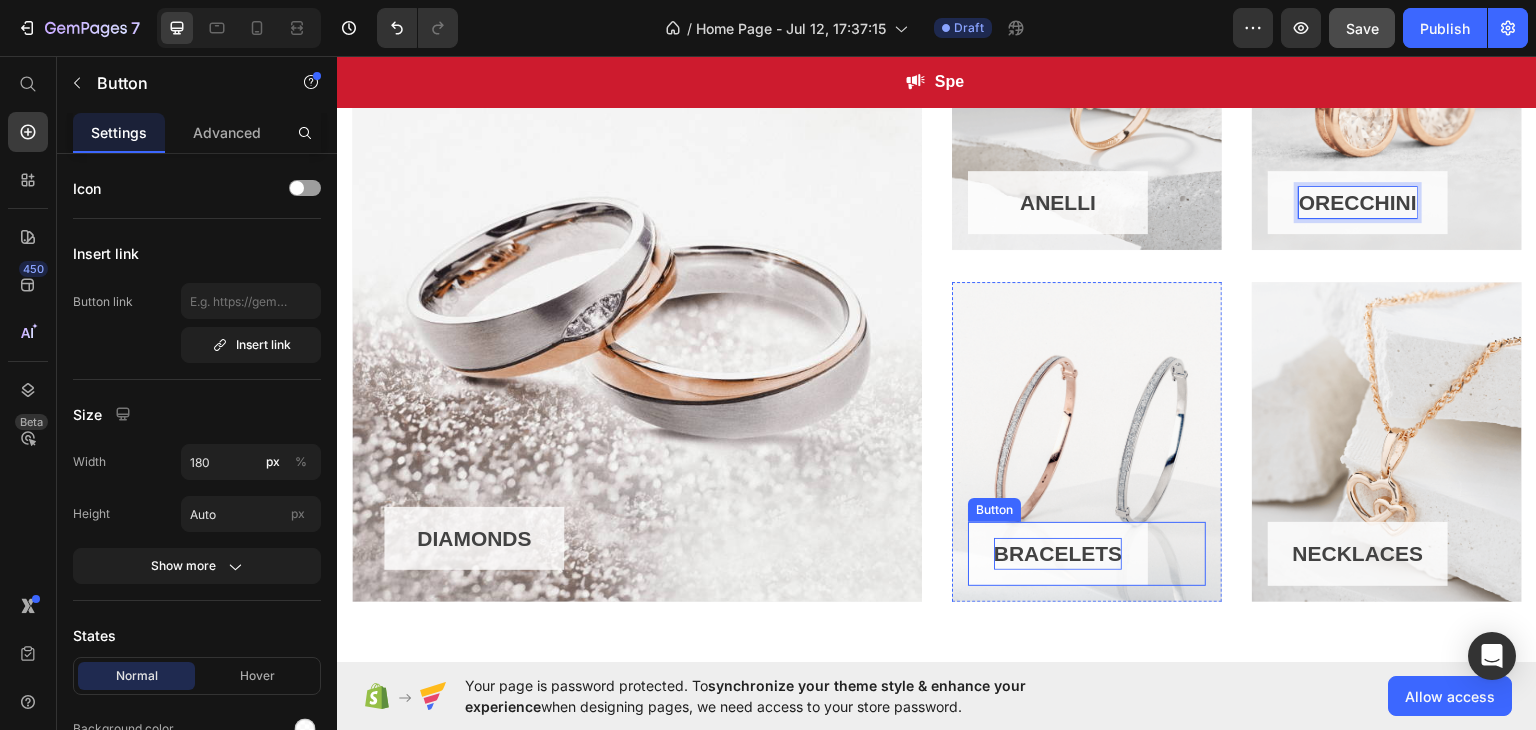 click on "BRACELETS" at bounding box center (1058, 553) 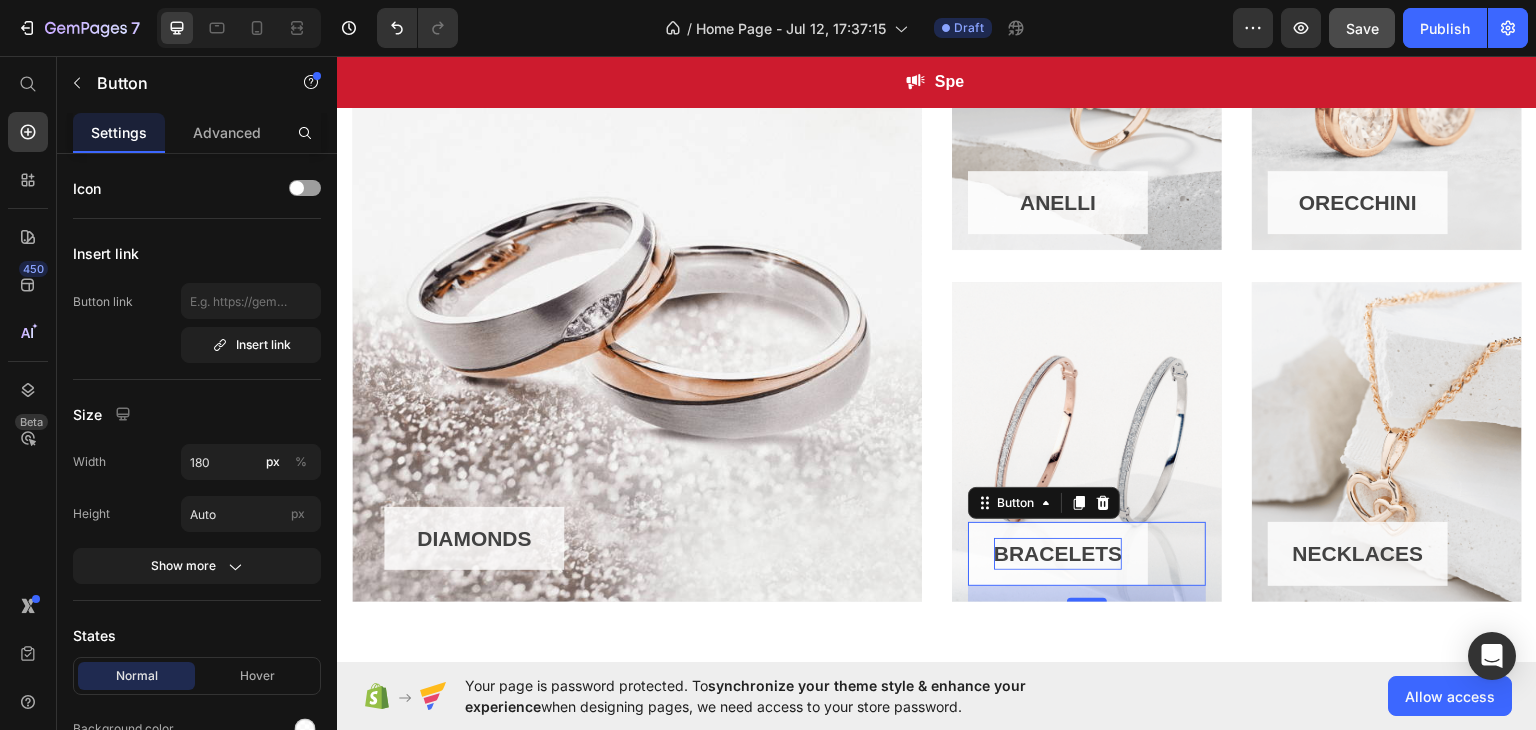 click on "BRACELETS" at bounding box center (1058, 553) 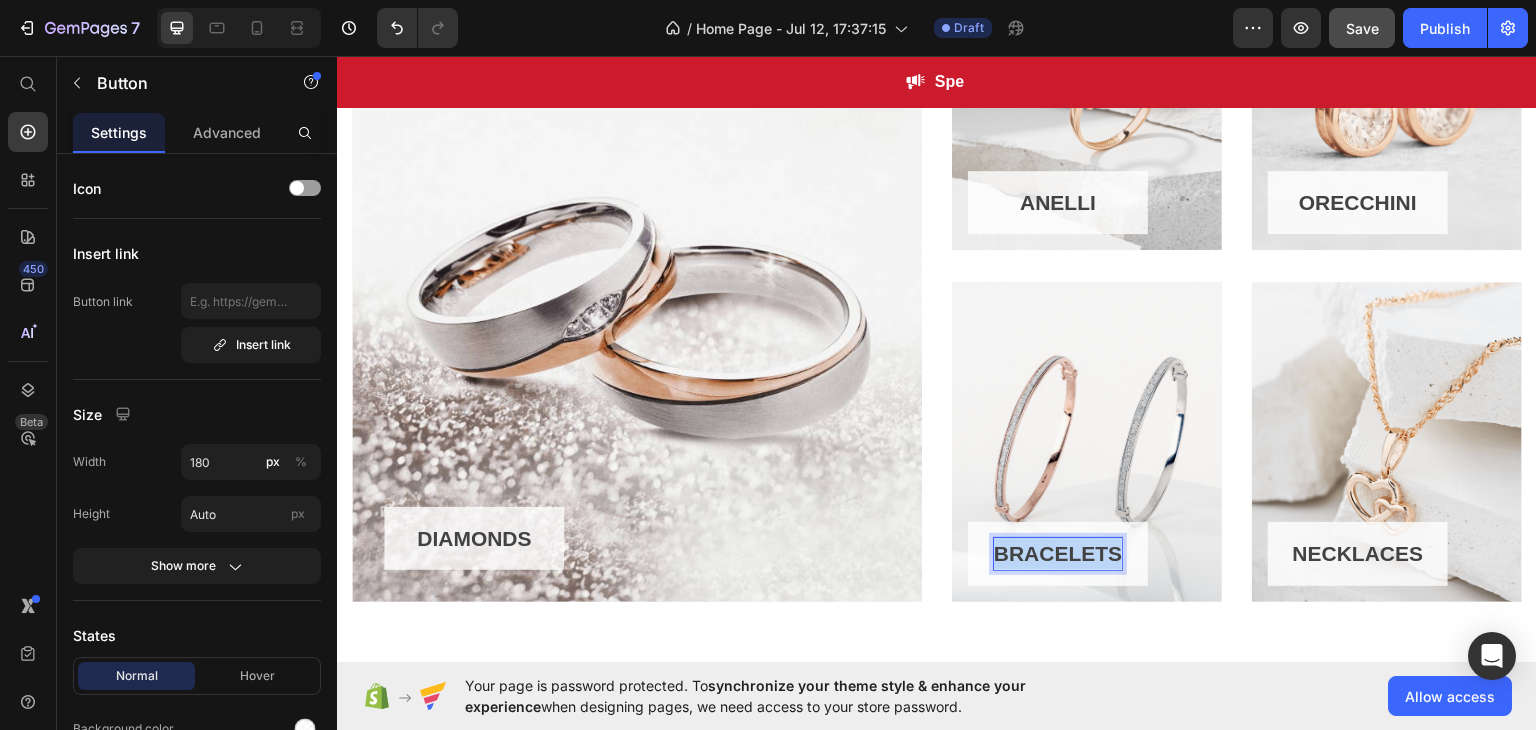 click on "BRACELETS" at bounding box center [1058, 553] 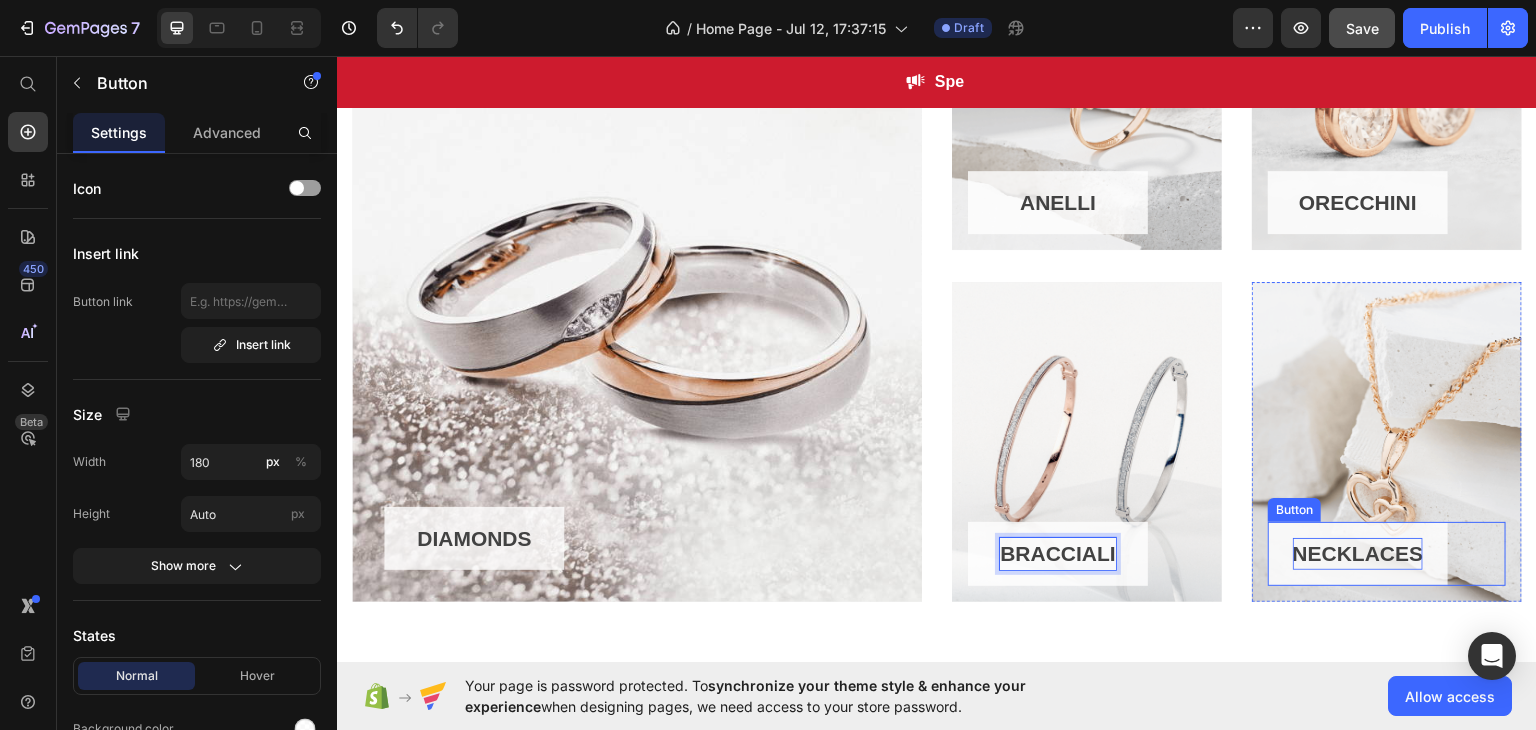 click on "NECKLACES" at bounding box center [1358, 553] 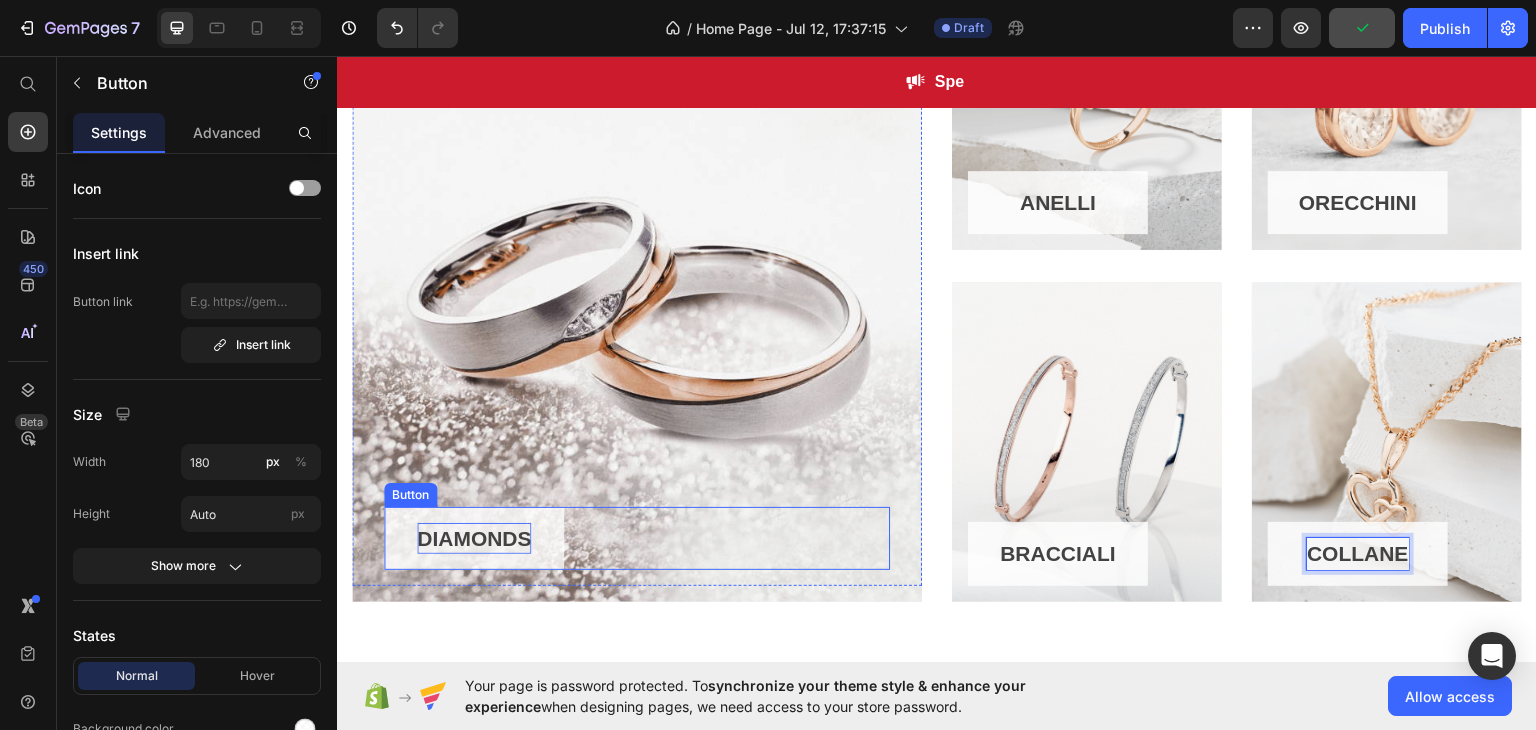click on "DIAMONDS" at bounding box center [474, 538] 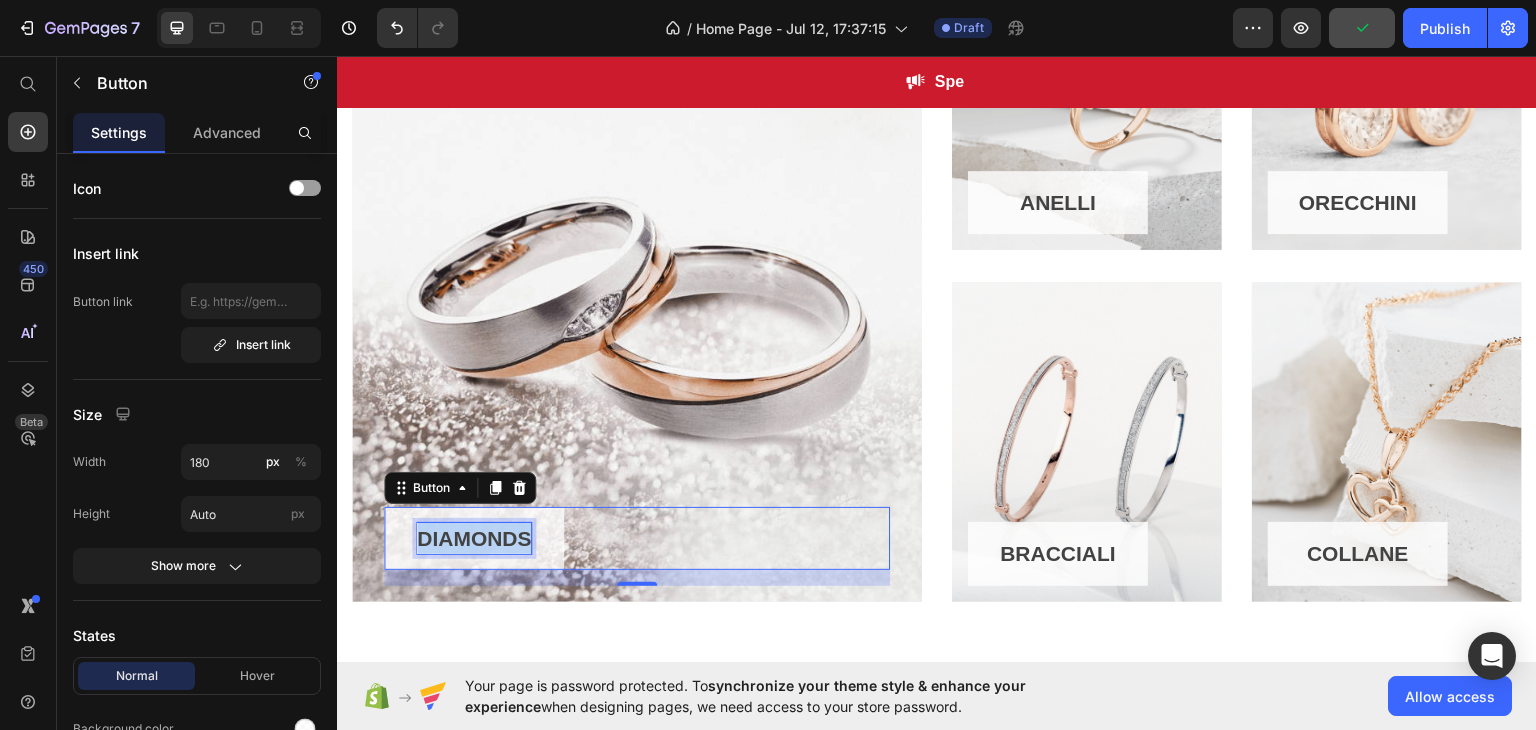 click on "DIAMONDS" at bounding box center [474, 538] 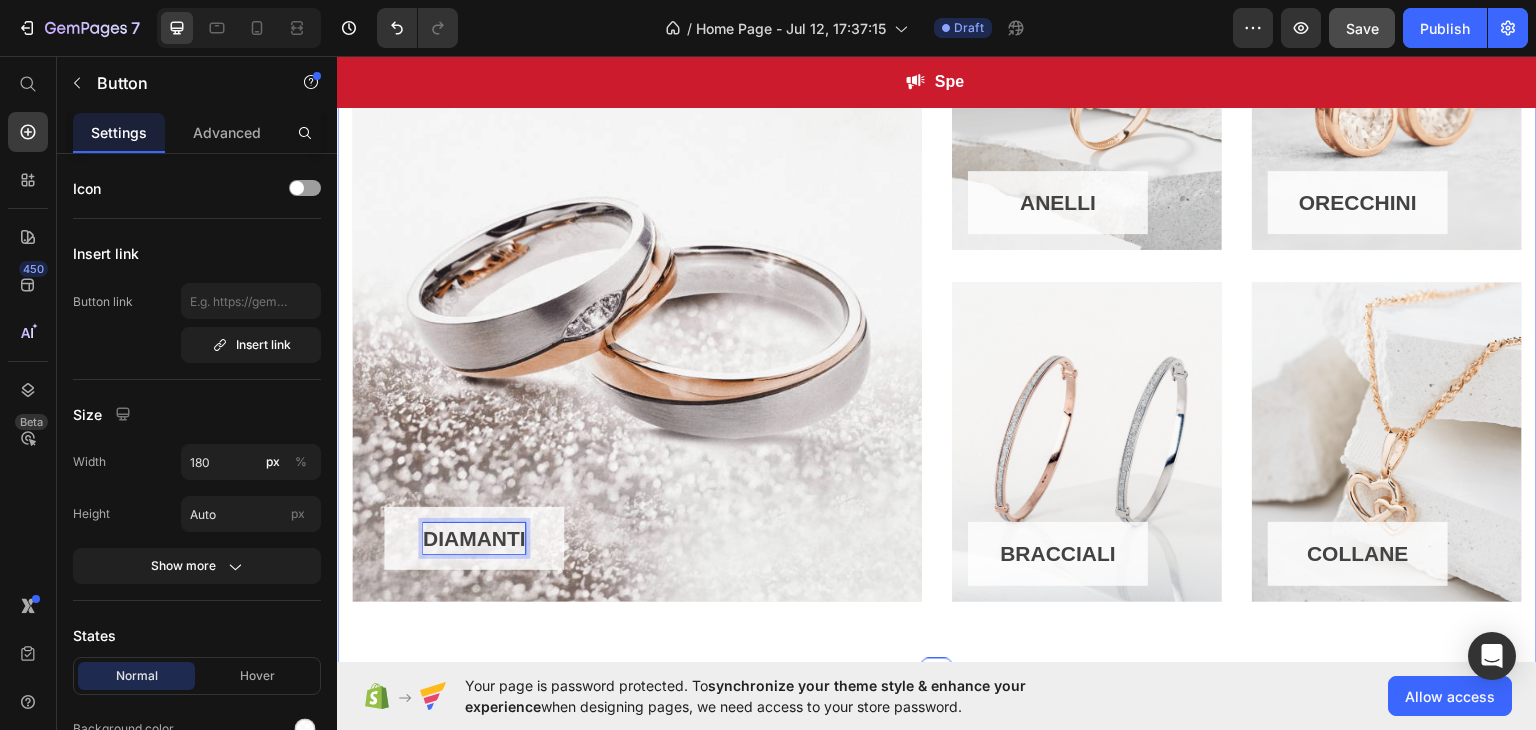 click on "DIAMANTI Button   16 Row Hero Banner ANELLI Button Row Hero Banner ORECCHINI Button Row Hero Banner Row BRACCIALI Button Row Hero Banner COLLANE Button Row Hero Banner Row Row Section 4" at bounding box center (937, 266) 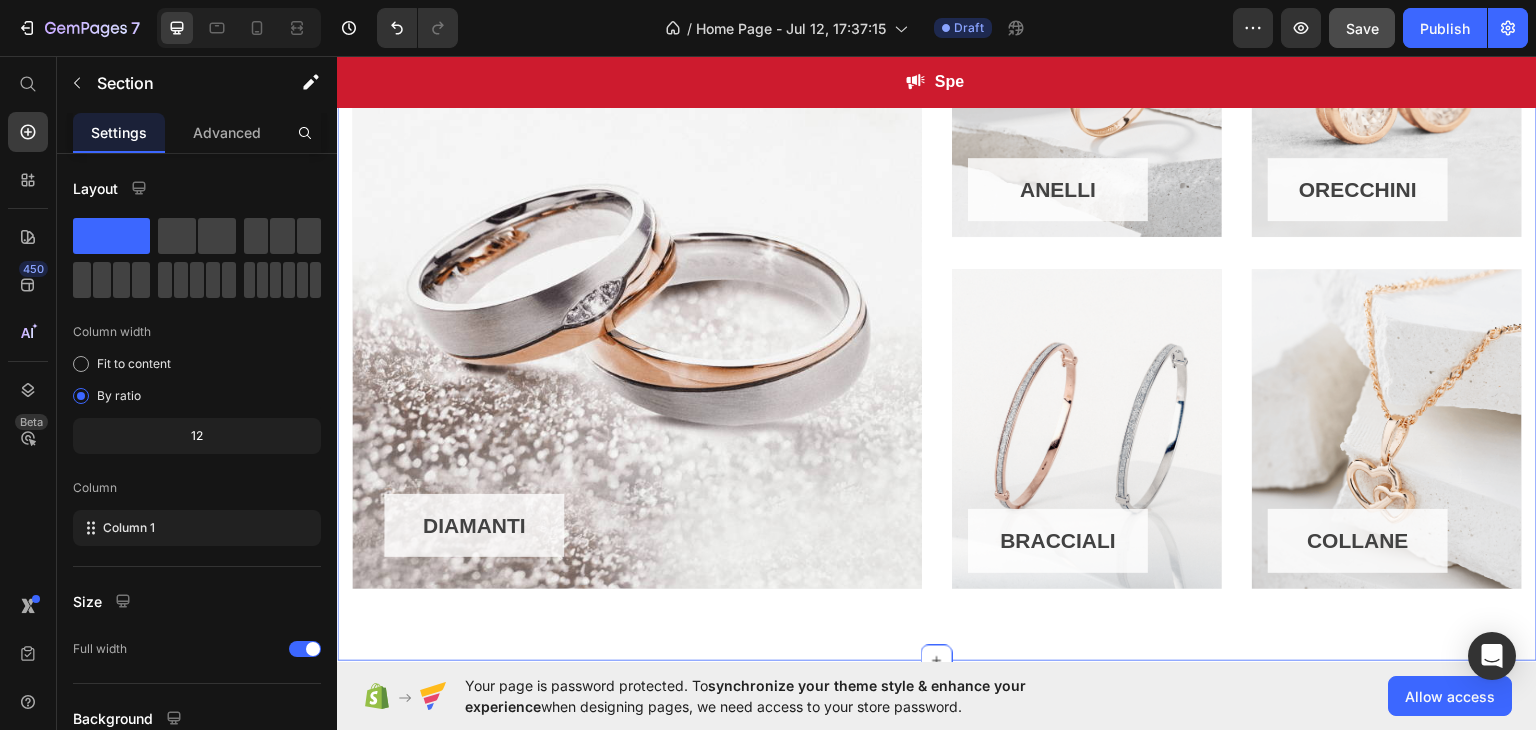 scroll, scrollTop: 1268, scrollLeft: 0, axis: vertical 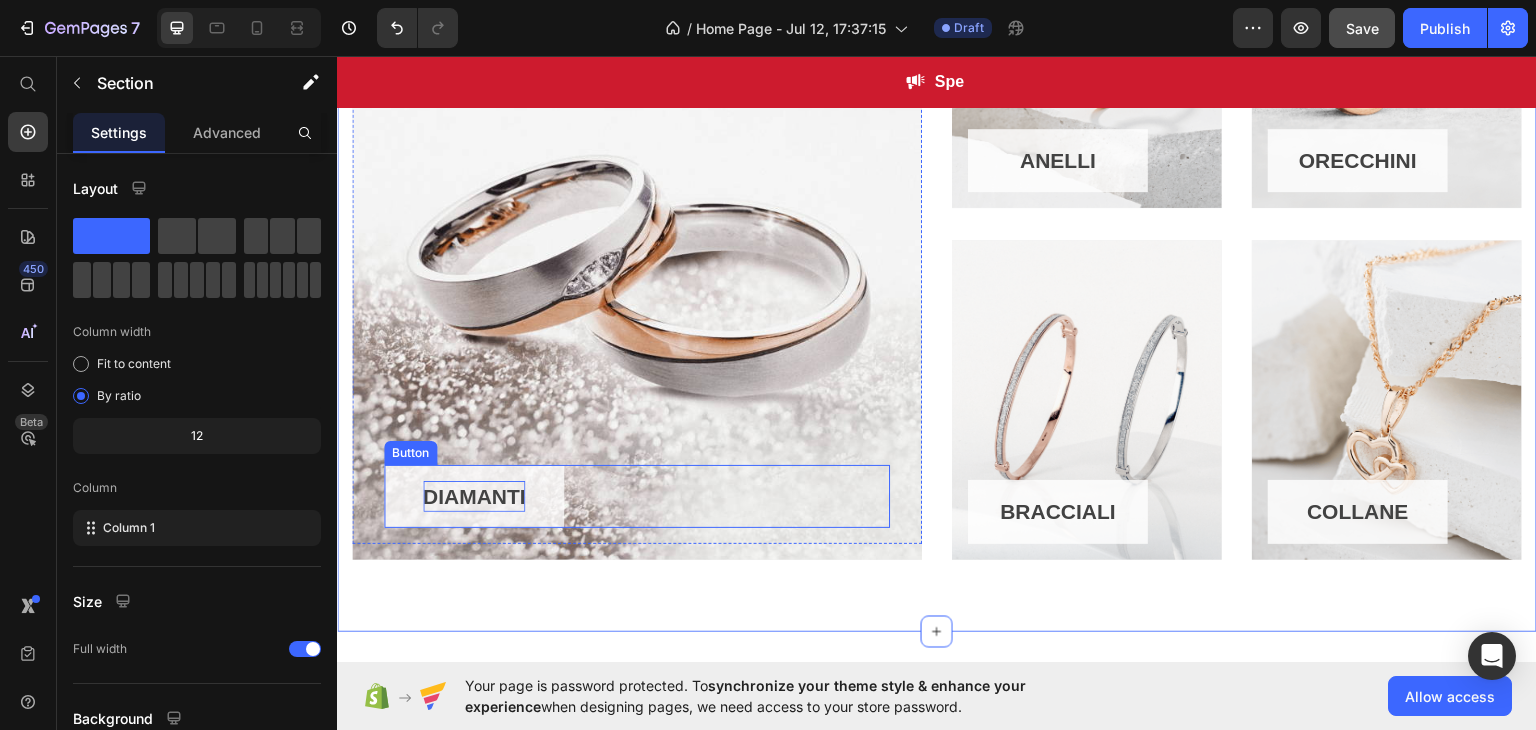 click on "DIAMANTI" at bounding box center [474, 496] 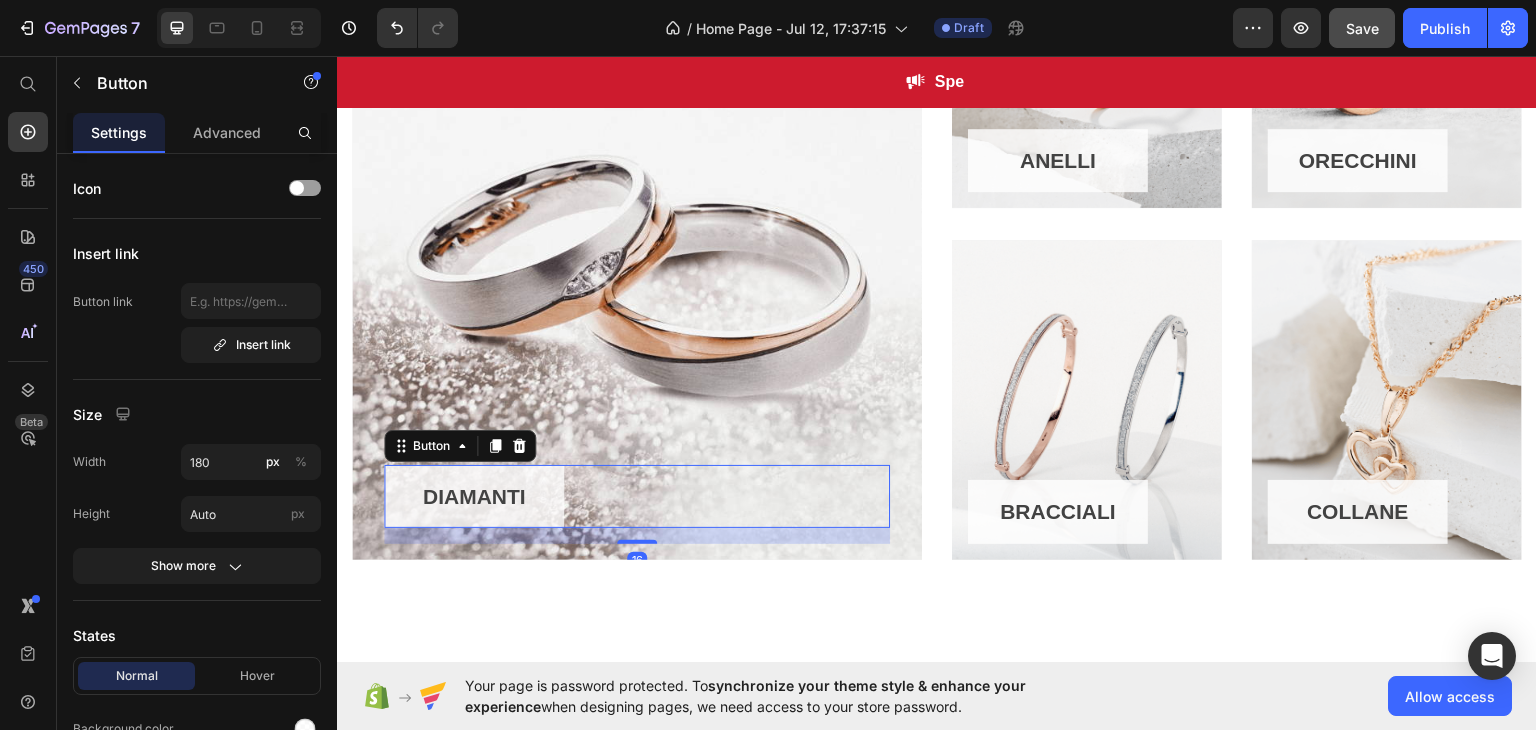 click on "DIAMANTI" at bounding box center [474, 496] 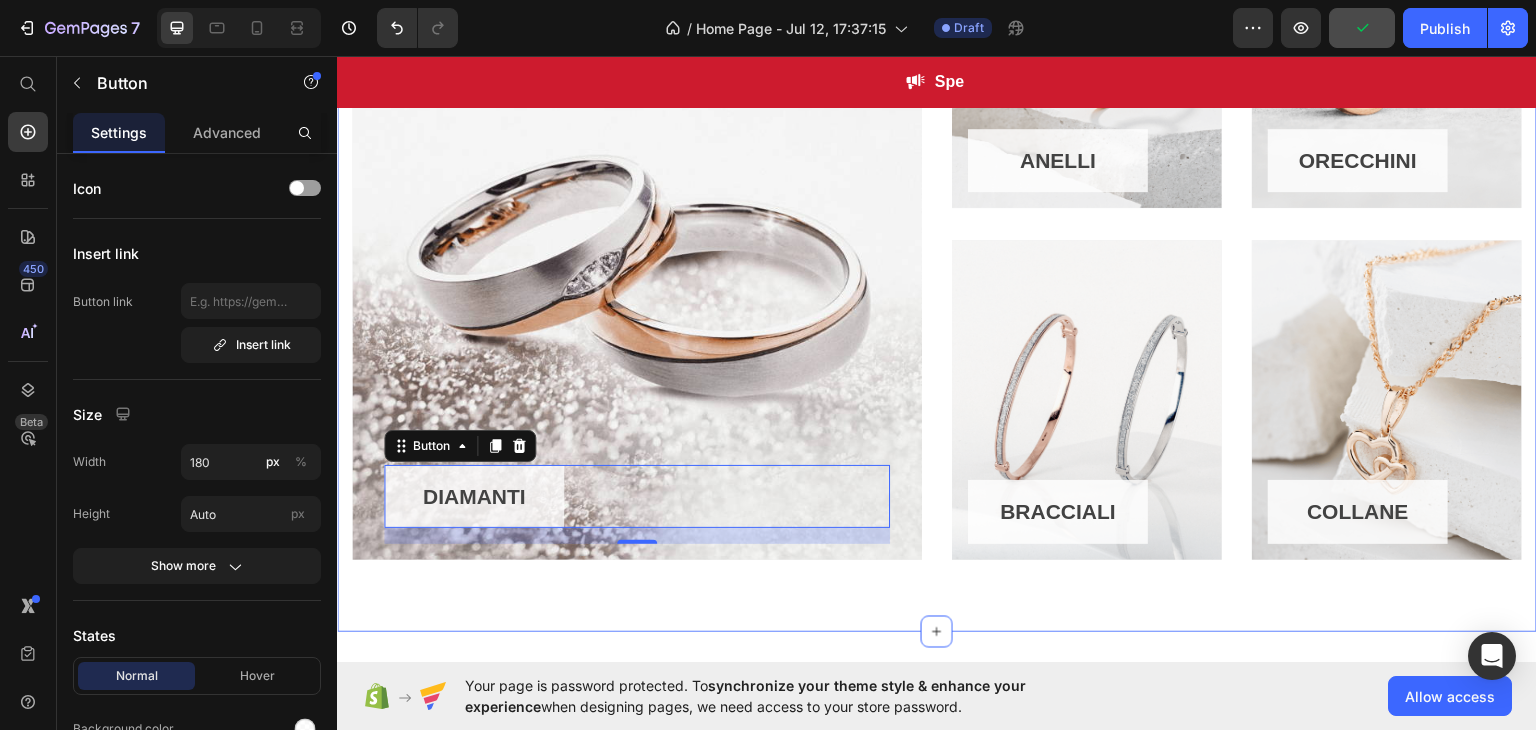 click on "DIAMANTI Button   16 Row Hero Banner ANELLI Button Row Hero Banner ORECCHINI Button Row Hero Banner Row BRACCIALI Button Row Hero Banner COLLANE Button Row Hero Banner Row Row Section 4" at bounding box center [937, 224] 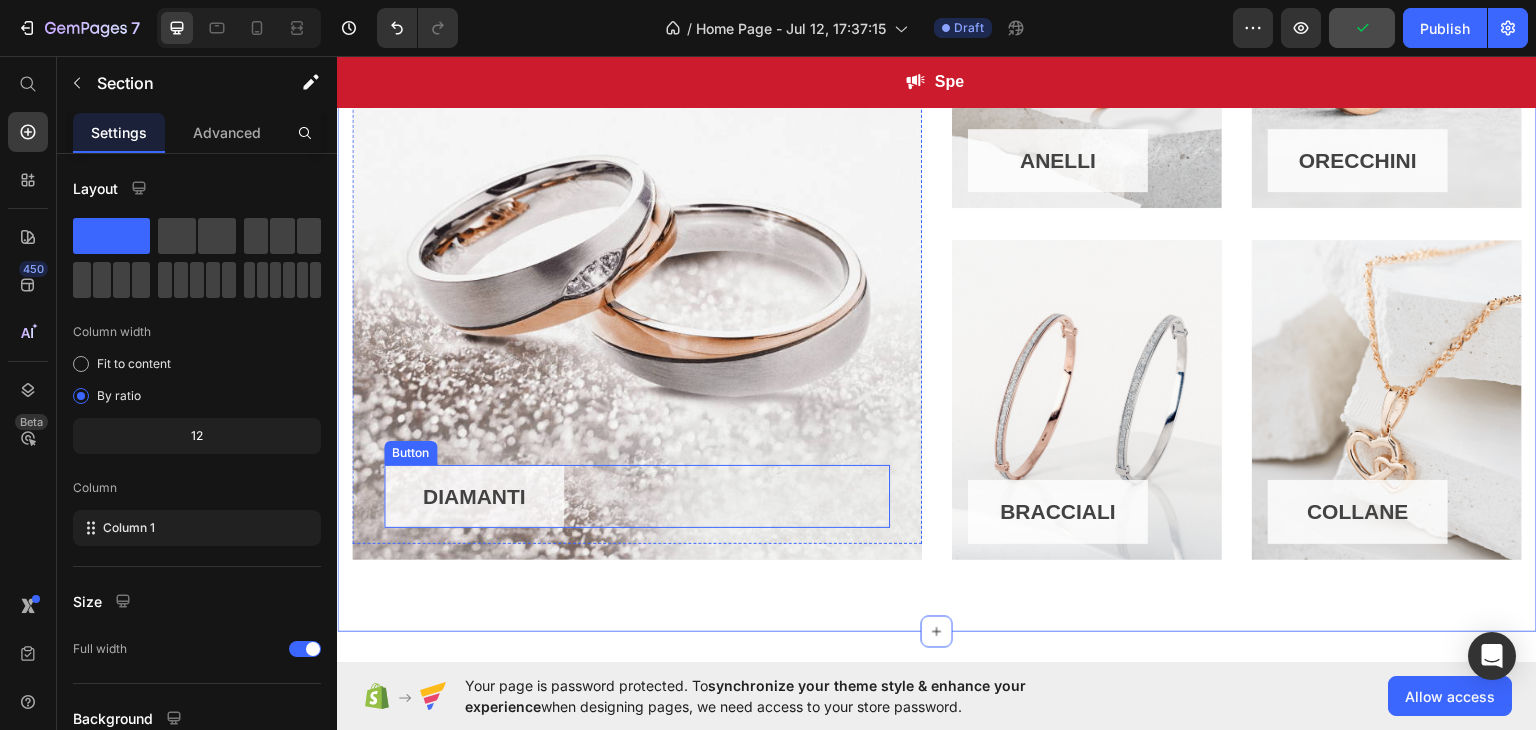 click on "DIAMANTI" at bounding box center (474, 496) 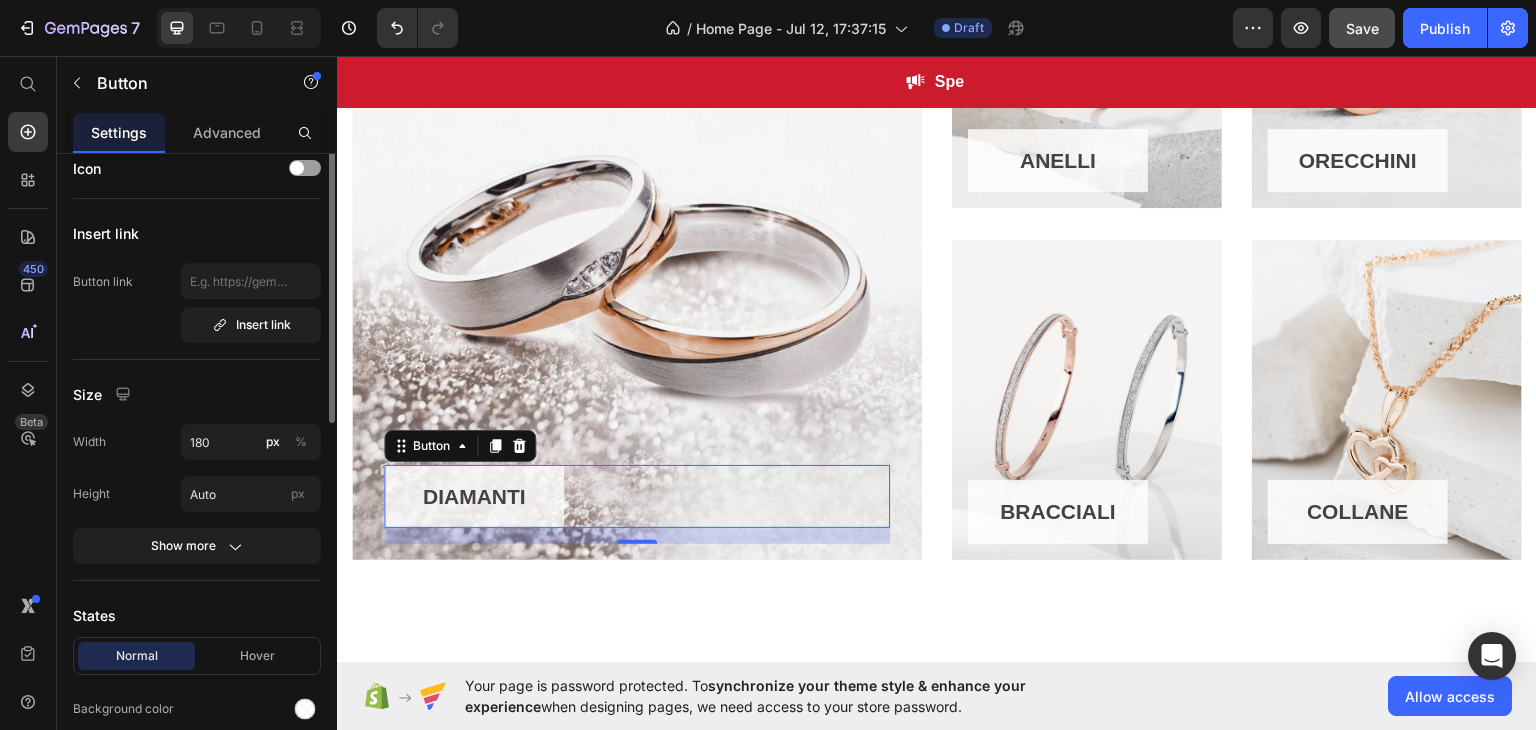 scroll, scrollTop: 0, scrollLeft: 0, axis: both 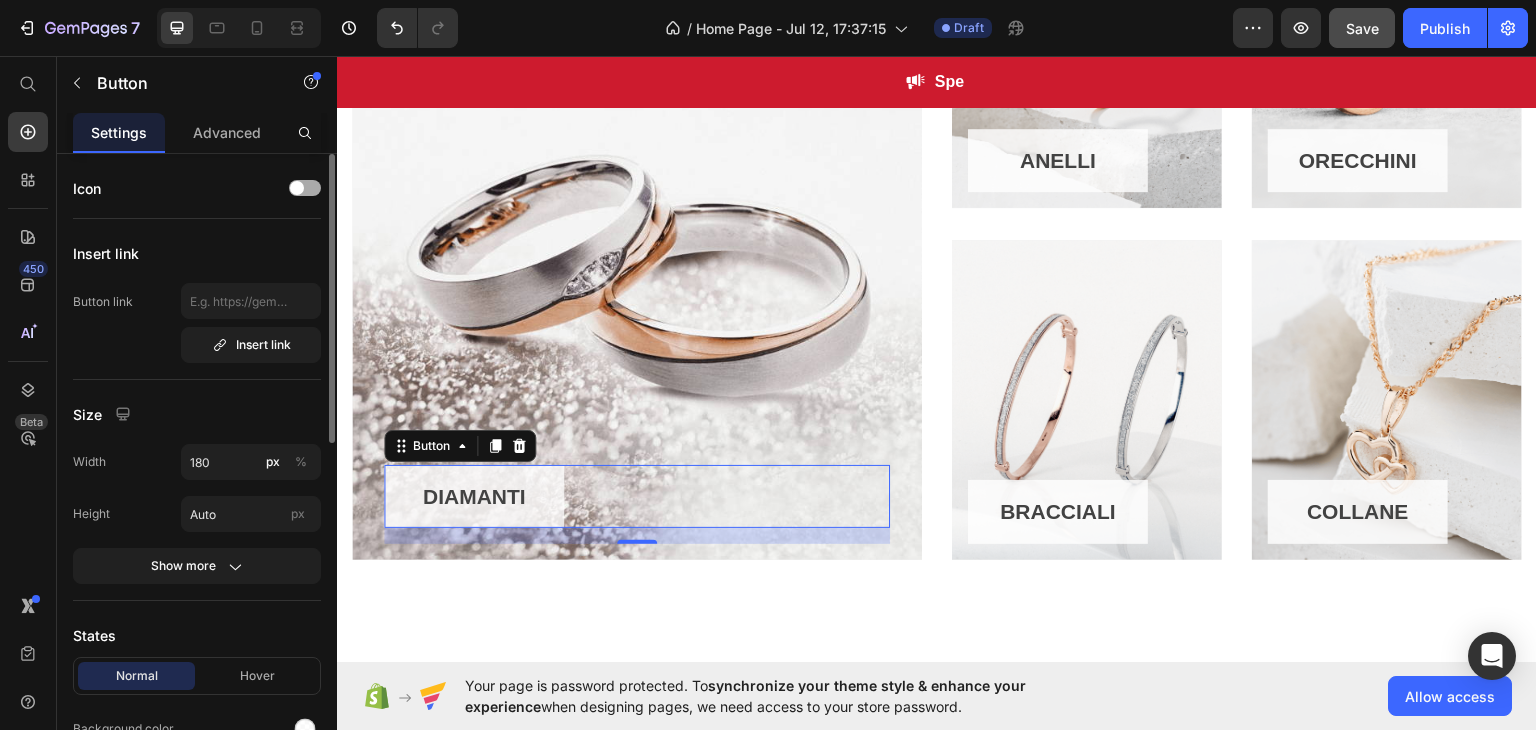 click at bounding box center (305, 188) 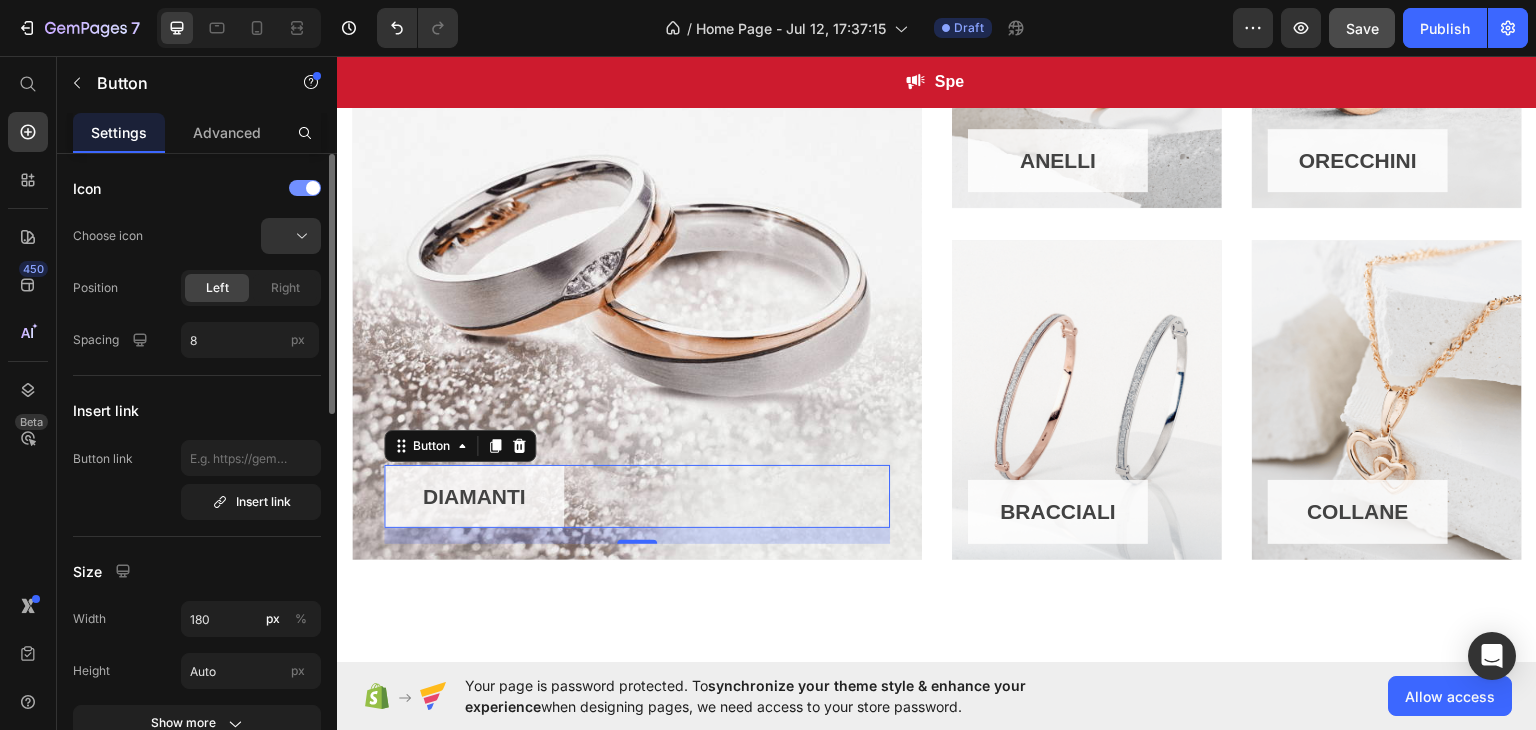 click at bounding box center (305, 188) 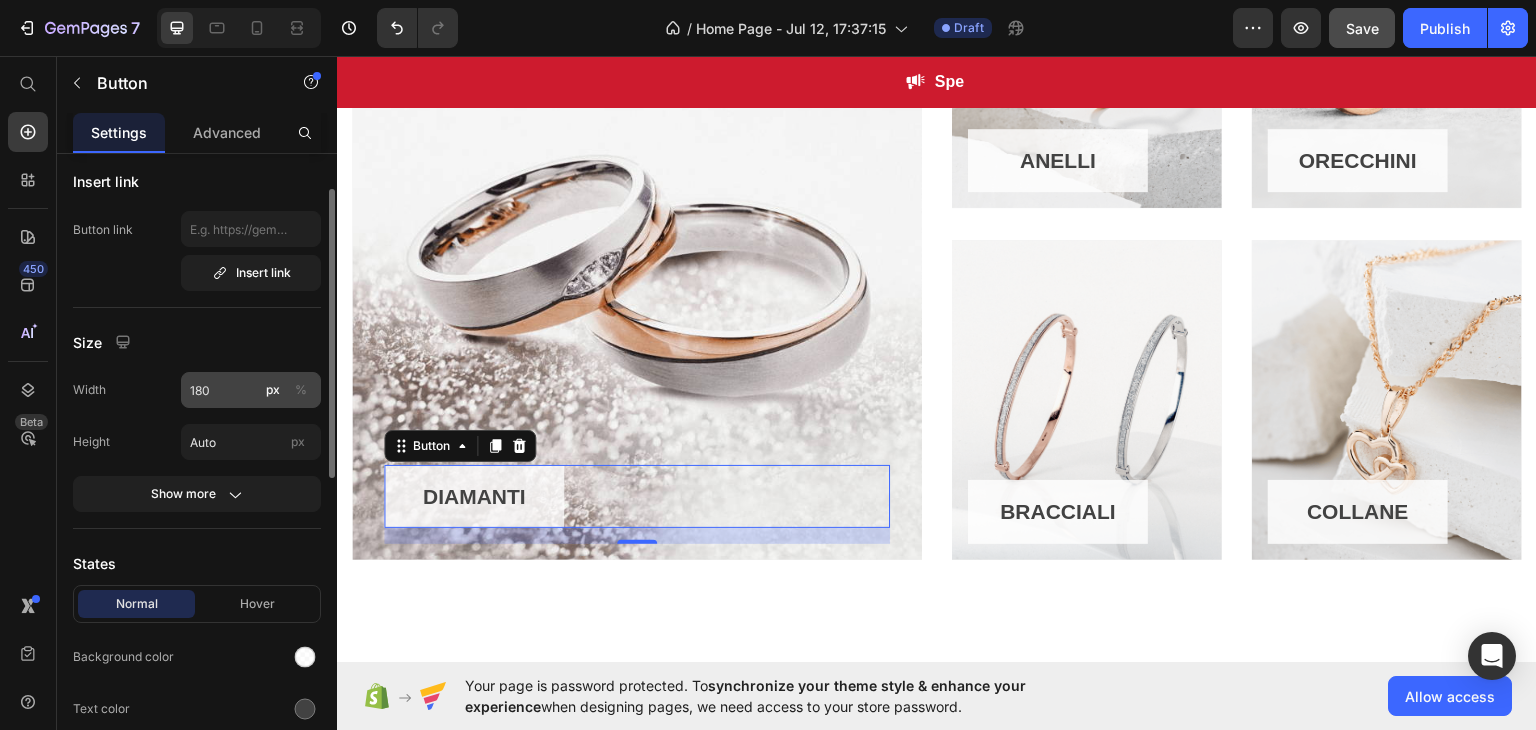 scroll, scrollTop: 79, scrollLeft: 0, axis: vertical 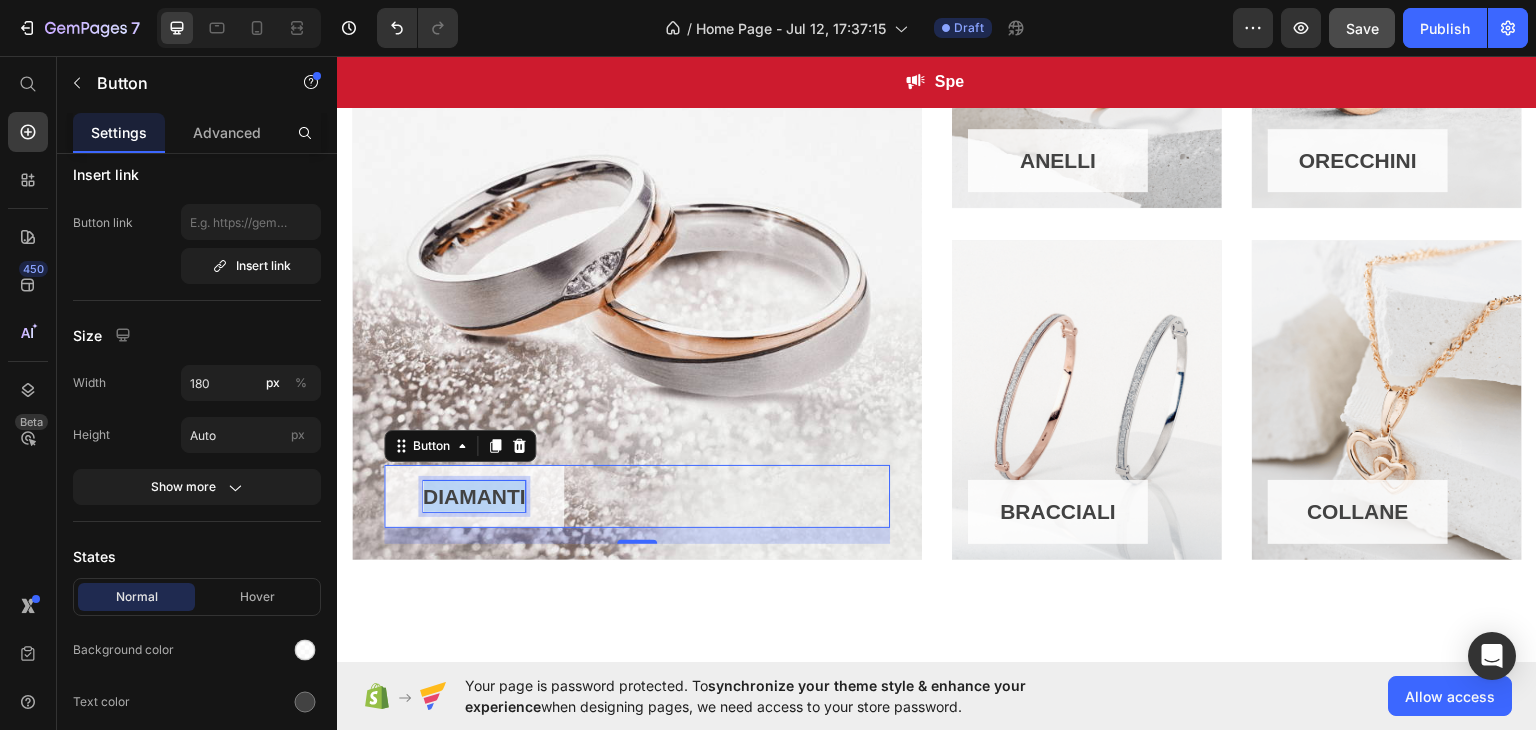 click on "DIAMANTI" at bounding box center (474, 496) 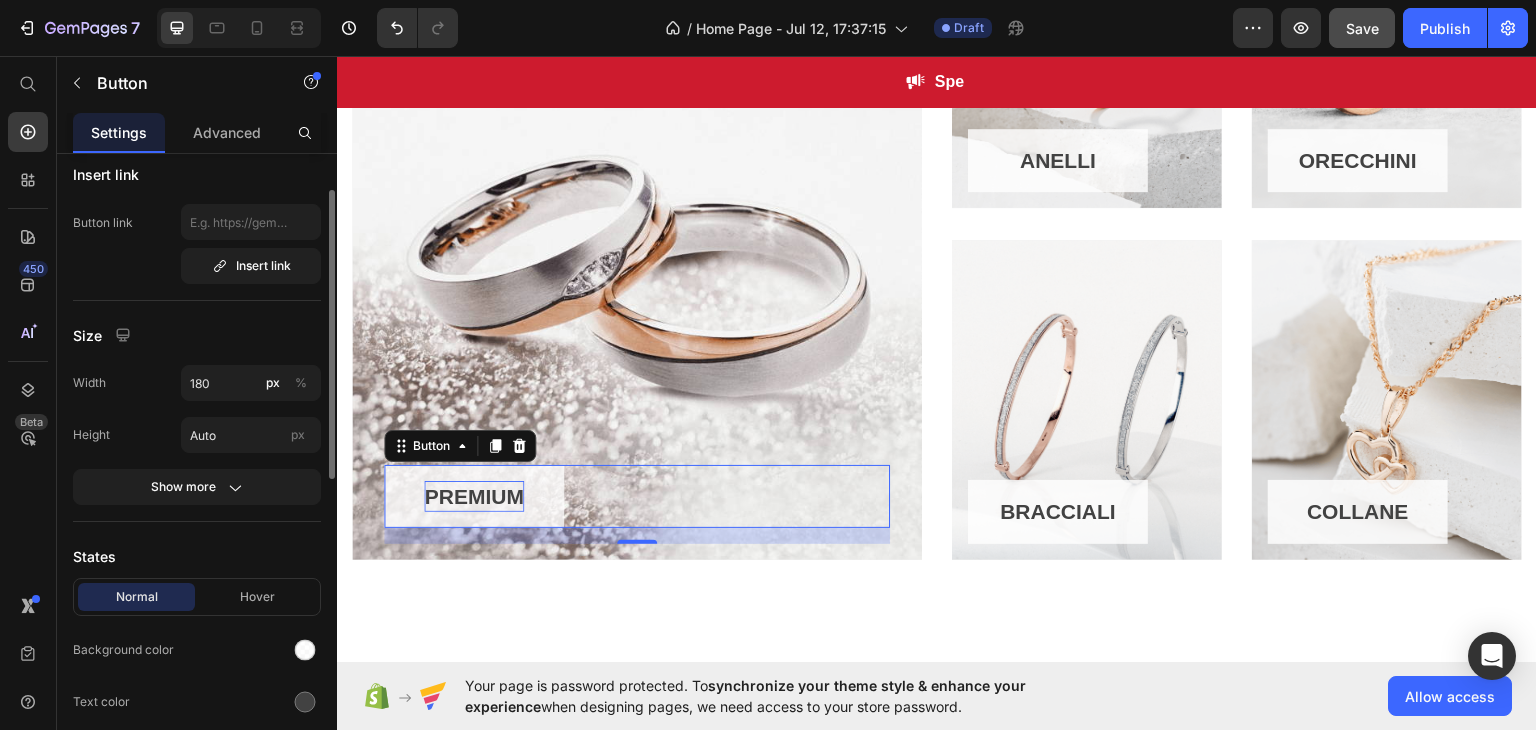 click on "Size" at bounding box center (197, 335) 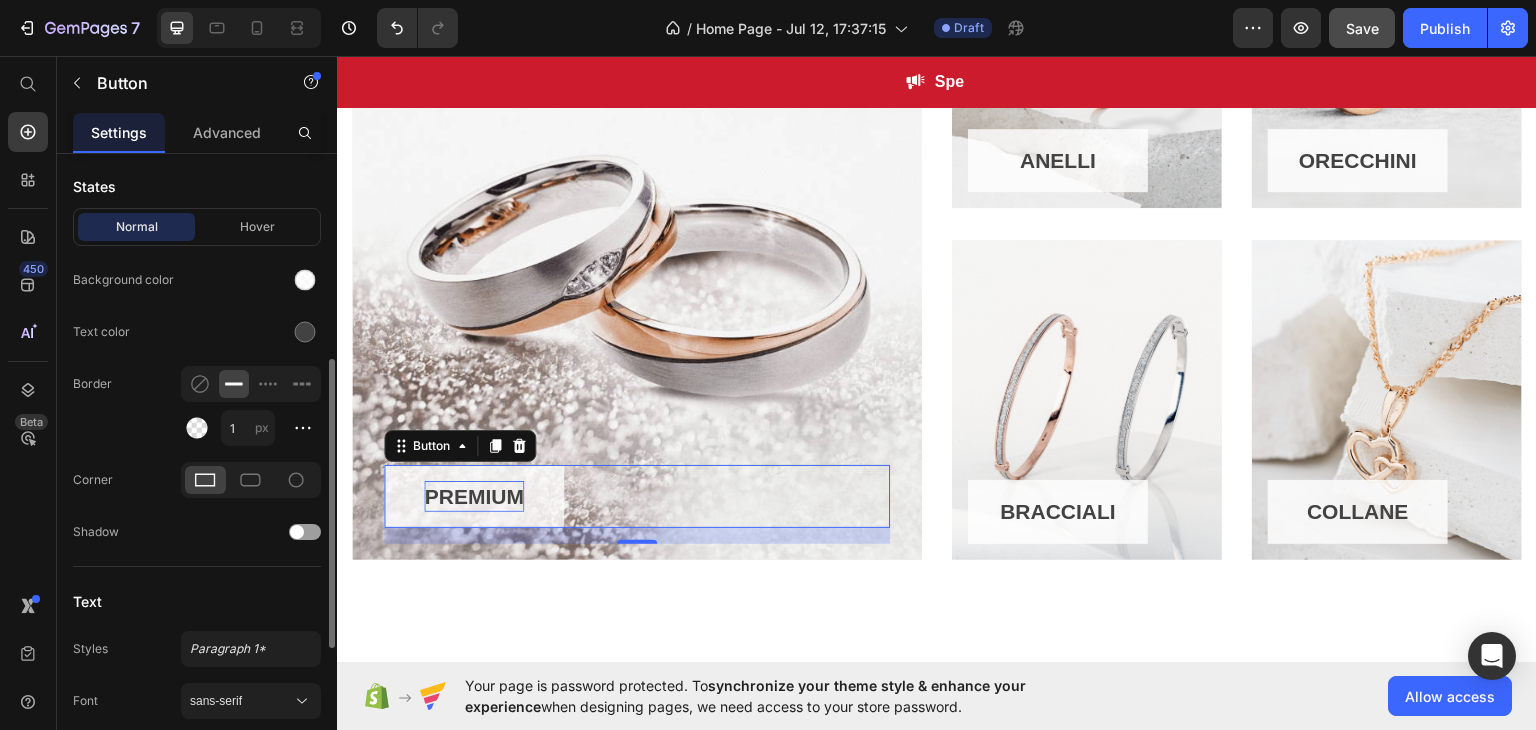 scroll, scrollTop: 448, scrollLeft: 0, axis: vertical 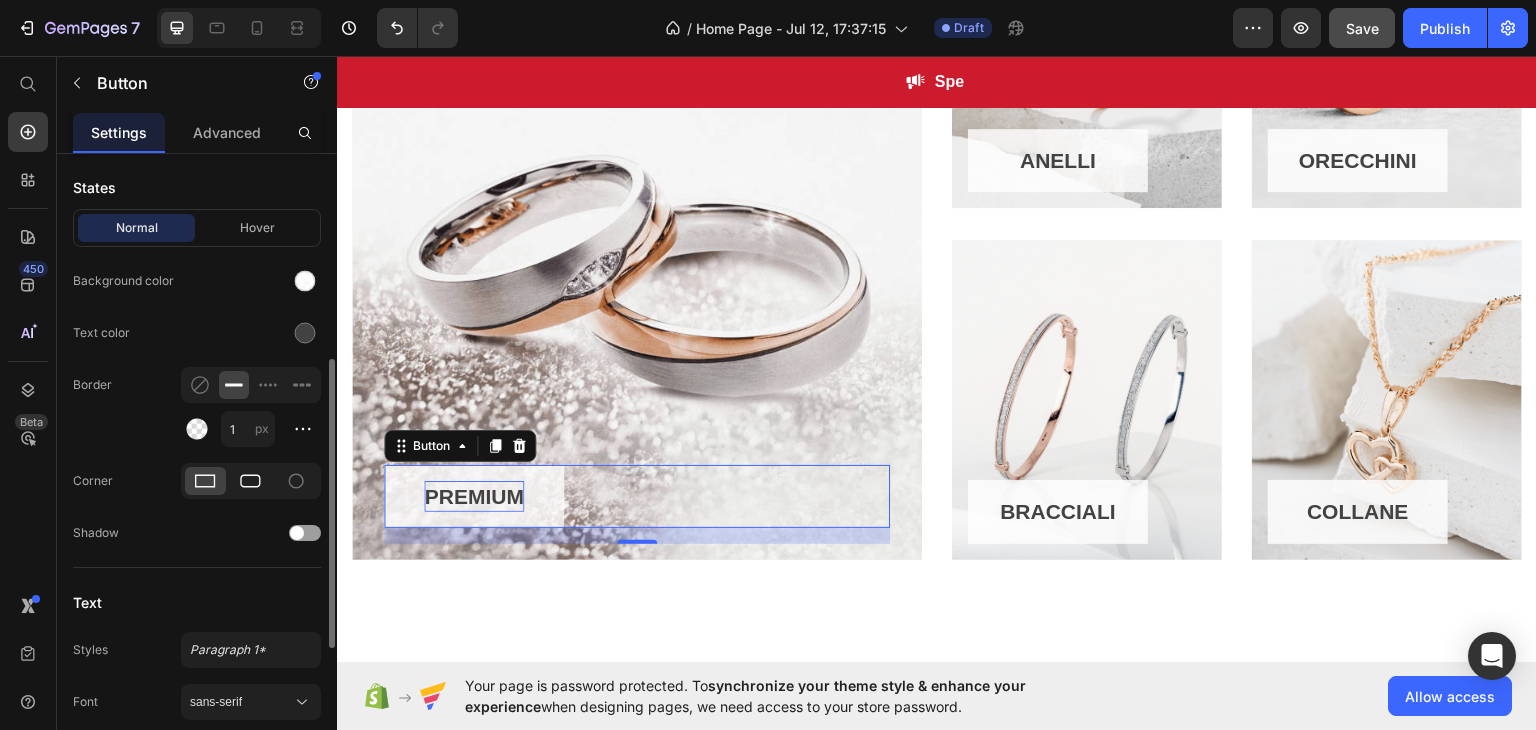 click 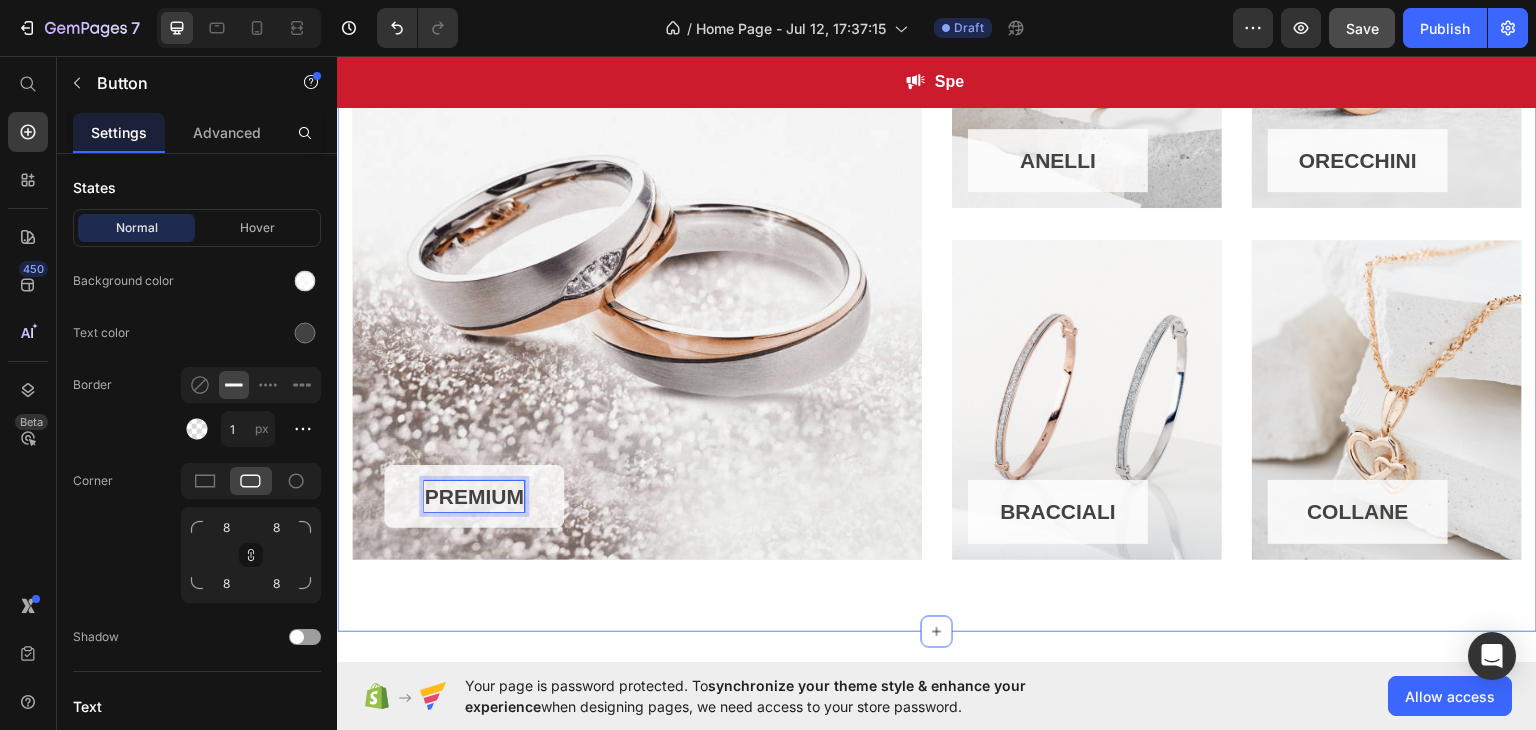 click on "PREMIUM Button   16 Row Hero Banner ANELLI Button Row Hero Banner ORECCHINI Button Row Hero Banner Row BRACCIALI Button Row Hero Banner COLLANE Button Row Hero Banner Row Row Section 4" at bounding box center [937, 224] 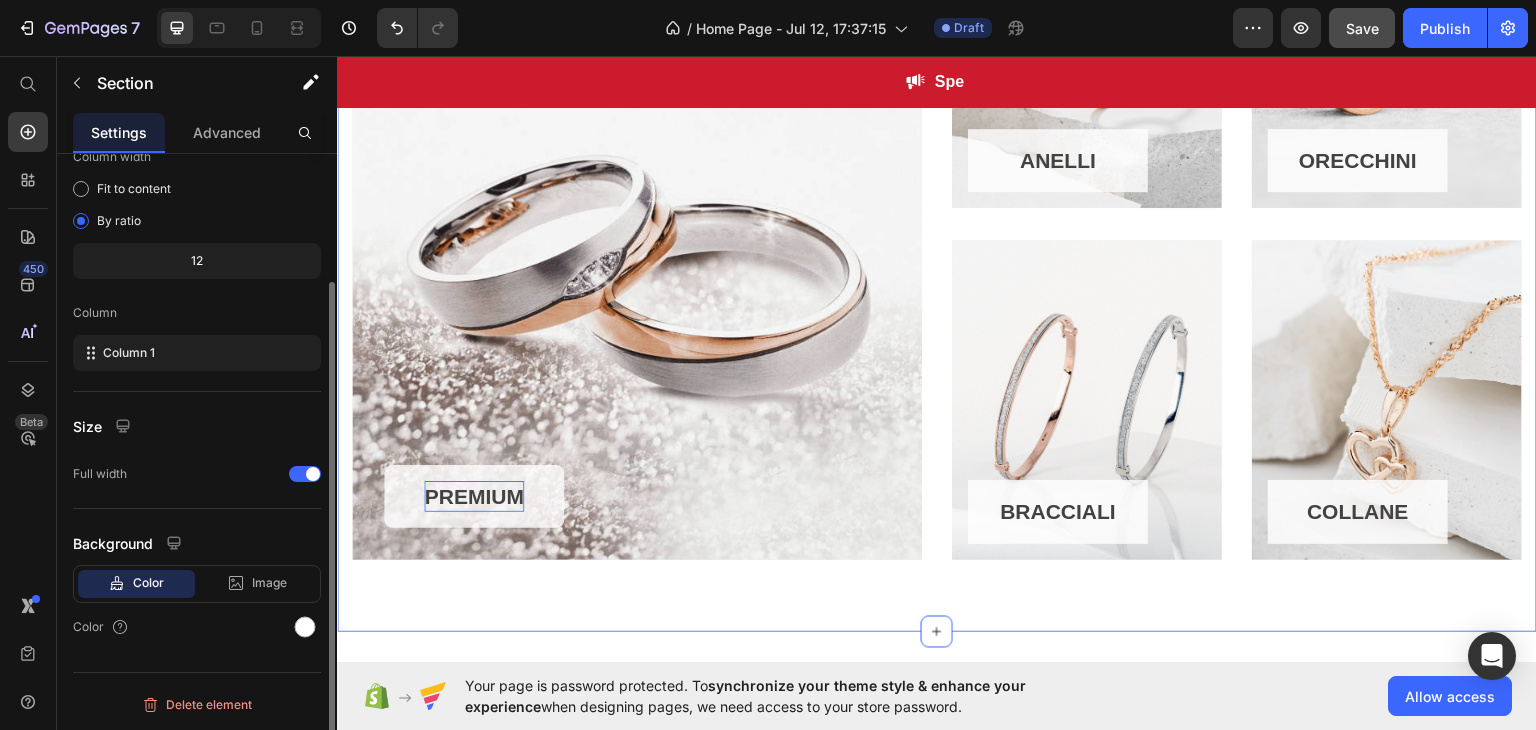 scroll, scrollTop: 0, scrollLeft: 0, axis: both 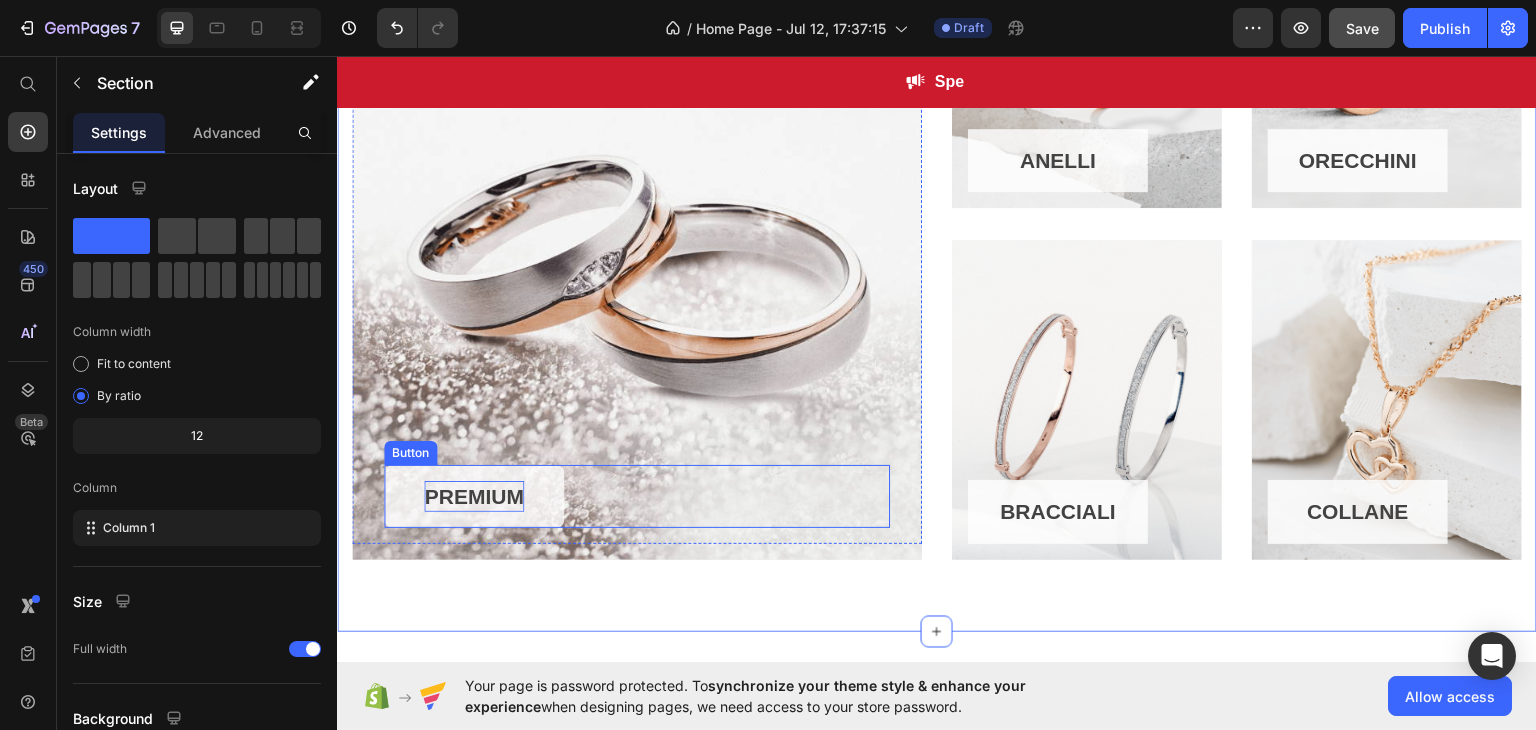 click on "PREMIUM" at bounding box center [474, 496] 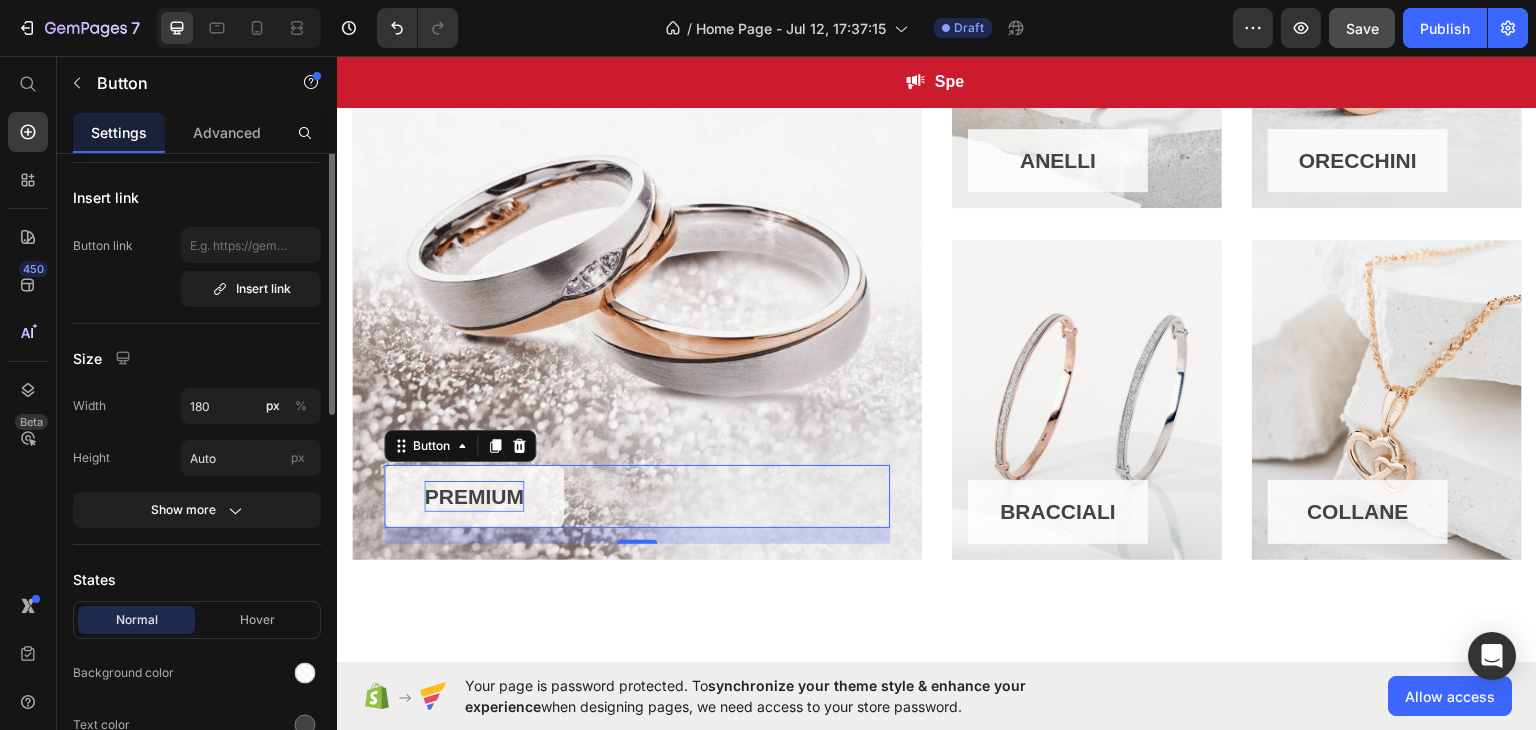 scroll, scrollTop: 61, scrollLeft: 0, axis: vertical 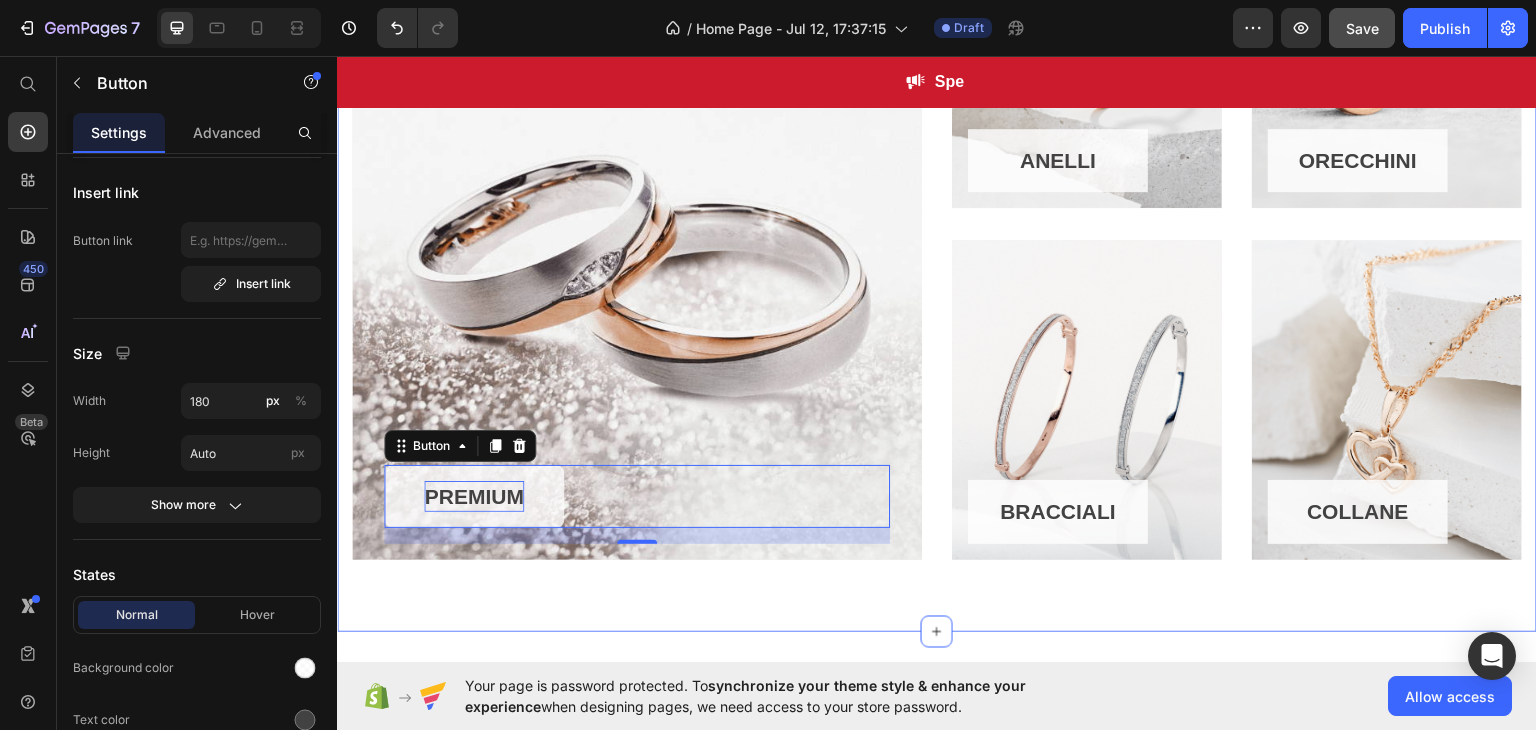 click on "PREMIUM Button   16 Row Hero Banner ANELLI Button Row Hero Banner ORECCHINI Button Row Hero Banner Row BRACCIALI Button Row Hero Banner COLLANE Button Row Hero Banner Row Row Section 4" at bounding box center (937, 224) 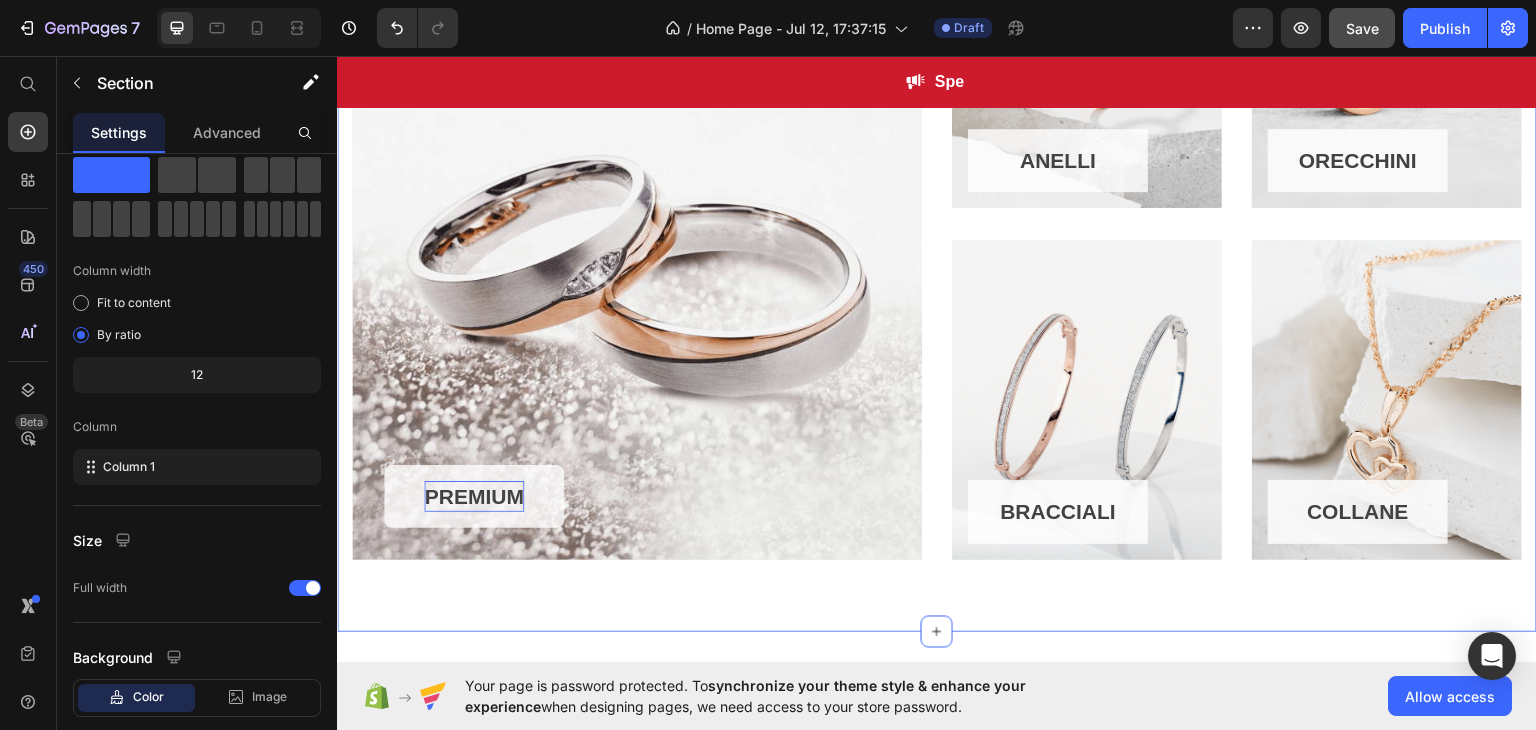 scroll, scrollTop: 0, scrollLeft: 0, axis: both 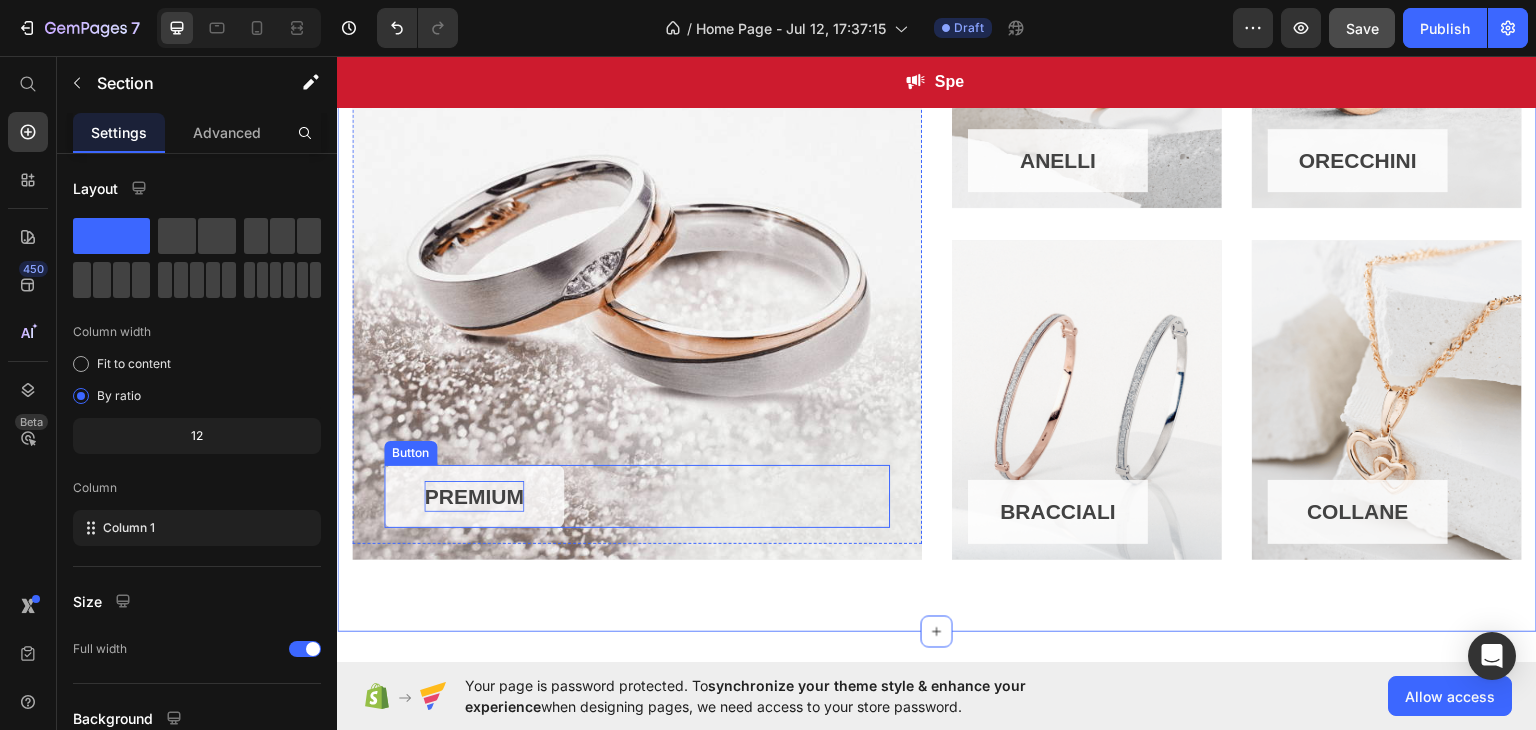click on "PREMIUM" at bounding box center [474, 496] 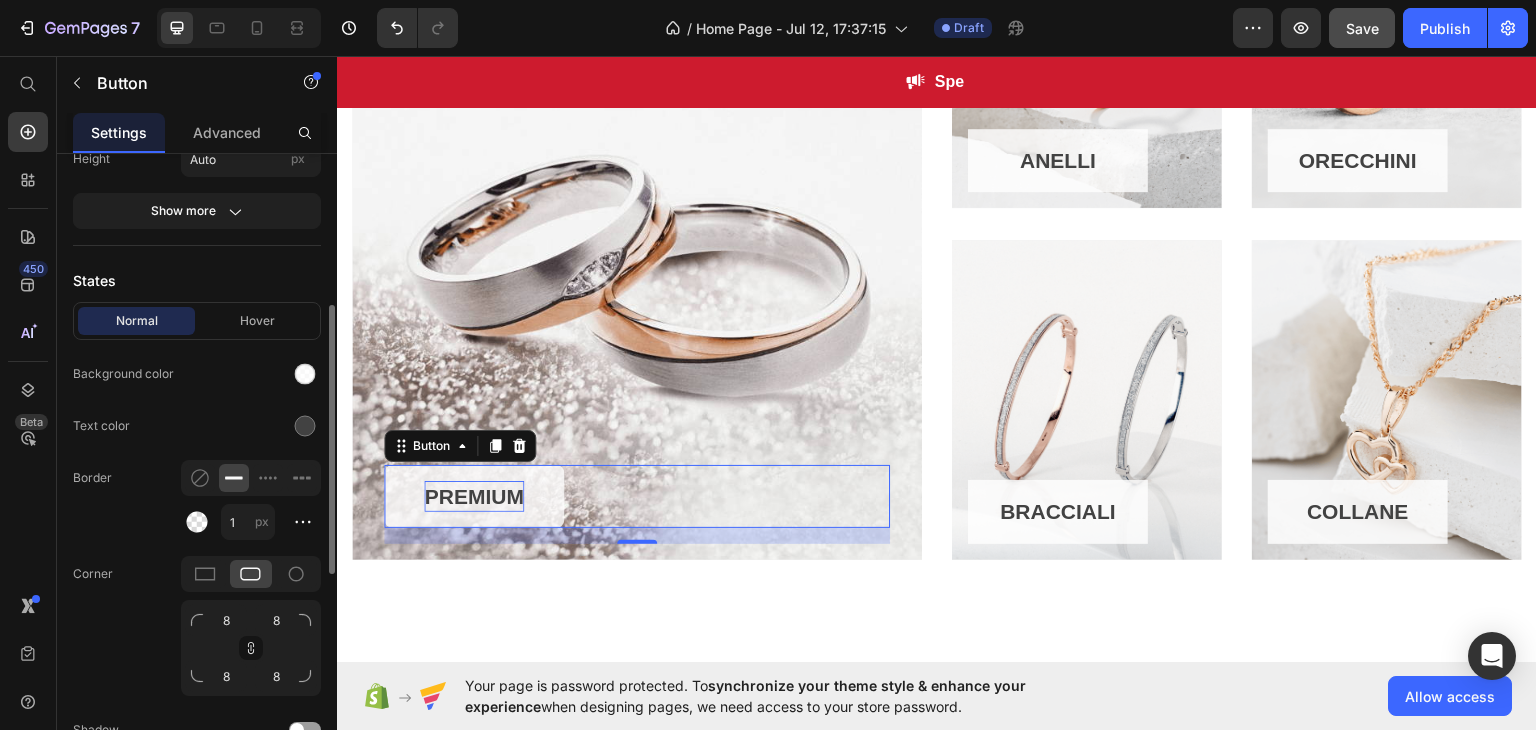 scroll, scrollTop: 353, scrollLeft: 0, axis: vertical 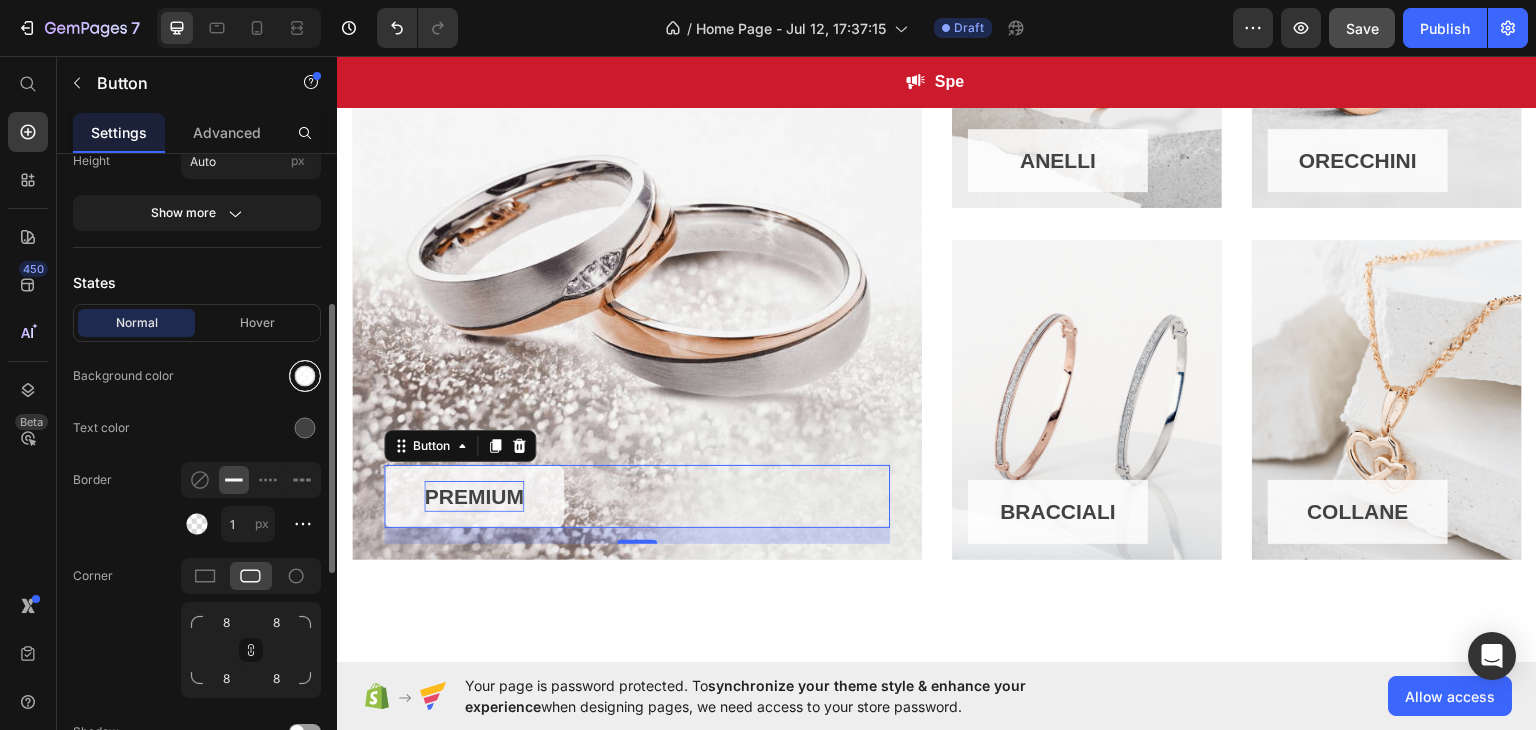 click at bounding box center [305, 376] 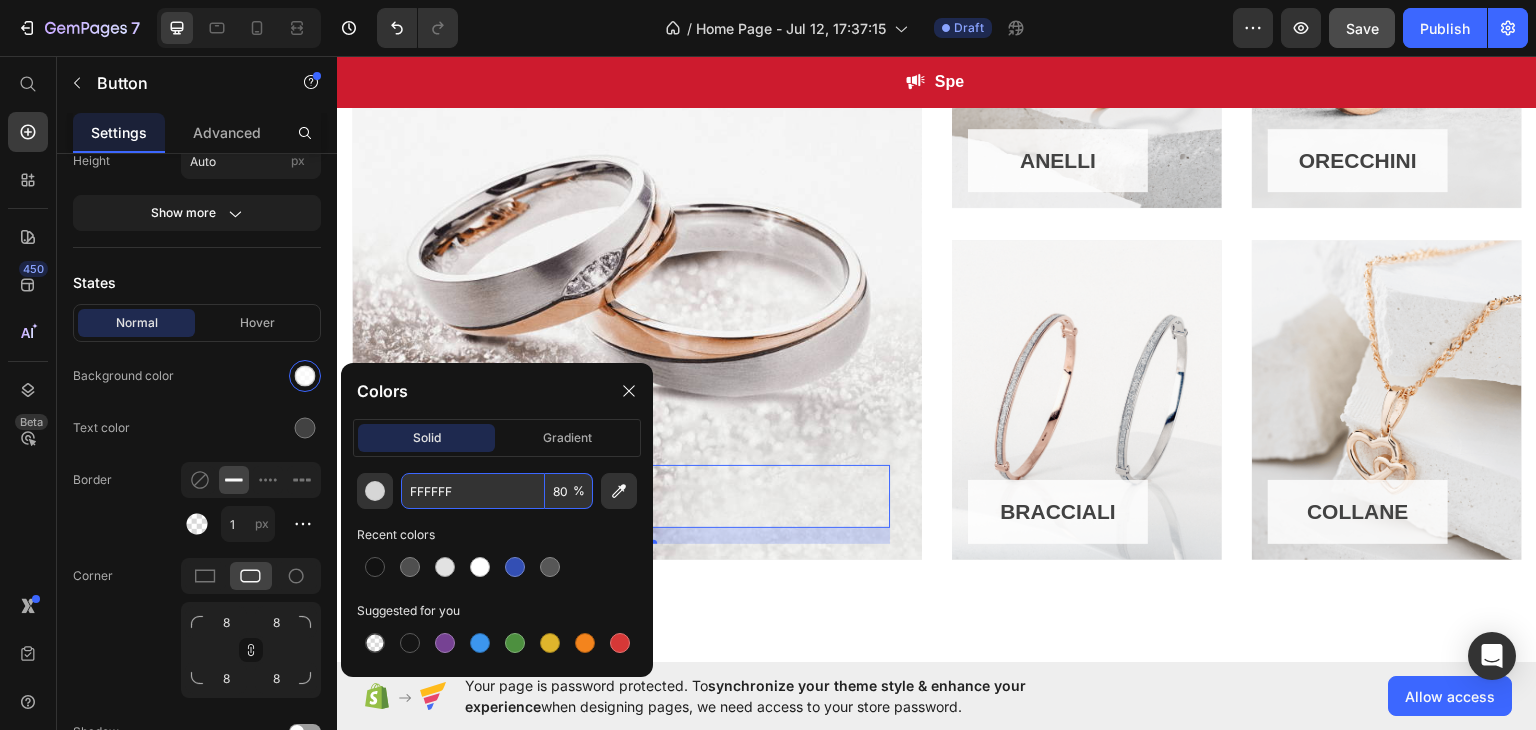 click on "FFFFFF" at bounding box center (473, 491) 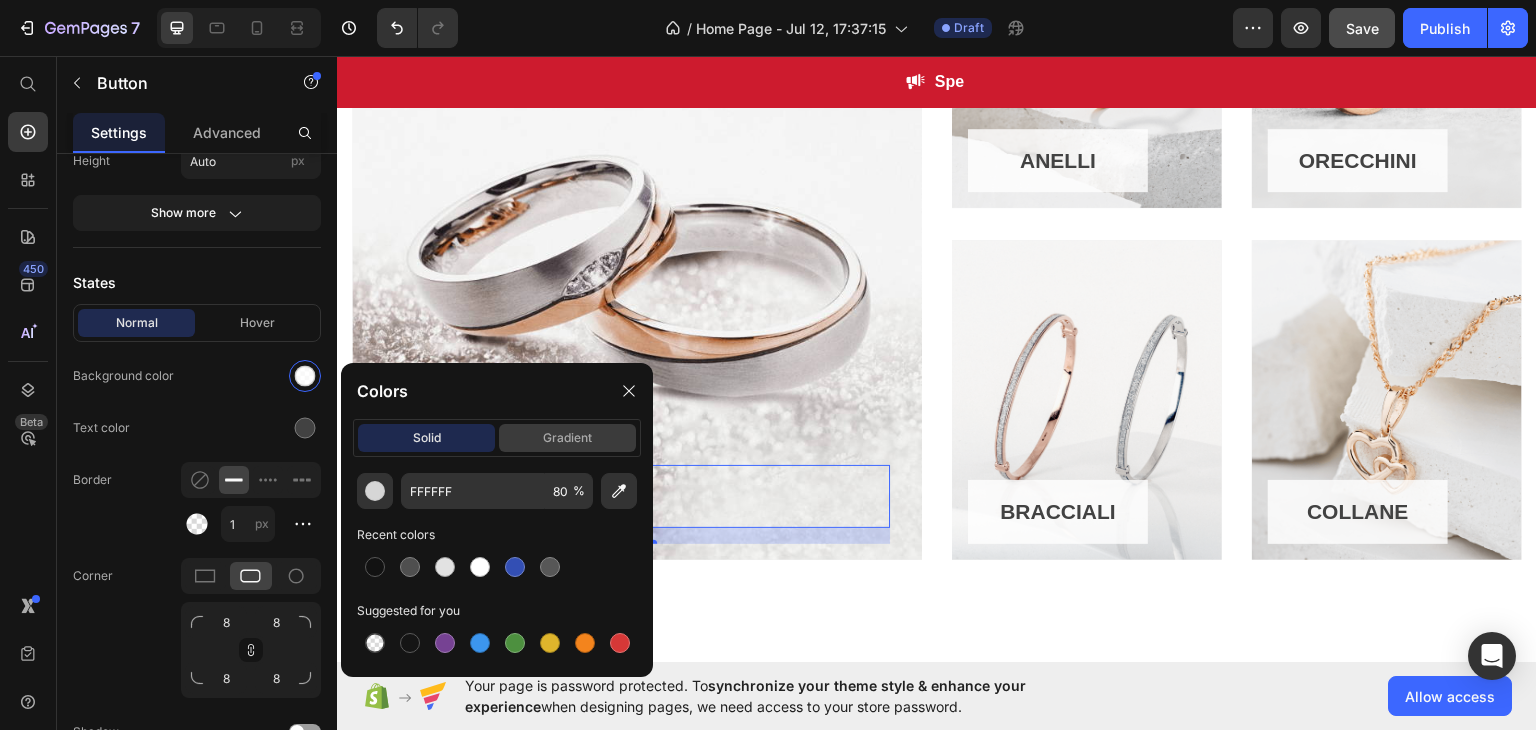 click on "gradient" 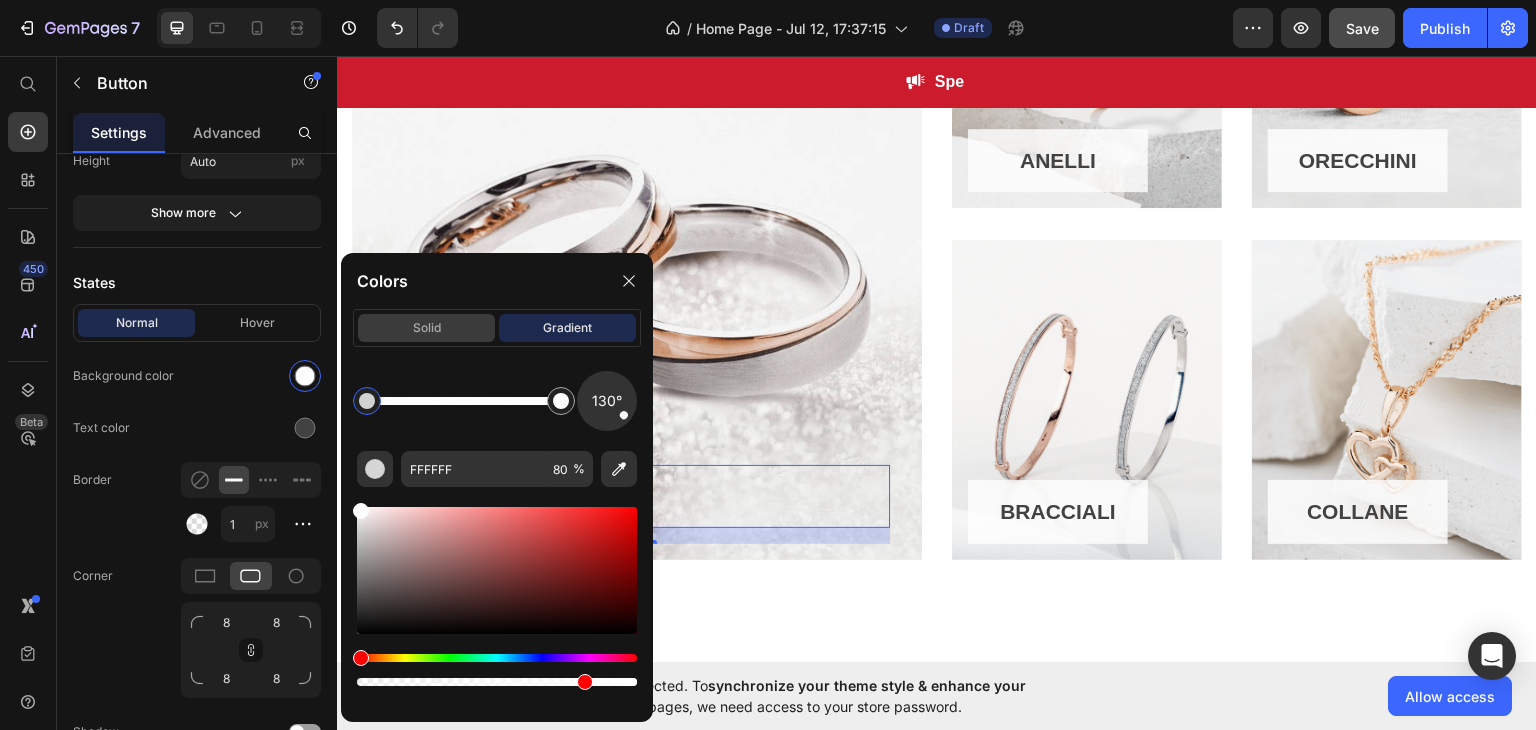 click on "solid" 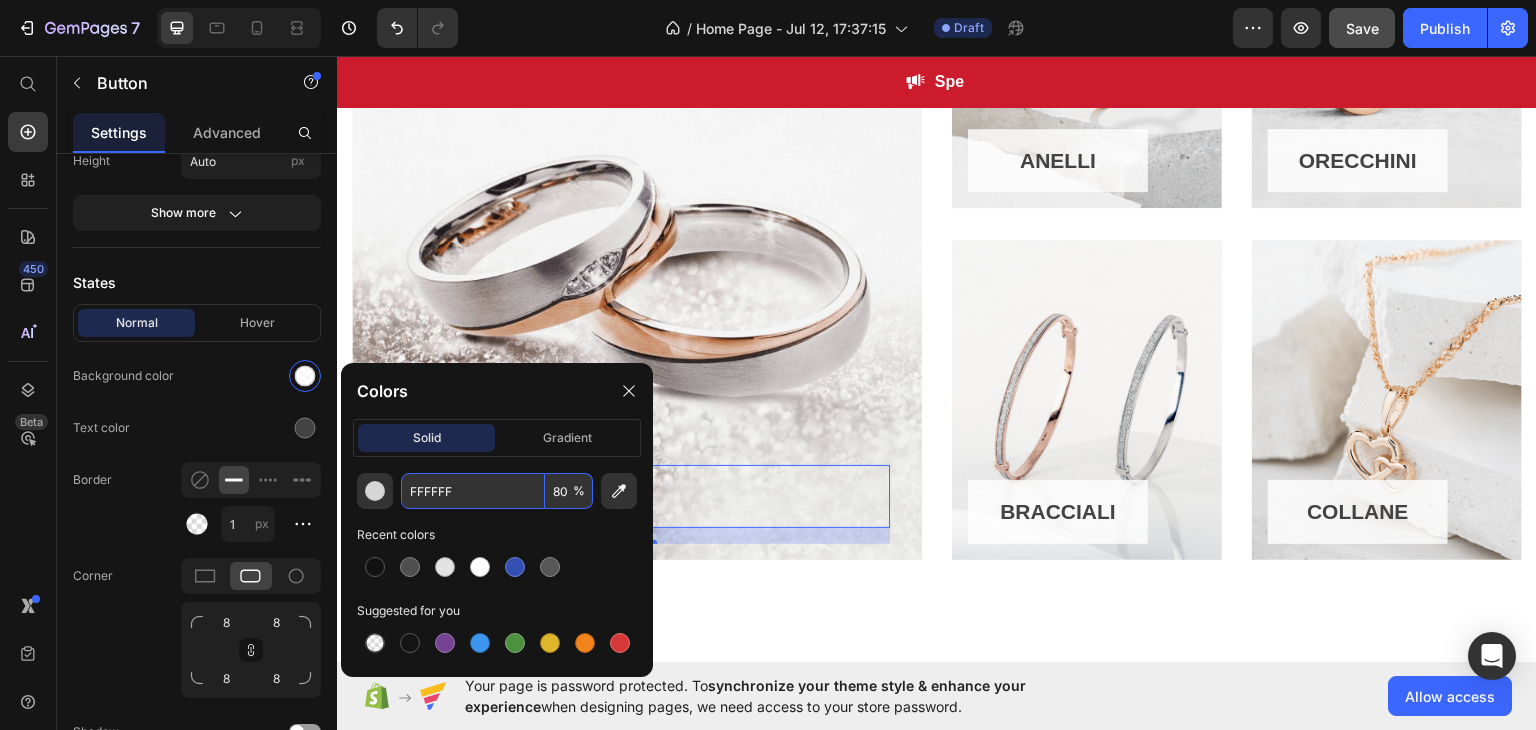 click on "FFFFFF" at bounding box center [473, 491] 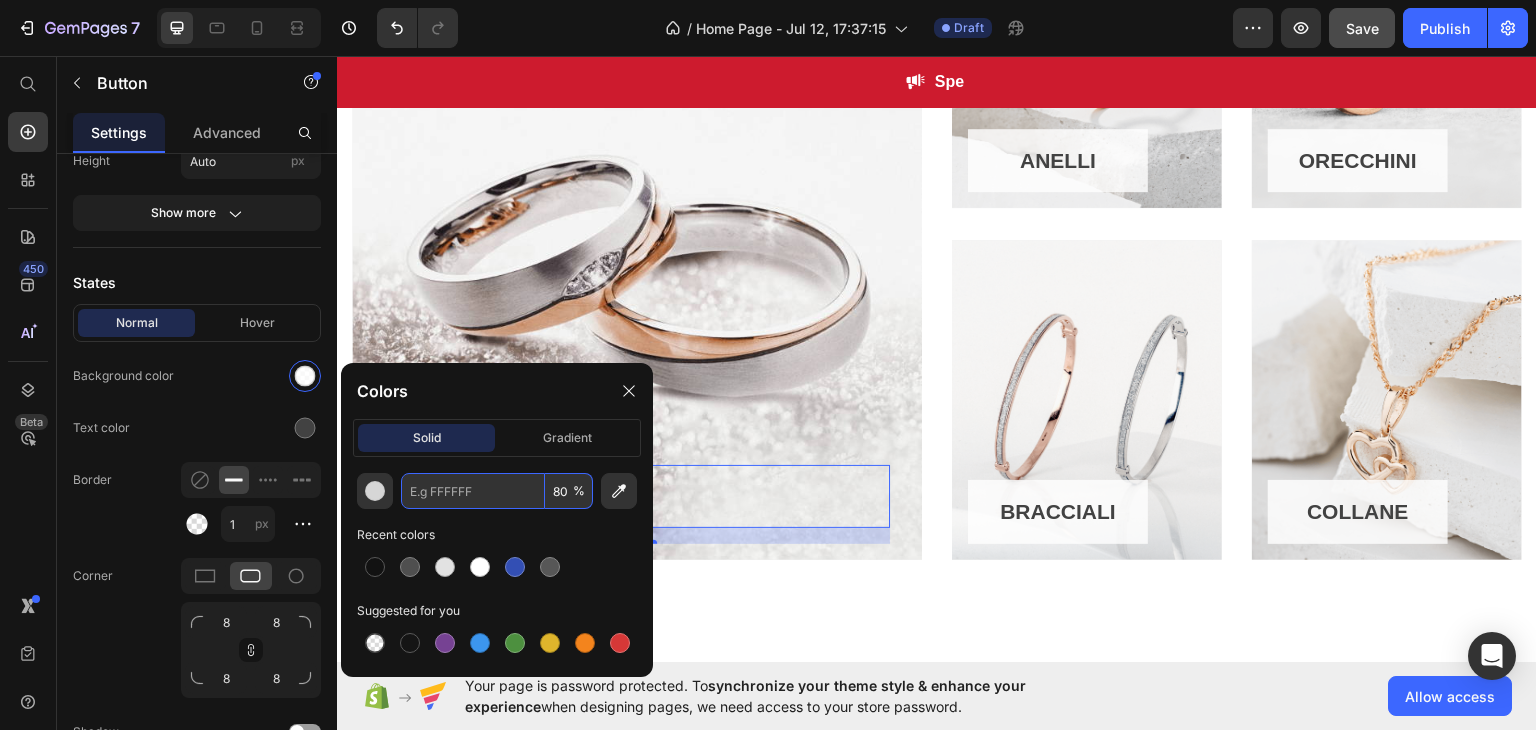 paste on "D4AF37" 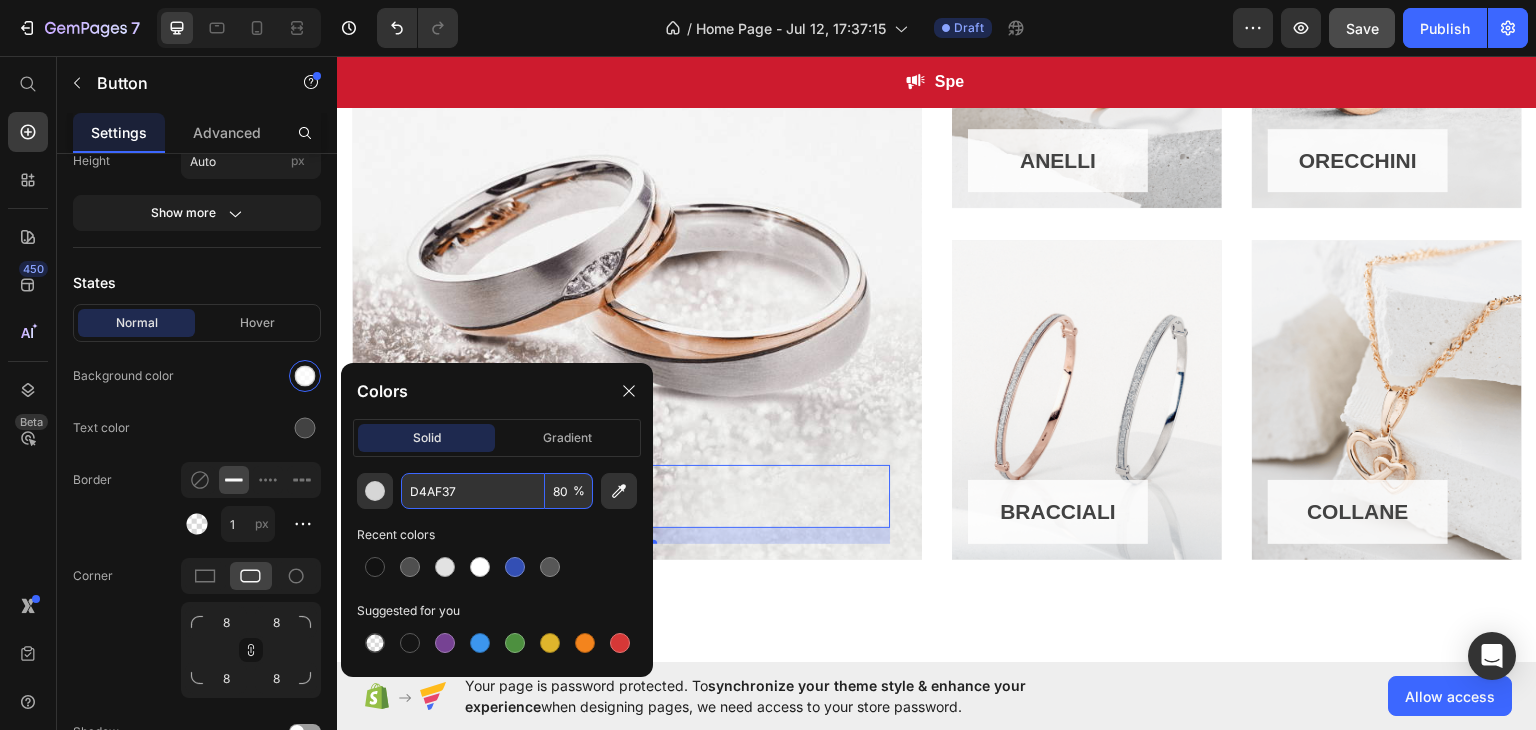 type on "D4AF37" 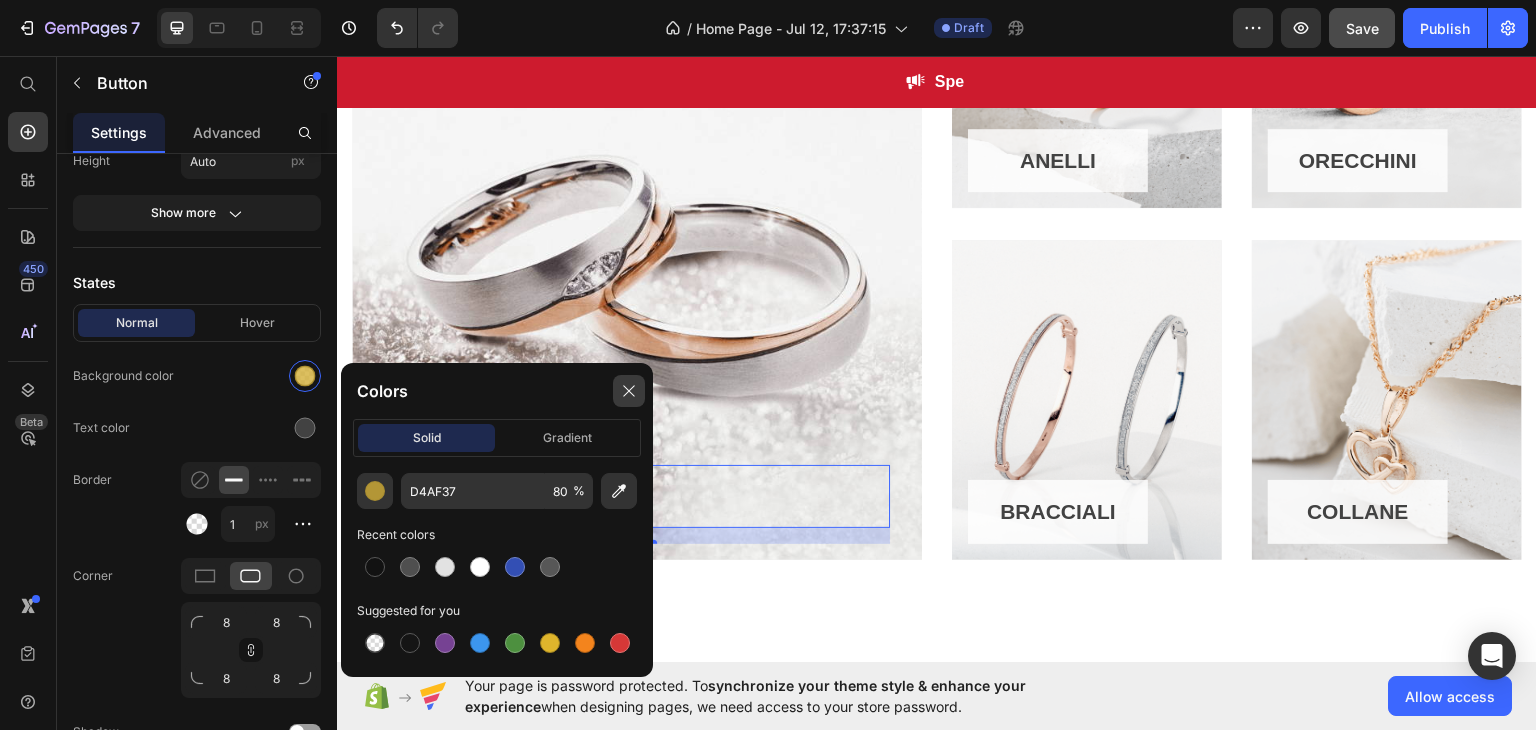 click 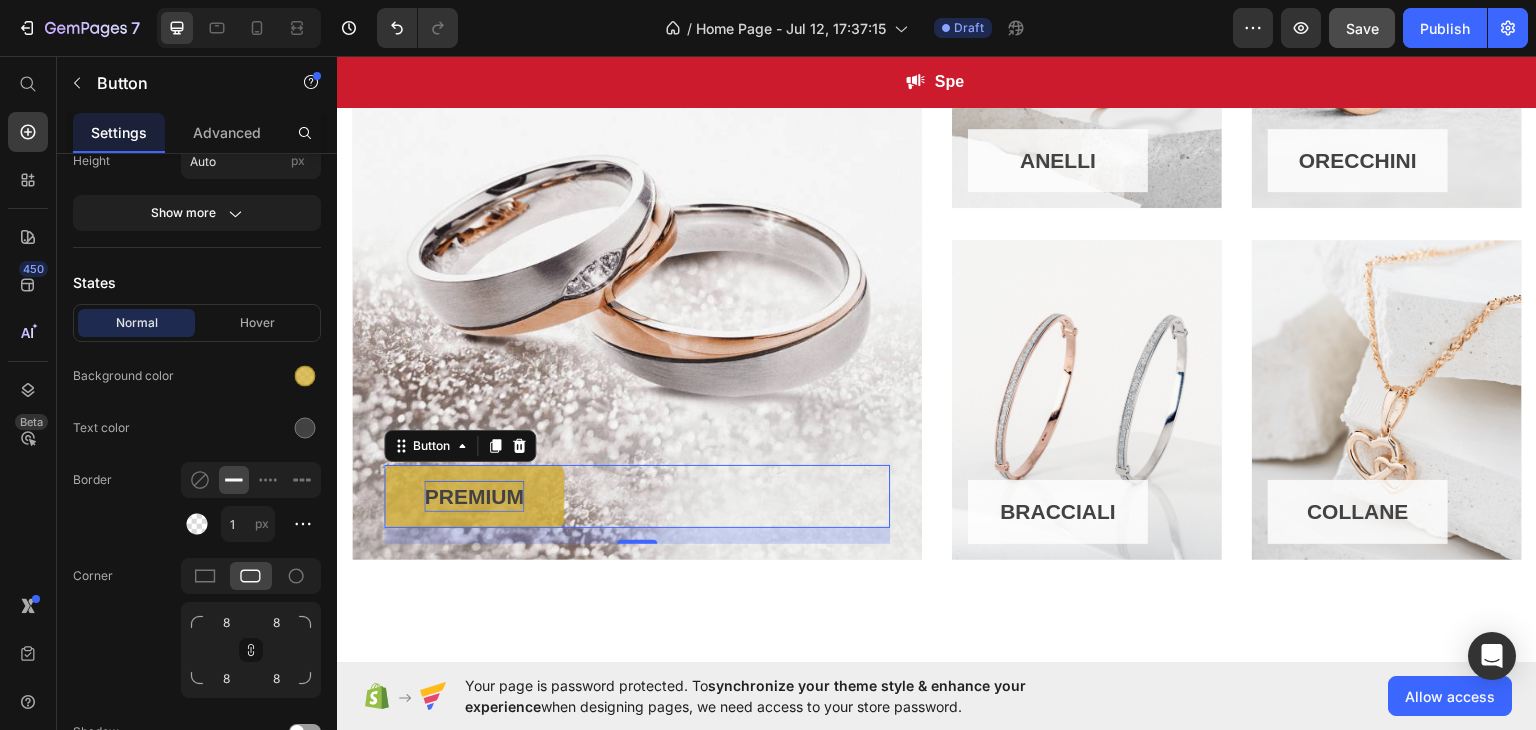 click on "PREMIUM Button   16 Row" at bounding box center (637, 216) 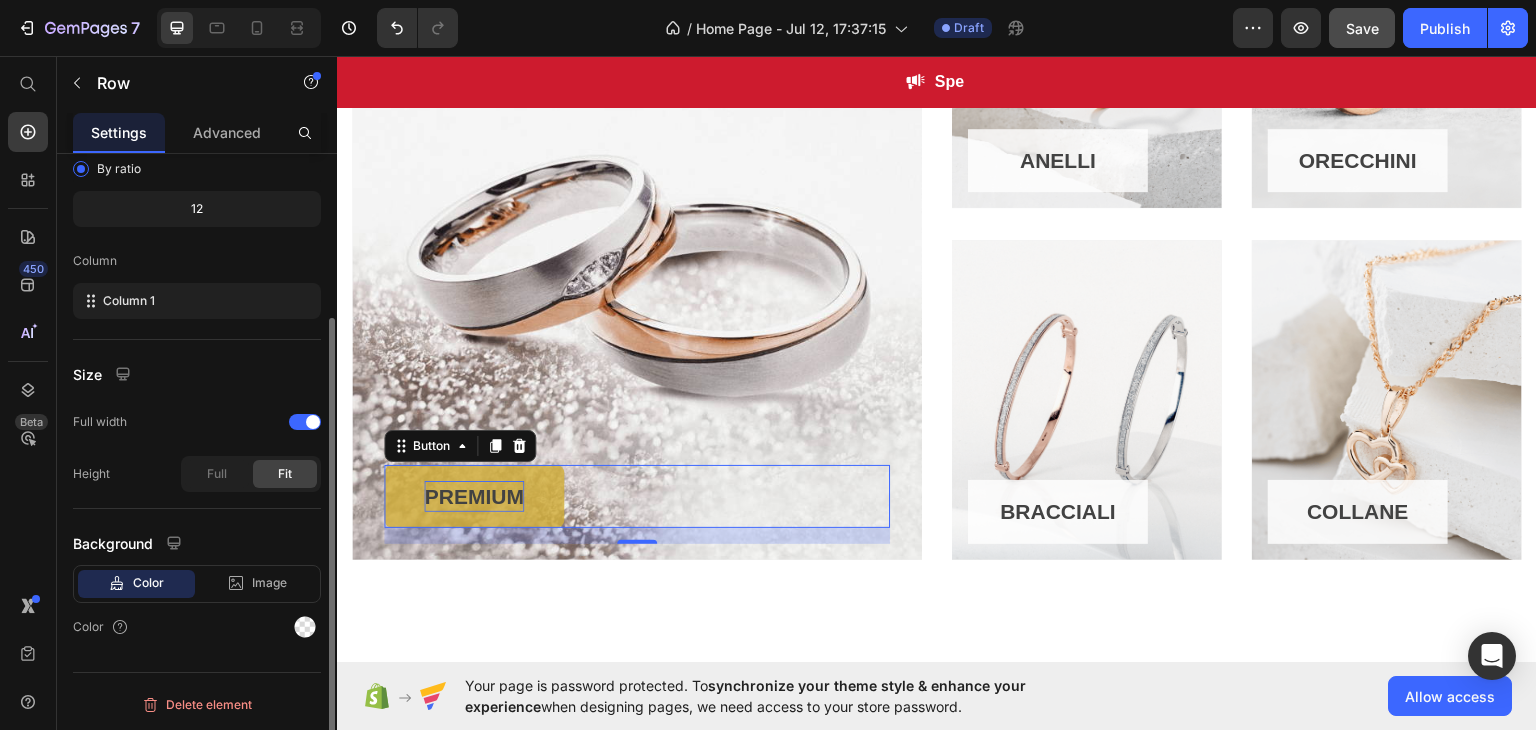 scroll, scrollTop: 0, scrollLeft: 0, axis: both 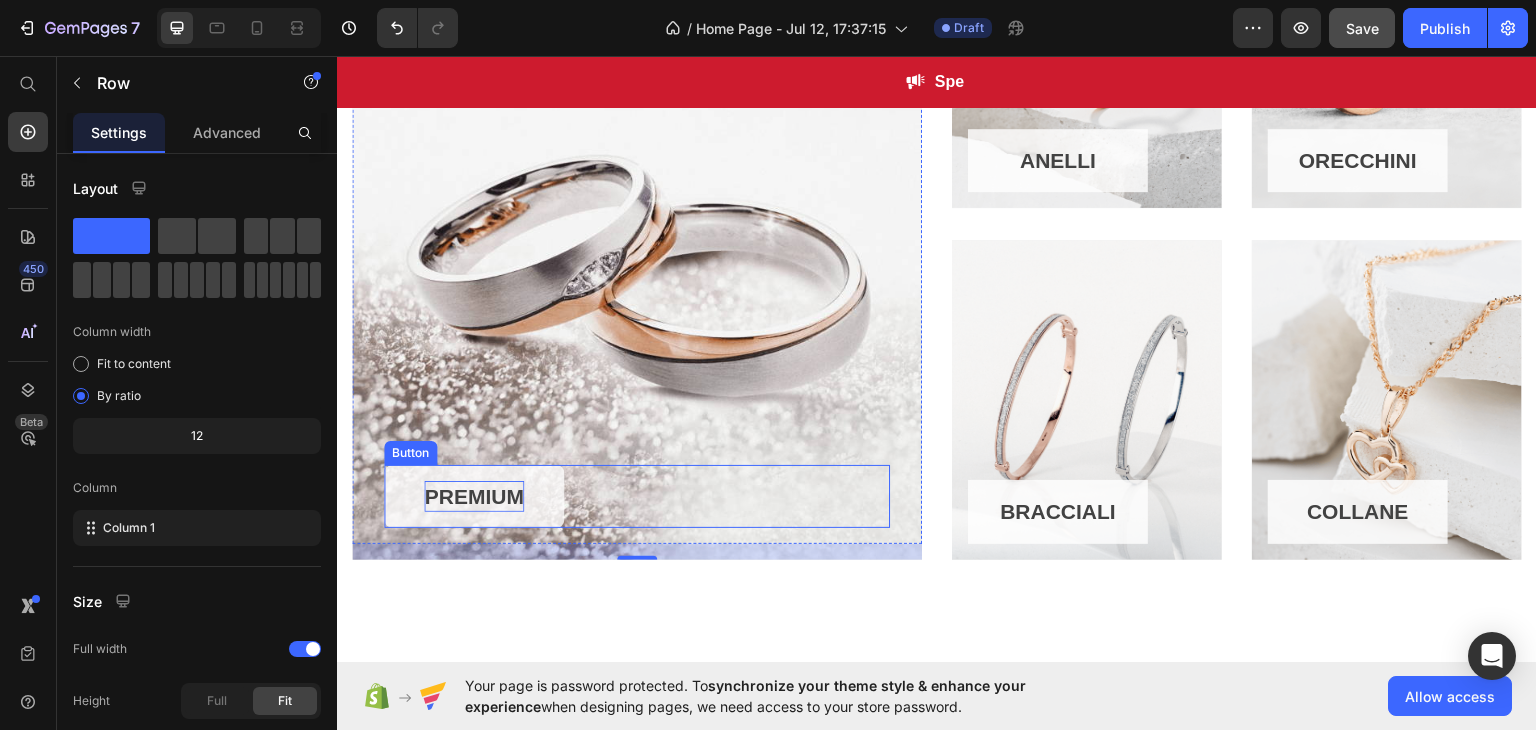 click on "PREMIUM" at bounding box center (474, 496) 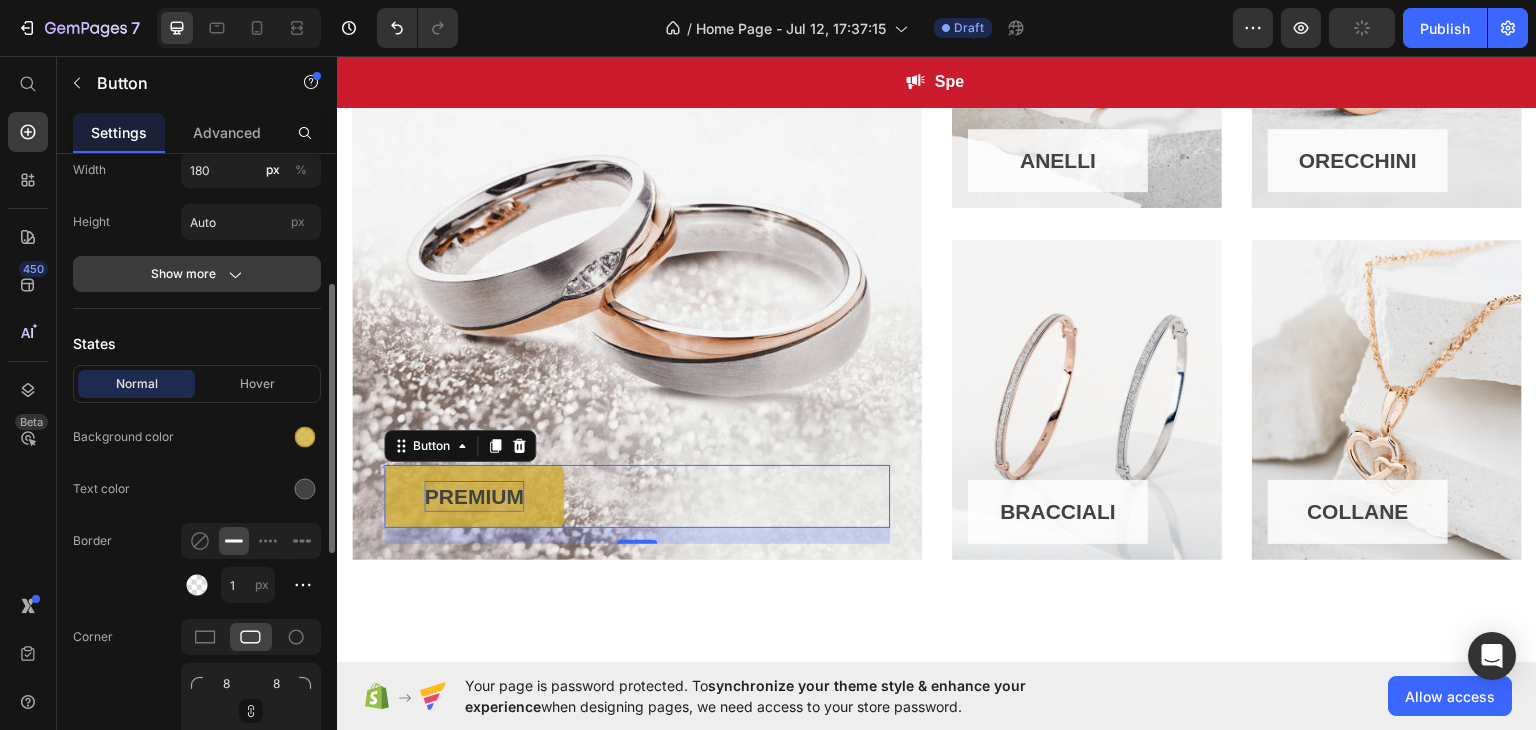 scroll, scrollTop: 296, scrollLeft: 0, axis: vertical 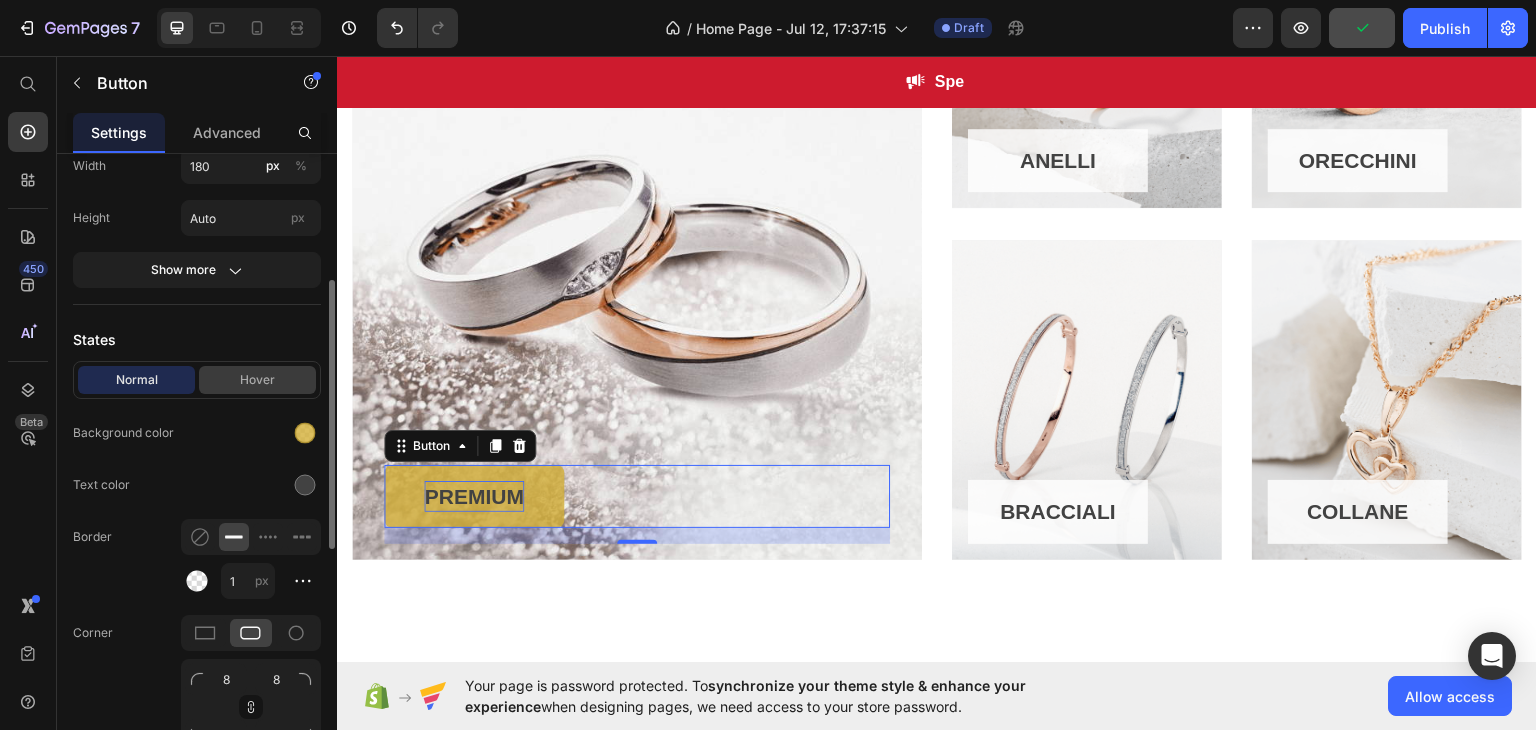click on "Hover" at bounding box center [257, 380] 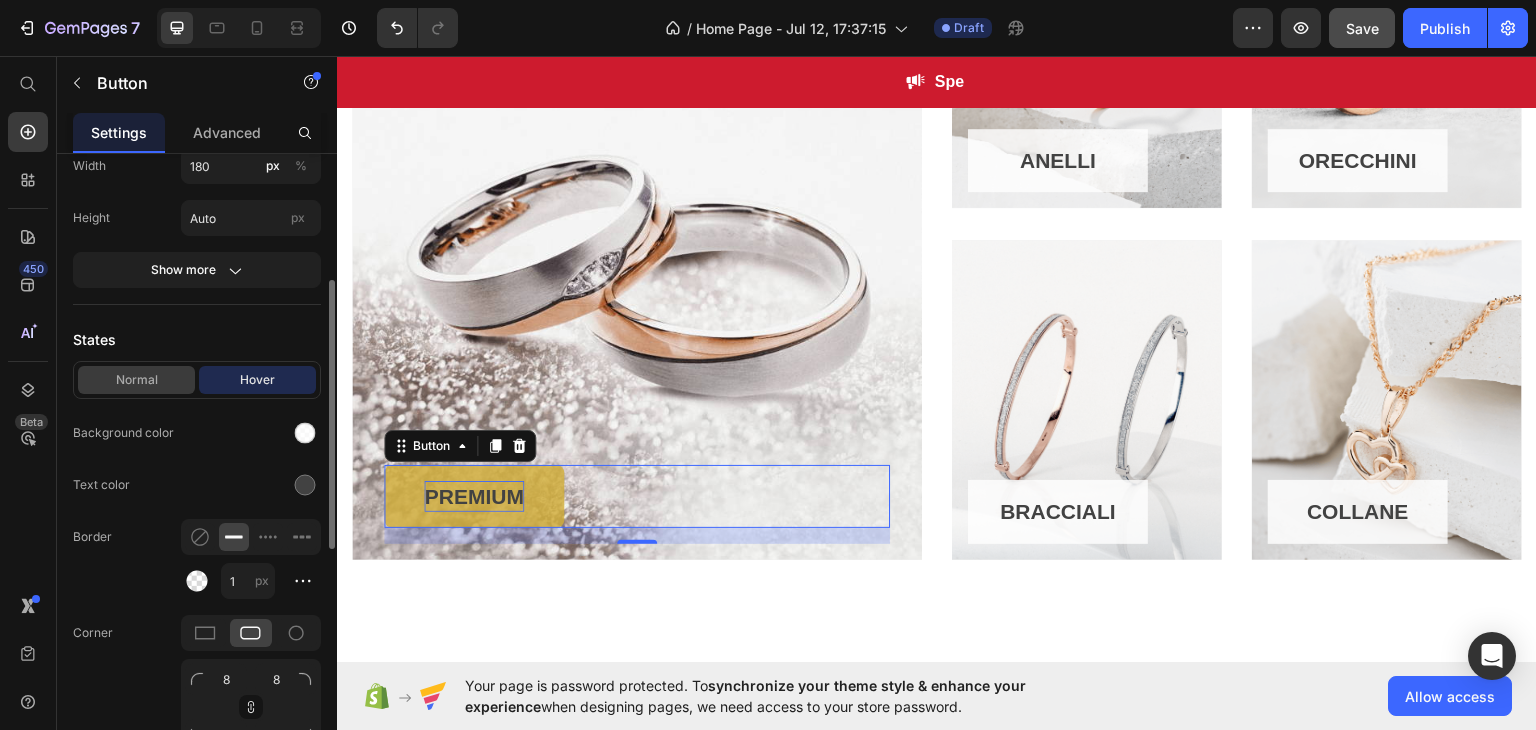 click on "Normal" at bounding box center (136, 380) 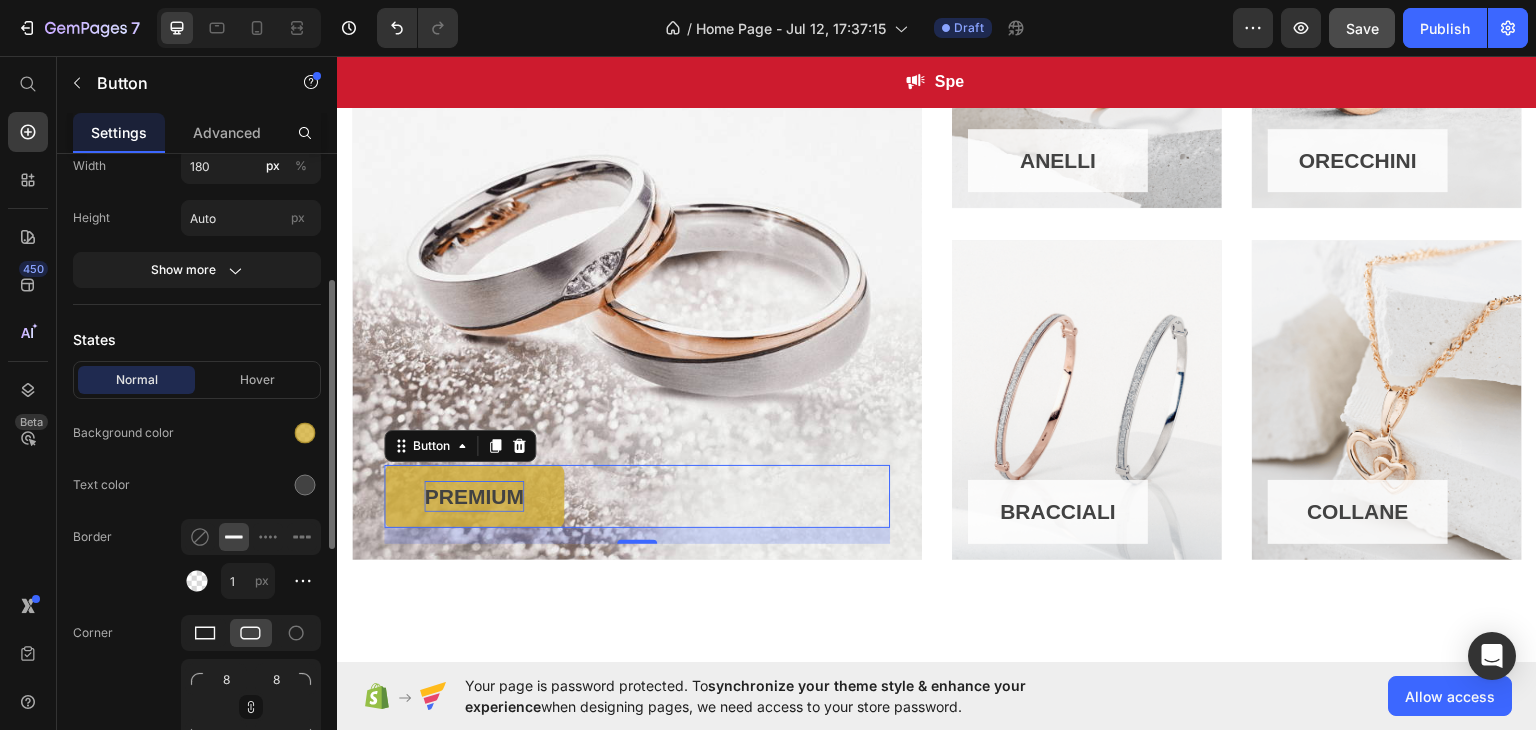 click 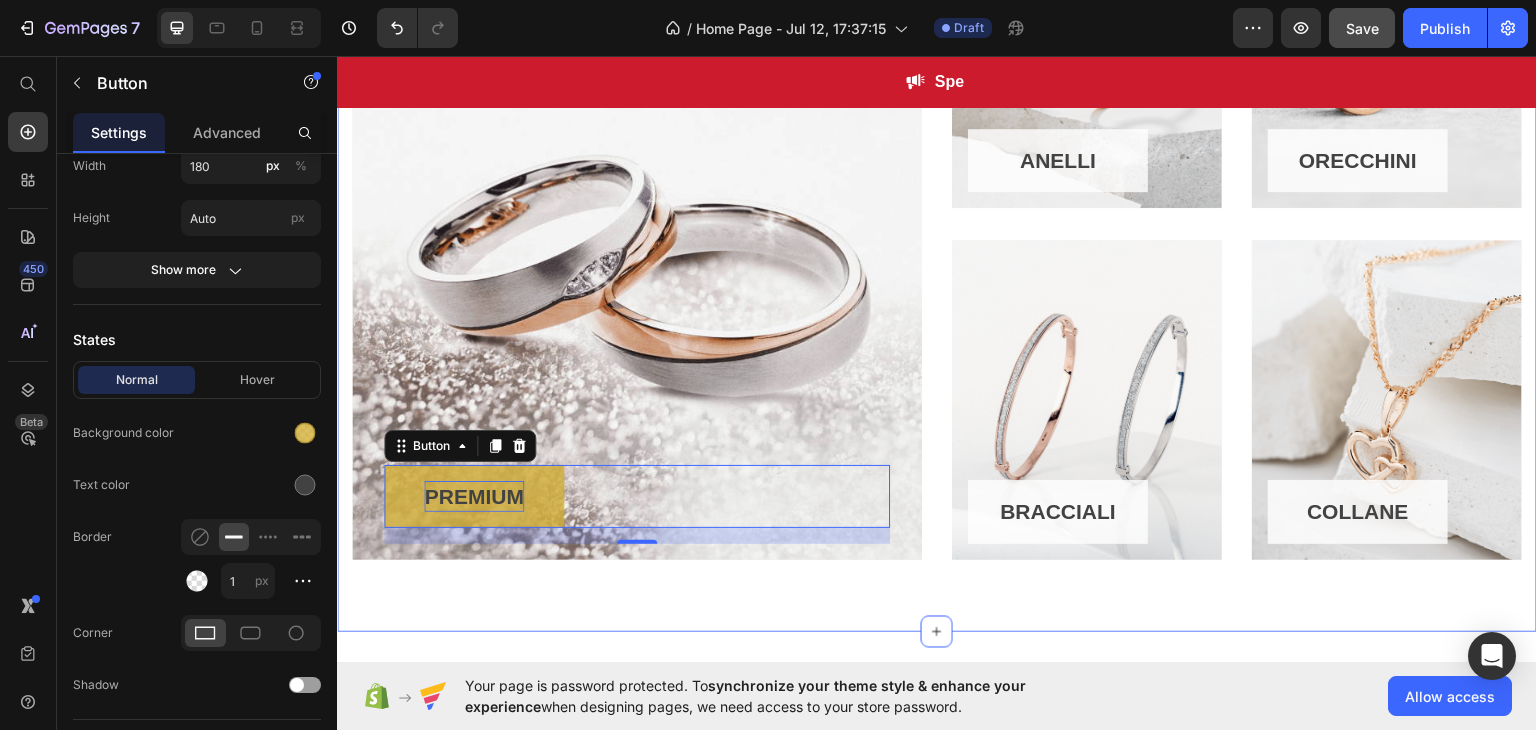 click on "PREMIUM Button   16 Row Hero Banner ANELLI Button Row Hero Banner ORECCHINI Button Row Hero Banner Row BRACCIALI Button Row Hero Banner COLLANE Button Row Hero Banner Row Row Section 4" at bounding box center [937, 224] 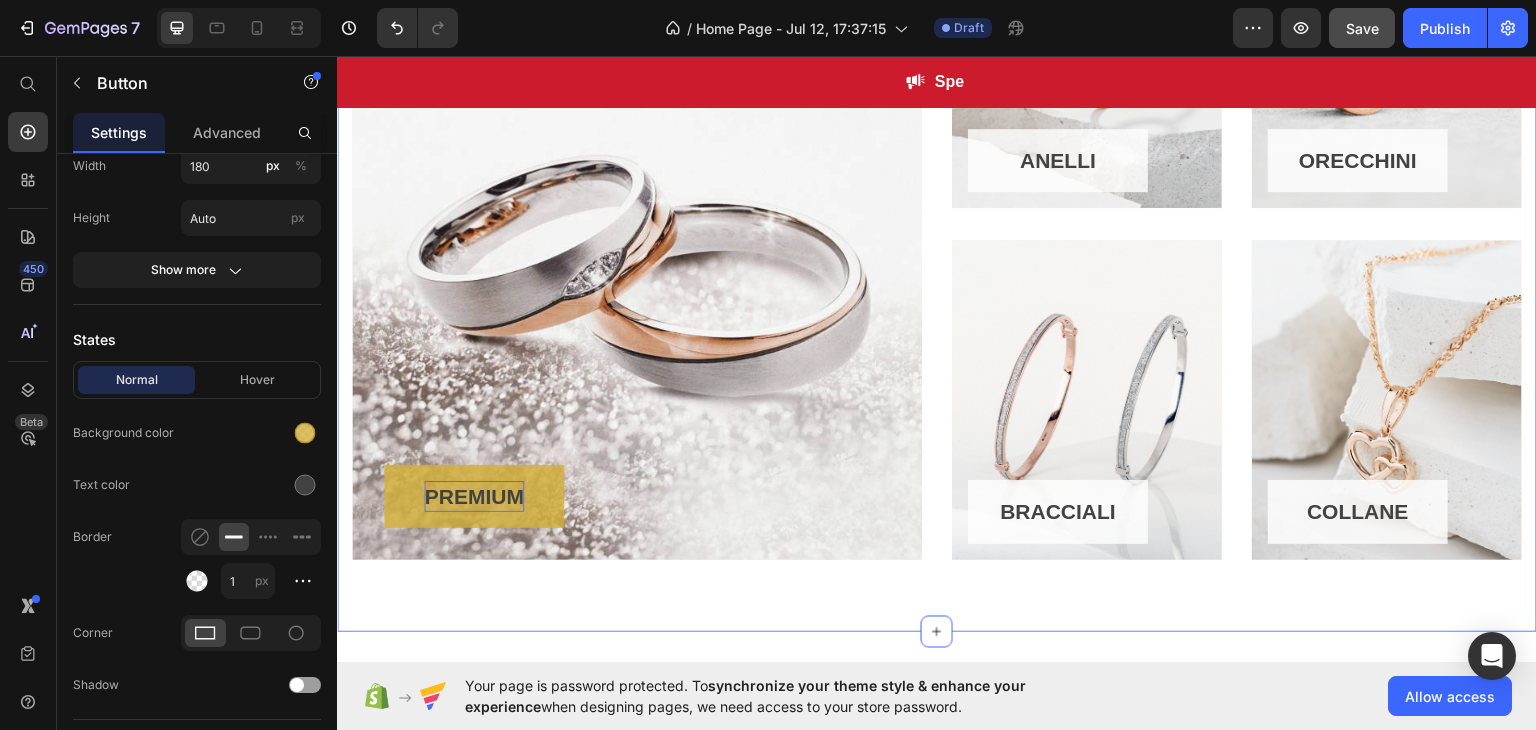 scroll, scrollTop: 0, scrollLeft: 0, axis: both 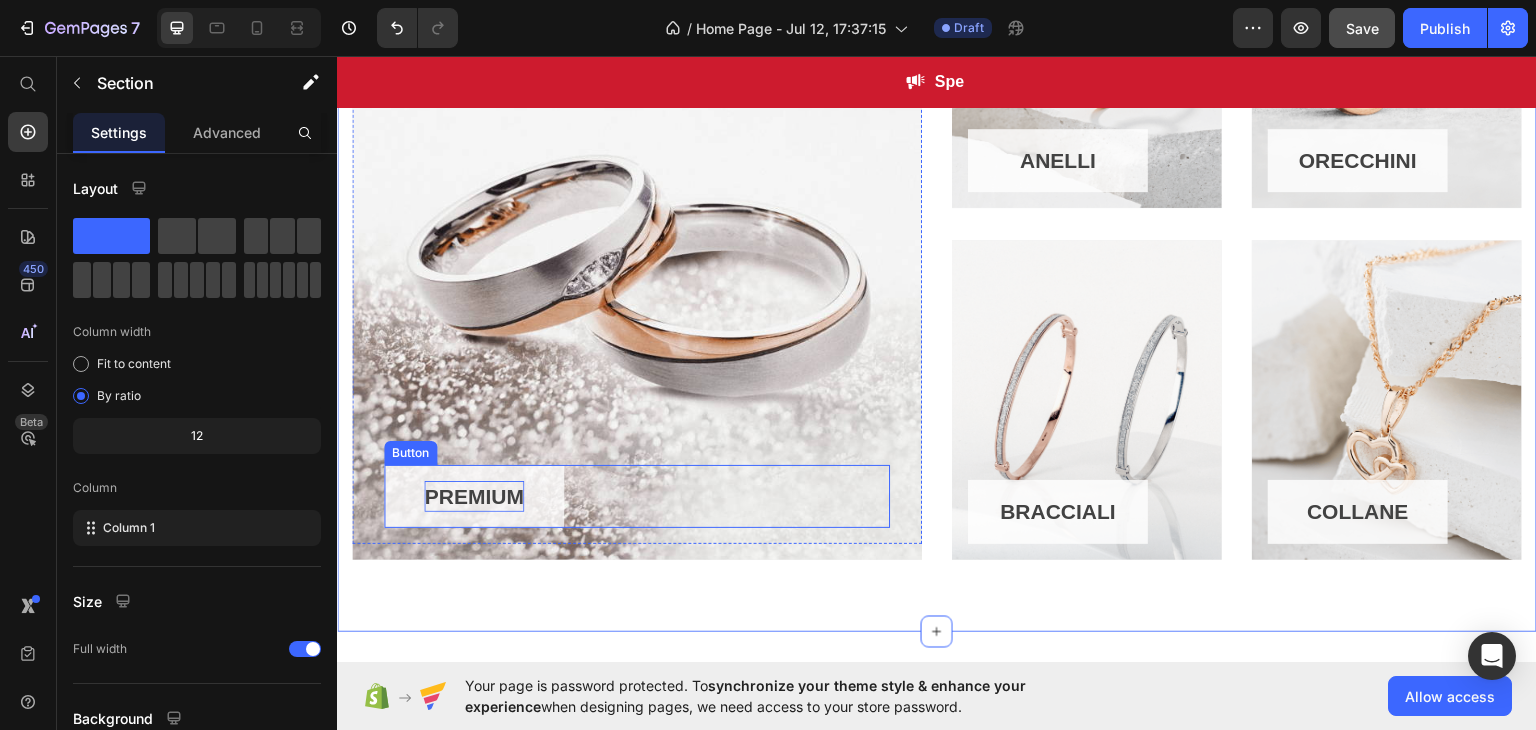 click on "PREMIUM" at bounding box center [474, 496] 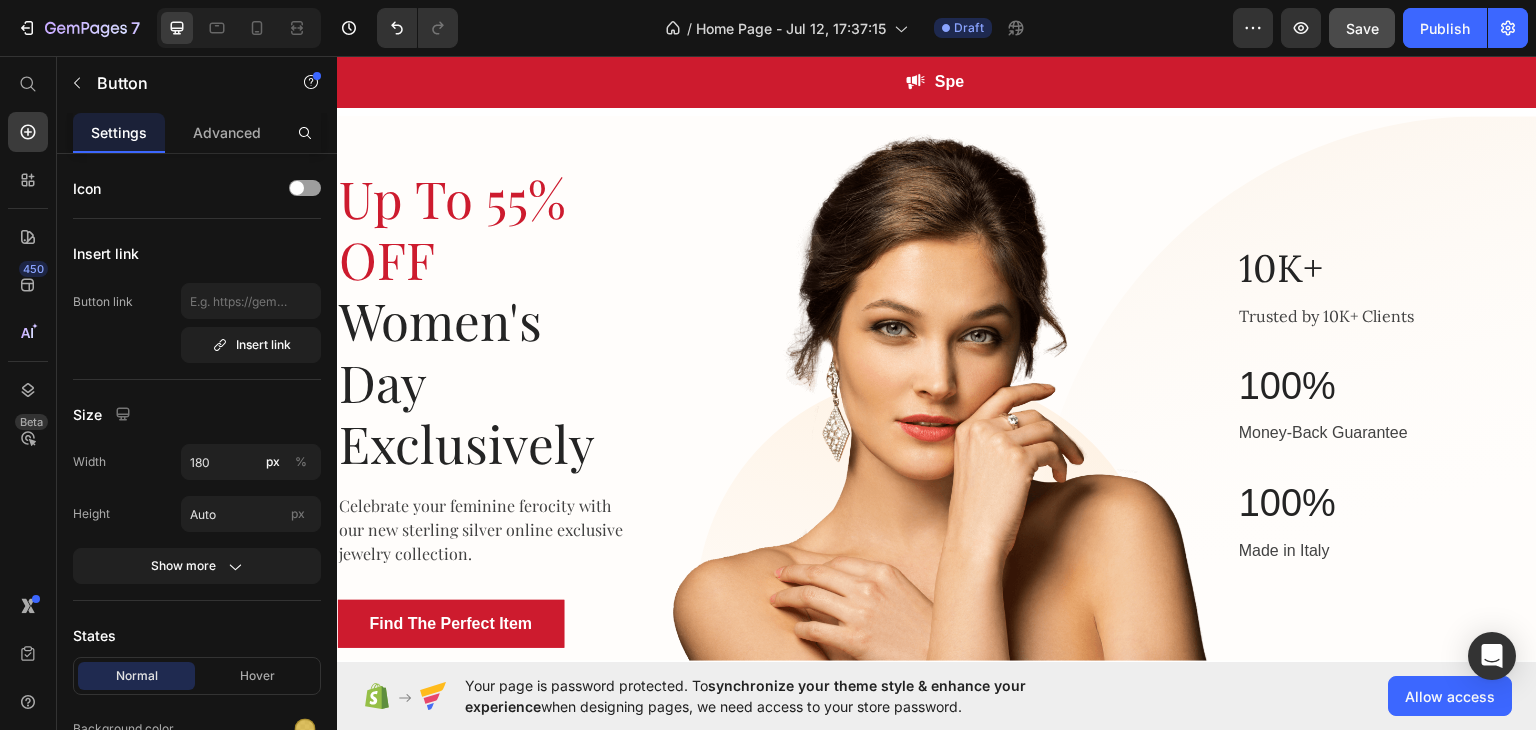 scroll, scrollTop: 0, scrollLeft: 0, axis: both 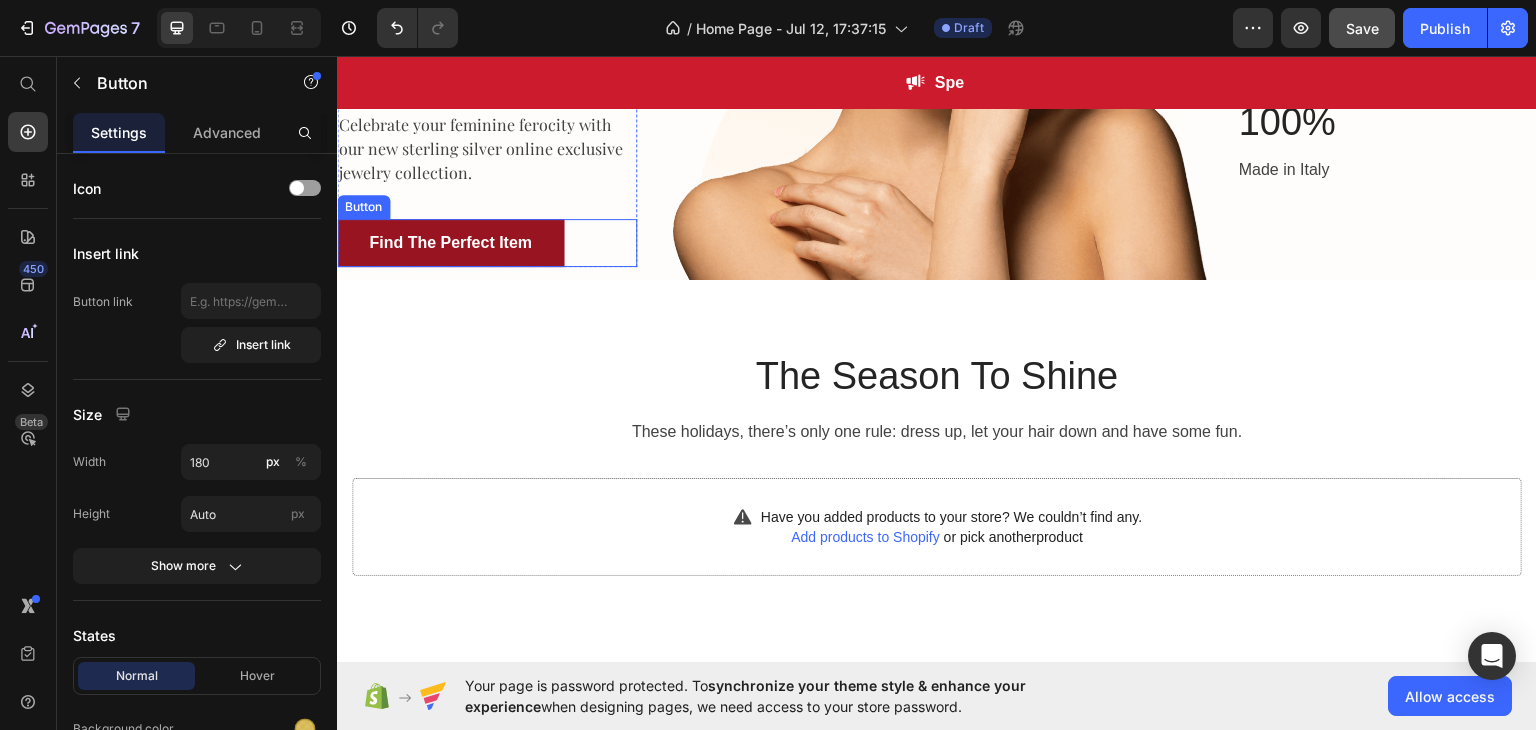 click on "Find The Perfect Item" at bounding box center [450, 242] 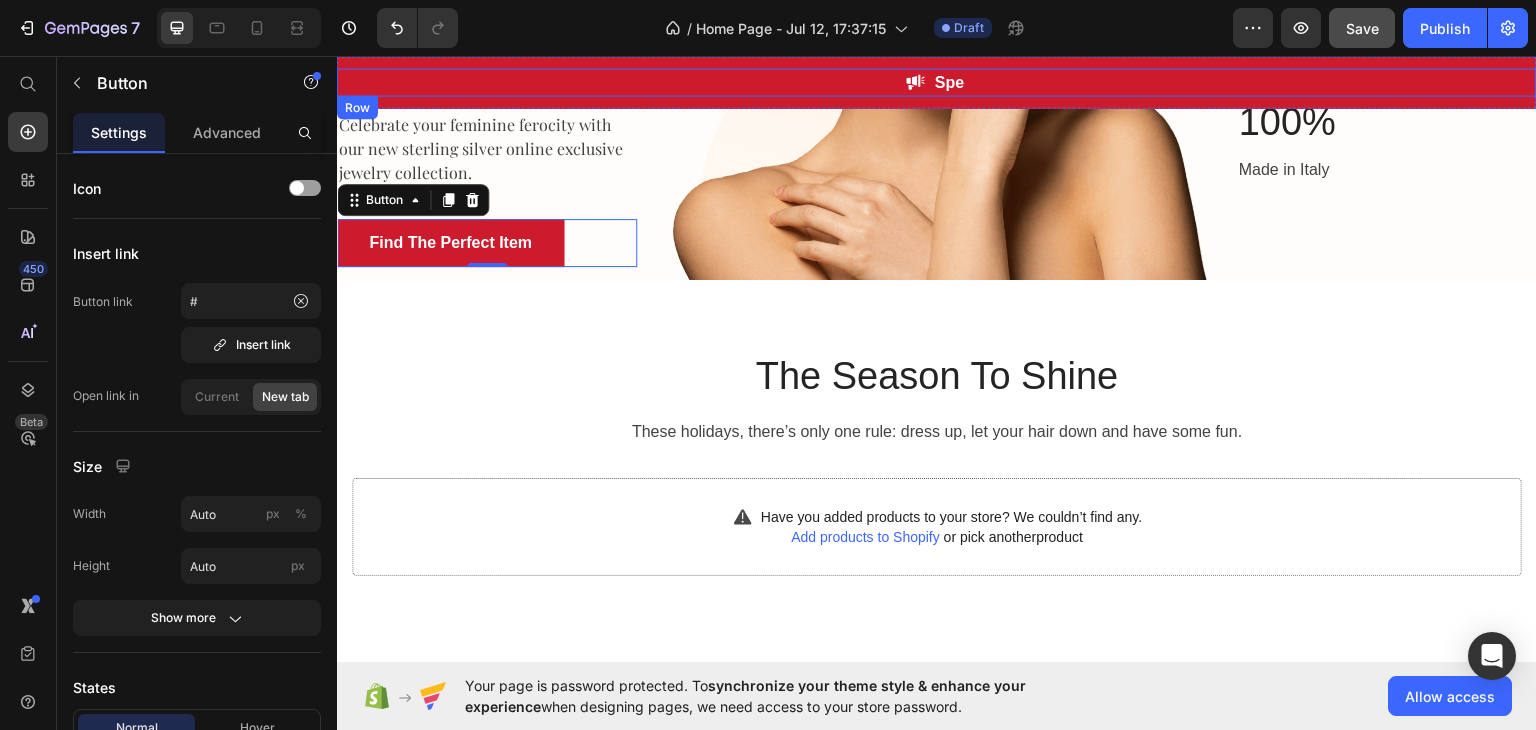 click on "Image Spe Text block Row" at bounding box center [937, 81] 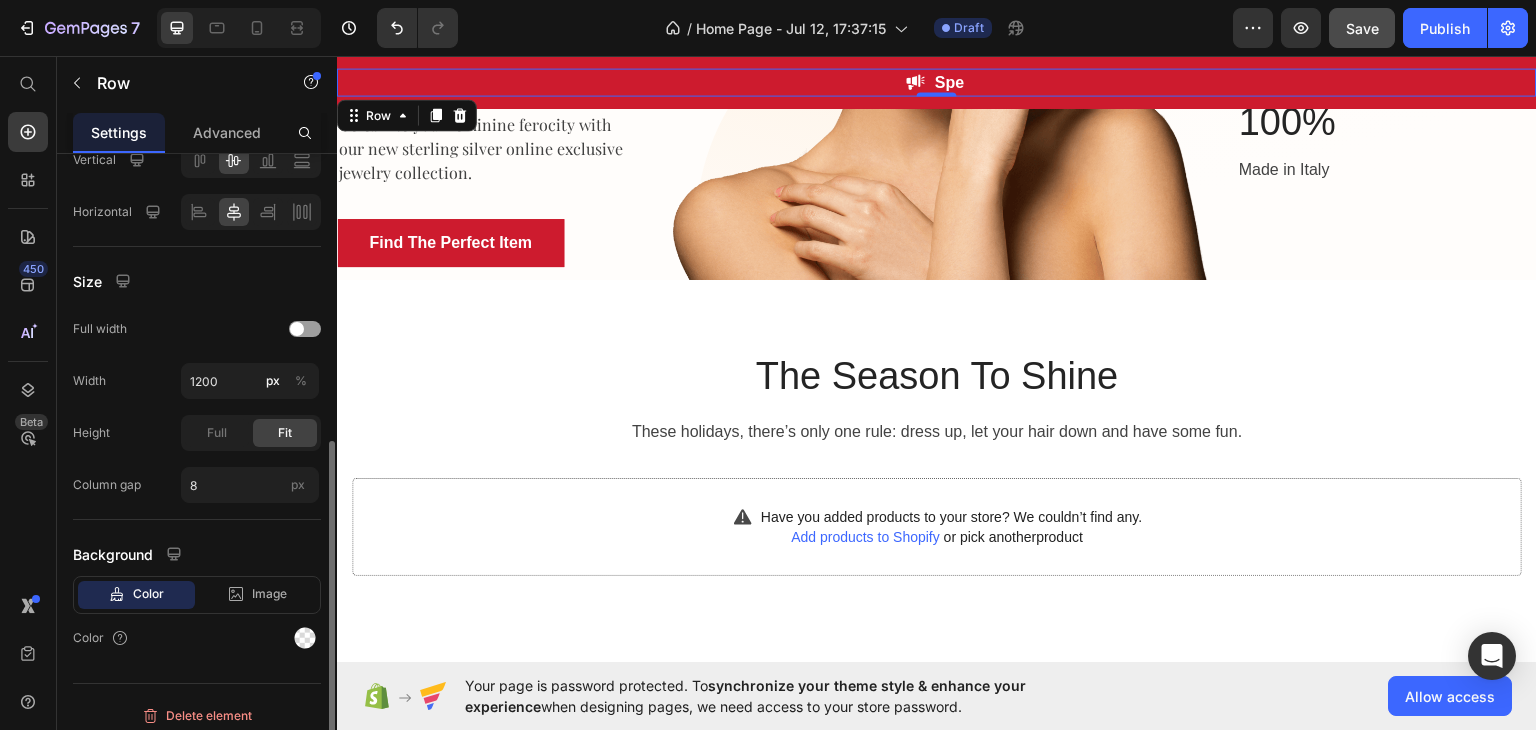 scroll, scrollTop: 494, scrollLeft: 0, axis: vertical 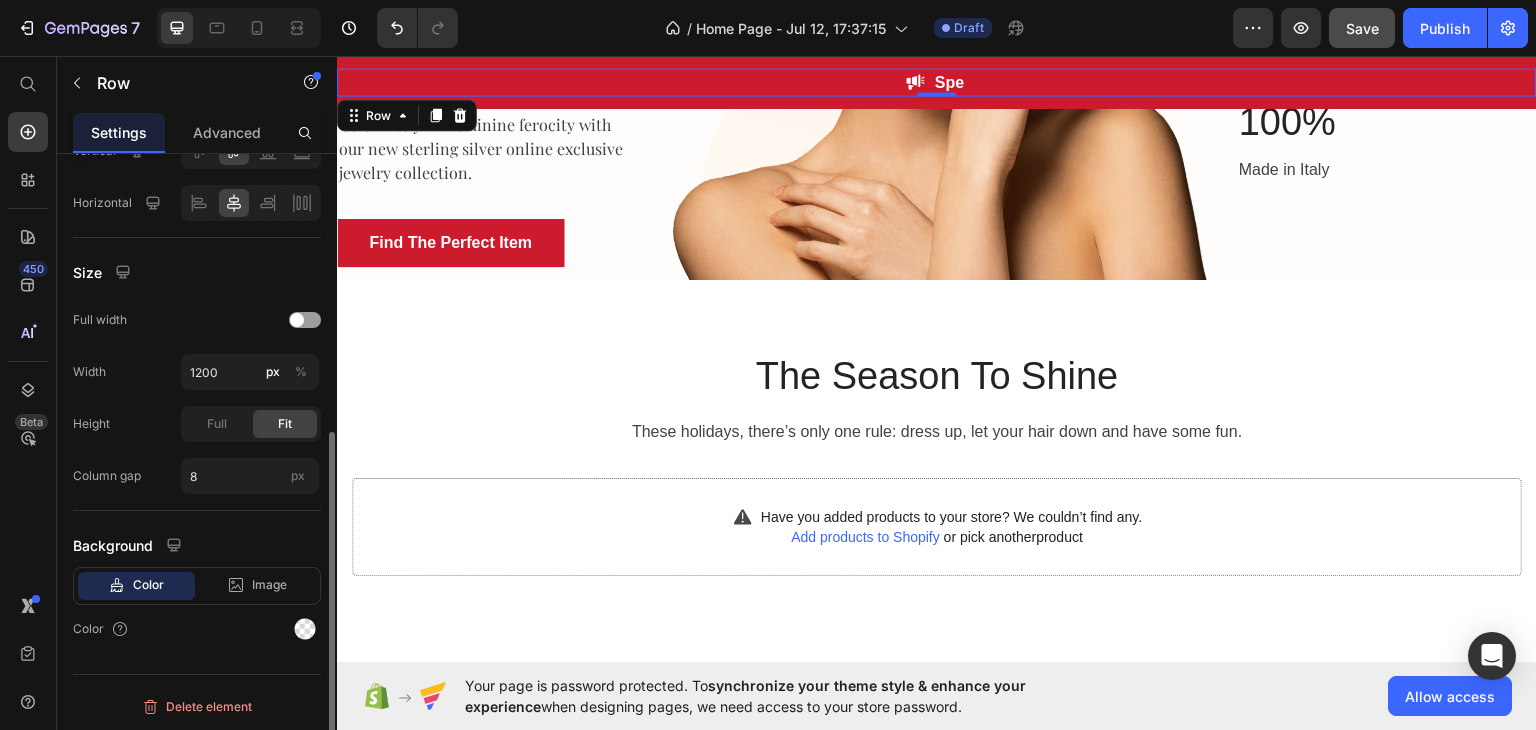 click on "Color" 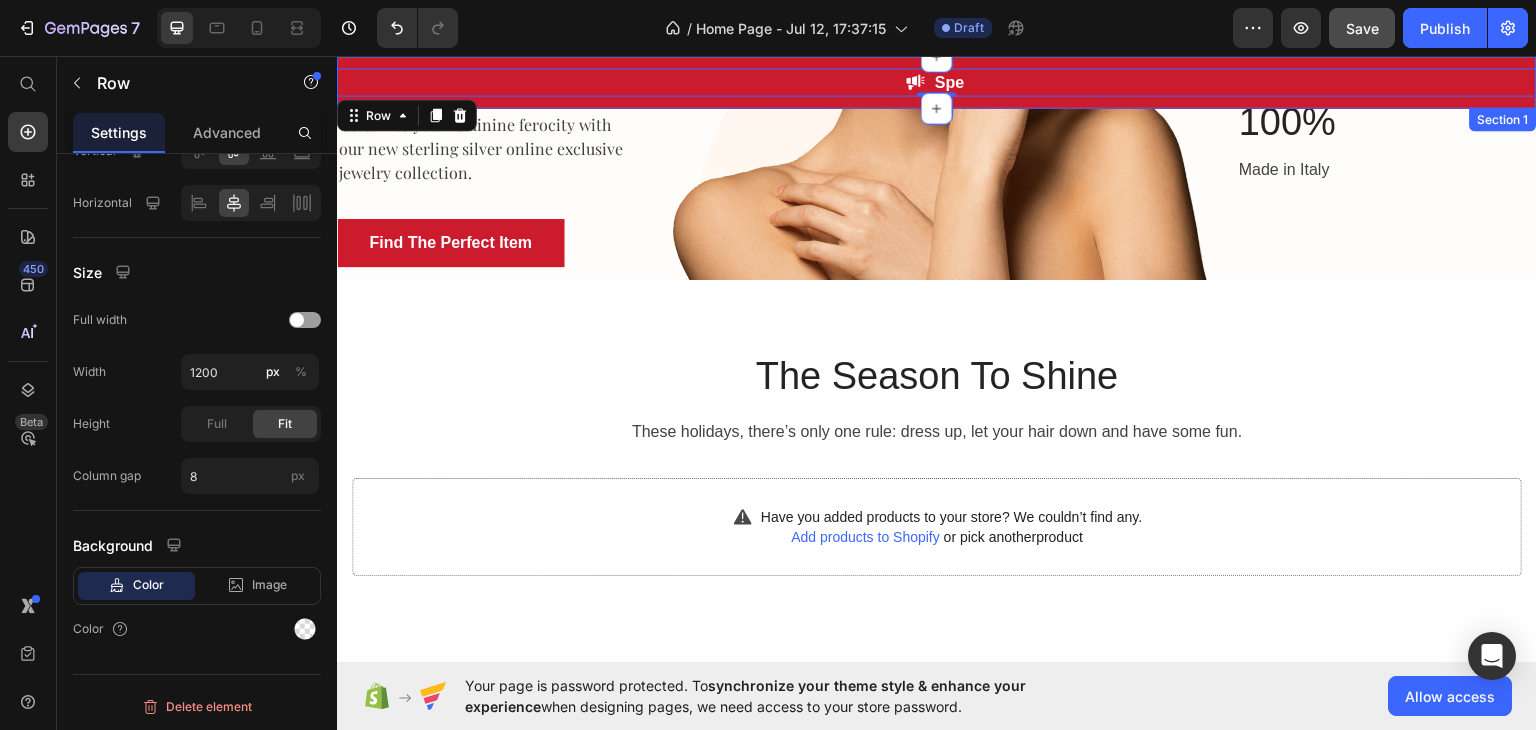 click on "Image Spe Text block Row   0 Section 1" at bounding box center [937, 81] 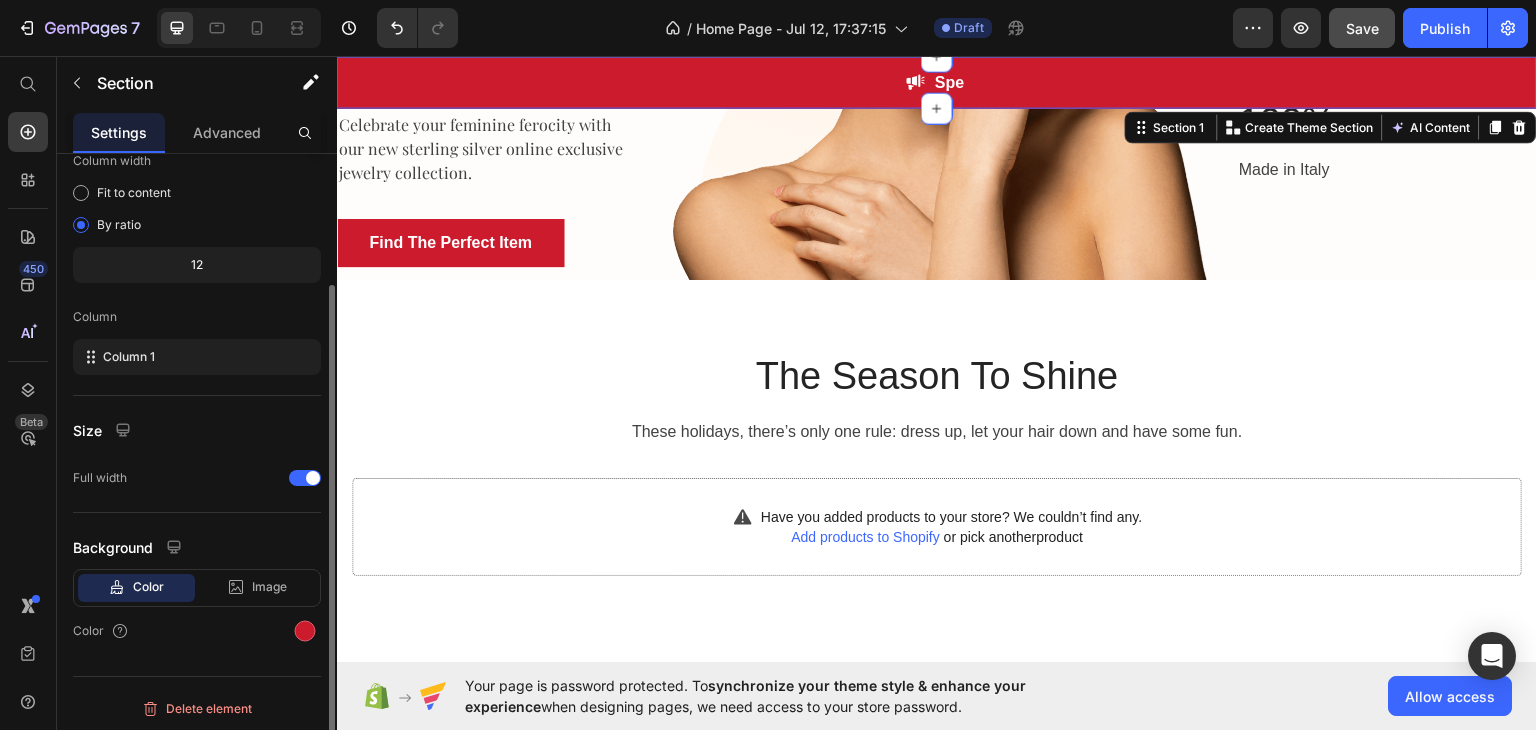 scroll, scrollTop: 173, scrollLeft: 0, axis: vertical 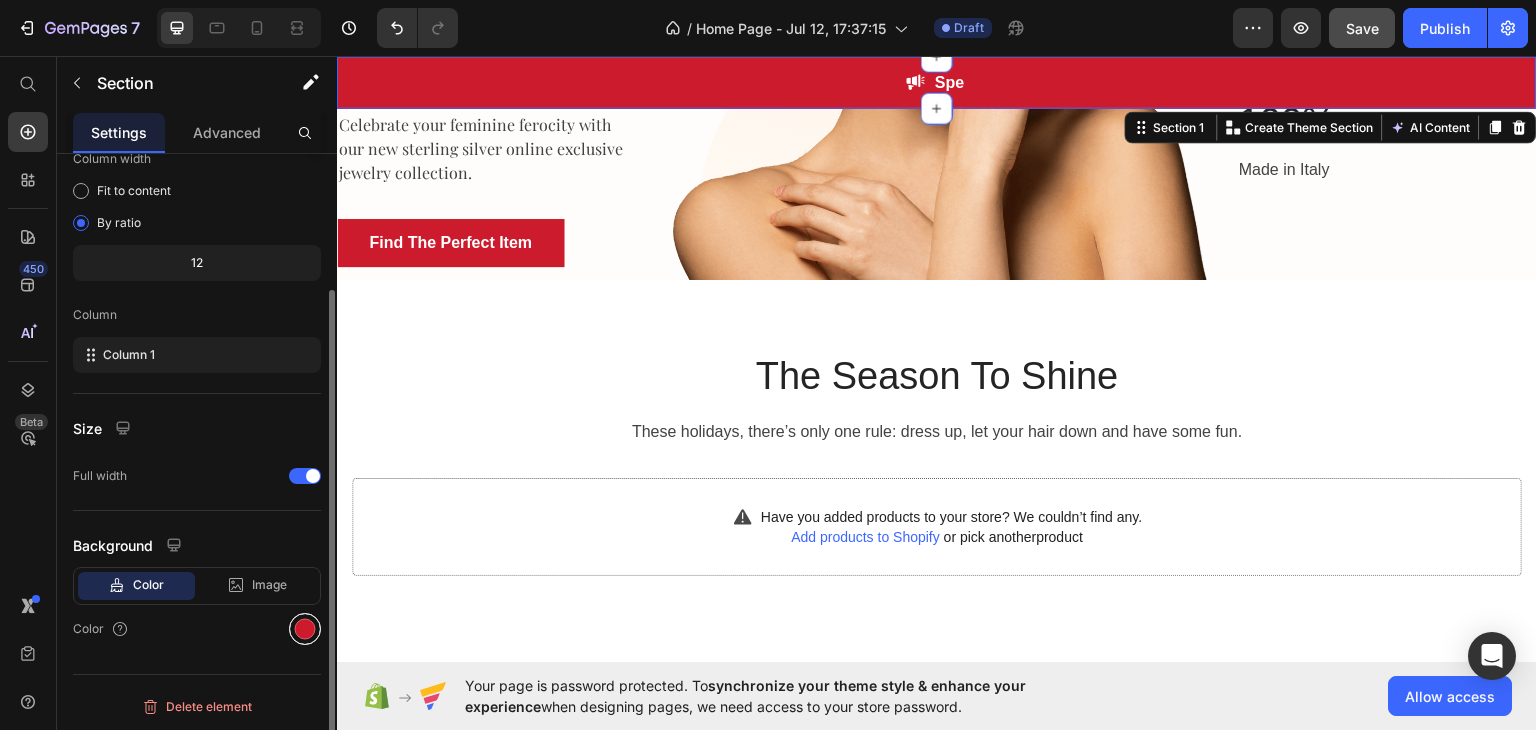 click at bounding box center [305, 629] 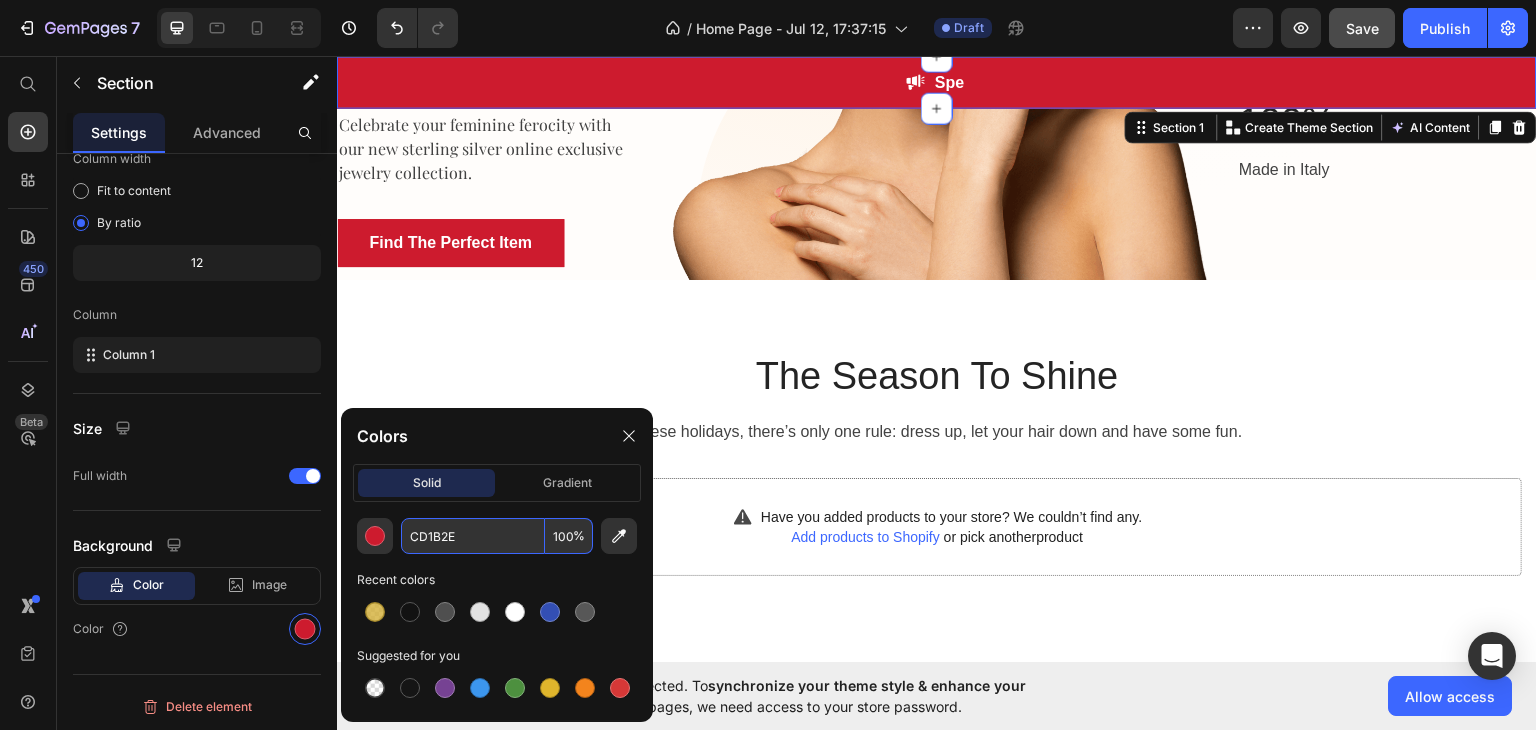 click on "CD1B2E" at bounding box center (473, 536) 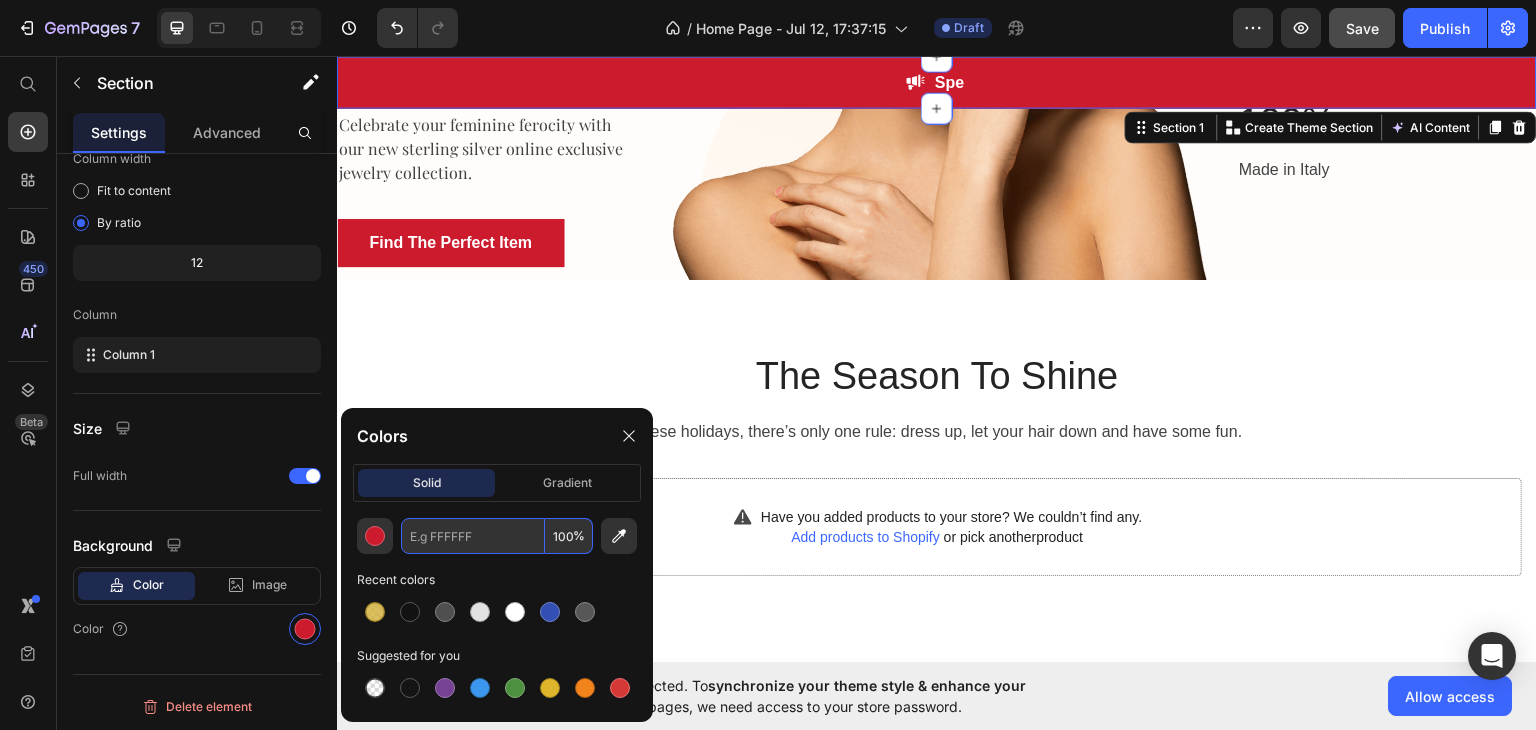 paste on "#bda2a6" 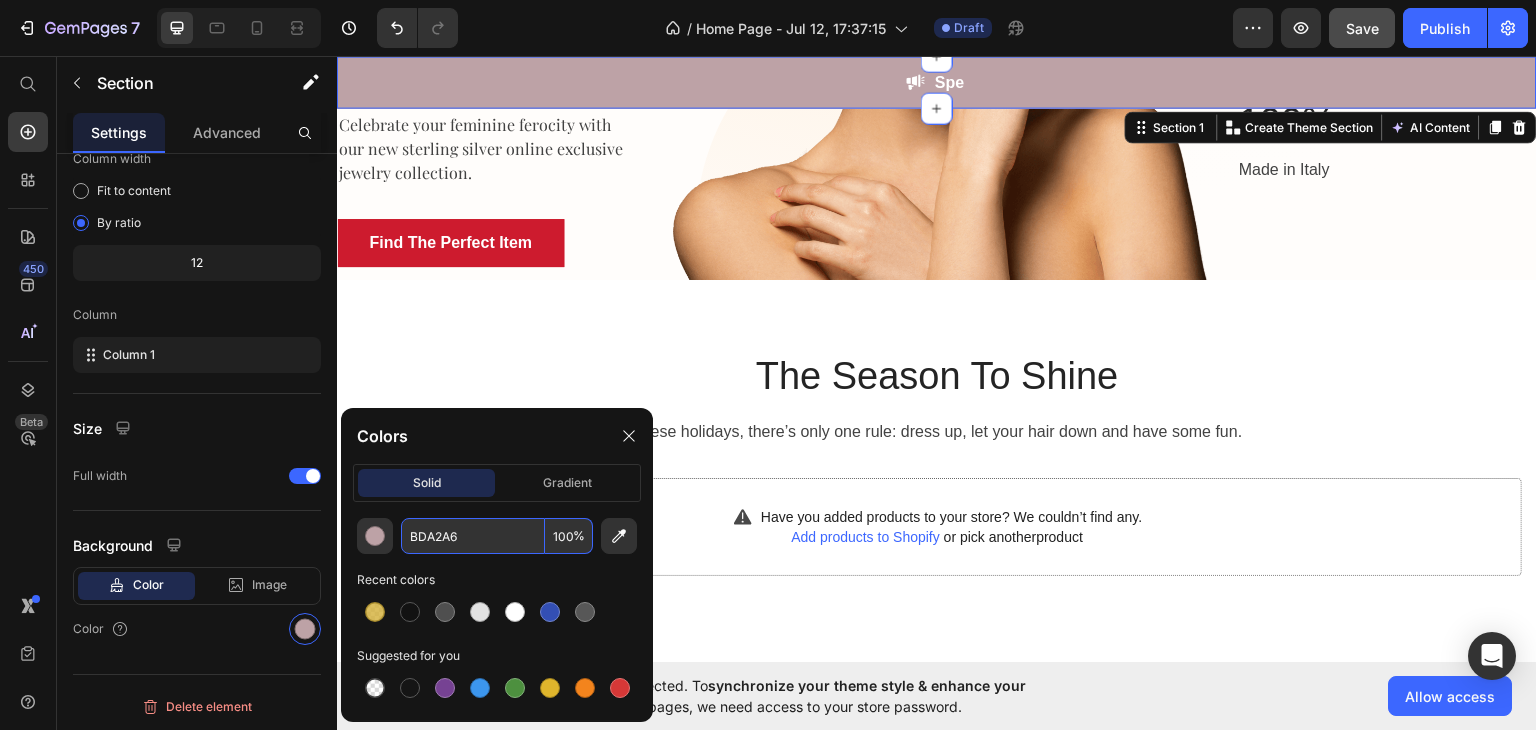 type on "BDA2A6" 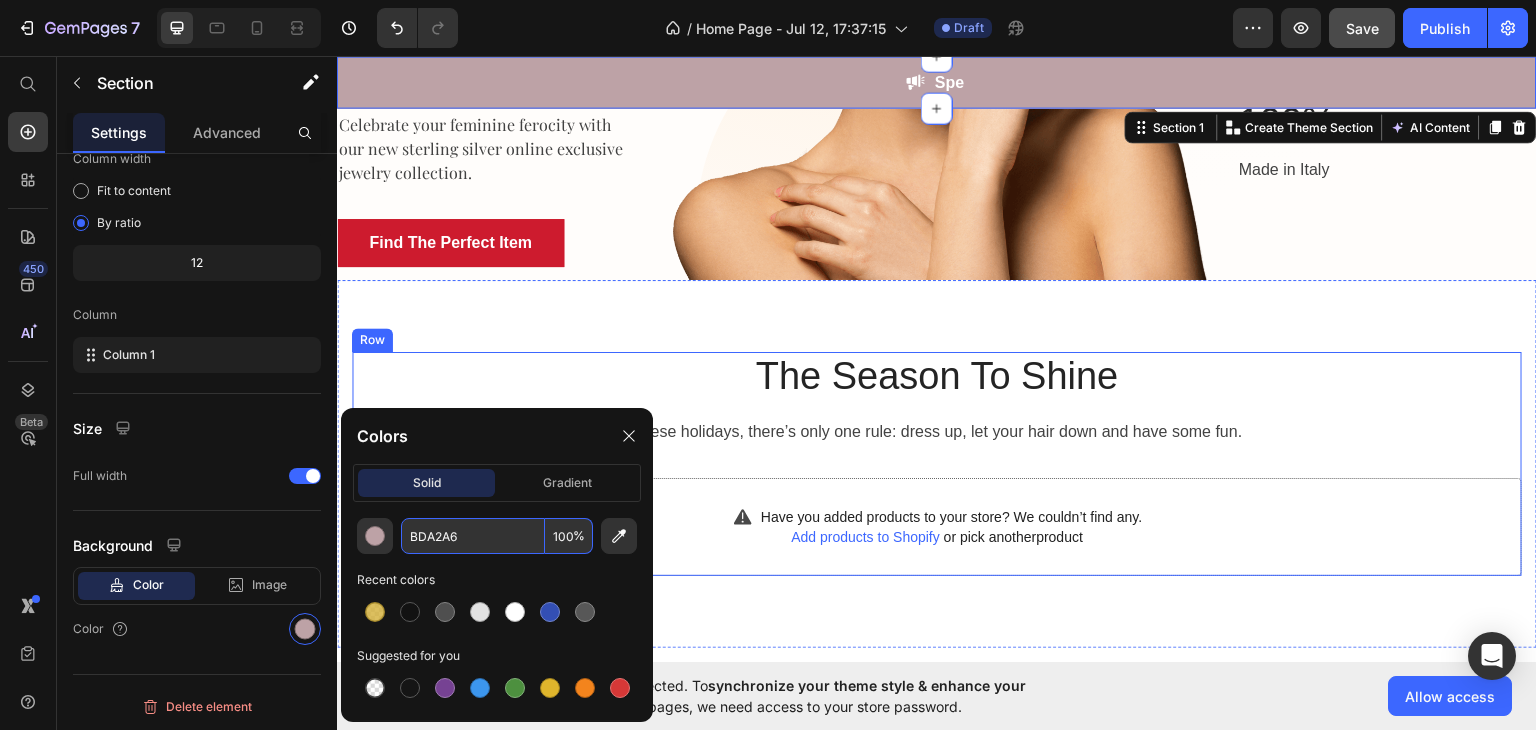 scroll, scrollTop: 0, scrollLeft: 0, axis: both 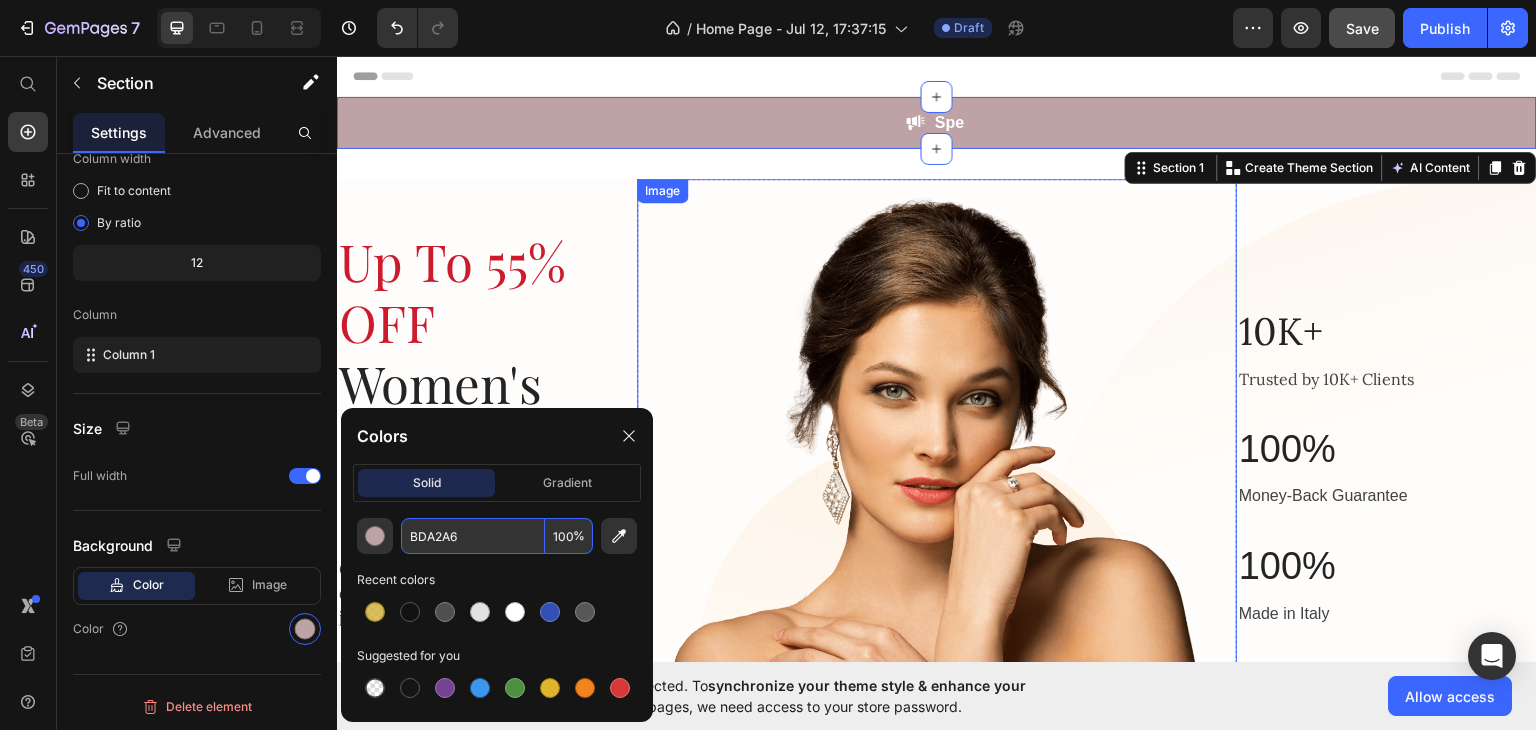 click at bounding box center (937, 450) 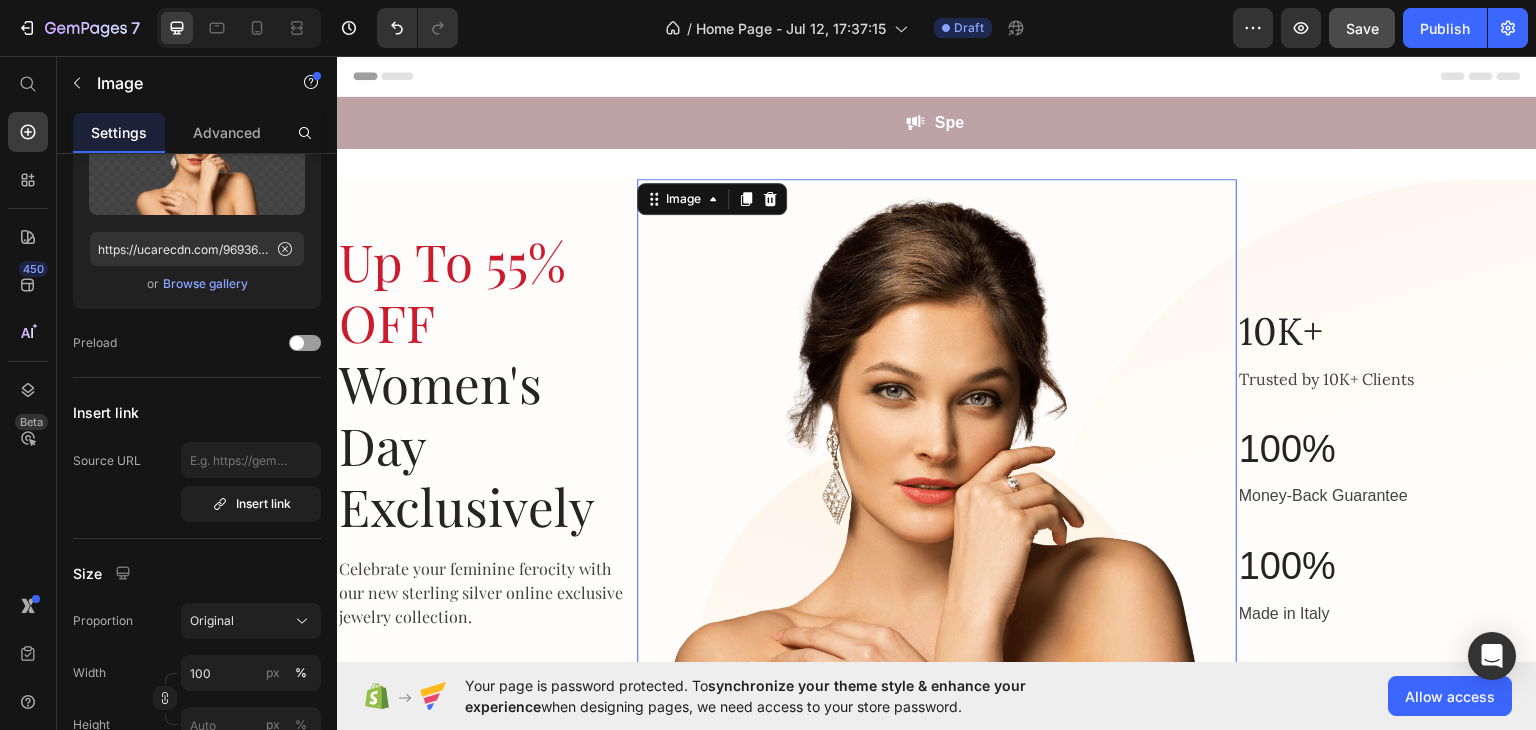 scroll, scrollTop: 0, scrollLeft: 0, axis: both 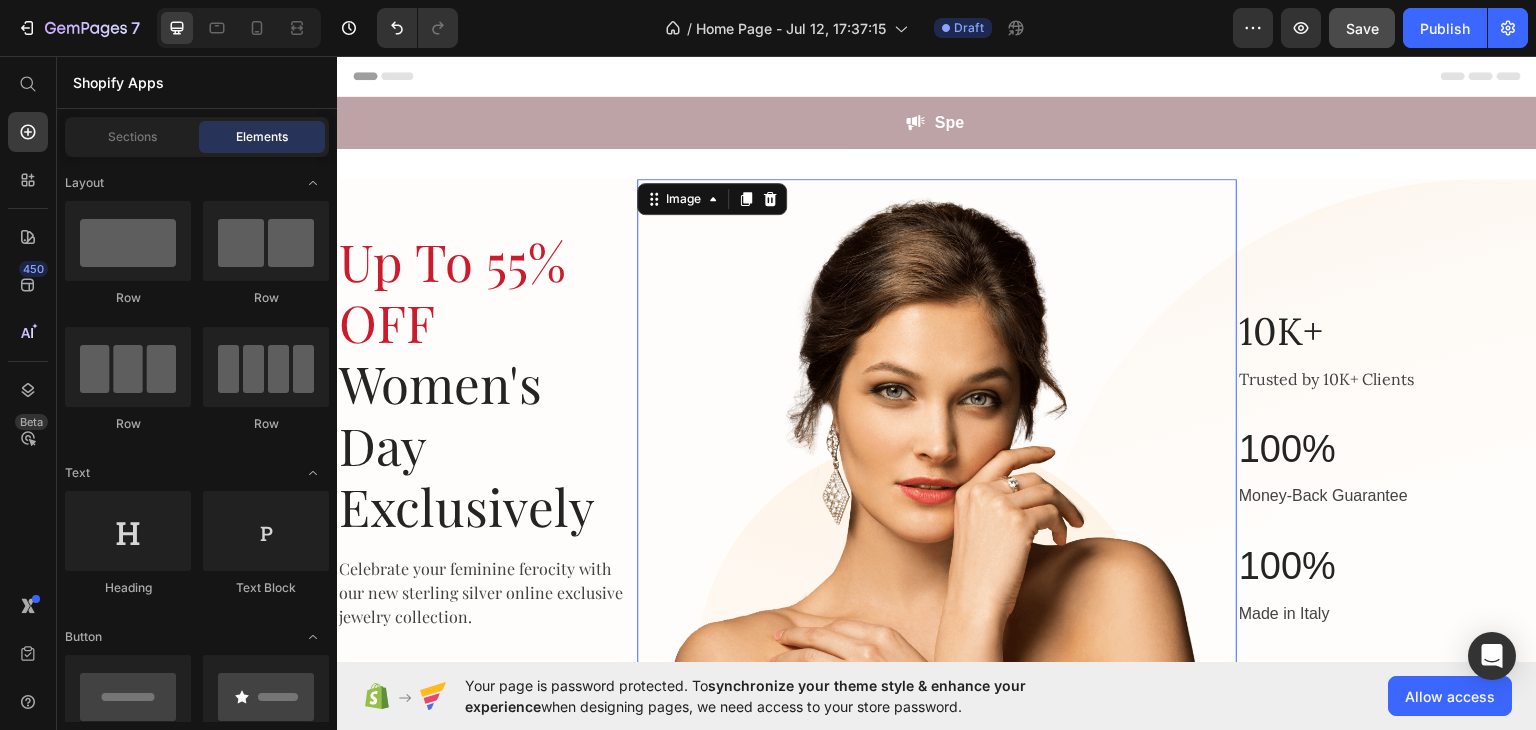 click on "Header" at bounding box center (937, 75) 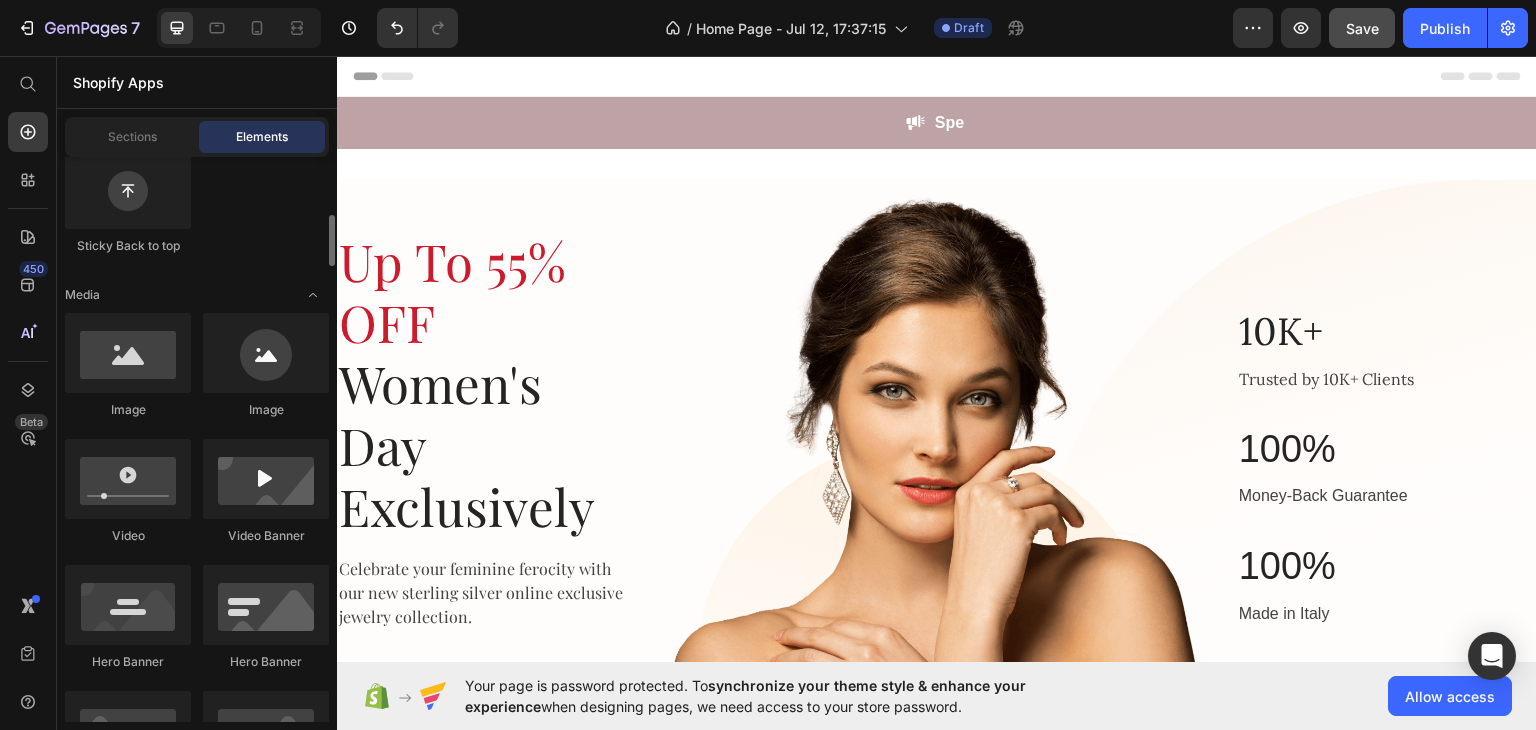 scroll, scrollTop: 632, scrollLeft: 0, axis: vertical 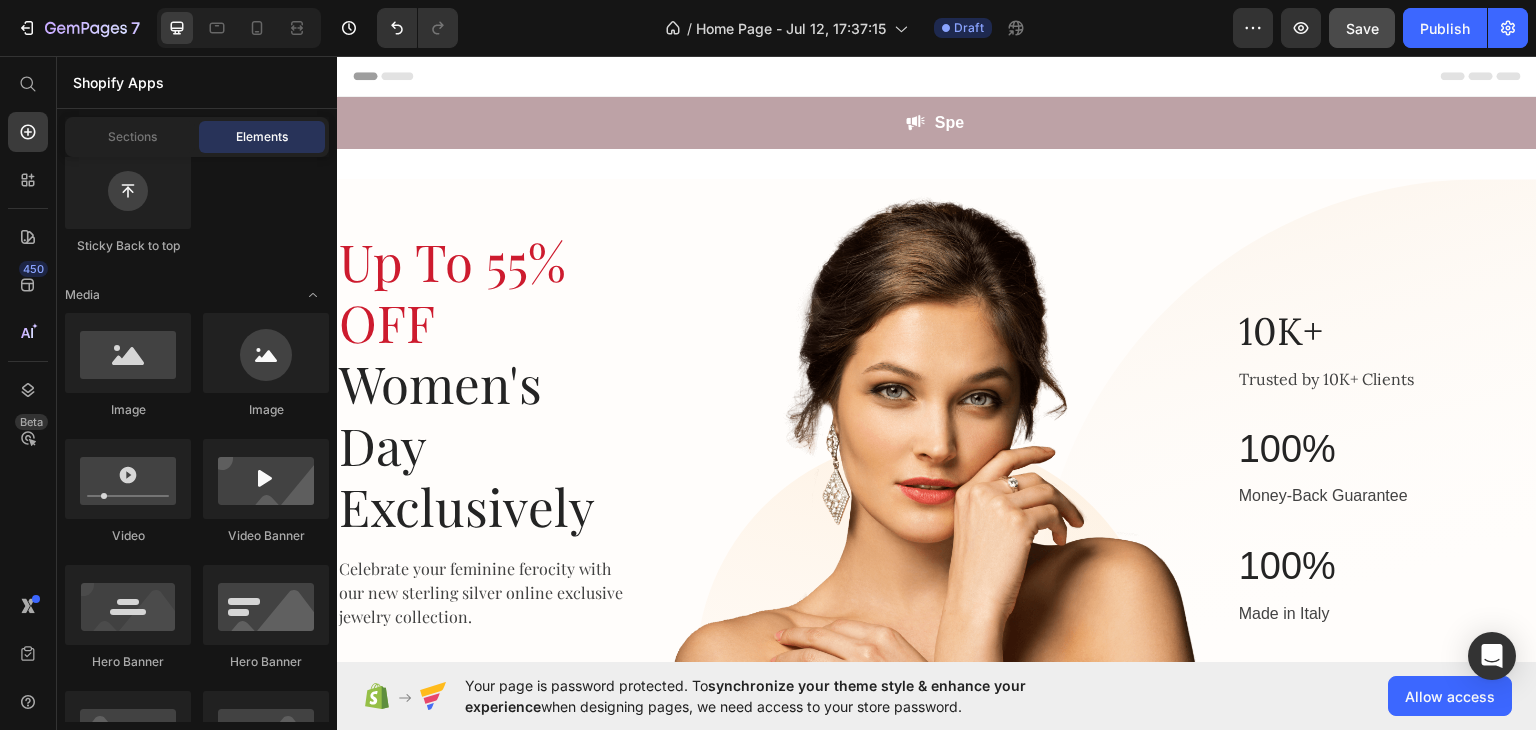 click on "Header" at bounding box center (394, 75) 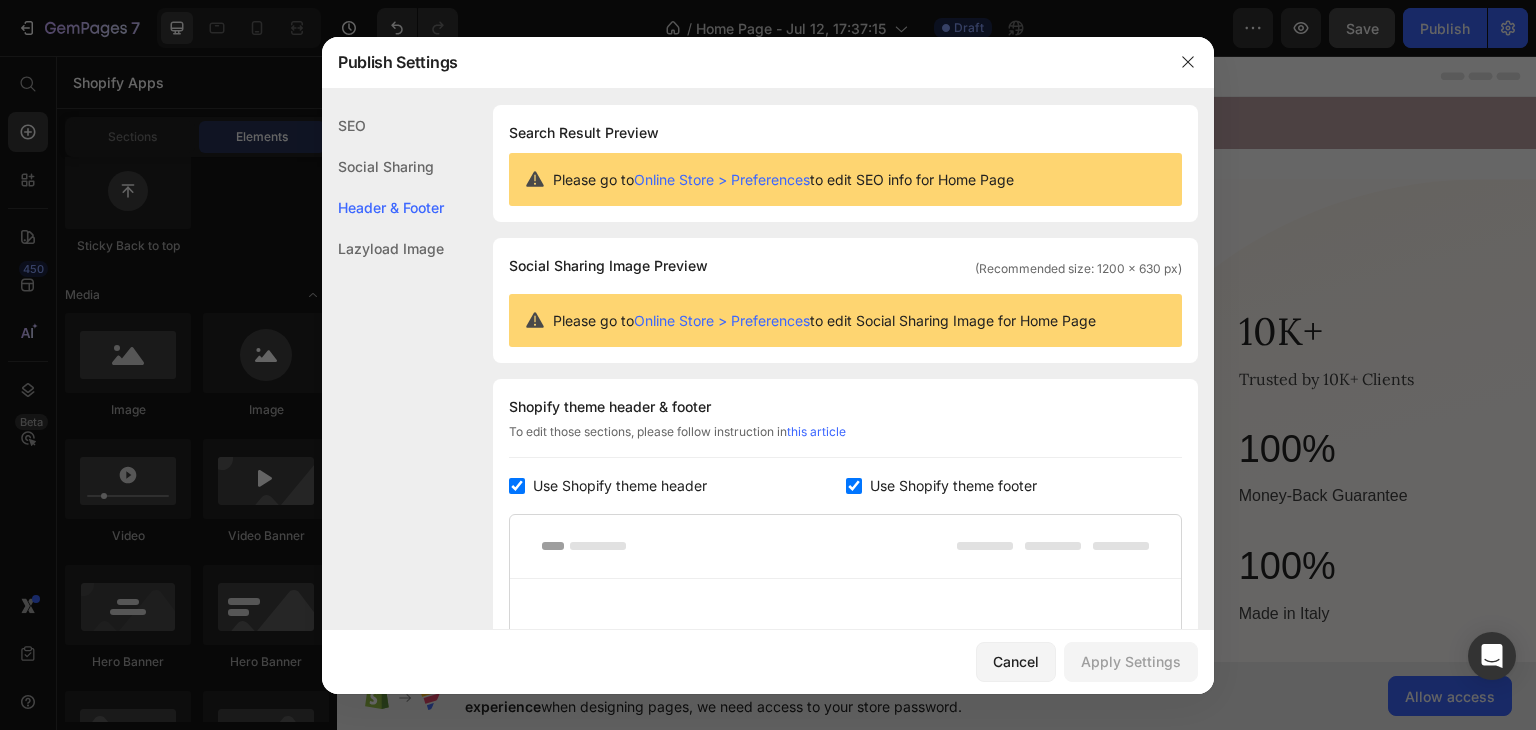scroll, scrollTop: 270, scrollLeft: 0, axis: vertical 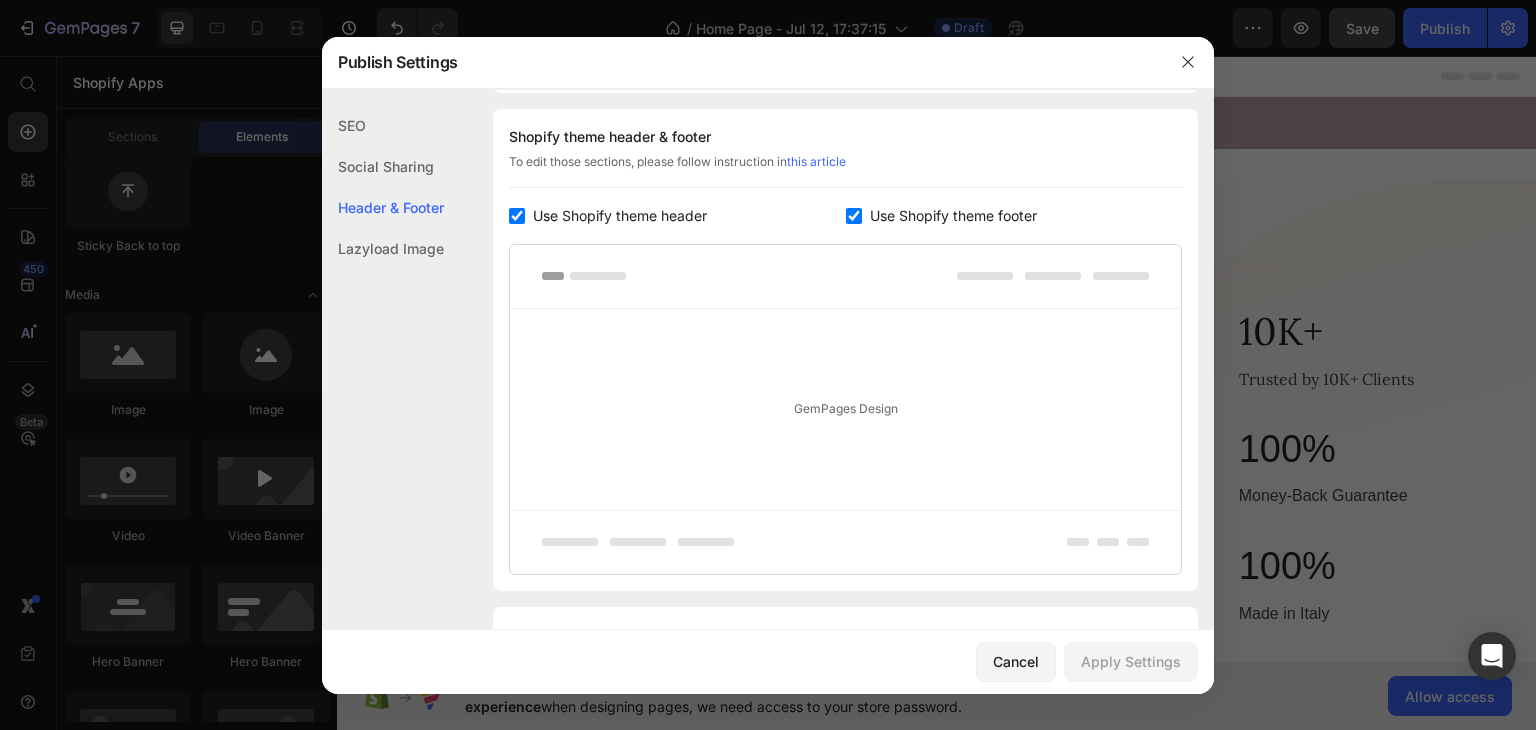 click on "Social Sharing" 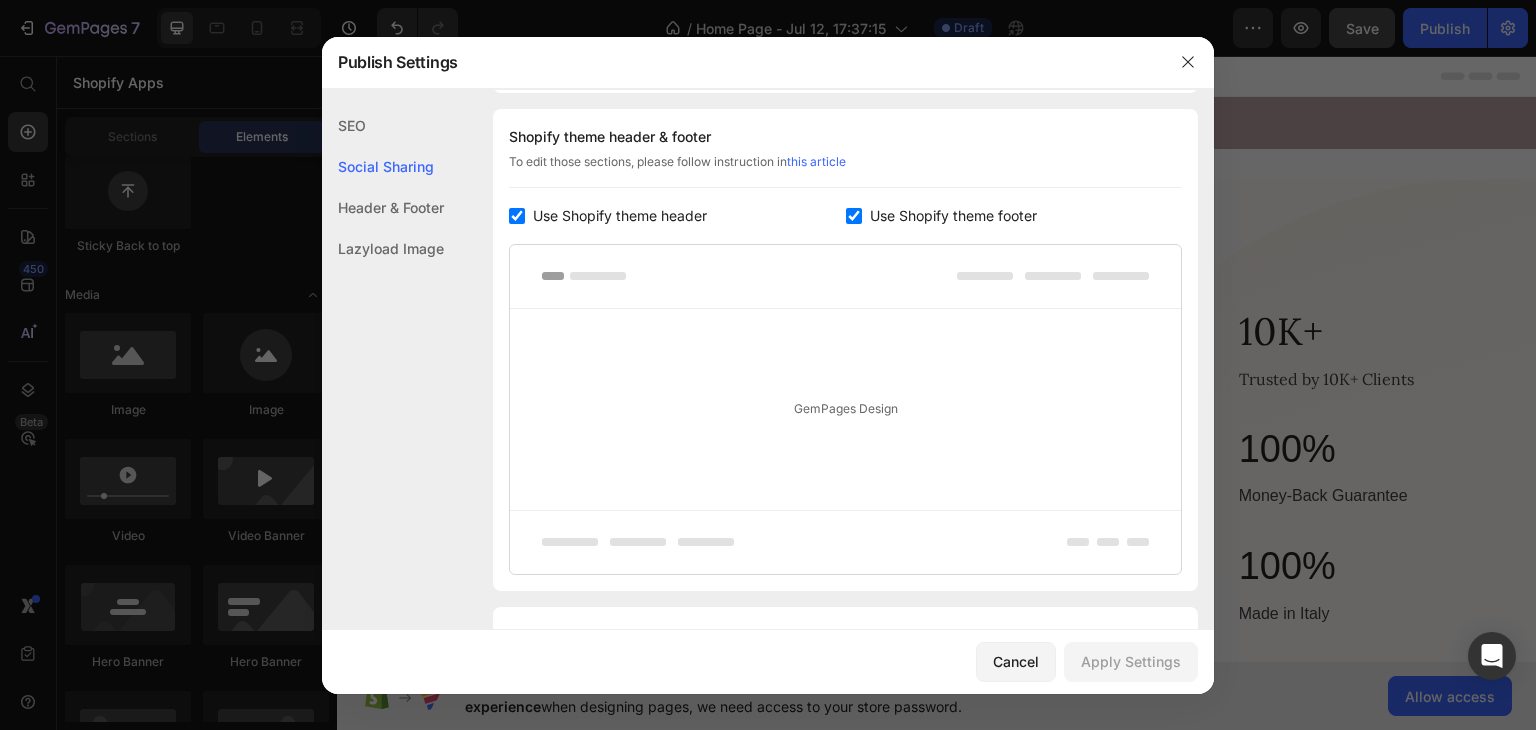 scroll, scrollTop: 128, scrollLeft: 0, axis: vertical 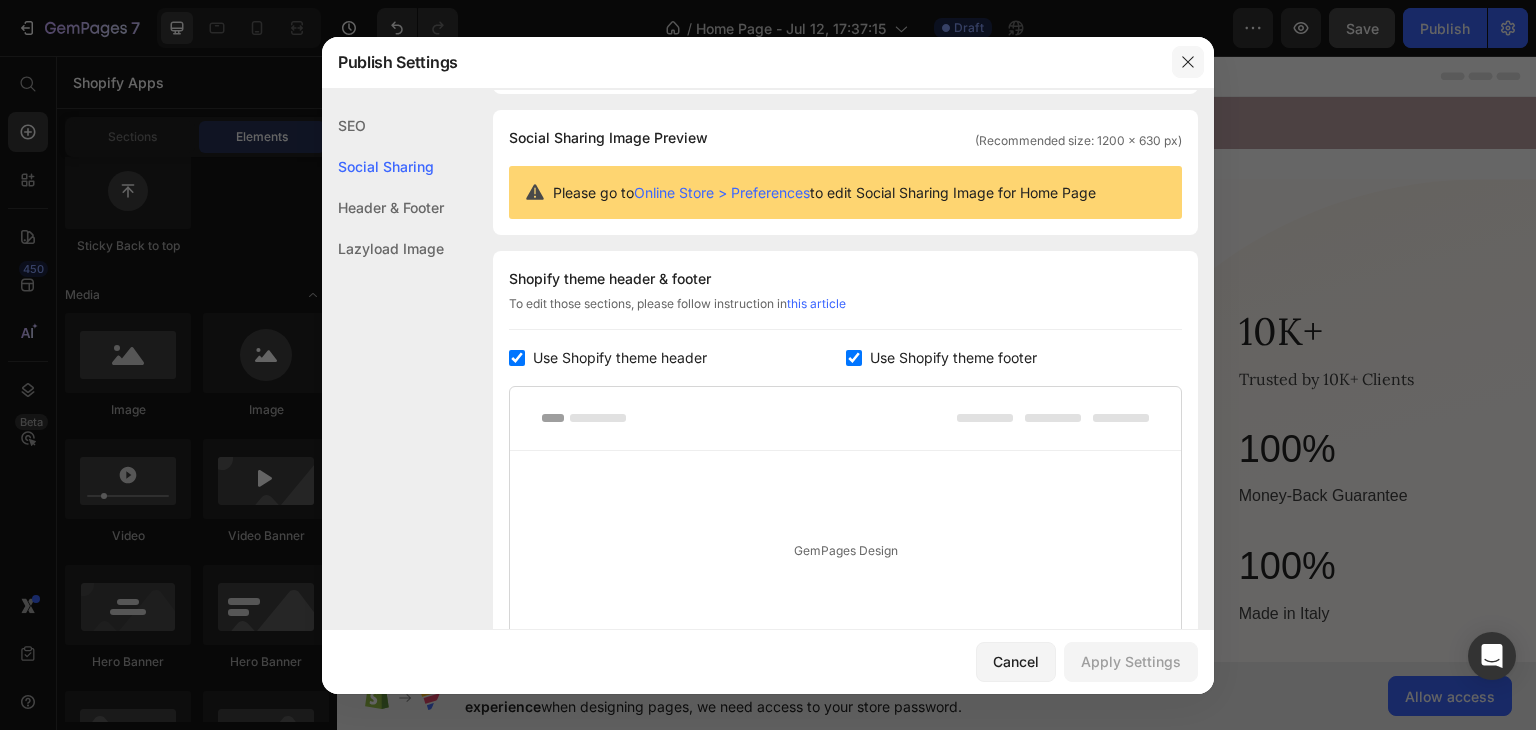 click 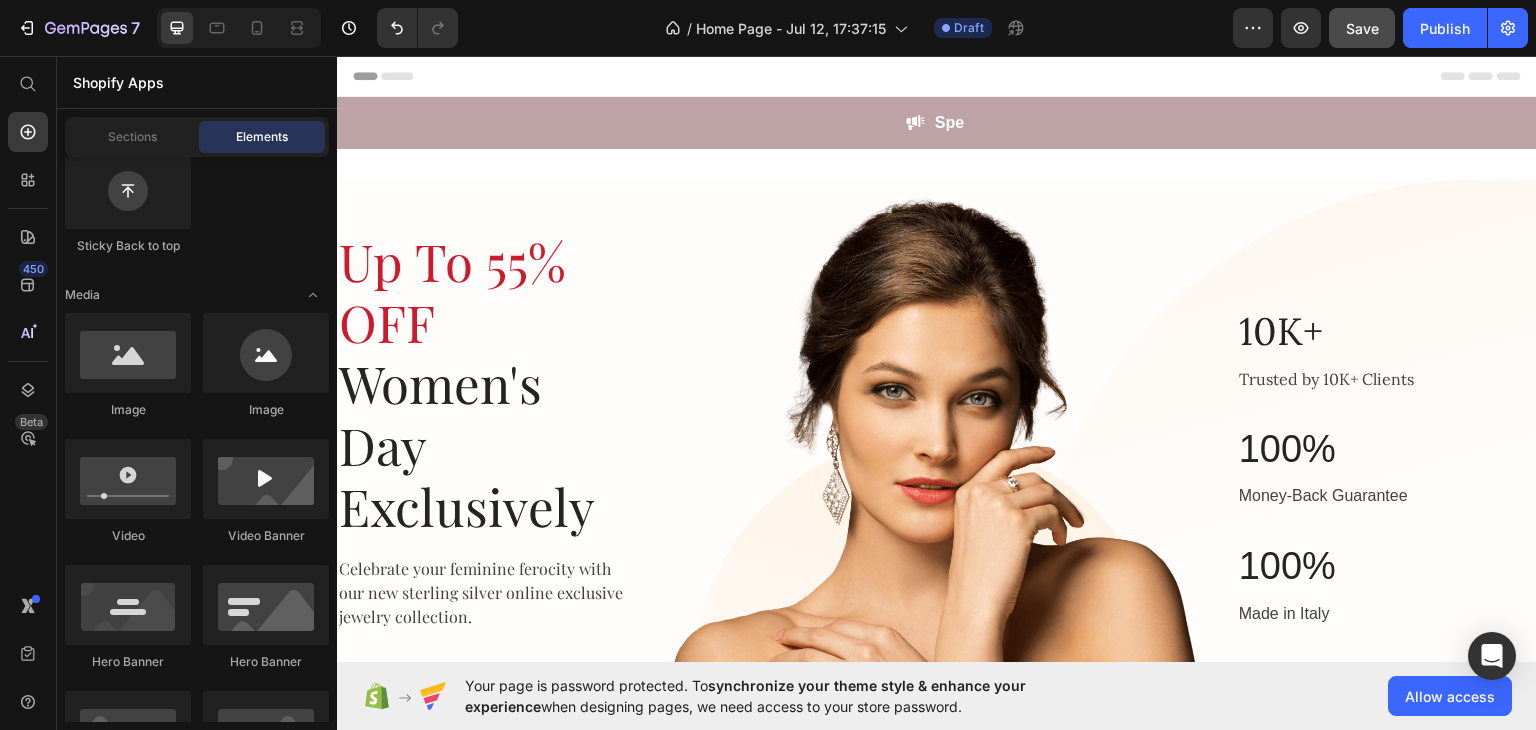 click on "Header" at bounding box center [937, 75] 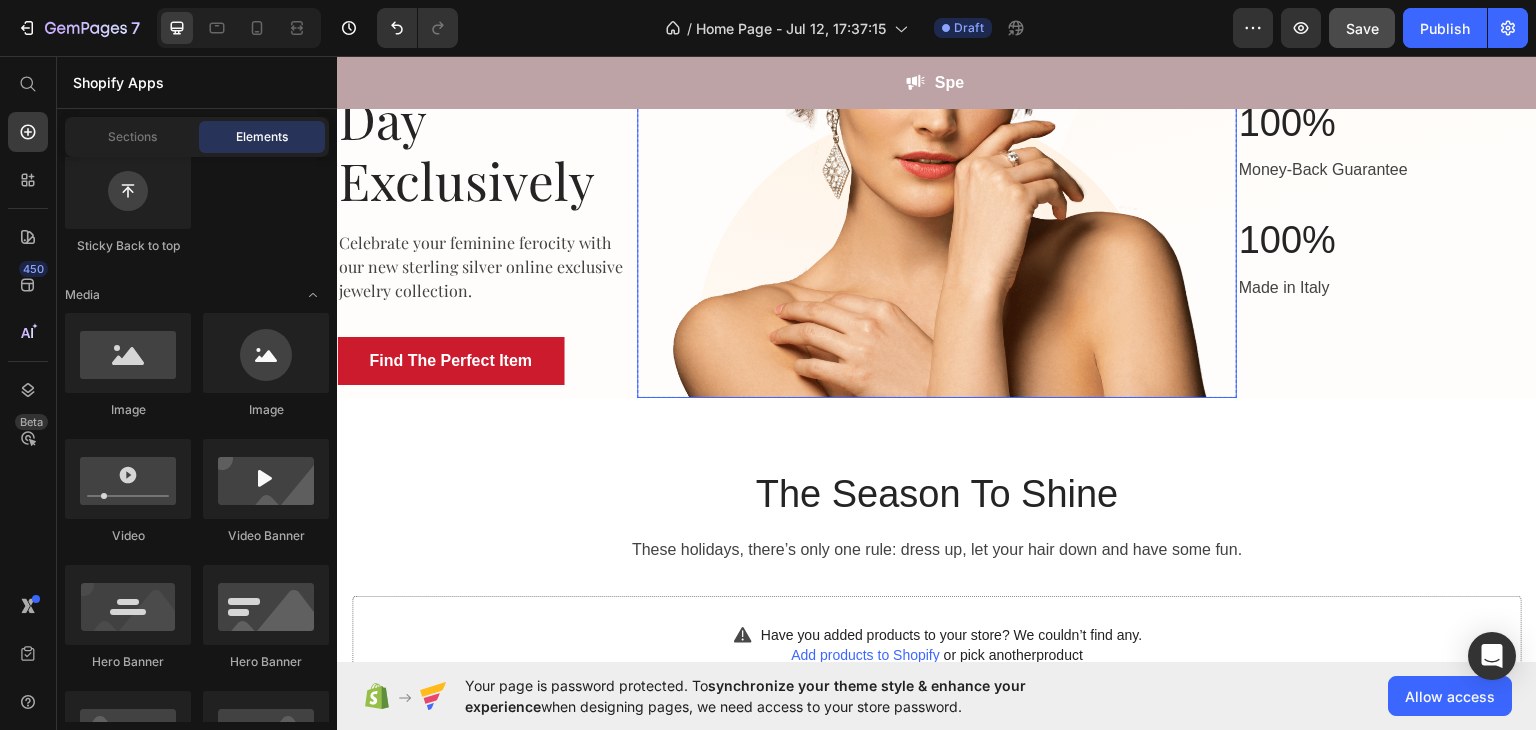 scroll, scrollTop: 324, scrollLeft: 0, axis: vertical 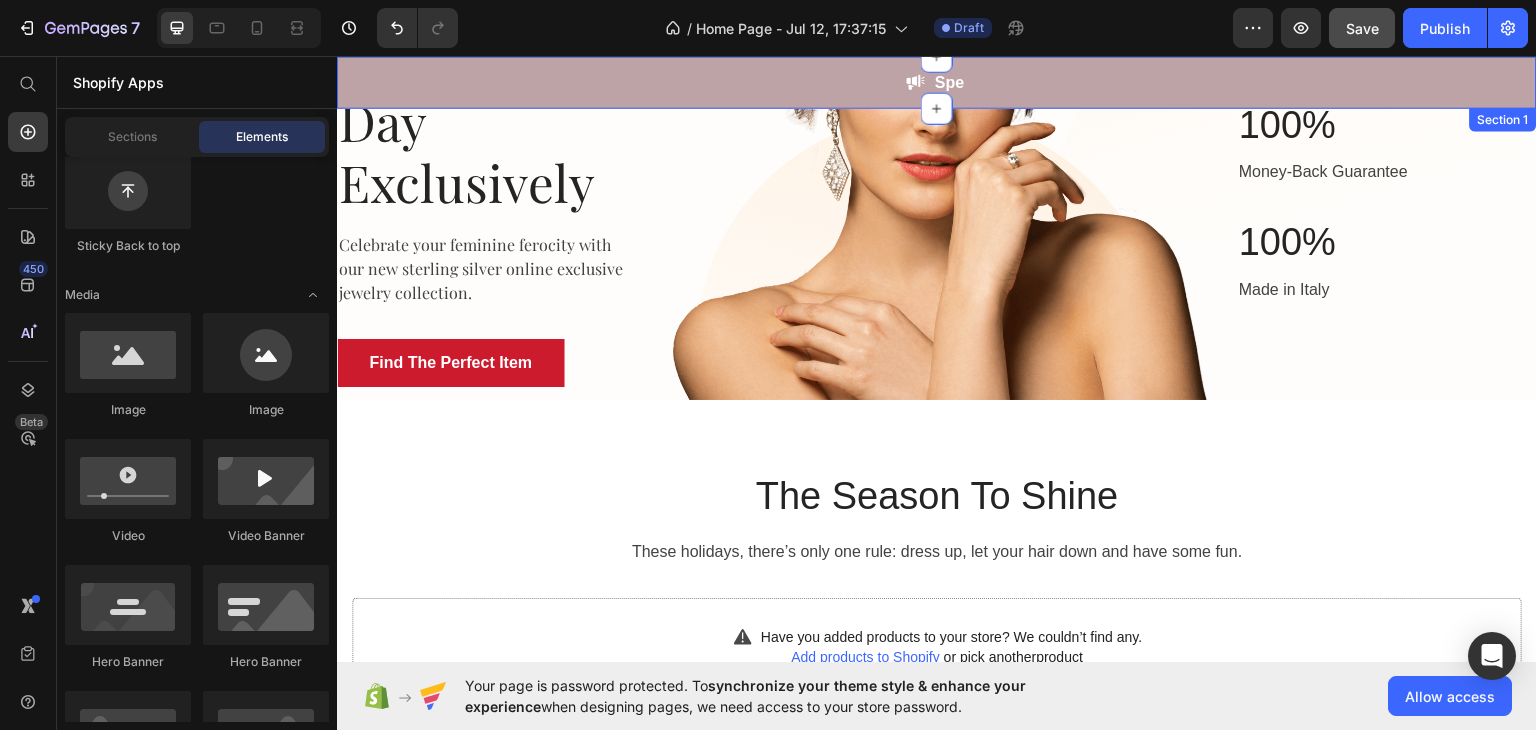 click on "Image Spe Text block Row" at bounding box center (937, 81) 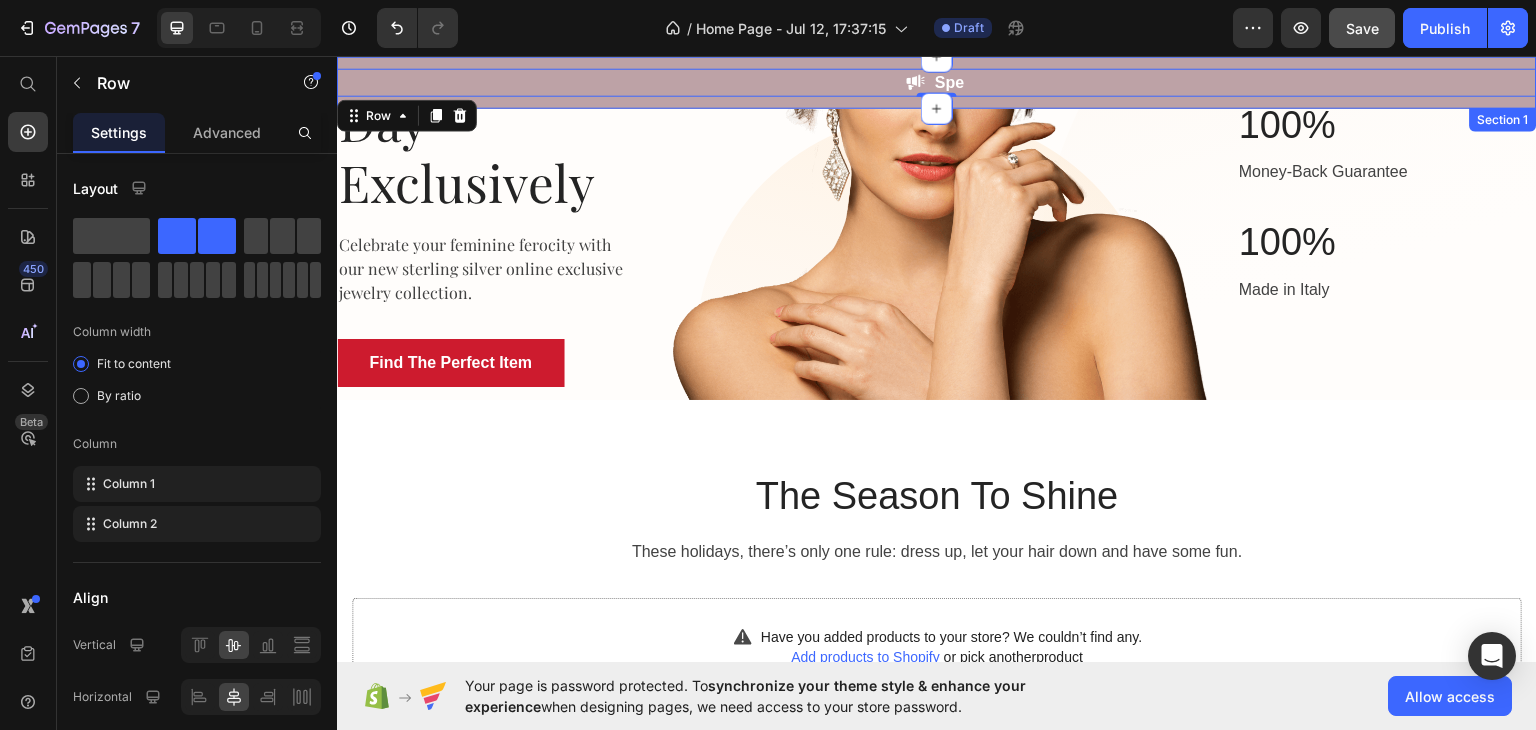 click on "Image Spe Text block Row   0 Section 1" at bounding box center (937, 81) 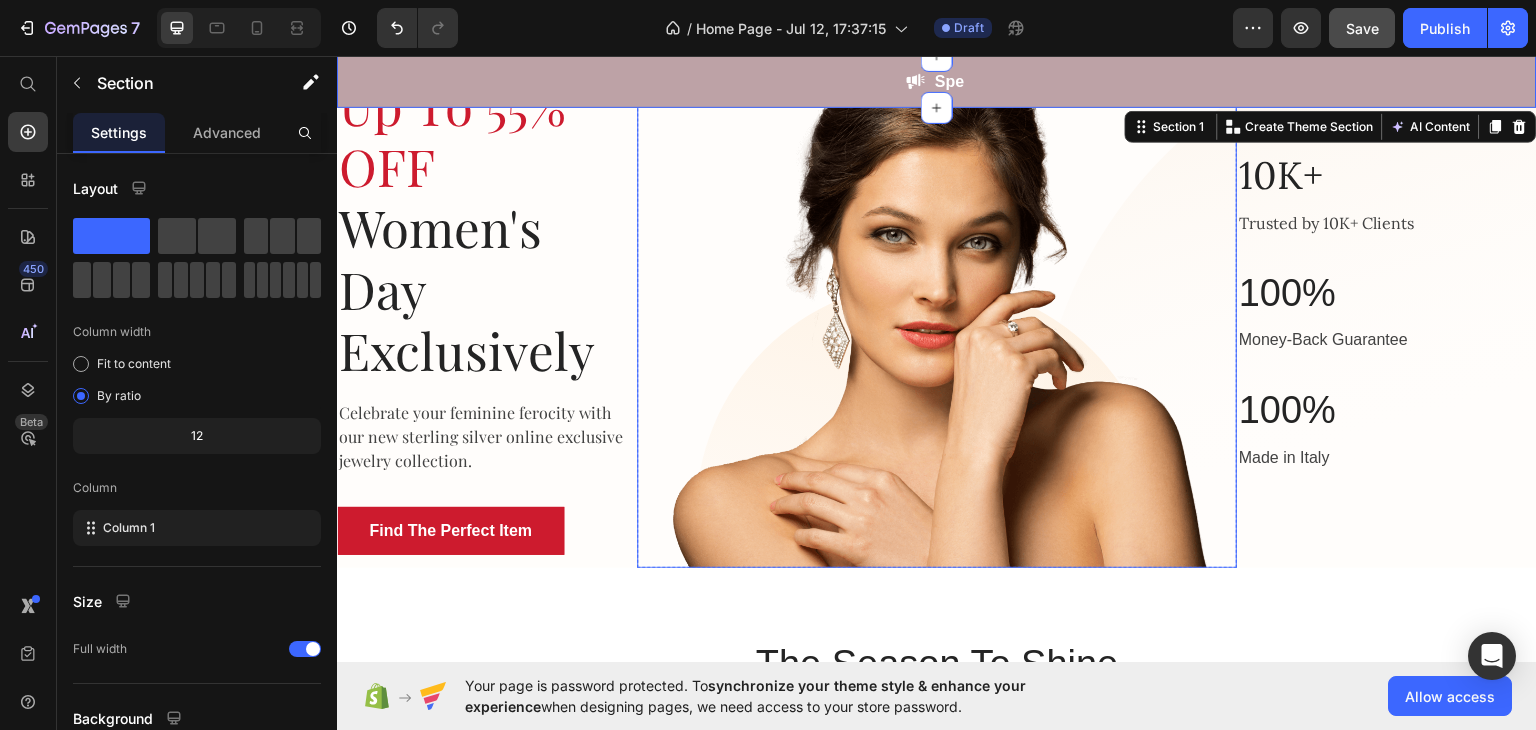scroll, scrollTop: 152, scrollLeft: 0, axis: vertical 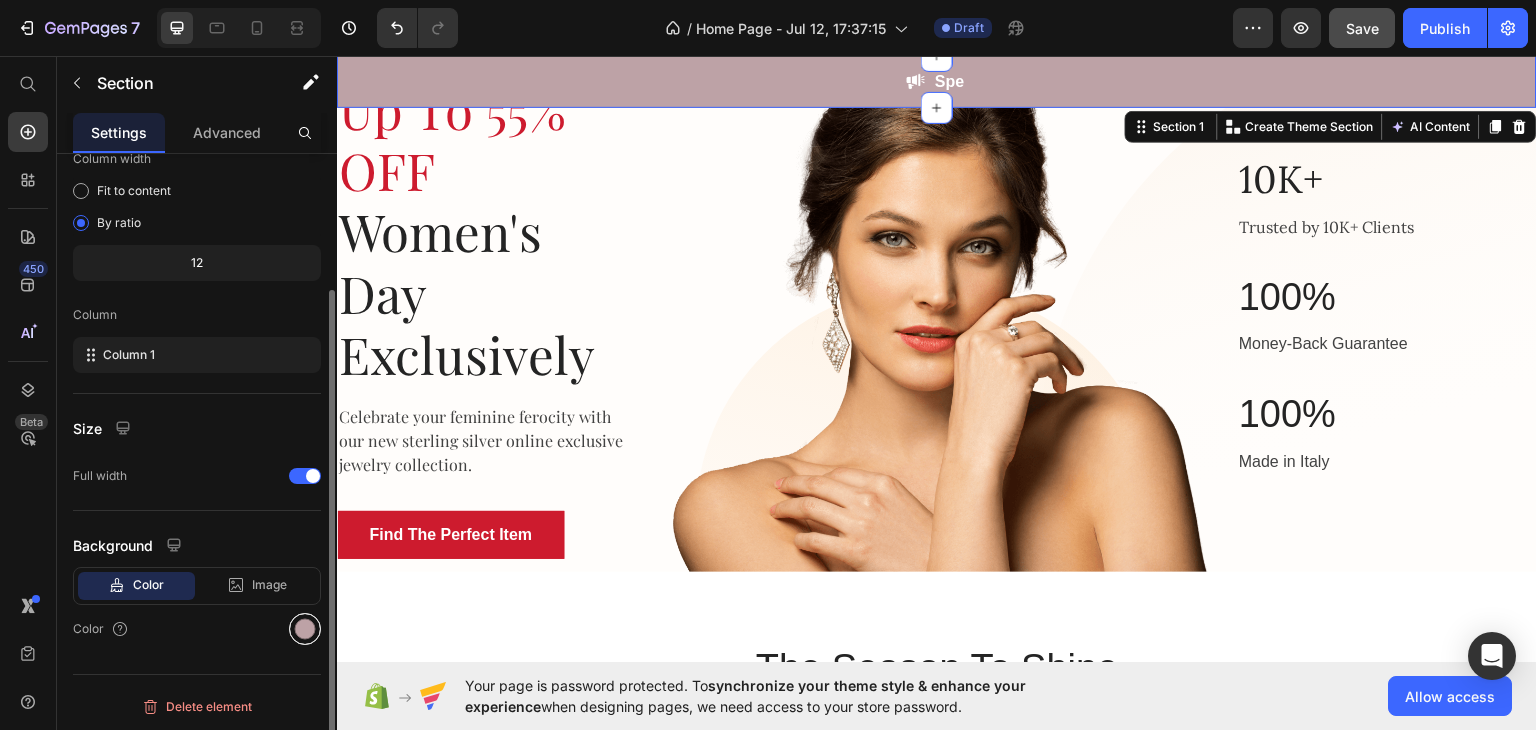 click at bounding box center [305, 629] 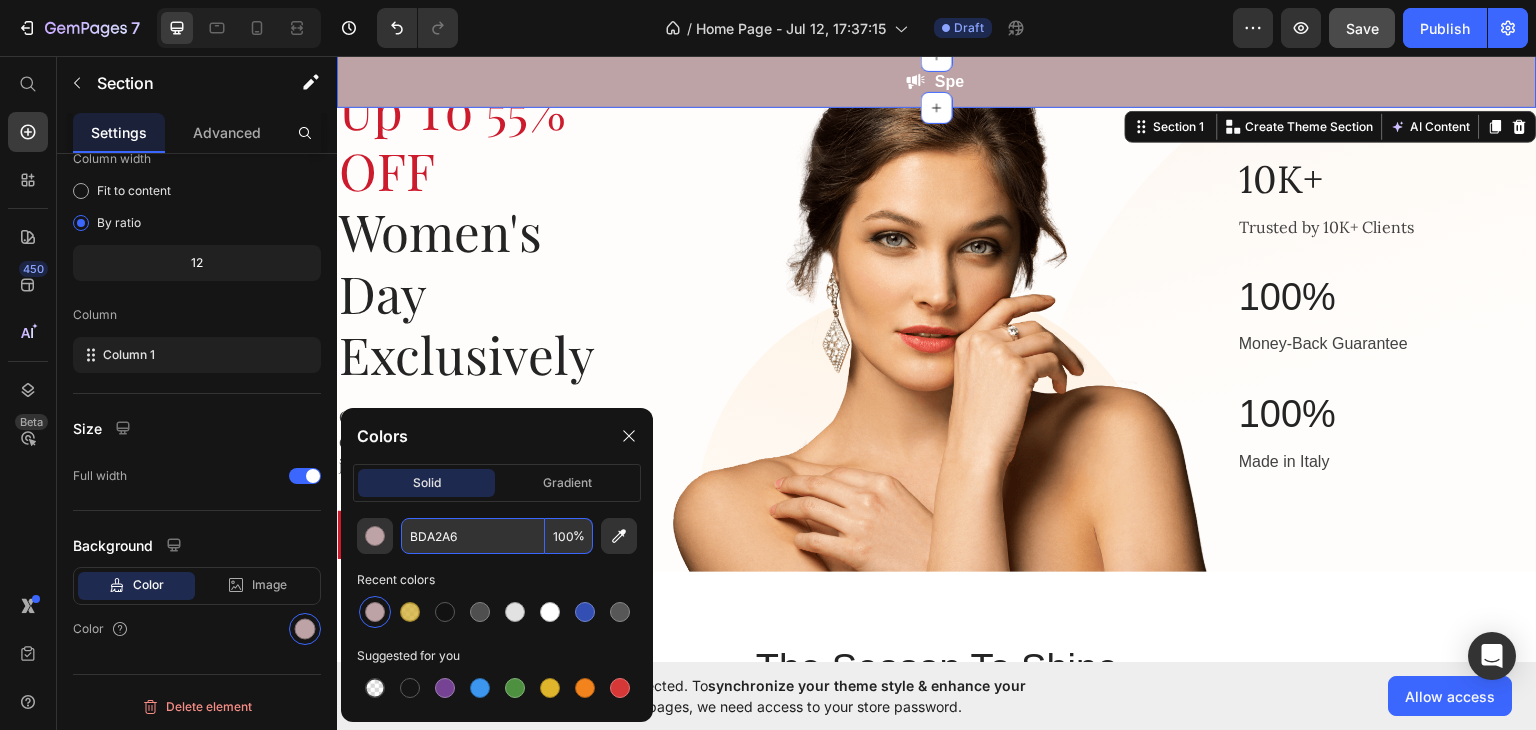 click on "BDA2A6" at bounding box center [473, 536] 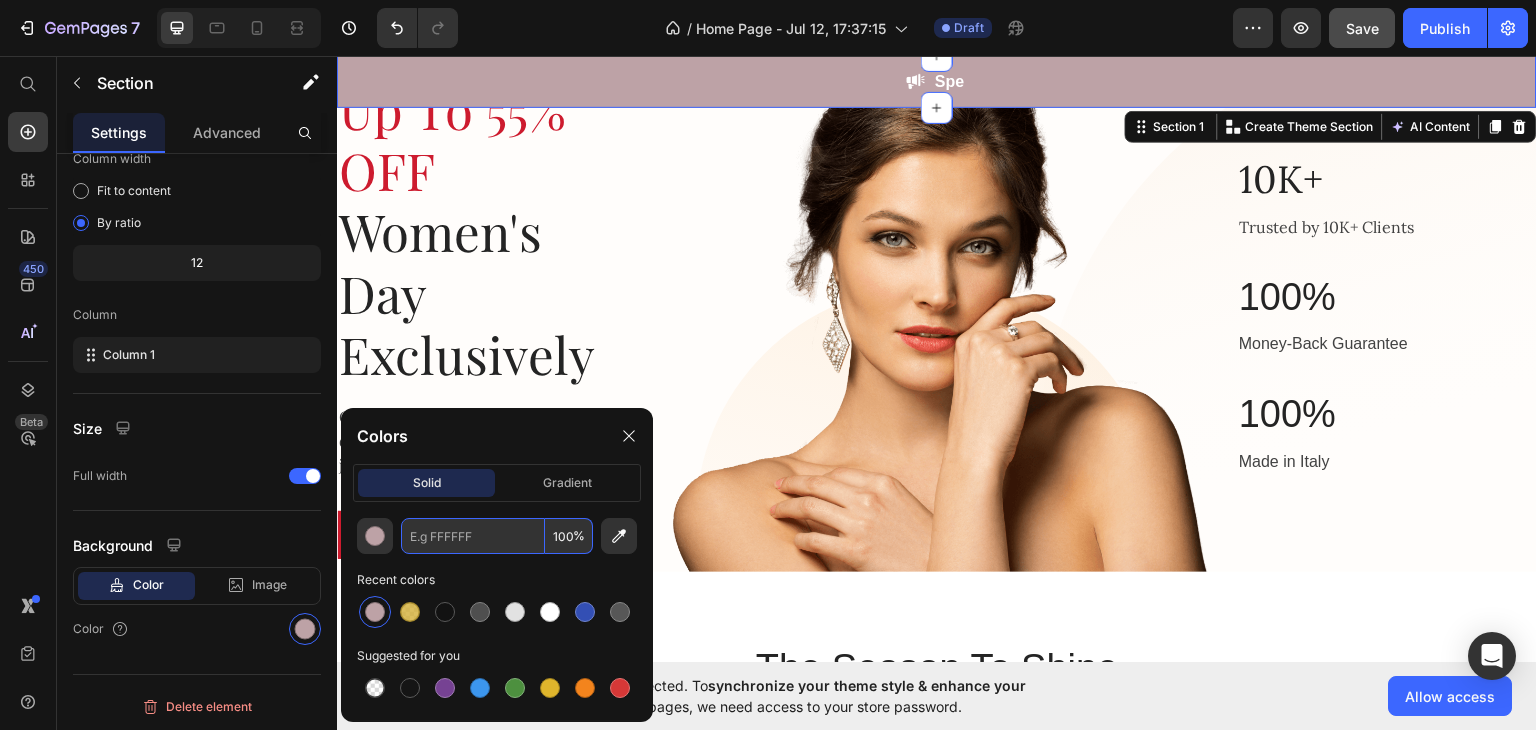 paste on "#f4e8e6" 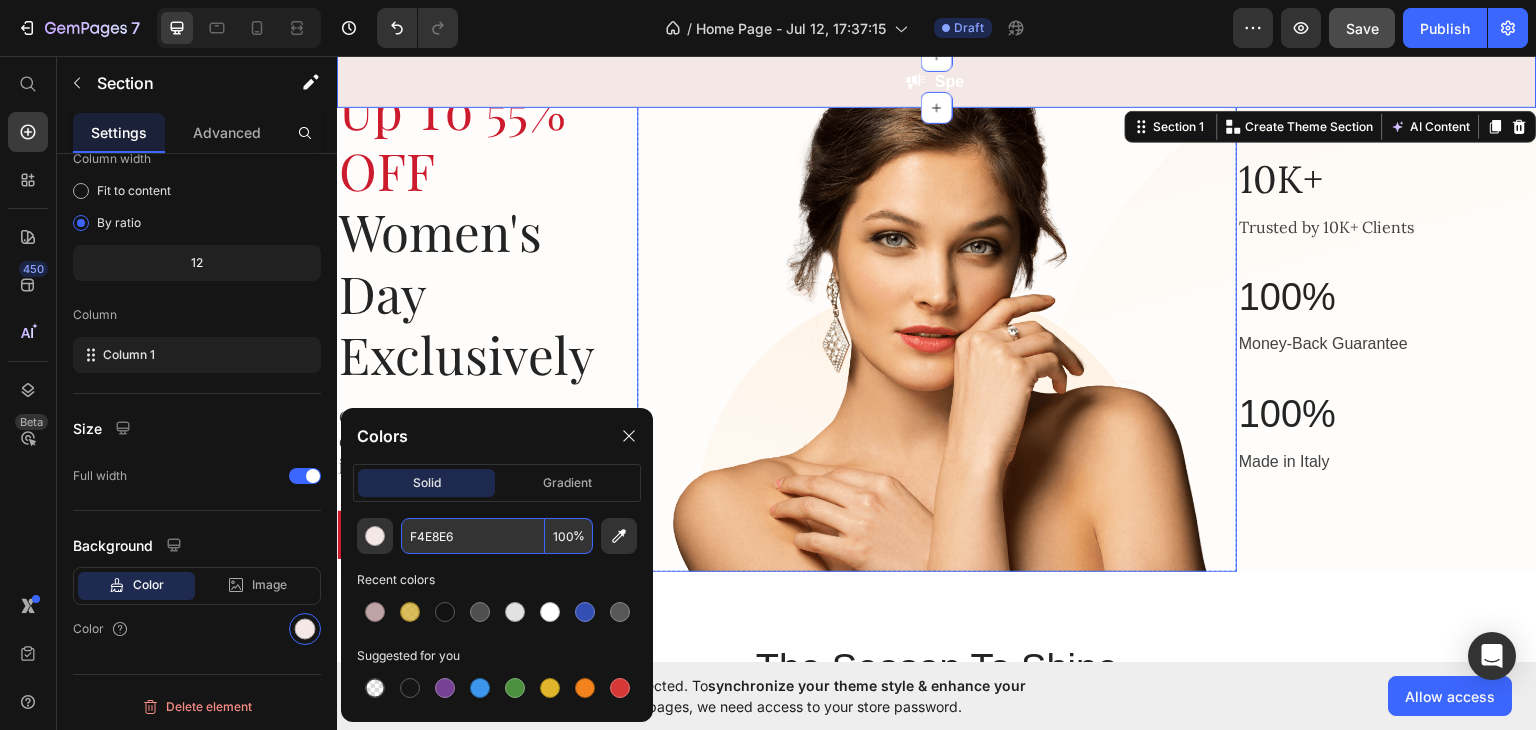 scroll, scrollTop: 0, scrollLeft: 0, axis: both 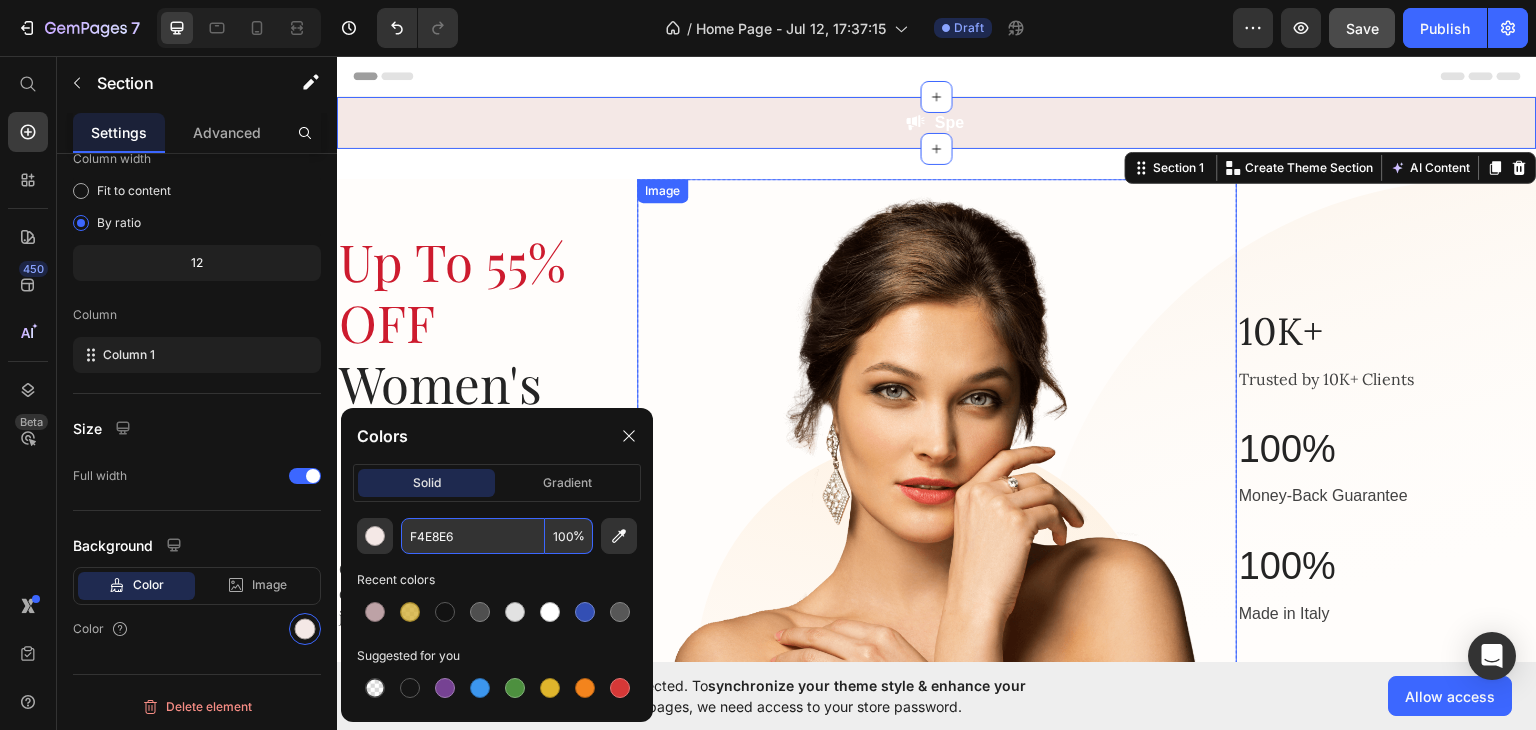 type on "BDA2A6" 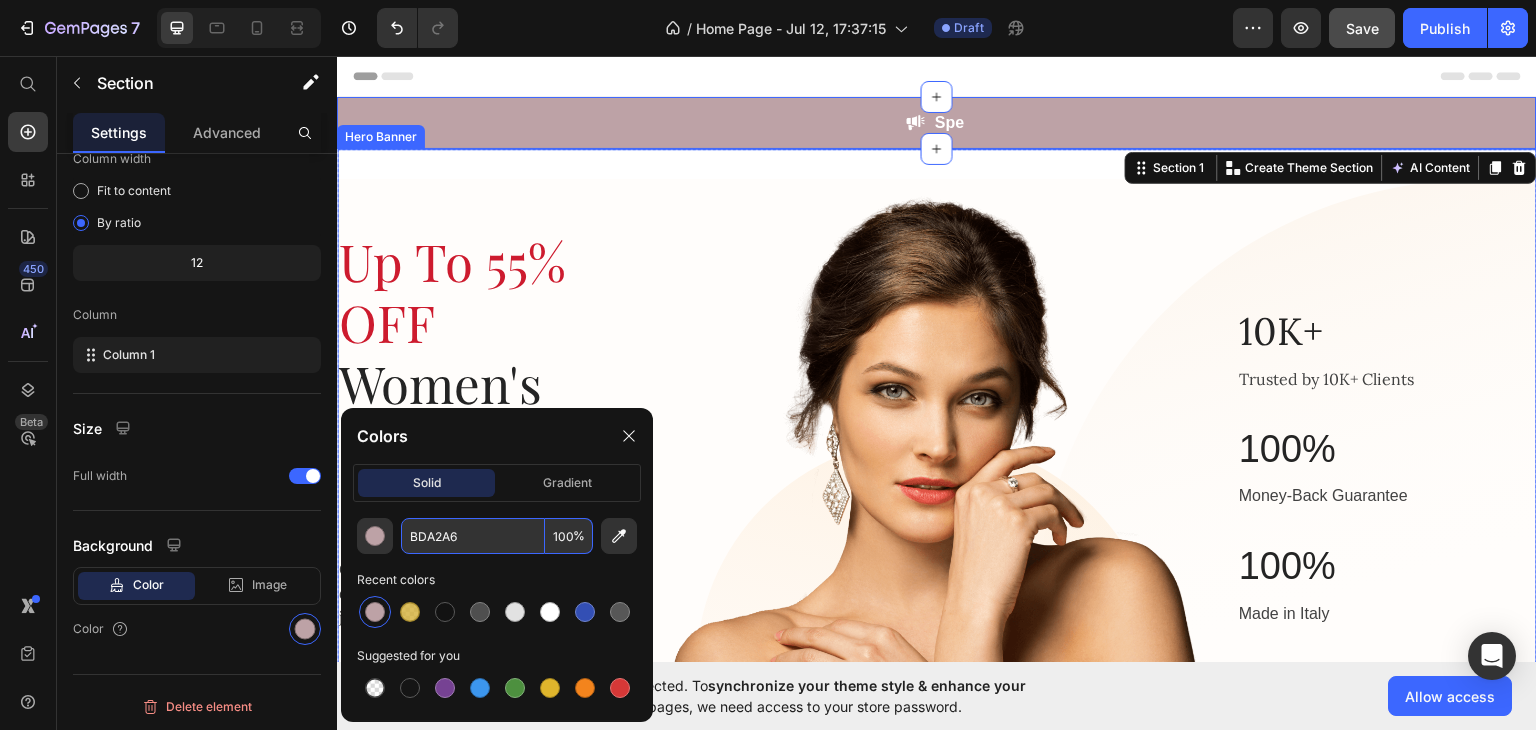 click on "Image" at bounding box center (937, 450) 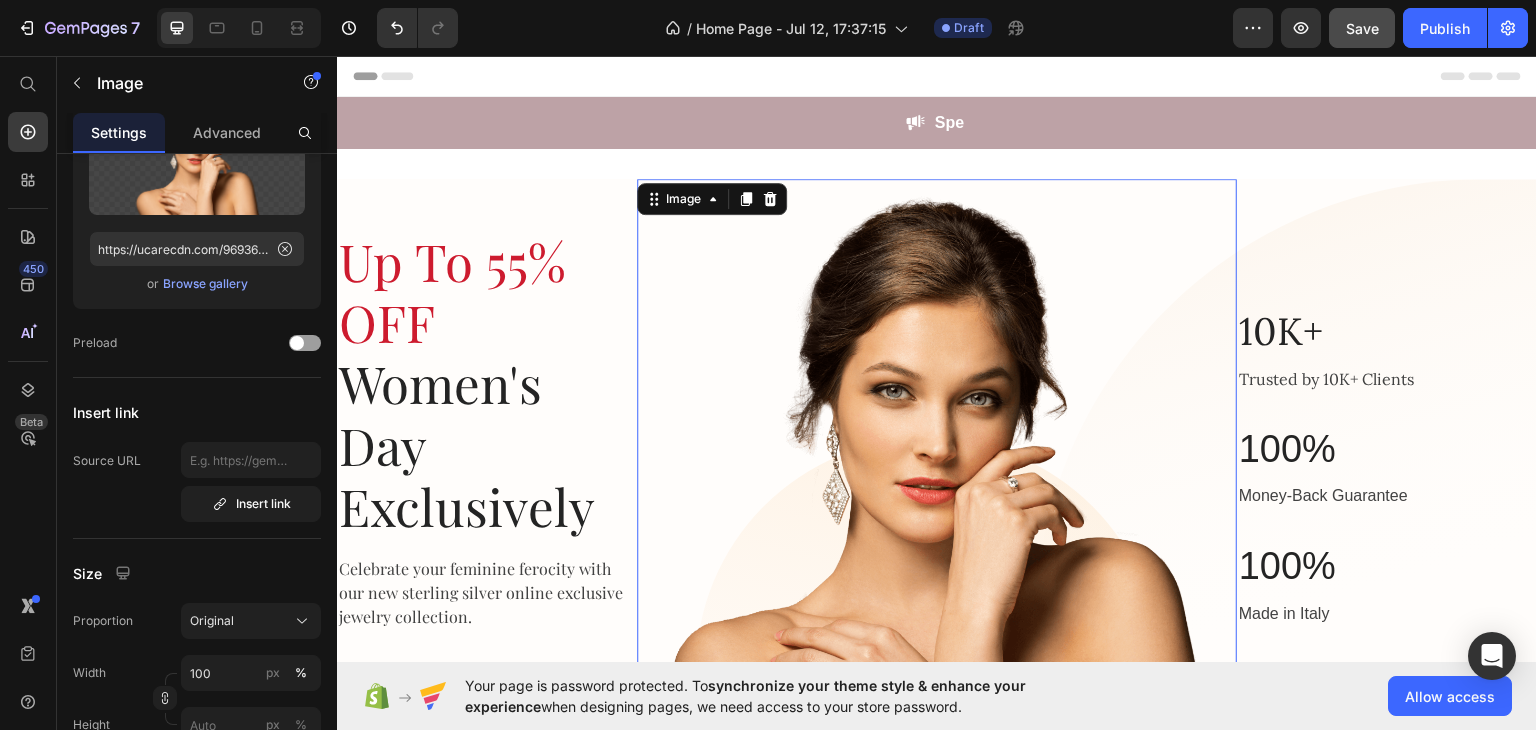 scroll, scrollTop: 0, scrollLeft: 0, axis: both 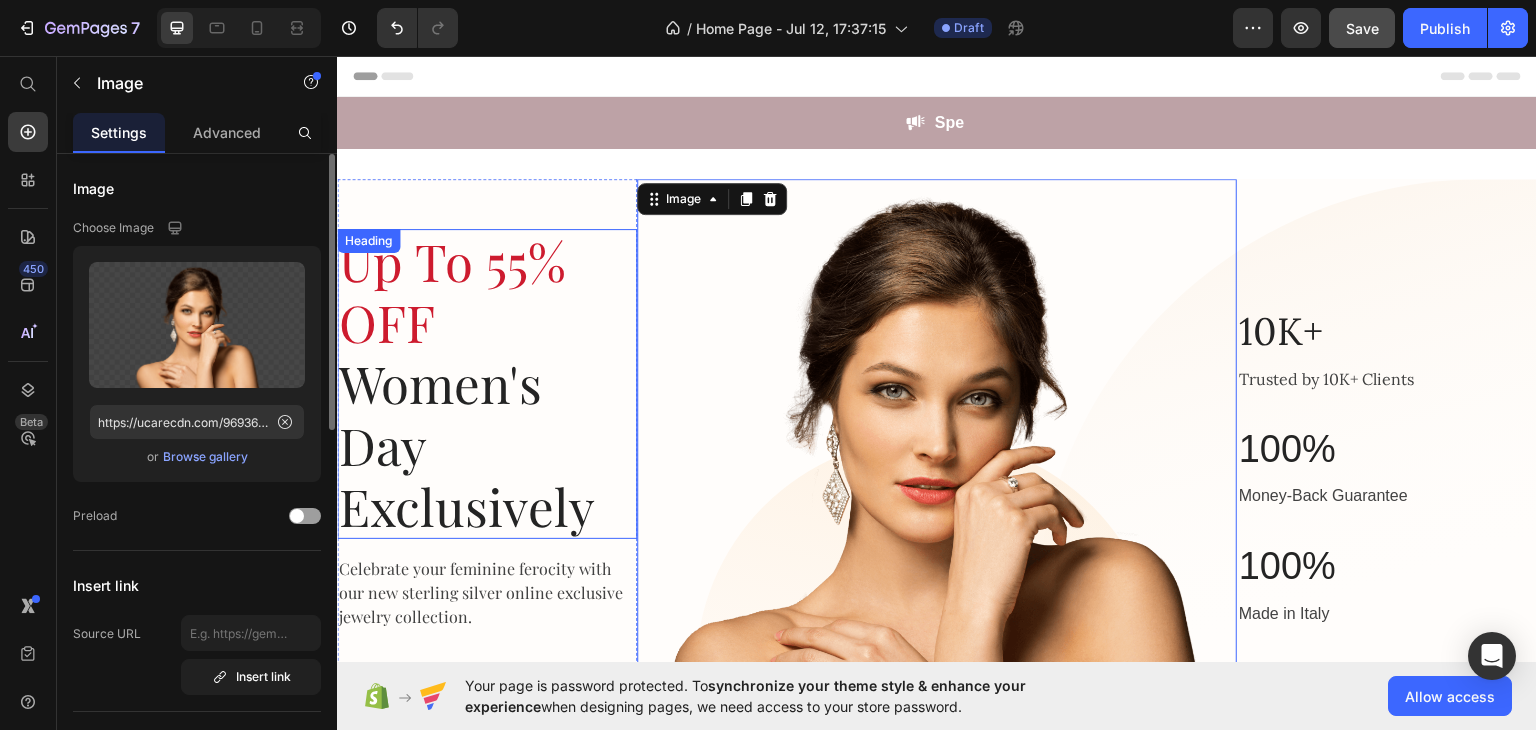 click on "Up To 55% OFF Women's Day Exclusively" at bounding box center [487, 383] 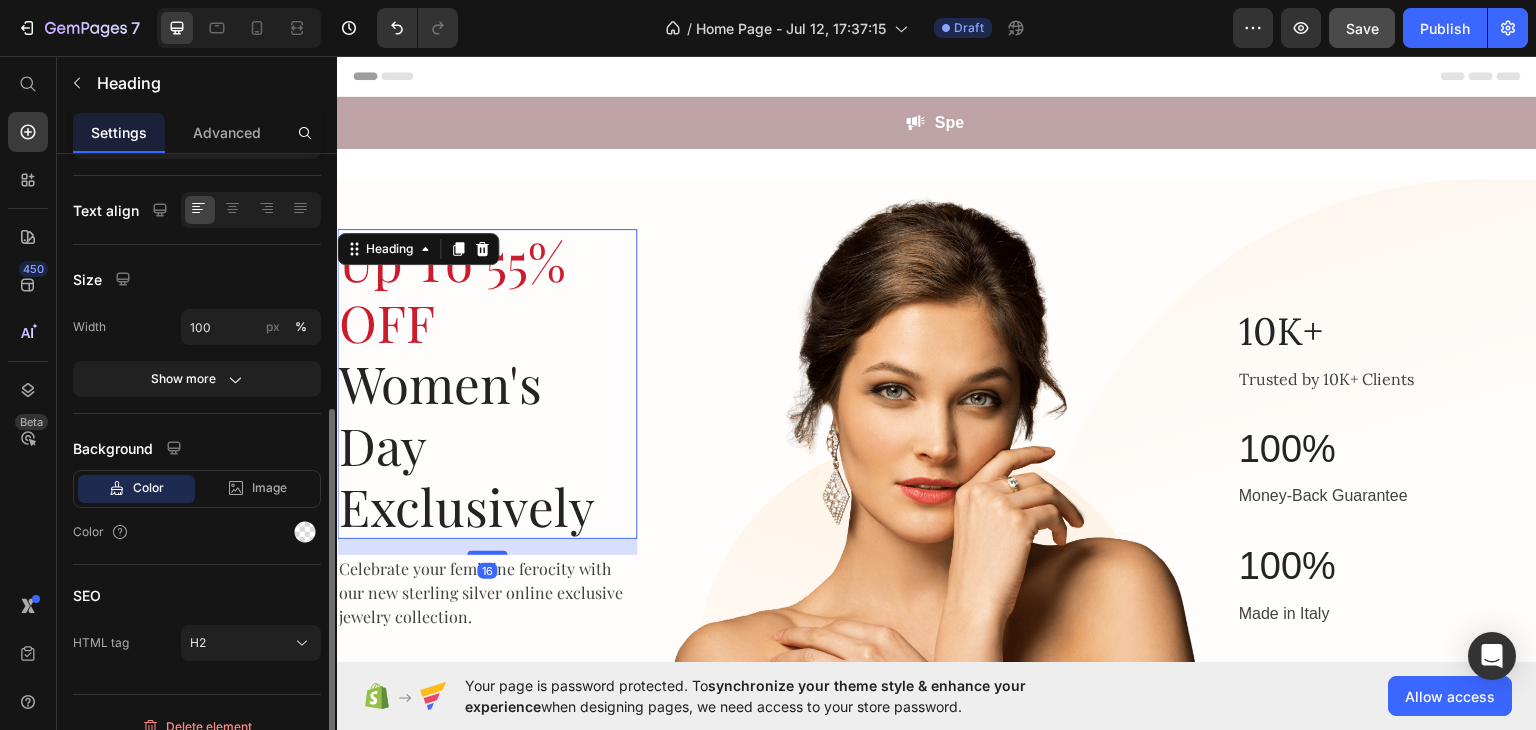 scroll, scrollTop: 376, scrollLeft: 0, axis: vertical 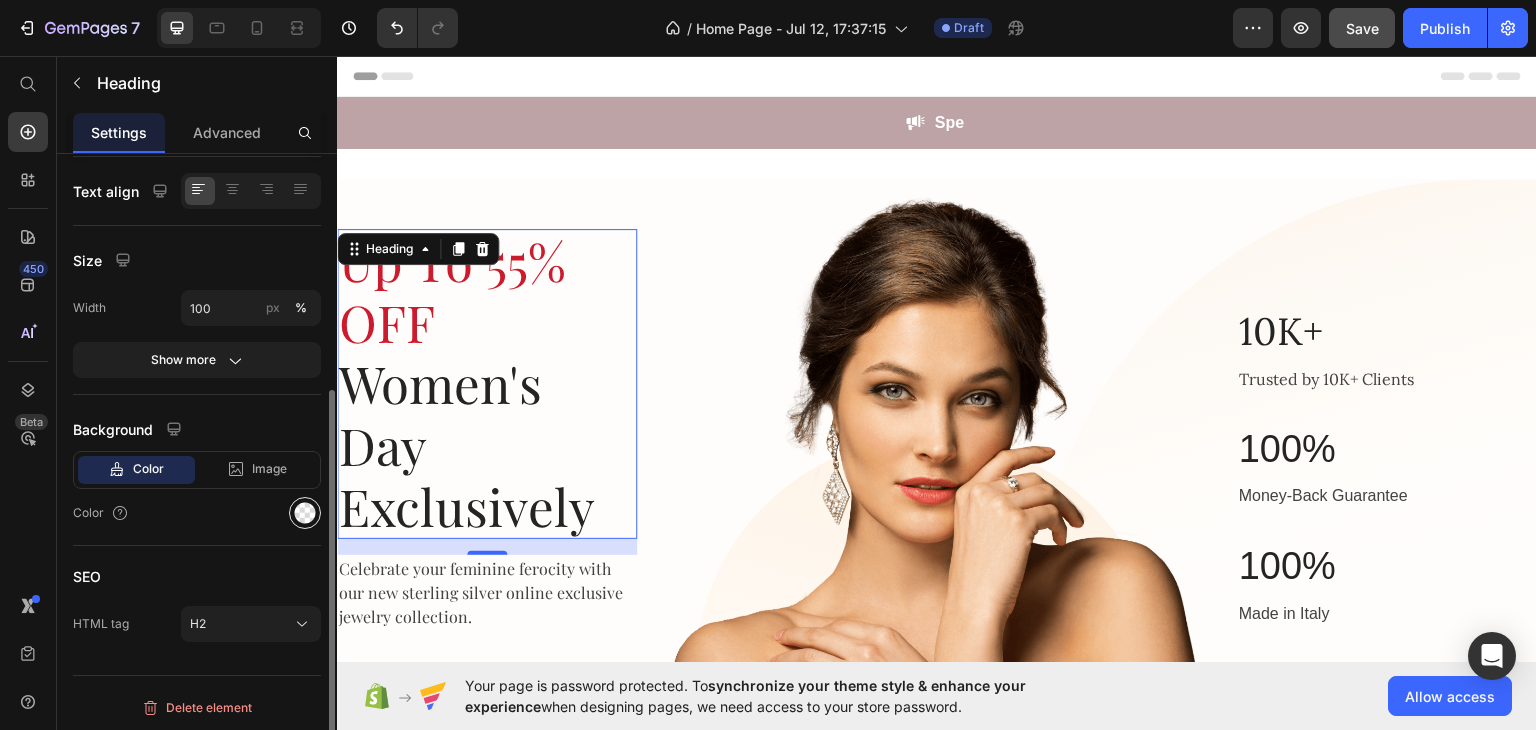 click at bounding box center (305, 513) 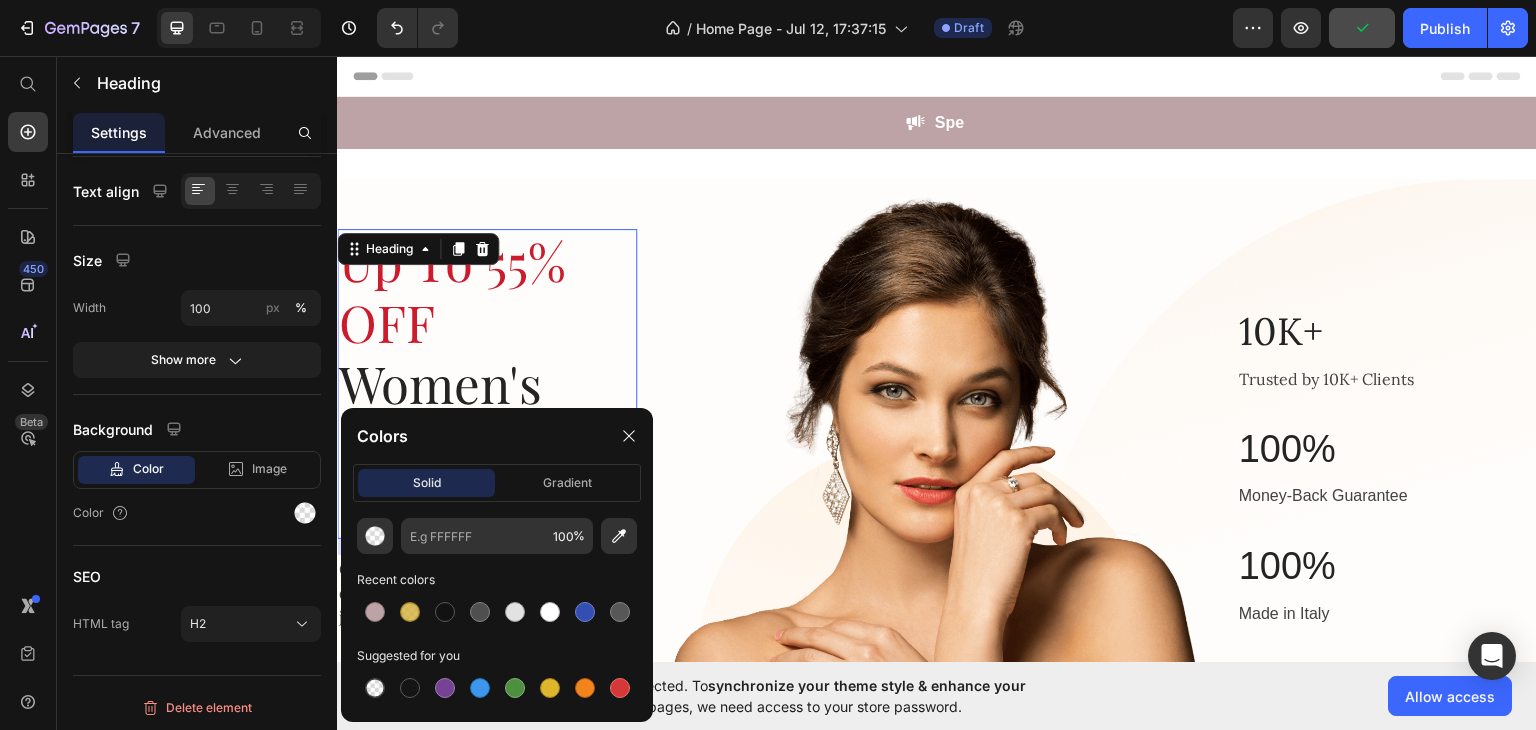click on "Up To 55% OFF Women's Day Exclusively" at bounding box center [487, 383] 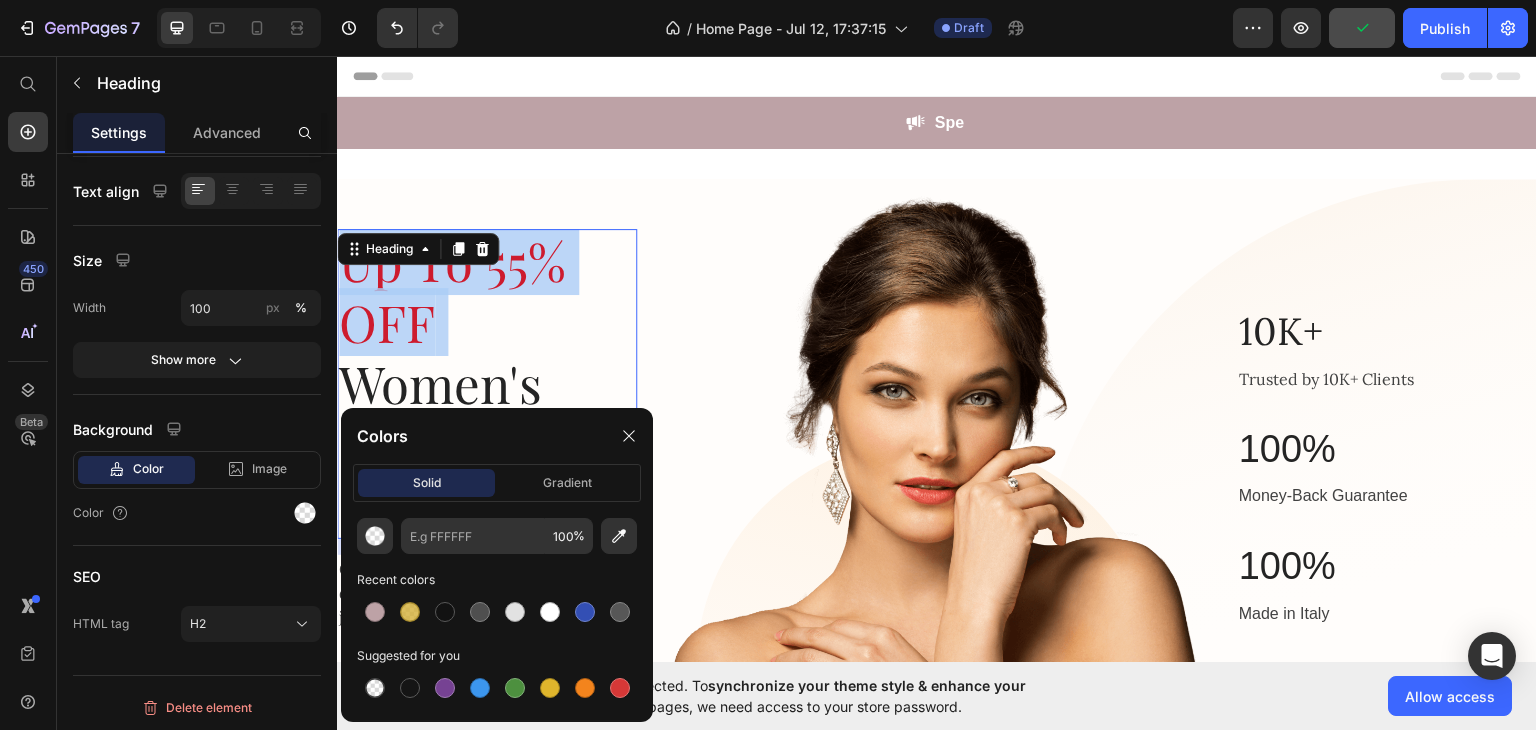 click on "Up To 55% OFF Women's Day Exclusively" at bounding box center (487, 383) 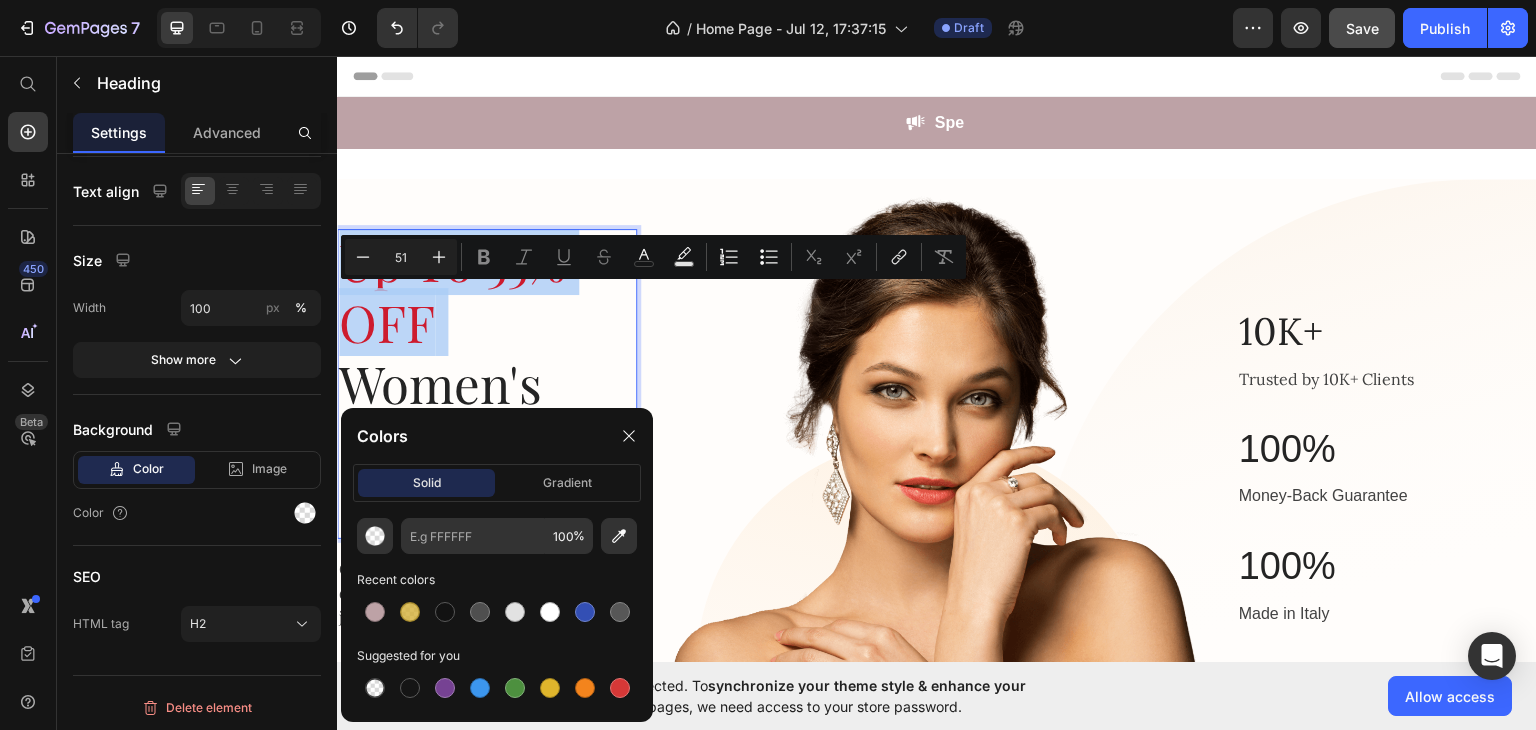 click on "Up To 55% OFF Women's Day Exclusively" at bounding box center [487, 383] 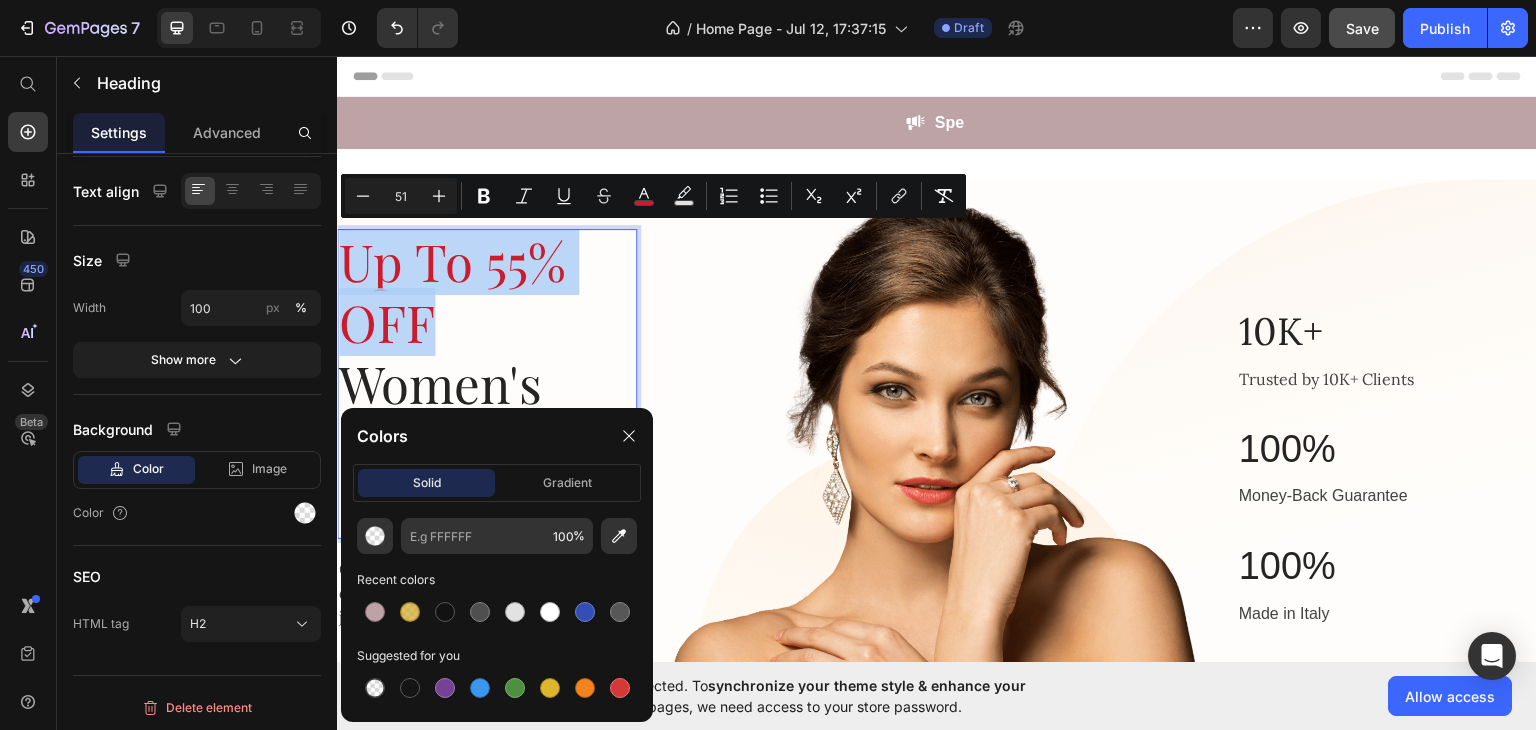 drag, startPoint x: 447, startPoint y: 305, endPoint x: 355, endPoint y: 266, distance: 99.92497 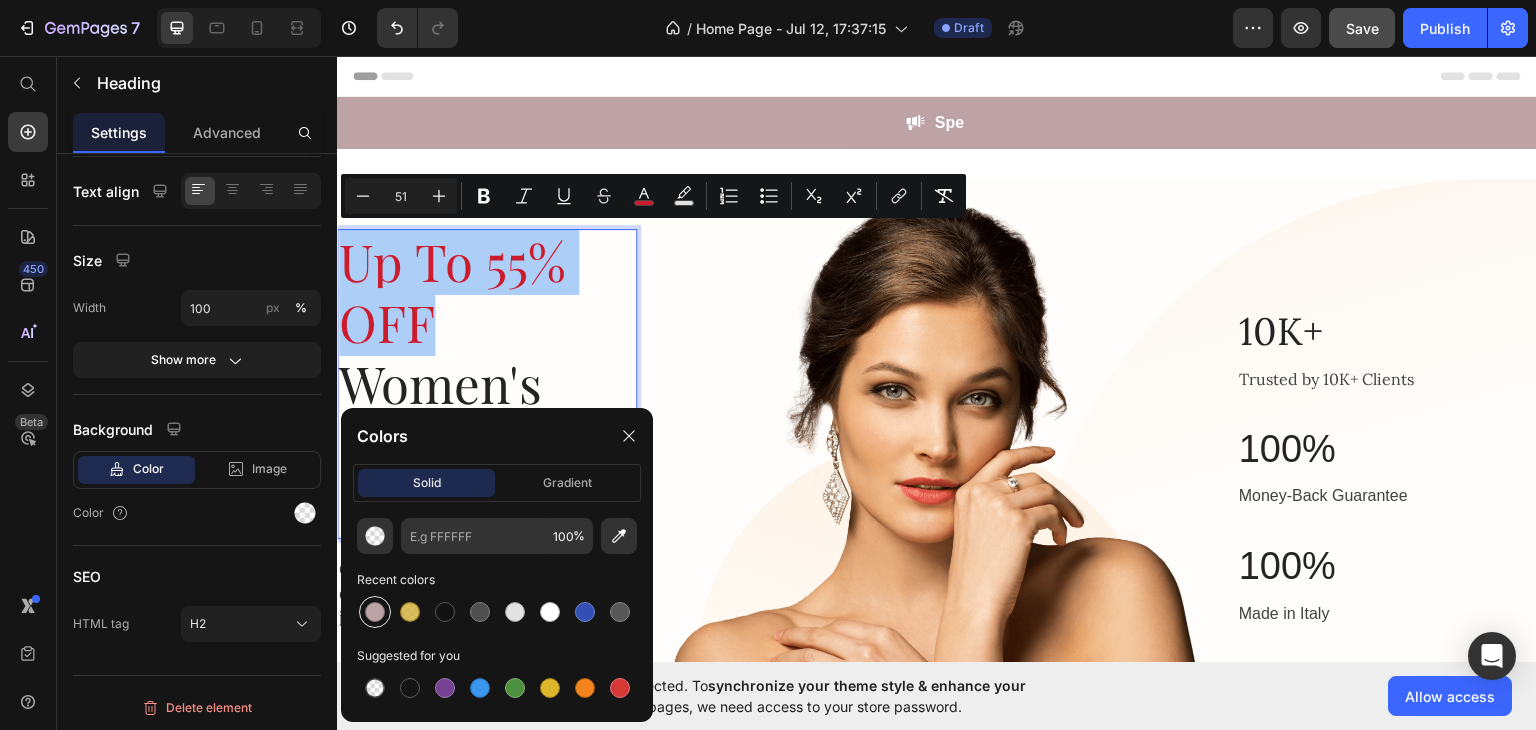 click at bounding box center (375, 612) 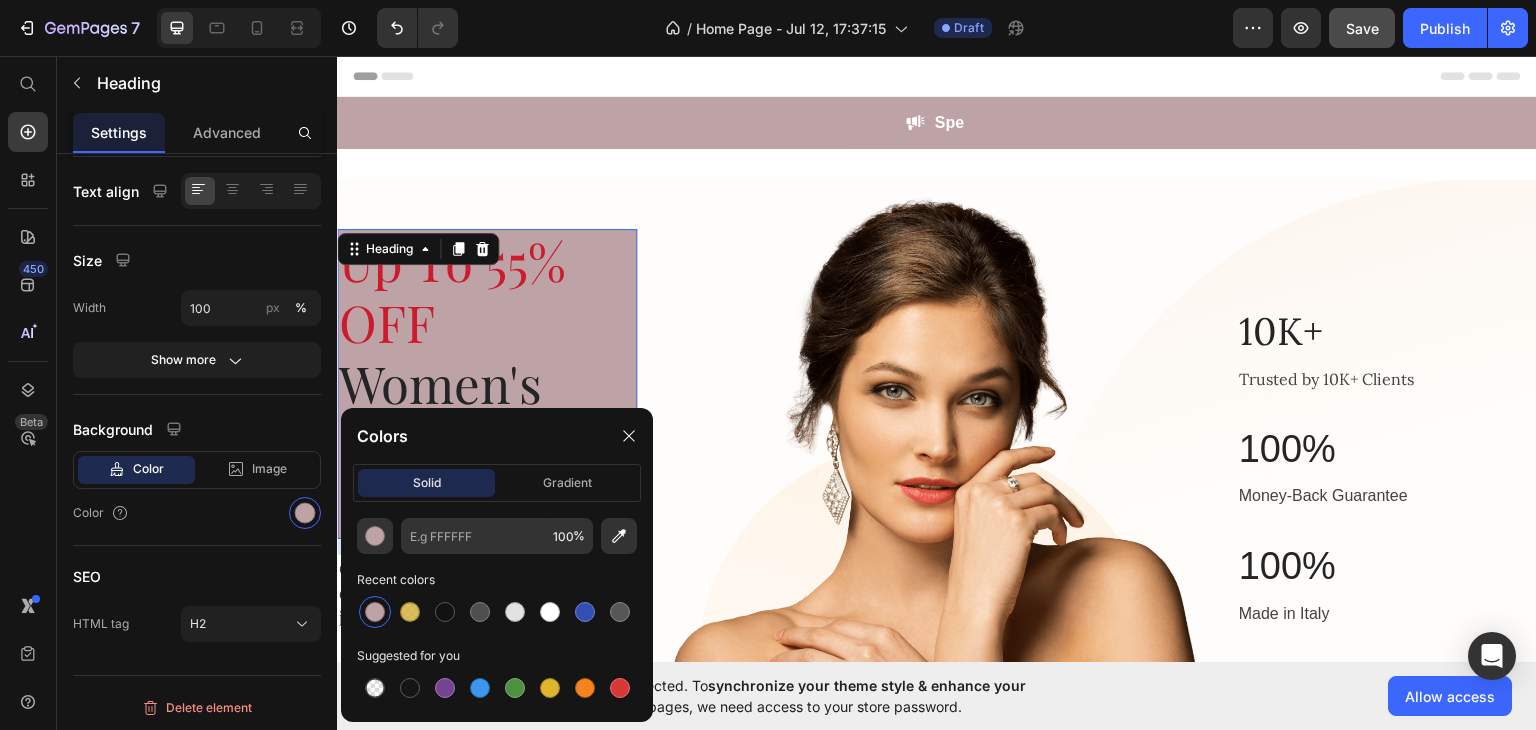 click on "Up To 55% OFF Women's Day Exclusively" at bounding box center (487, 383) 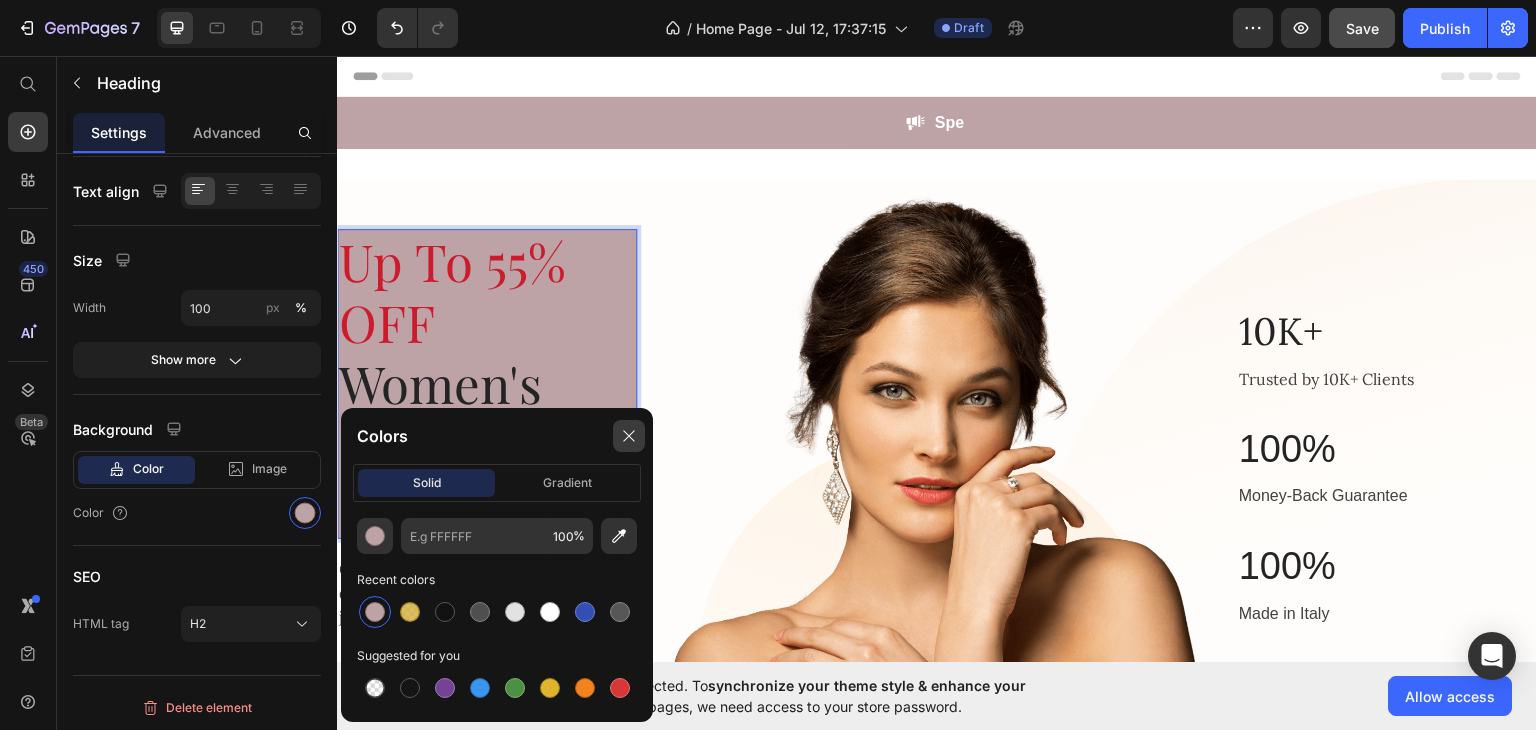 click 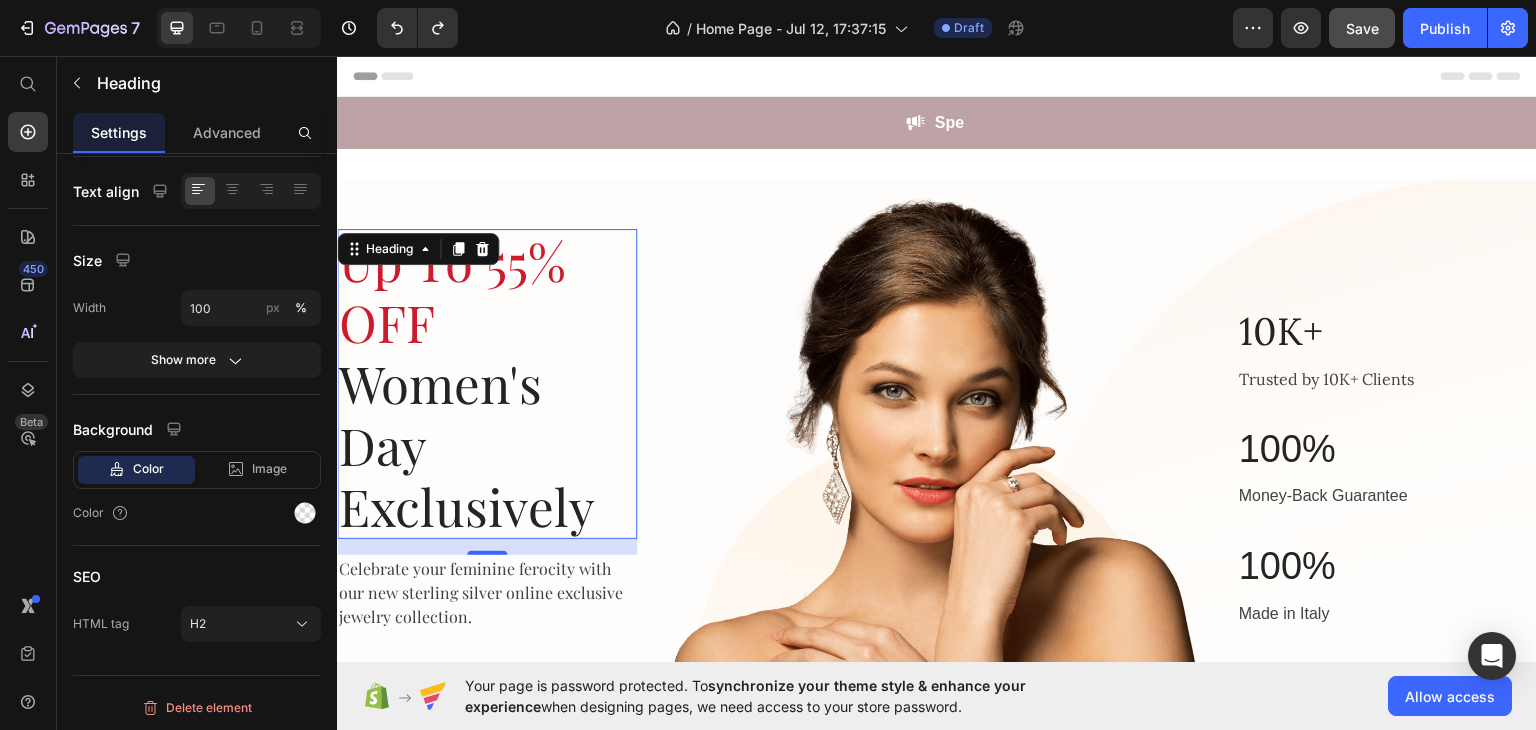 click on "Up To 55% OFF" at bounding box center [452, 290] 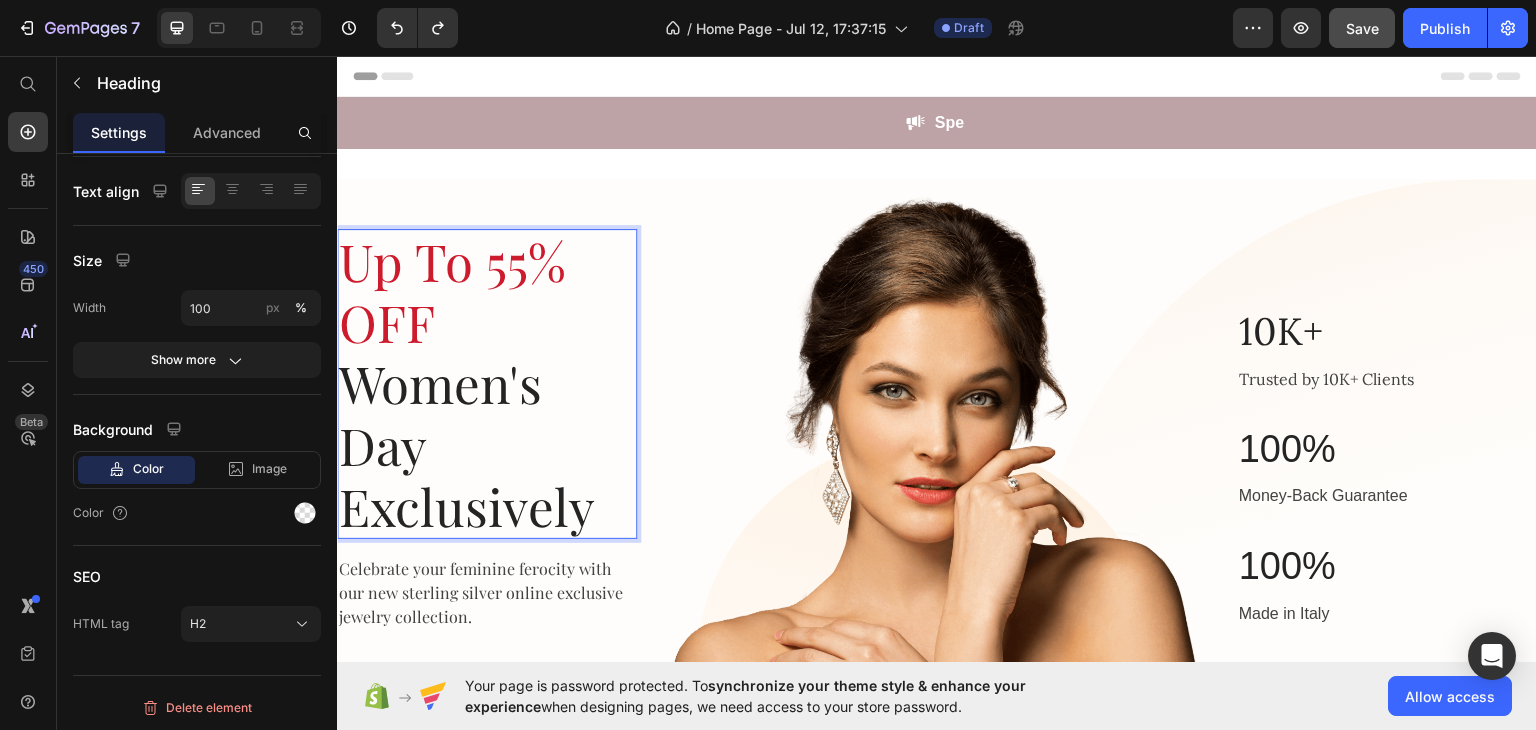 click on "Up To 55% OFF" at bounding box center (452, 290) 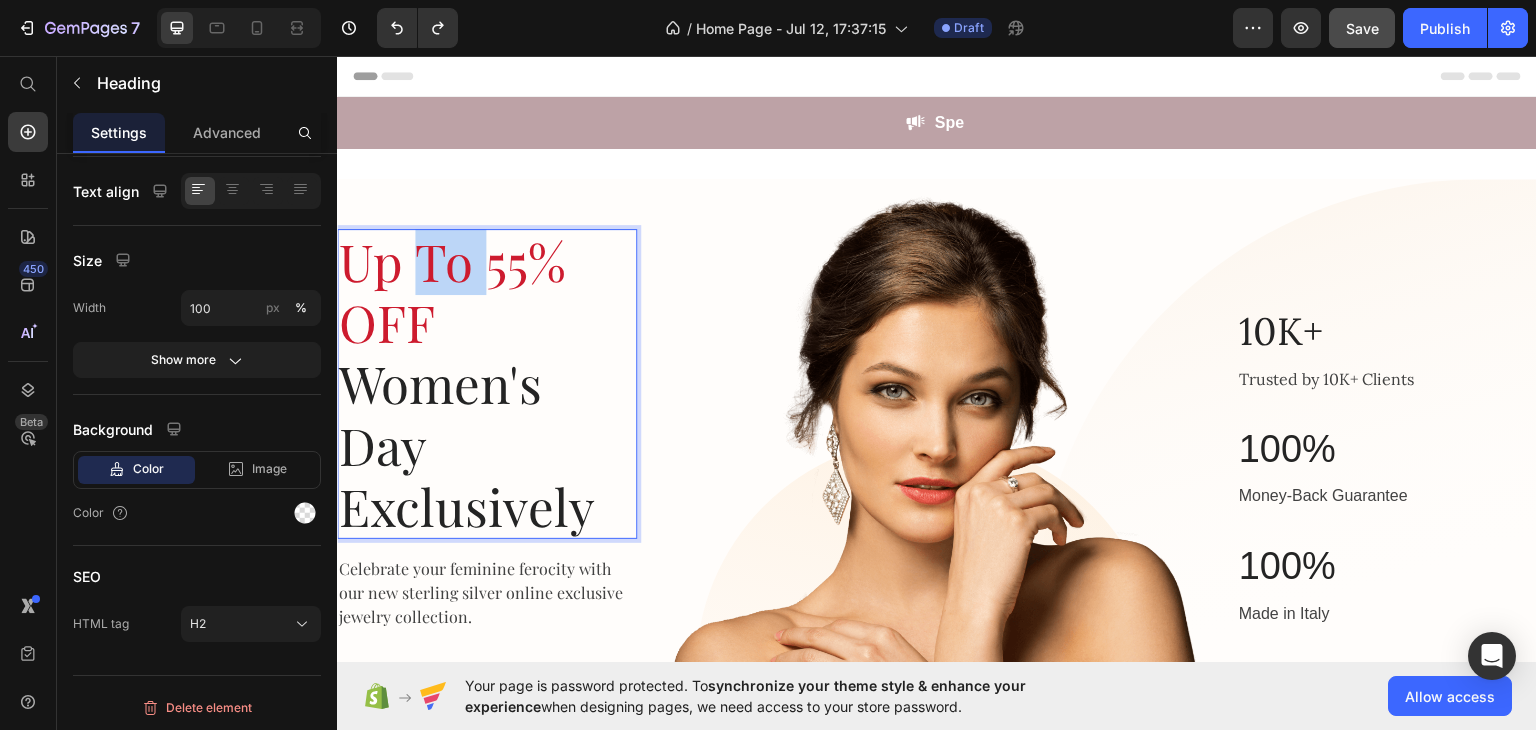 click on "Up To 55% OFF" at bounding box center [452, 290] 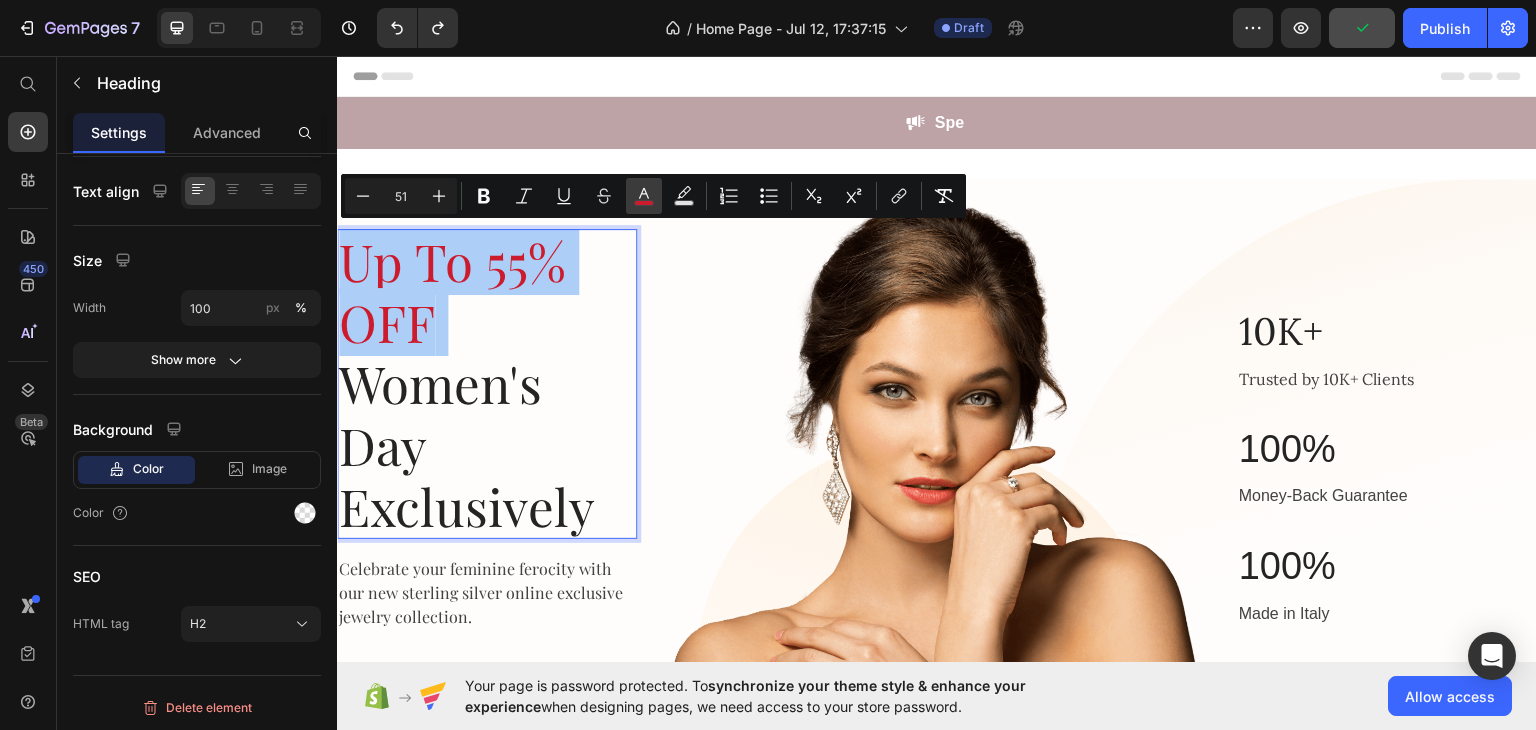 click 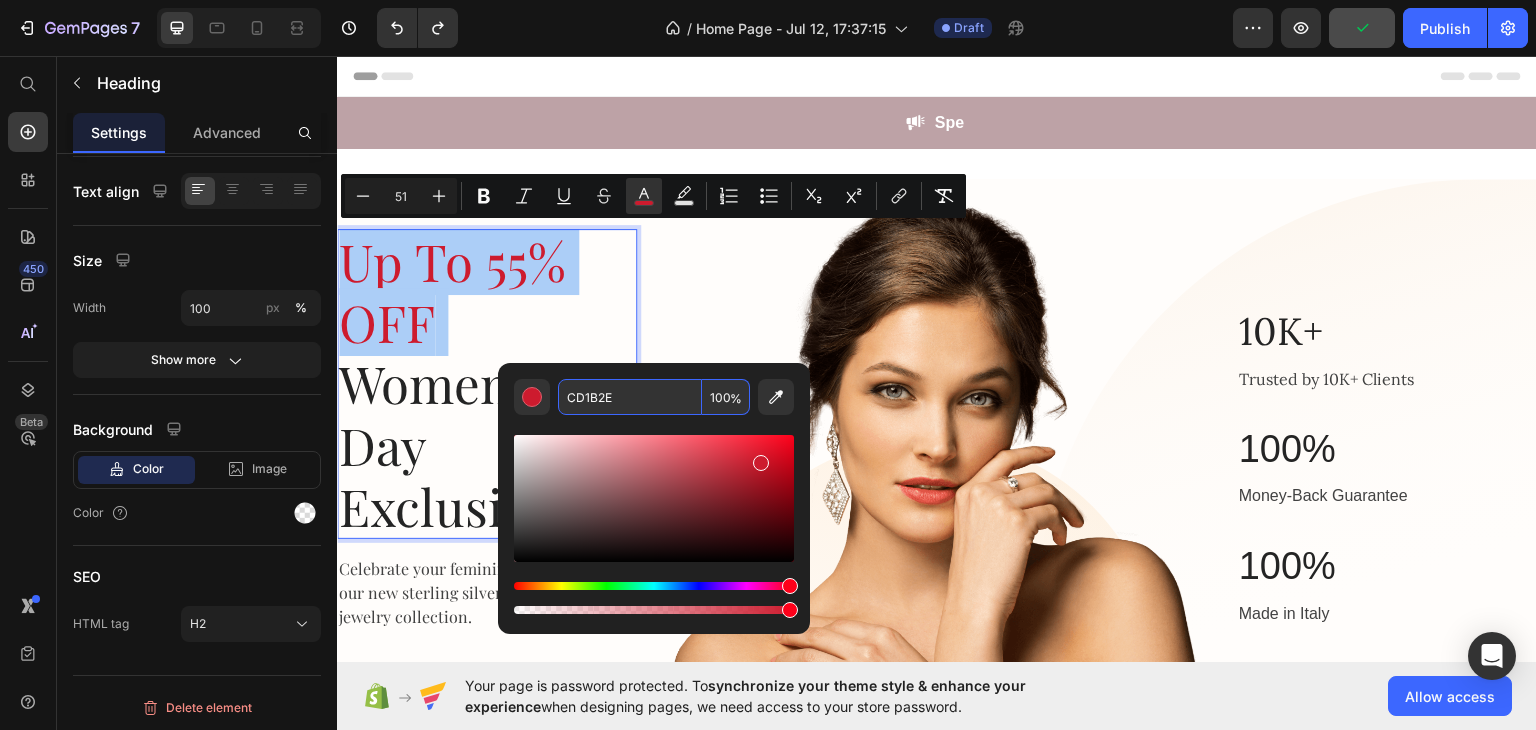 click on "CD1B2E" at bounding box center (630, 397) 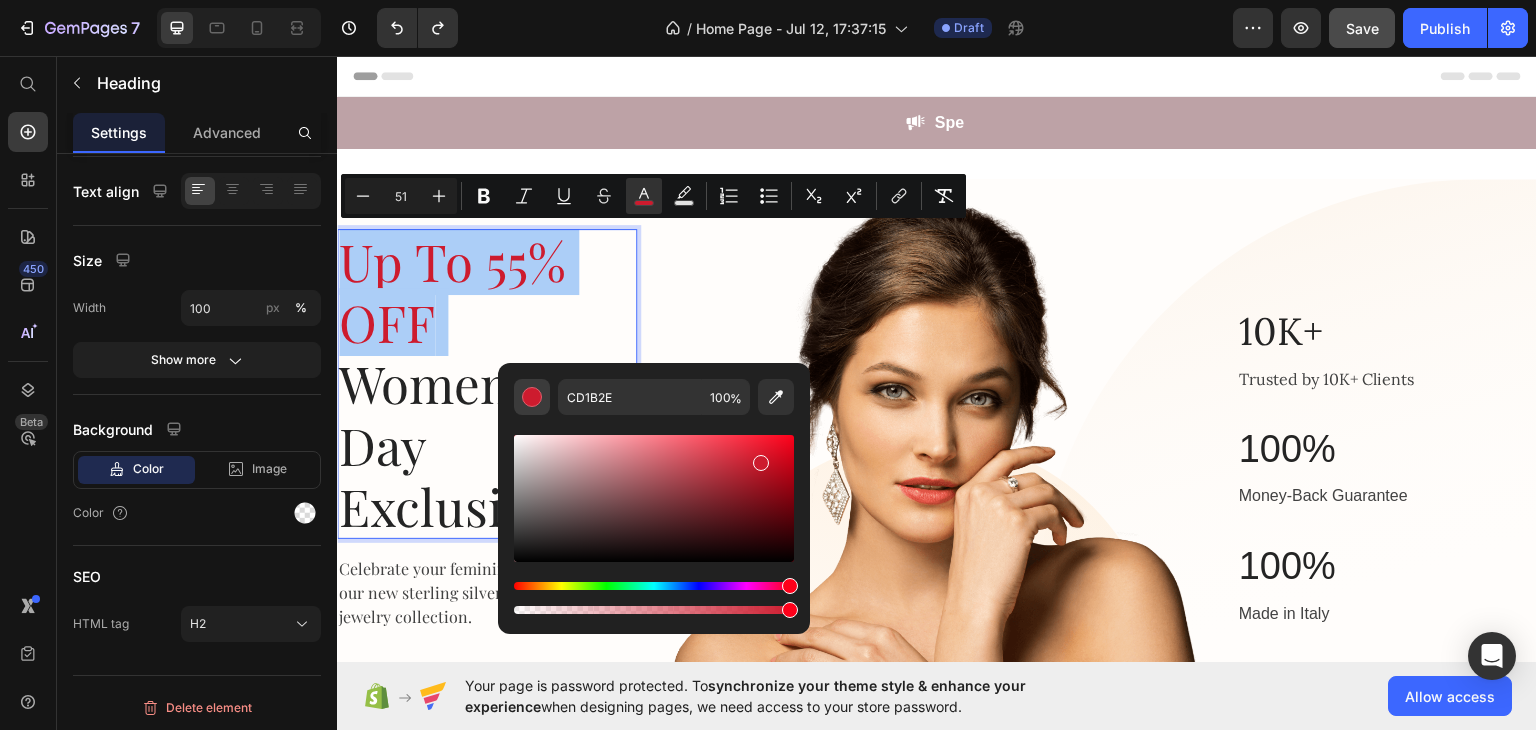 click at bounding box center [532, 397] 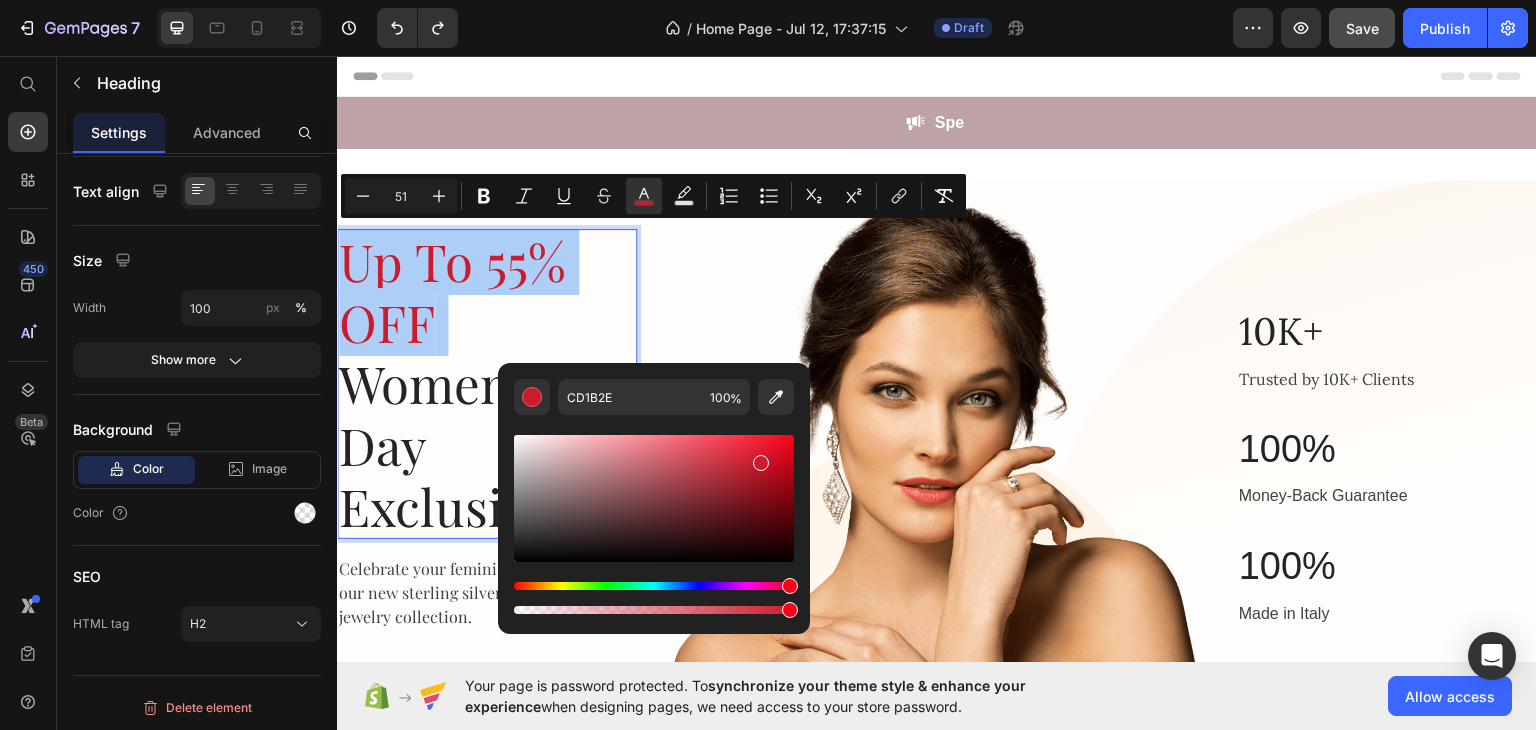 click at bounding box center (654, 516) 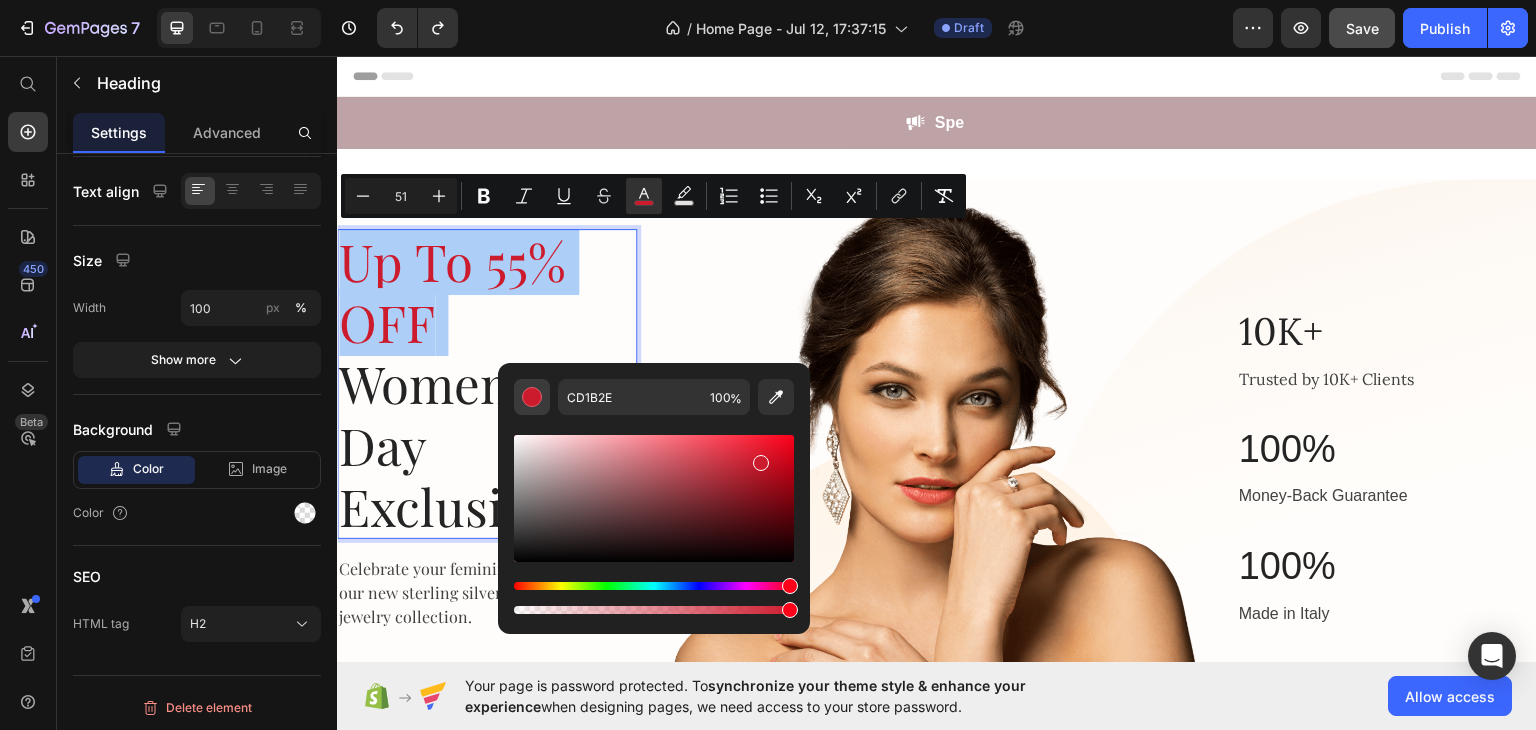 click at bounding box center (532, 397) 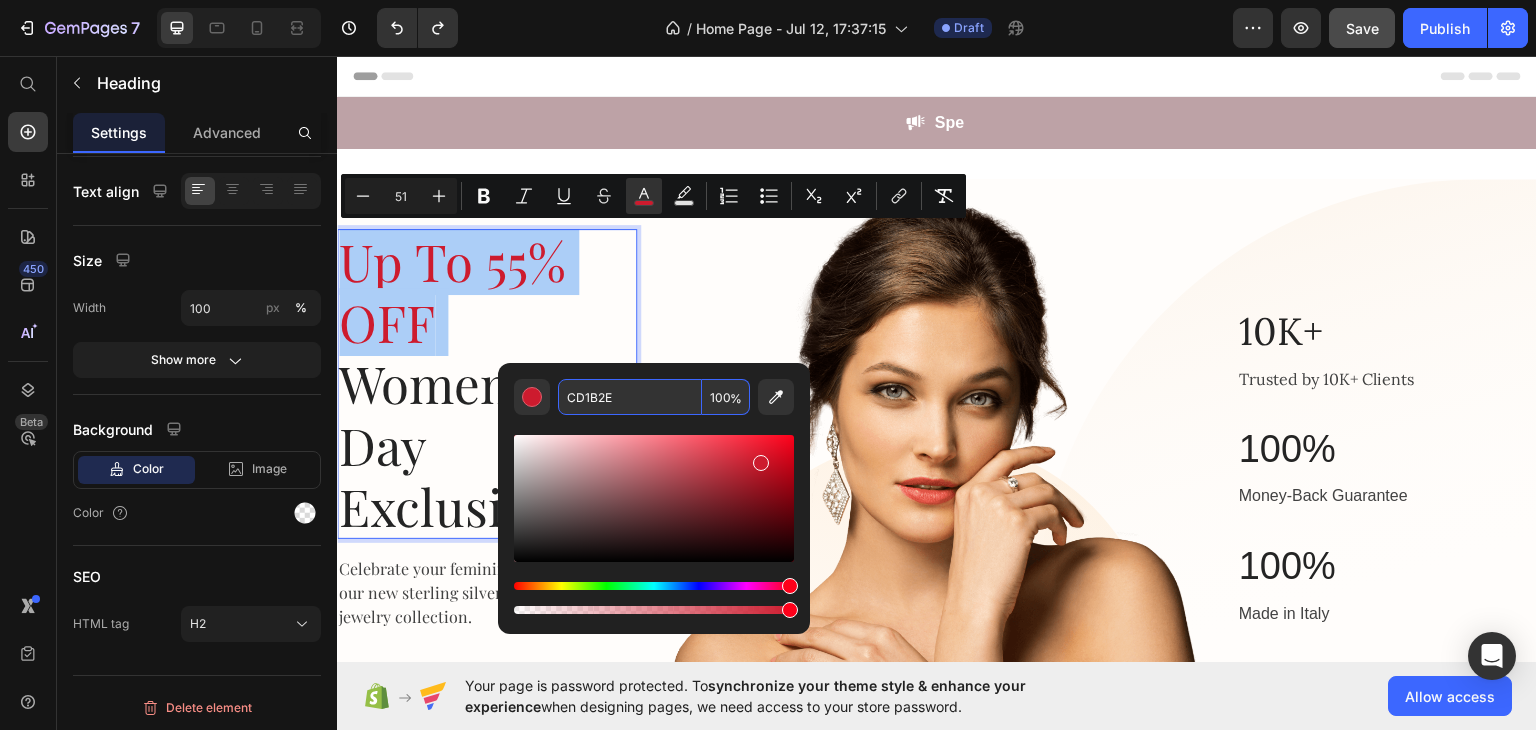click on "CD1B2E" at bounding box center (630, 397) 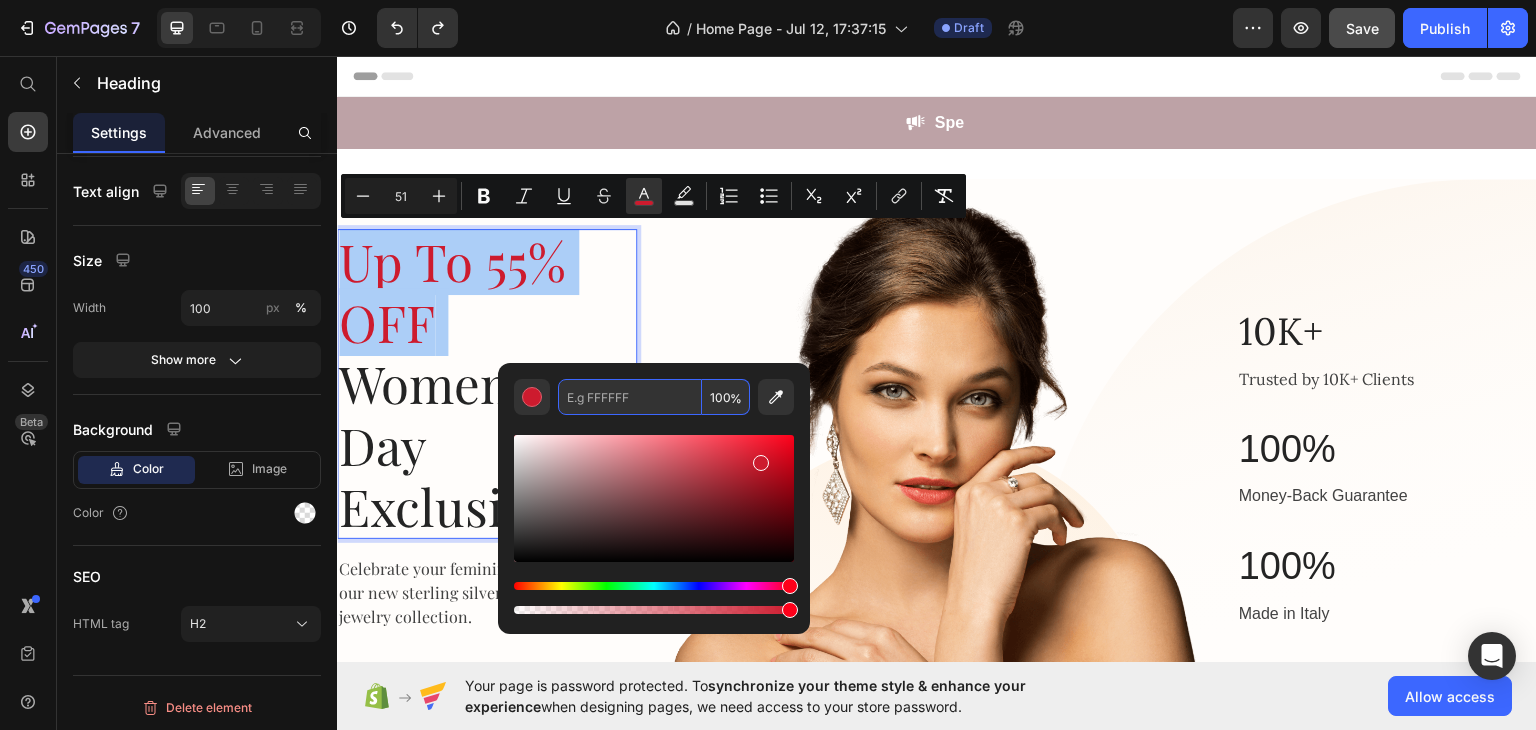 paste on "#f4e8e6" 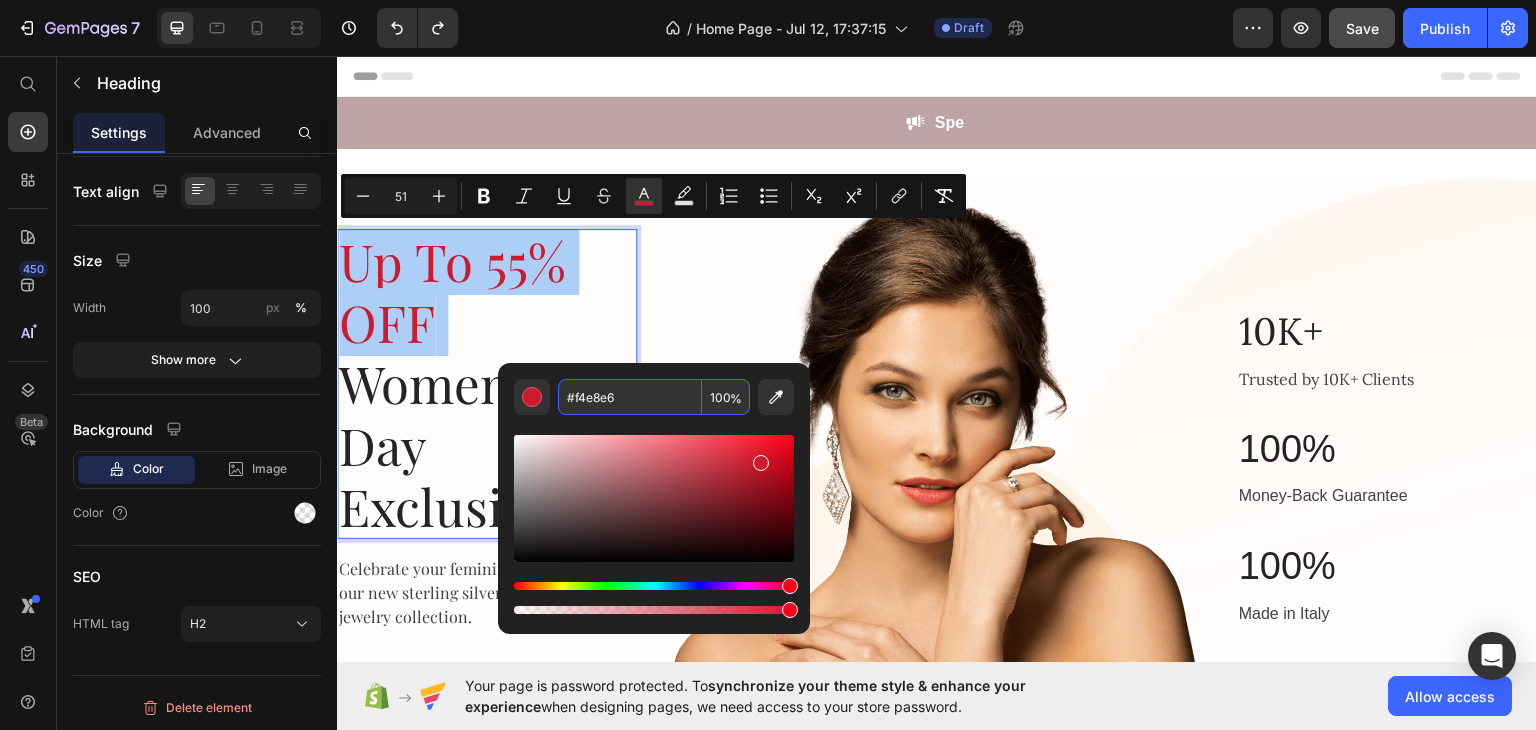 type on "#f4e8e6" 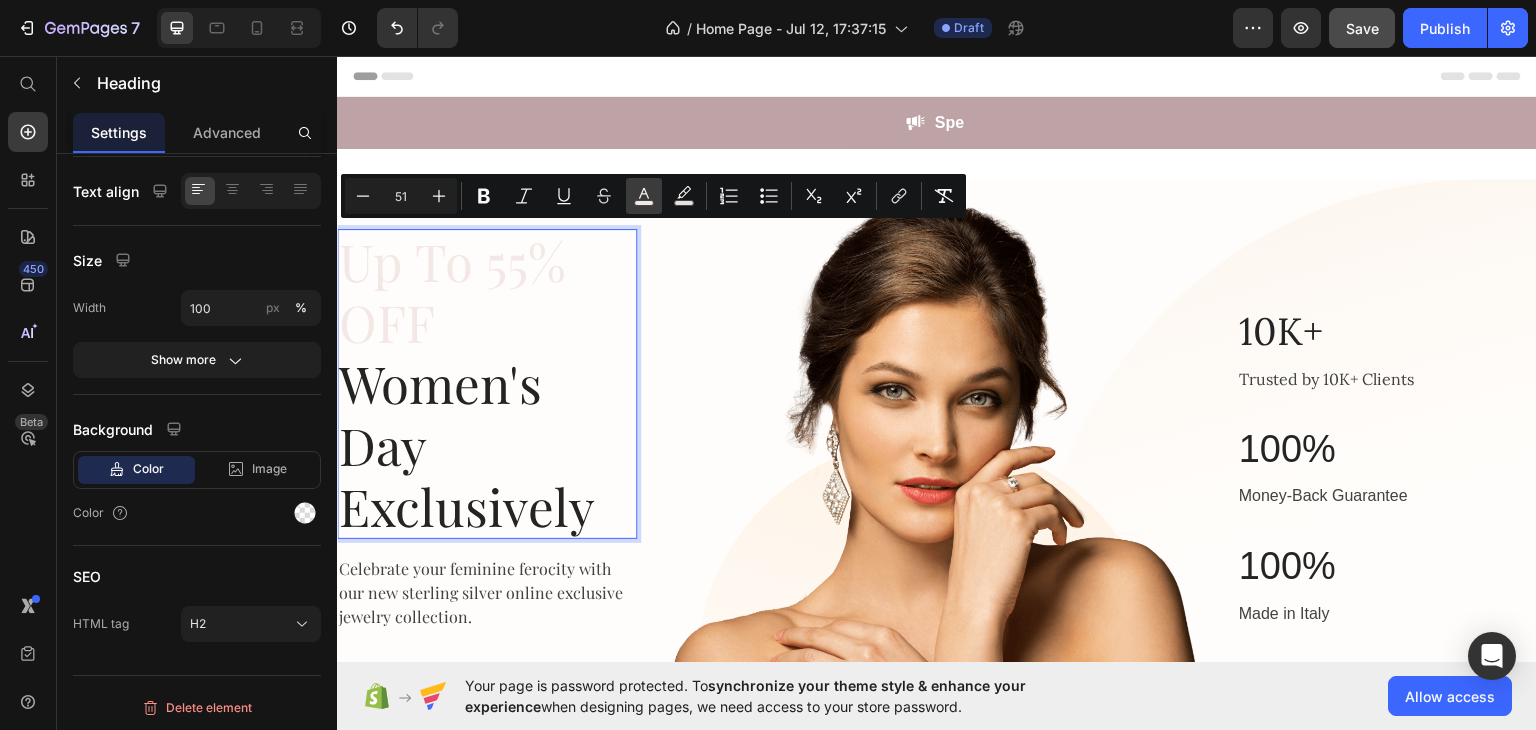 click 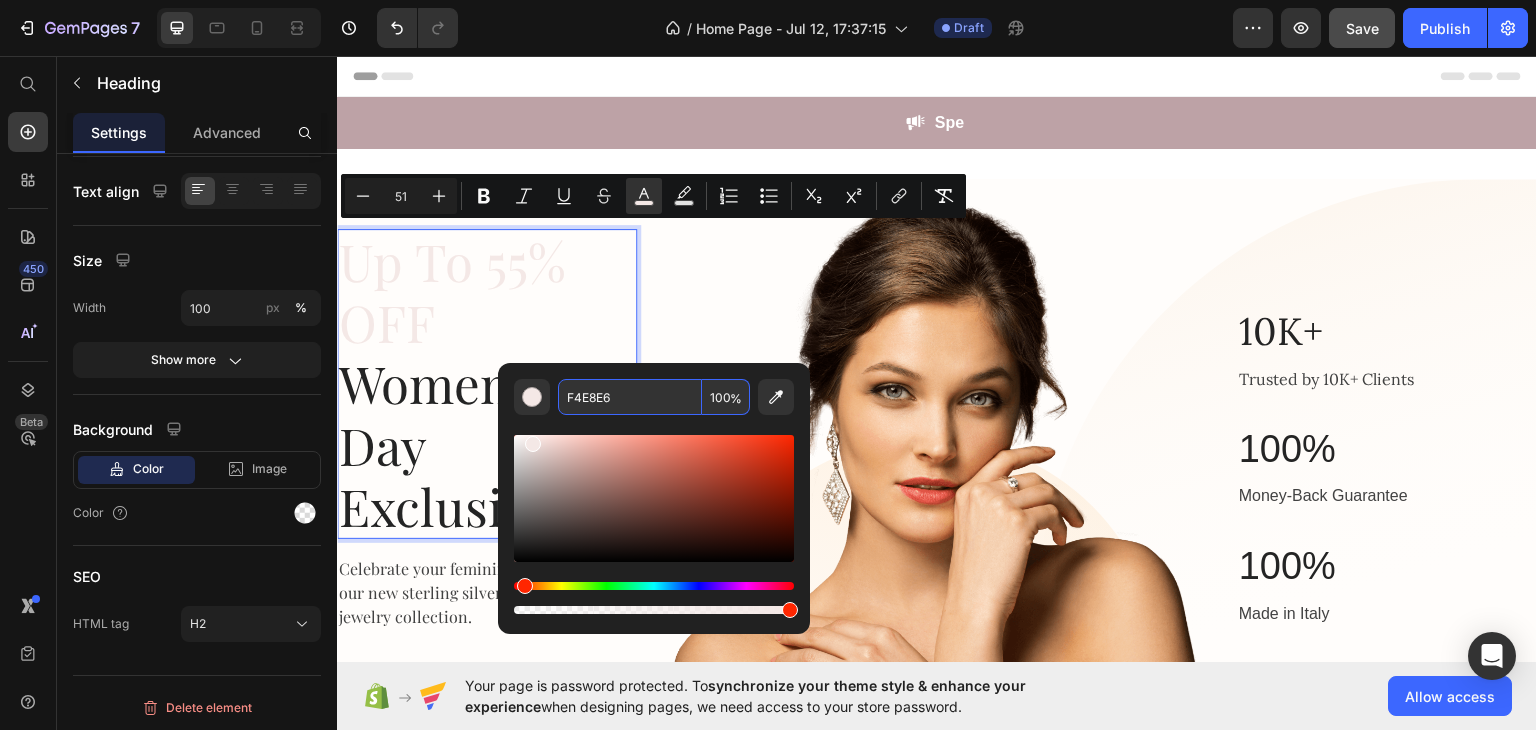 click on "F4E8E6" at bounding box center [630, 397] 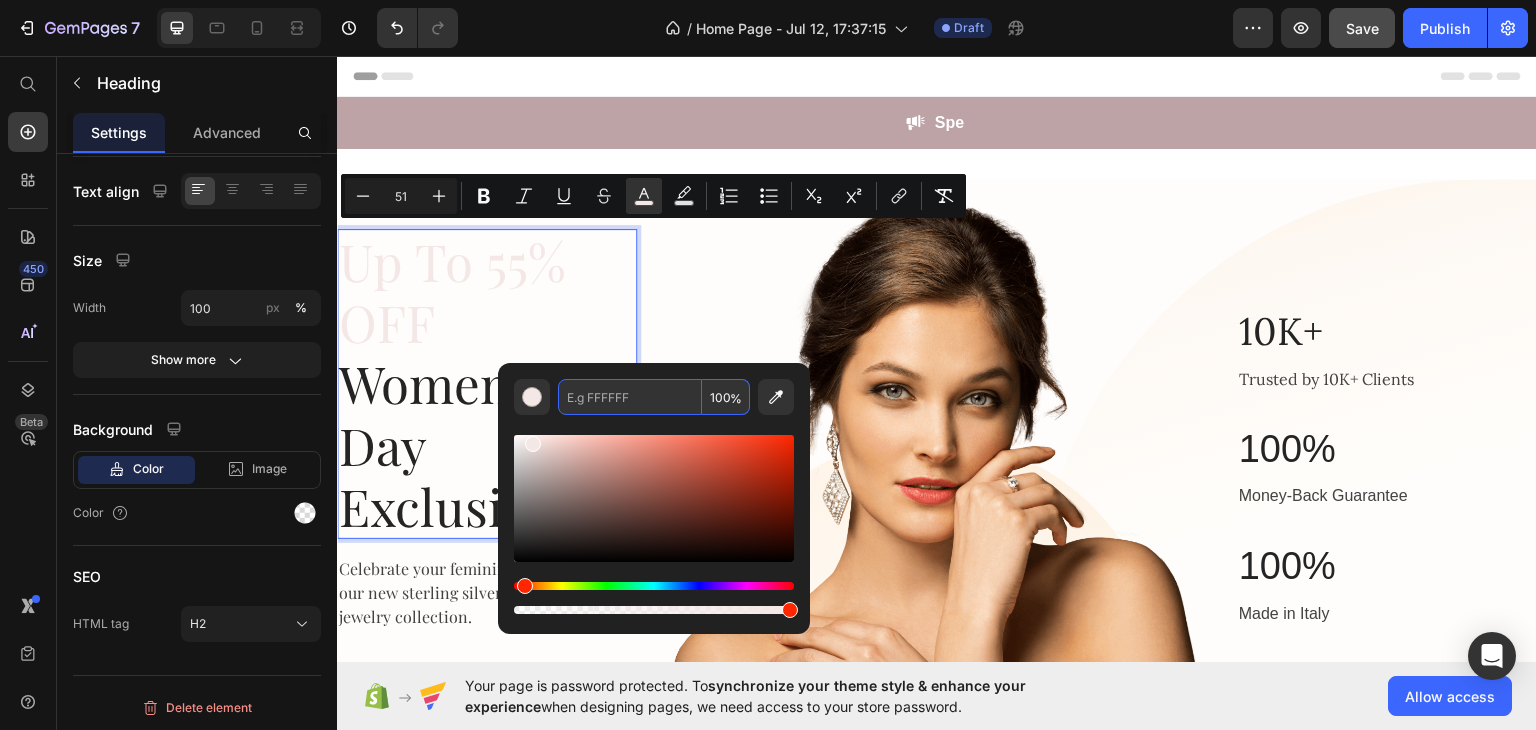 paste on "#bda2a6" 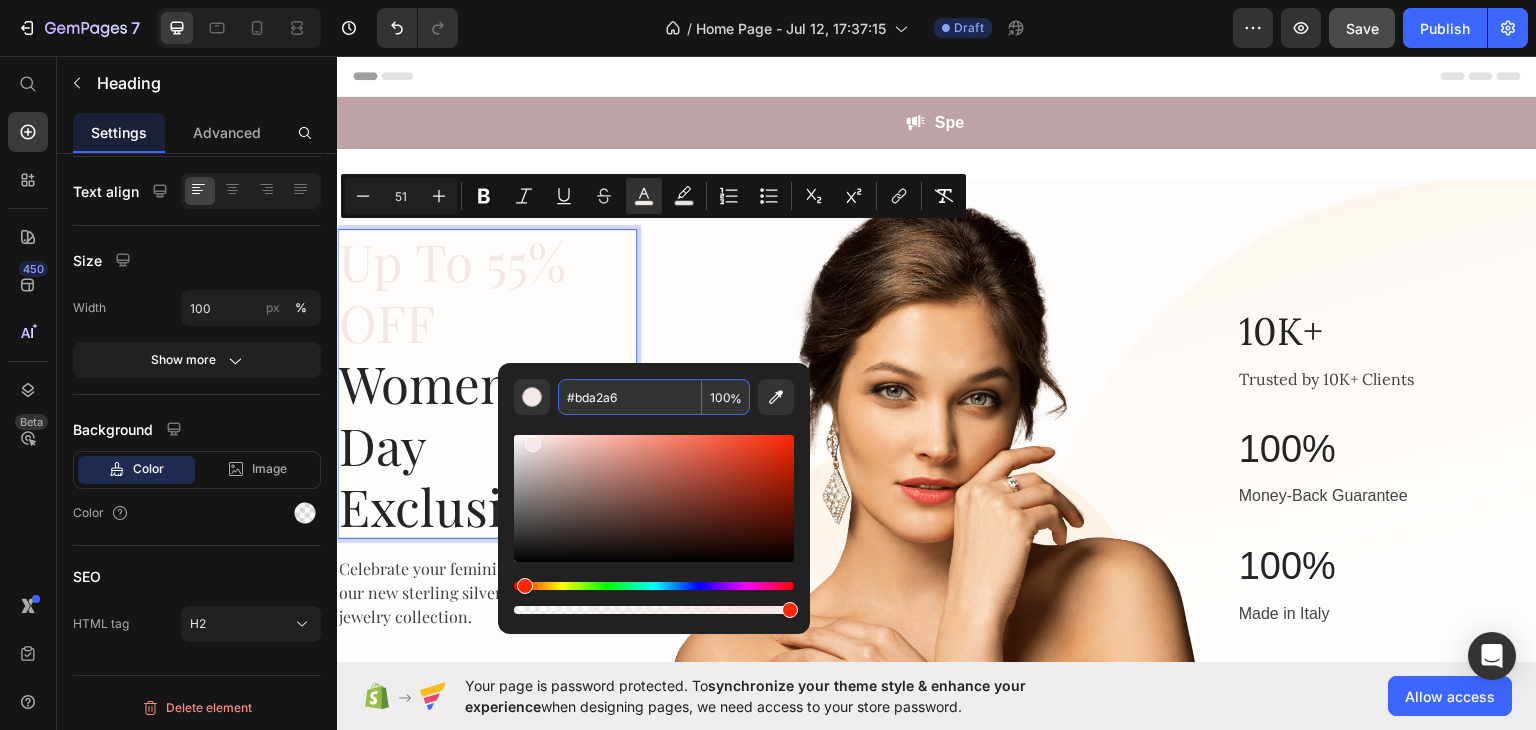 type on "#bda2a6" 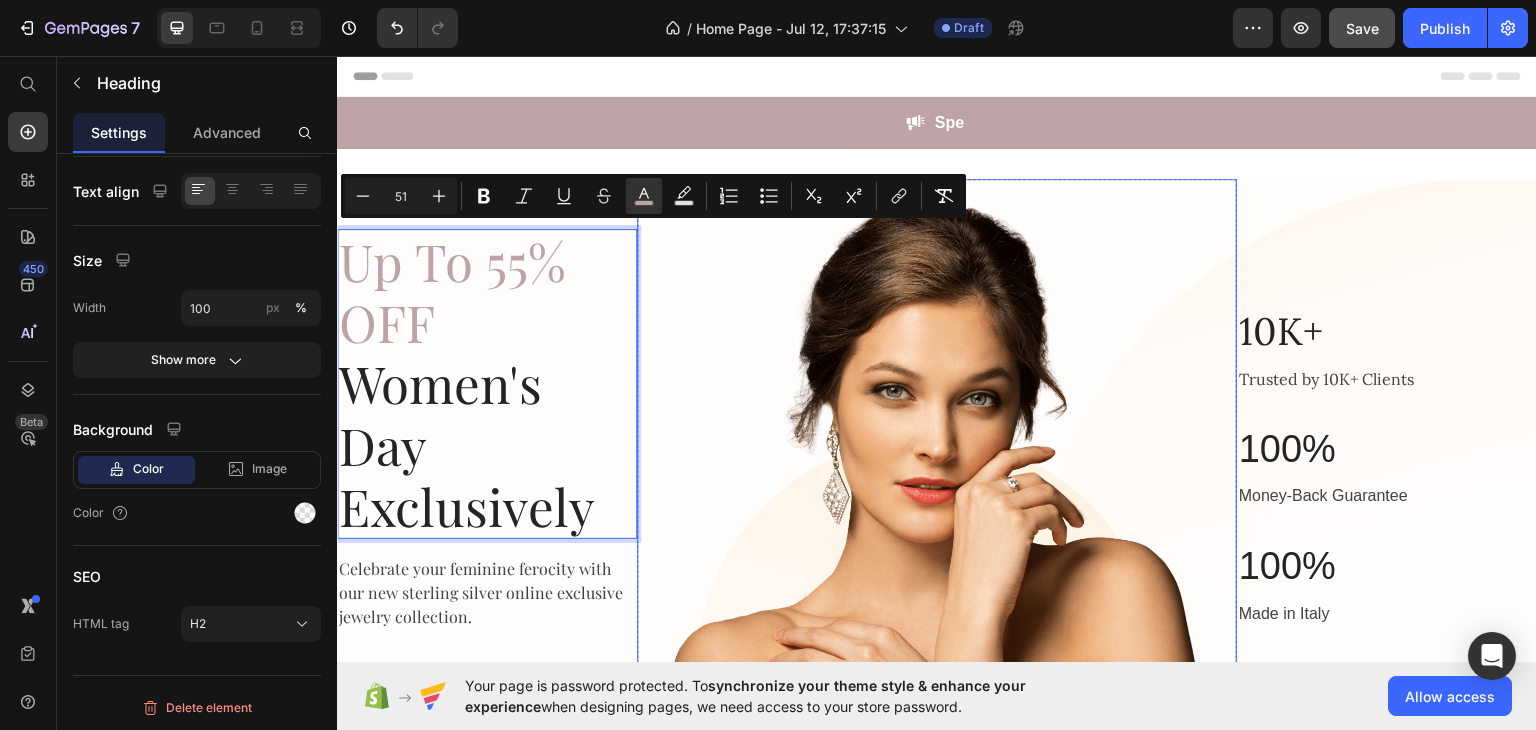 click at bounding box center (937, 450) 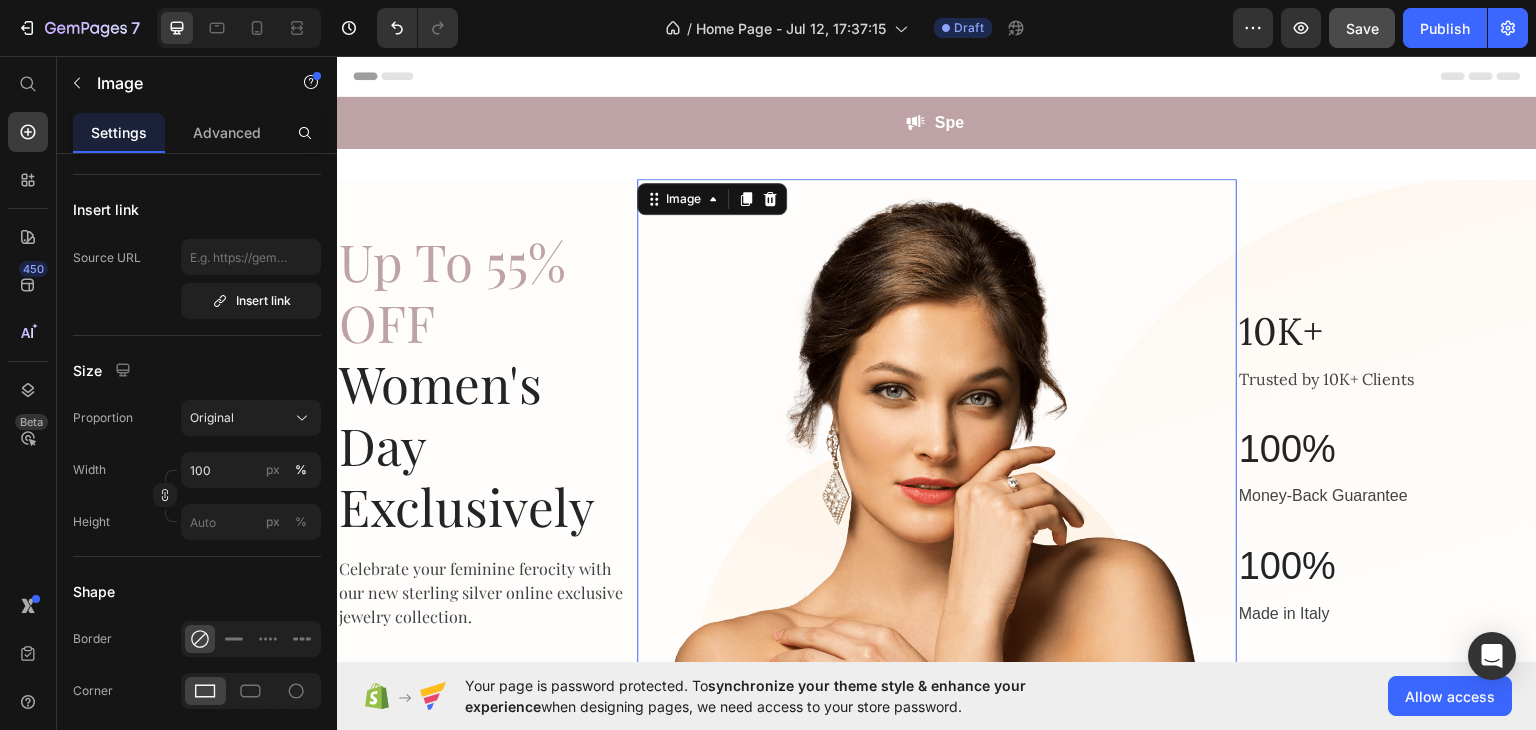 scroll, scrollTop: 0, scrollLeft: 0, axis: both 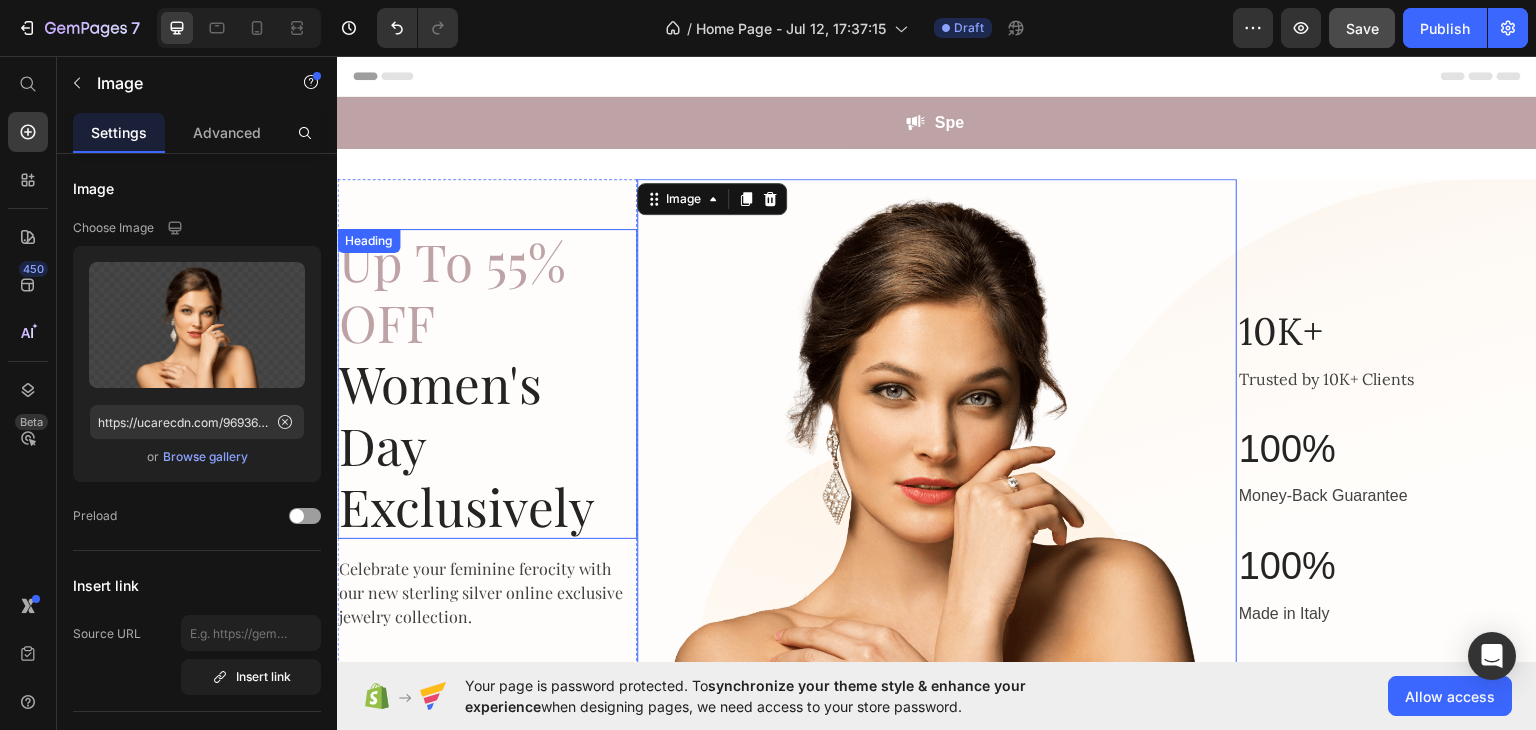 click on "⁠⁠⁠⁠⁠⁠⁠ Up To 55% OFF Women's Day Exclusively" at bounding box center (487, 383) 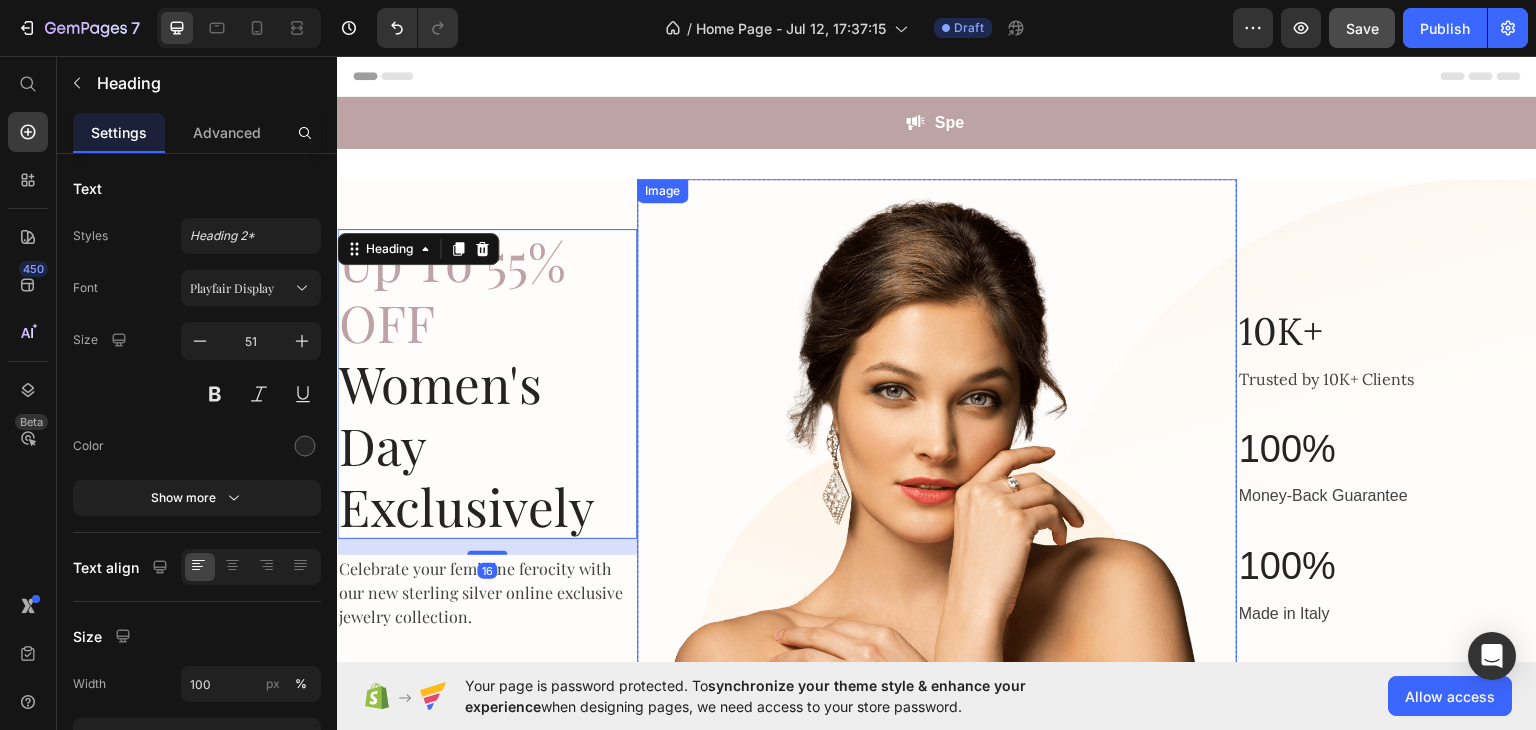 click on "⁠⁠⁠⁠⁠⁠⁠ Up To 55% OFF Women's Day Exclusively Heading 16 Celebrate your feminine ferocity with our new sterling silver online exclusive jewelry collection. Heading Find The Perfect Item Button Row Image Row 10K+ Heading Trusted by 10K+ Clients Text block 100% Heading Money-Back Guarantee Text block 100% Heading Made in USA Text block Row 10K+ Heading Trusted by 10K+ Clients Text block Row Row 100% Heading Money-Back Guarantee Text block Row 100% Heading Made in Italy Text block Row Row Hero Banner" at bounding box center [937, 435] 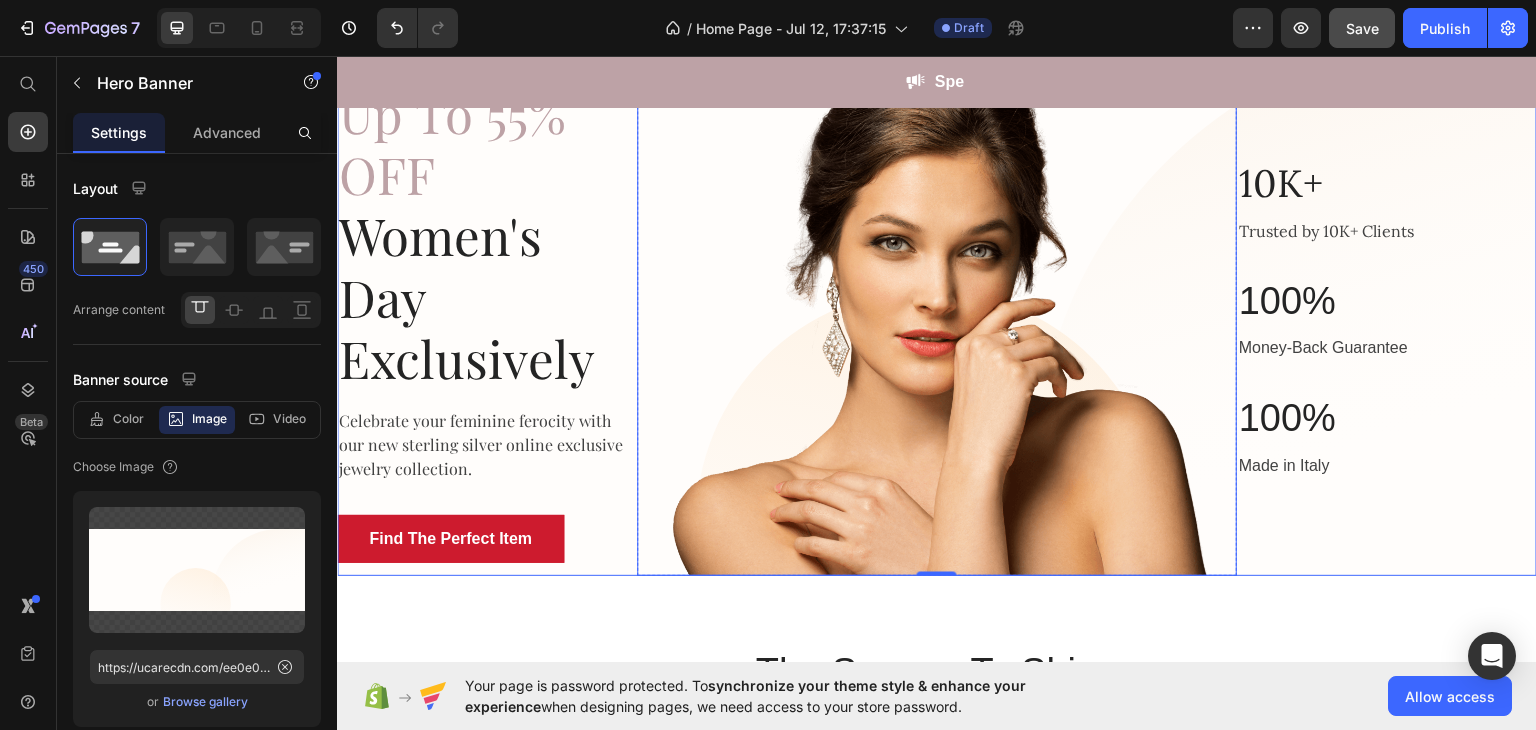 scroll, scrollTop: 152, scrollLeft: 0, axis: vertical 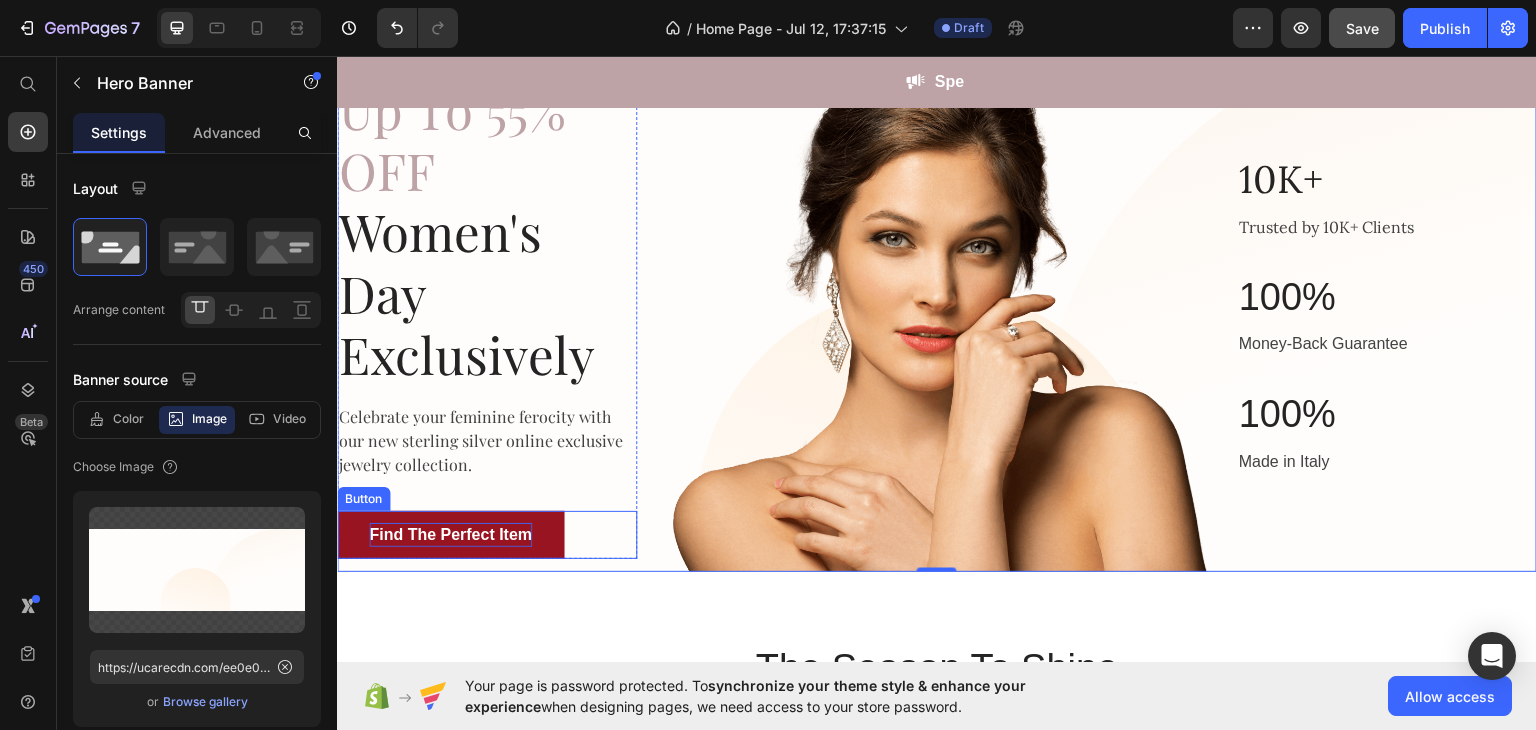 click on "Find The Perfect Item" at bounding box center [450, 534] 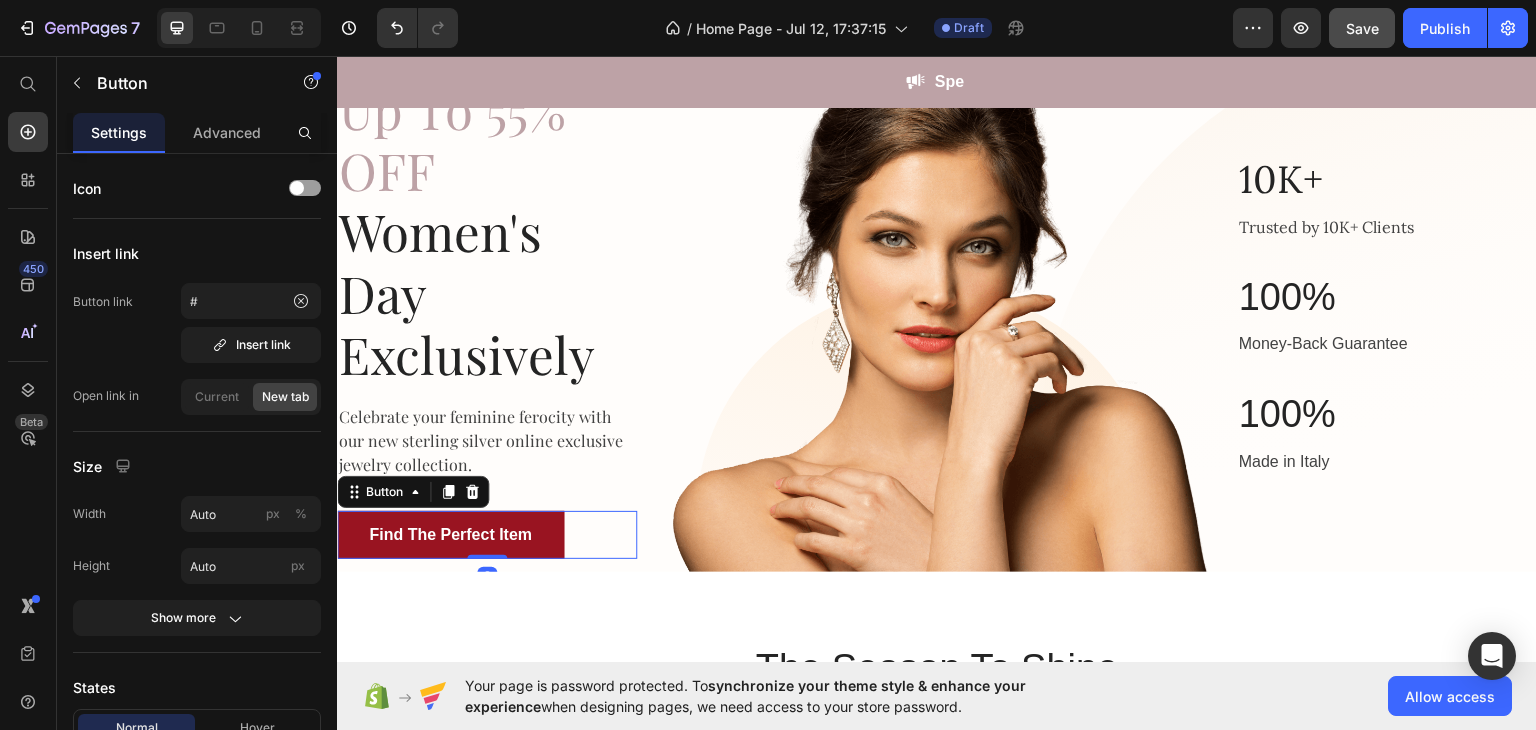 click on "Find The Perfect Item" at bounding box center (450, 534) 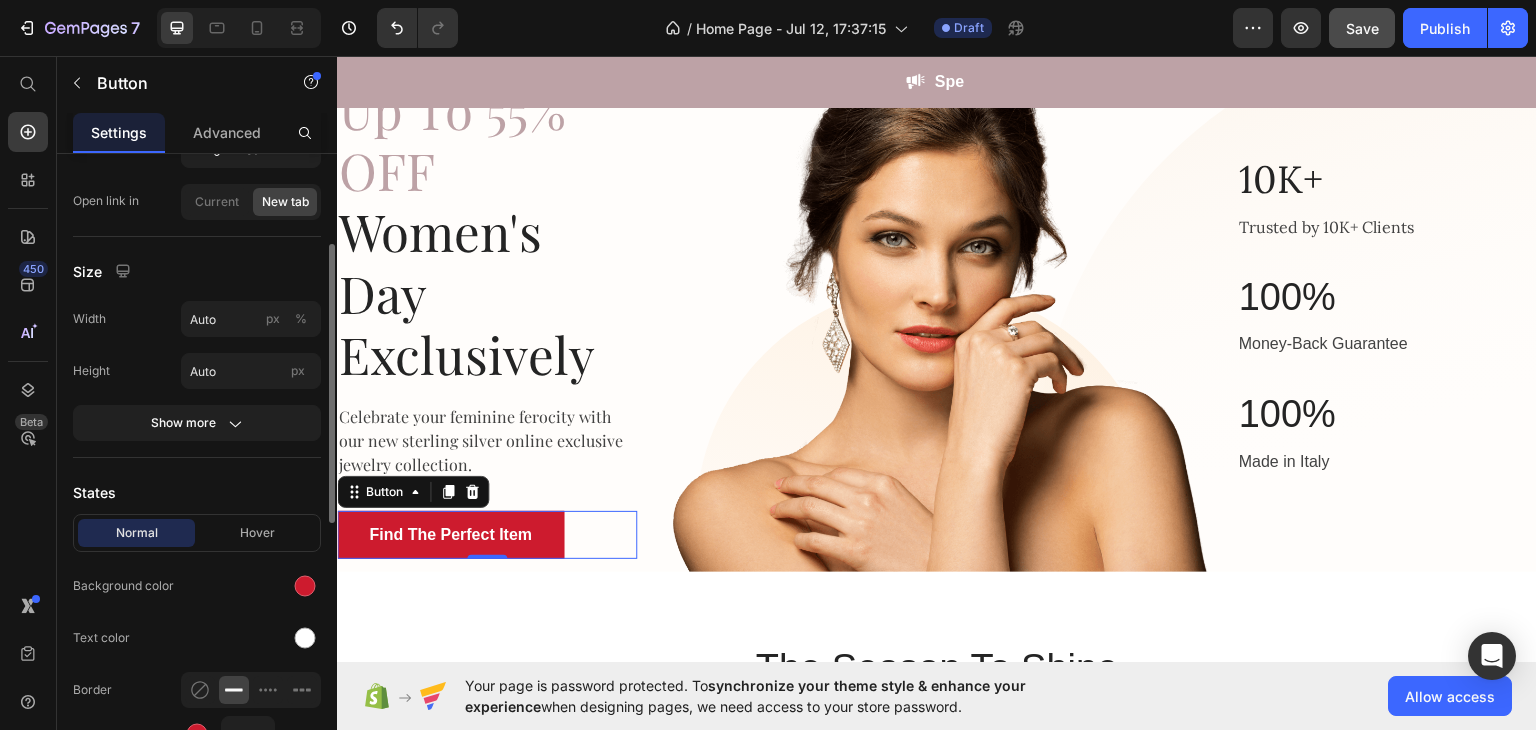 scroll, scrollTop: 198, scrollLeft: 0, axis: vertical 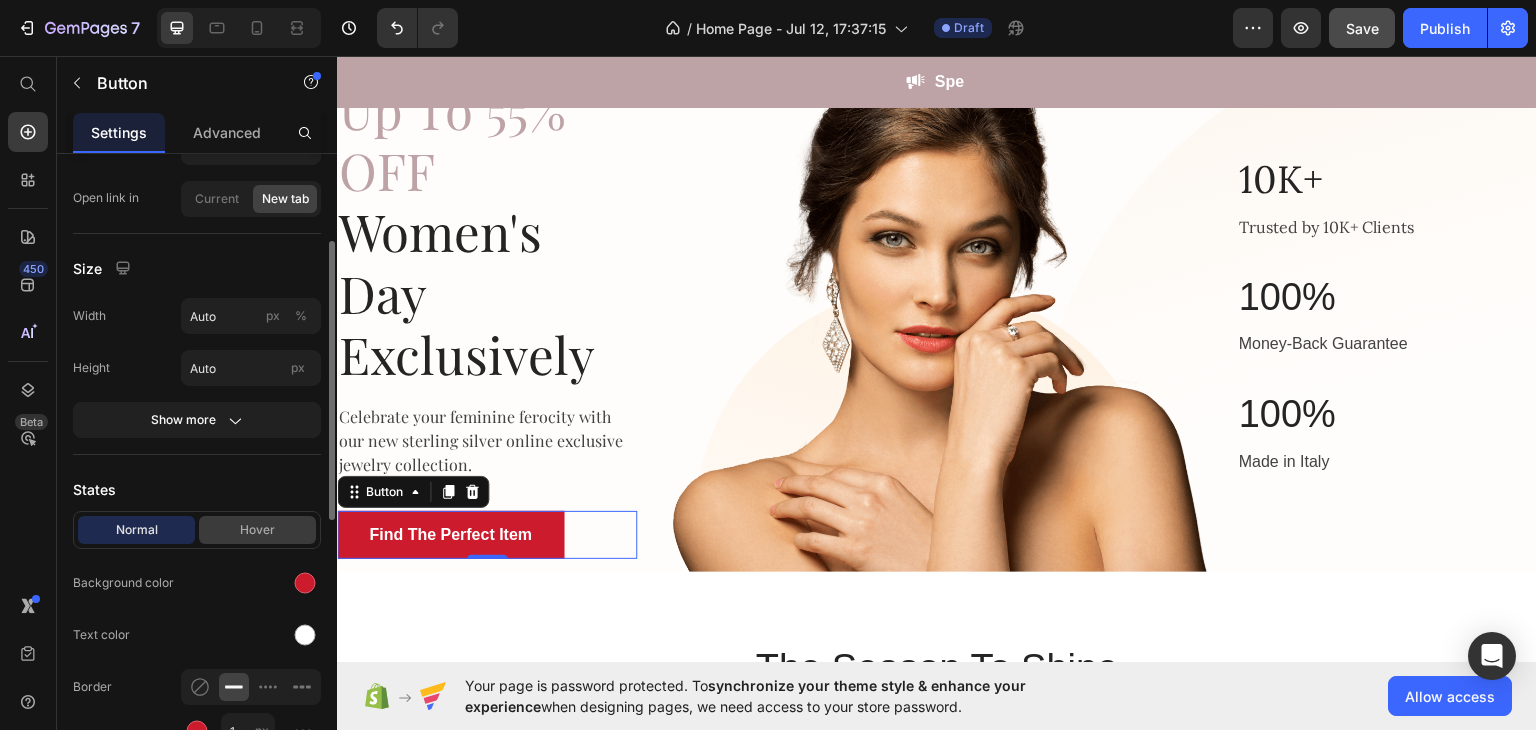 click on "Hover" at bounding box center (257, 530) 